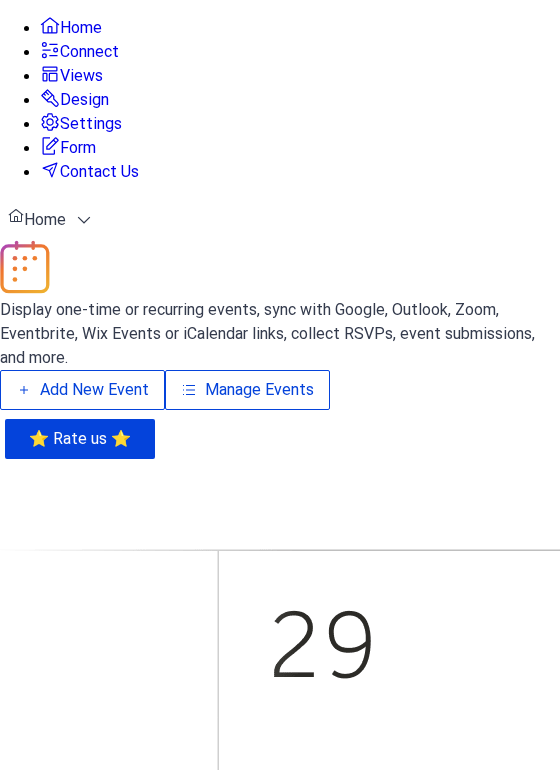 scroll, scrollTop: 0, scrollLeft: 0, axis: both 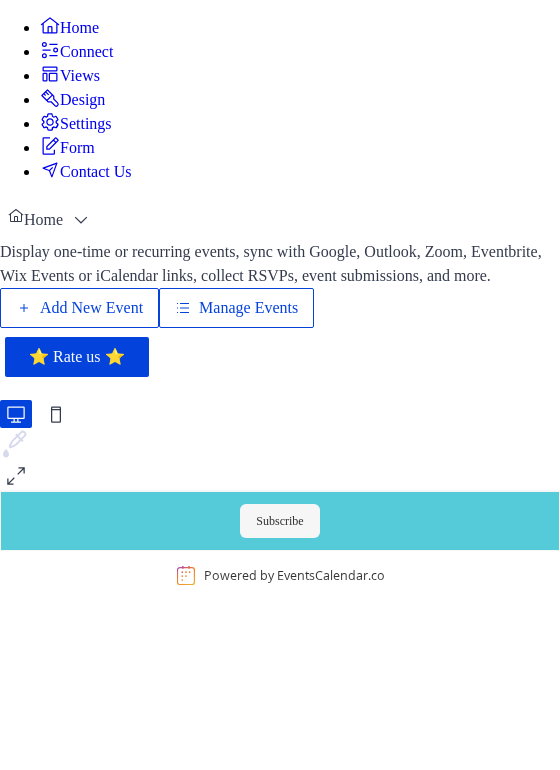 click on "Add New Event" at bounding box center [91, 308] 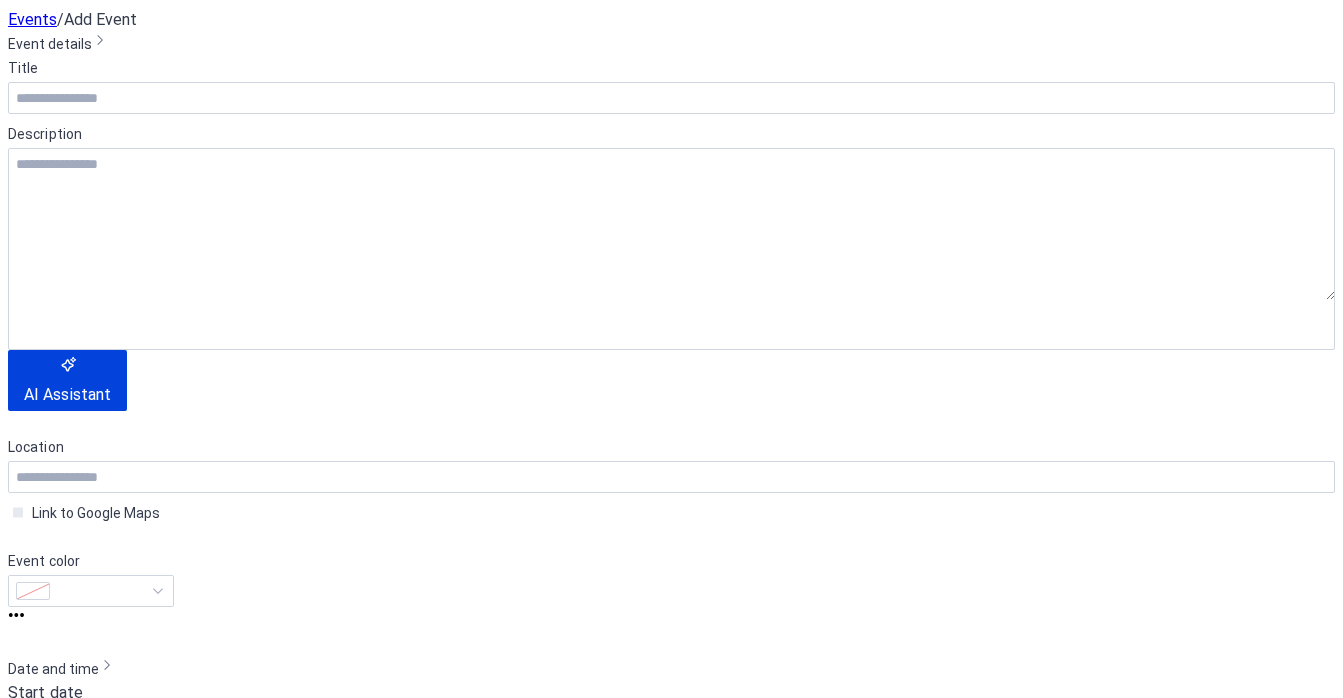 scroll, scrollTop: 0, scrollLeft: 0, axis: both 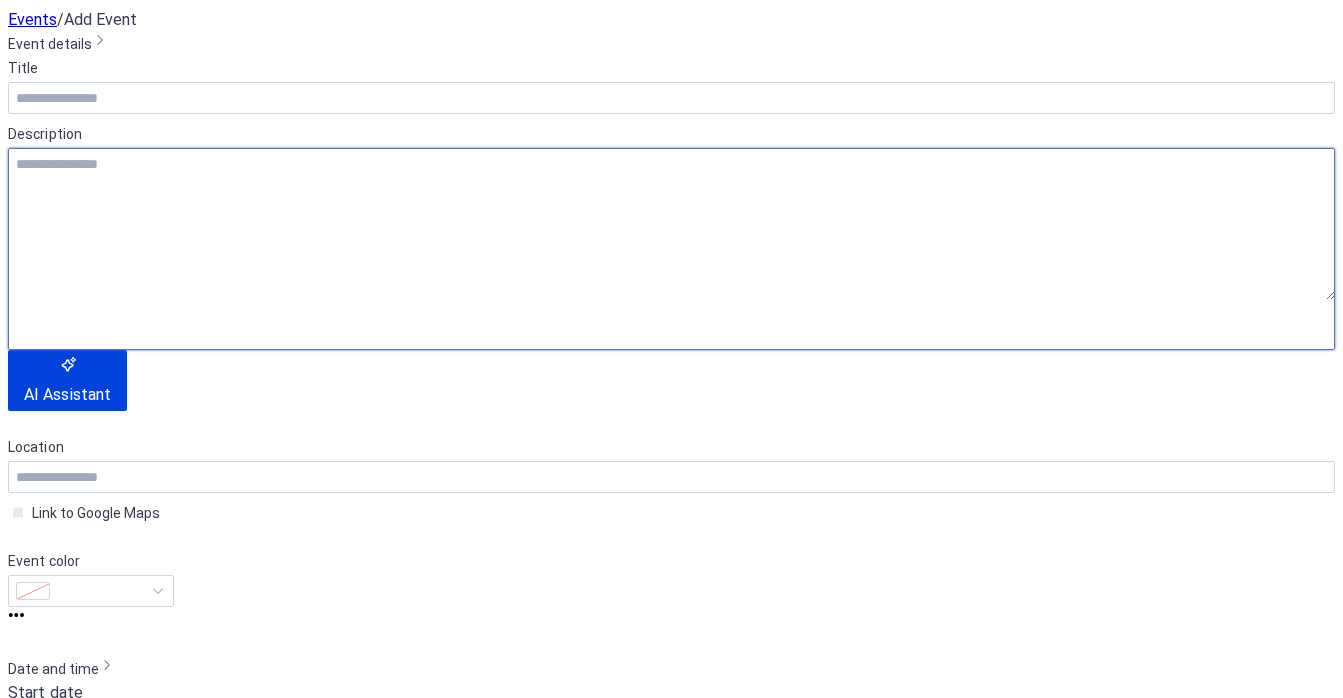 click at bounding box center [671, 224] 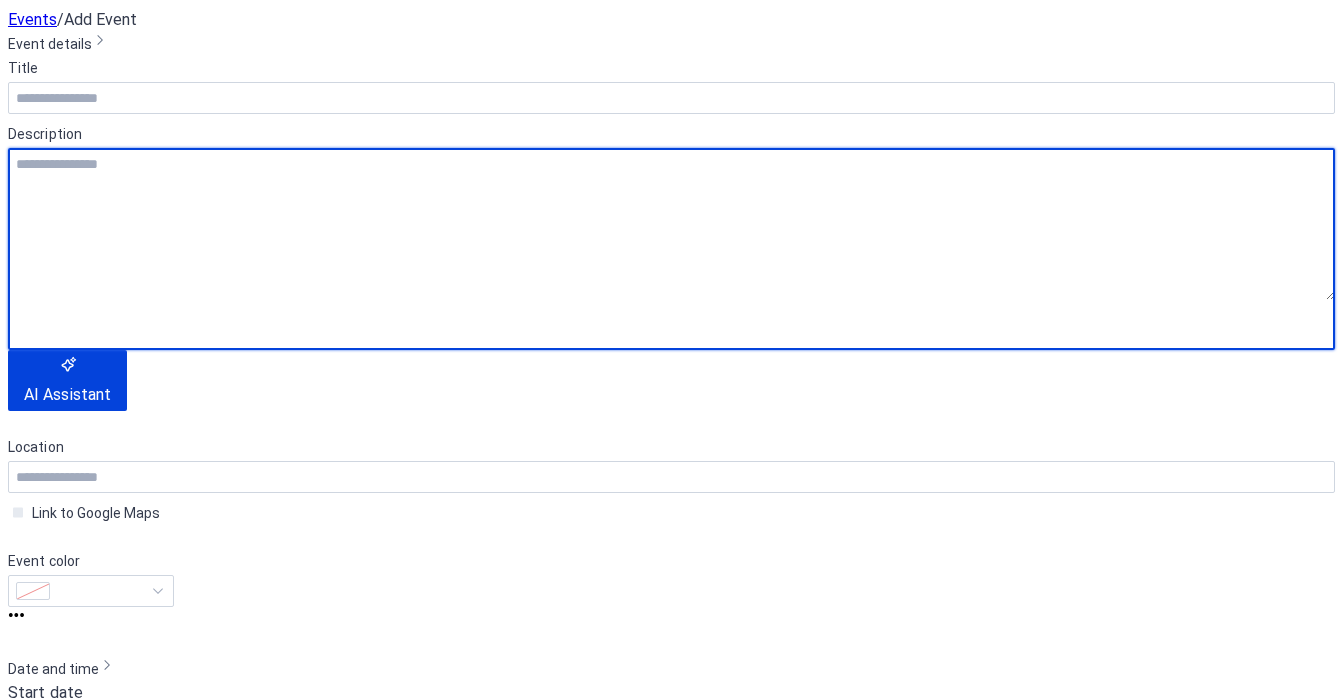 paste on "**********" 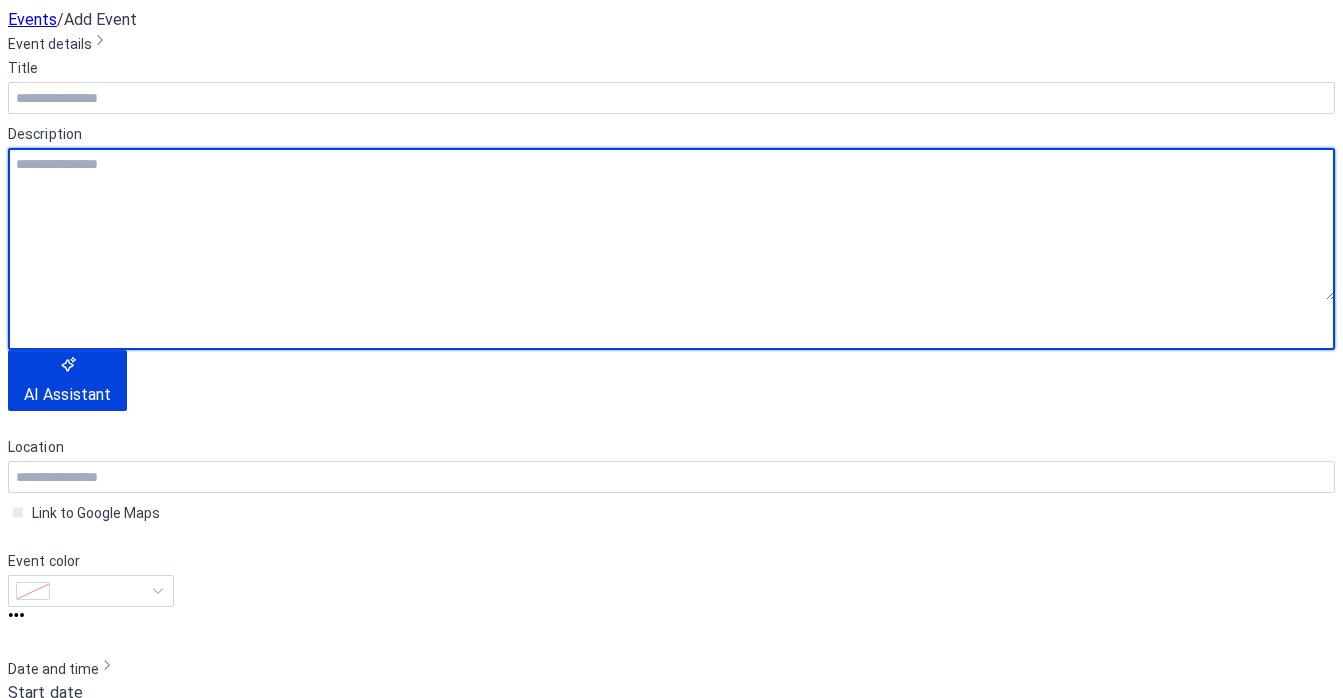 type on "**********" 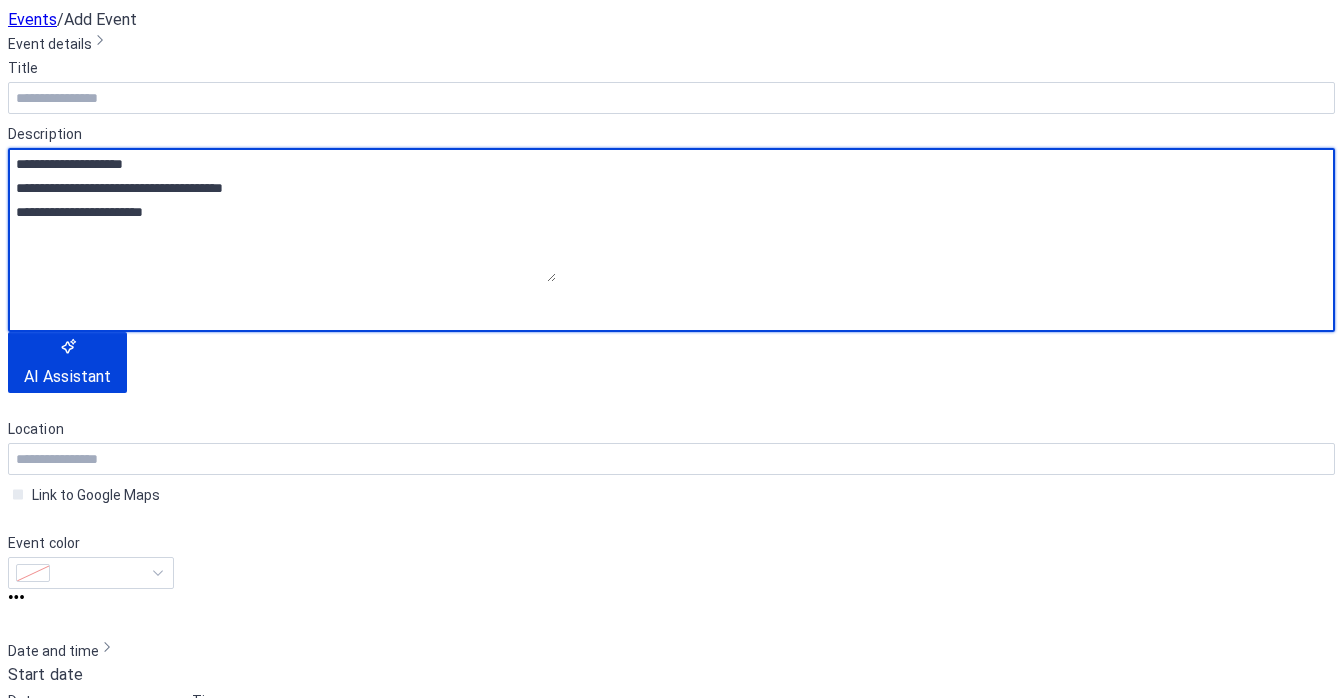 drag, startPoint x: 186, startPoint y: 242, endPoint x: 12, endPoint y: 221, distance: 175.26266 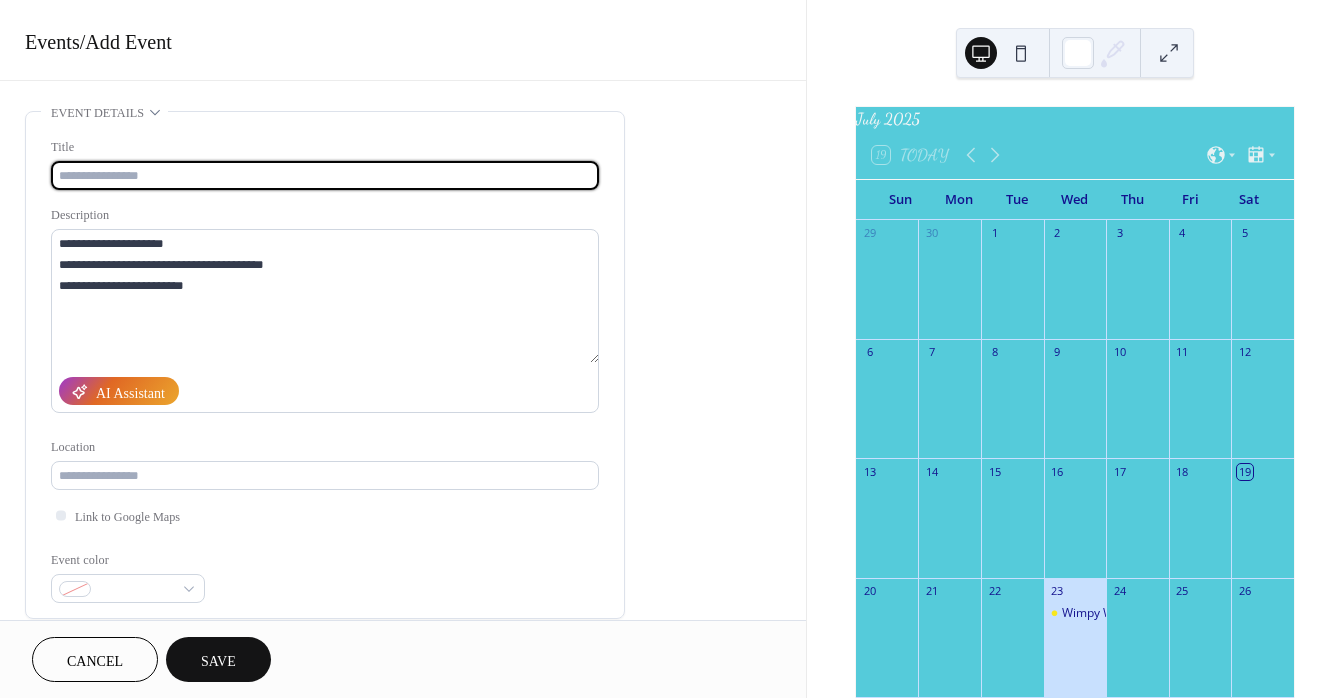 click at bounding box center [325, 175] 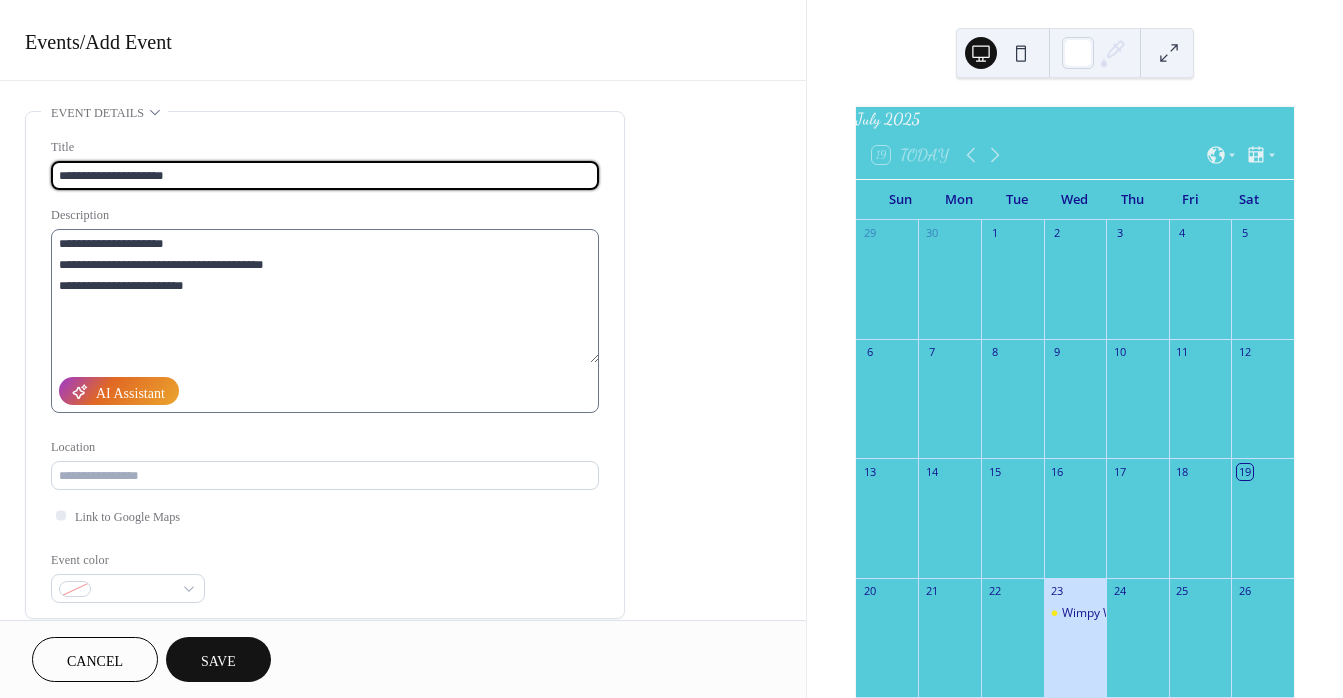 type on "**********" 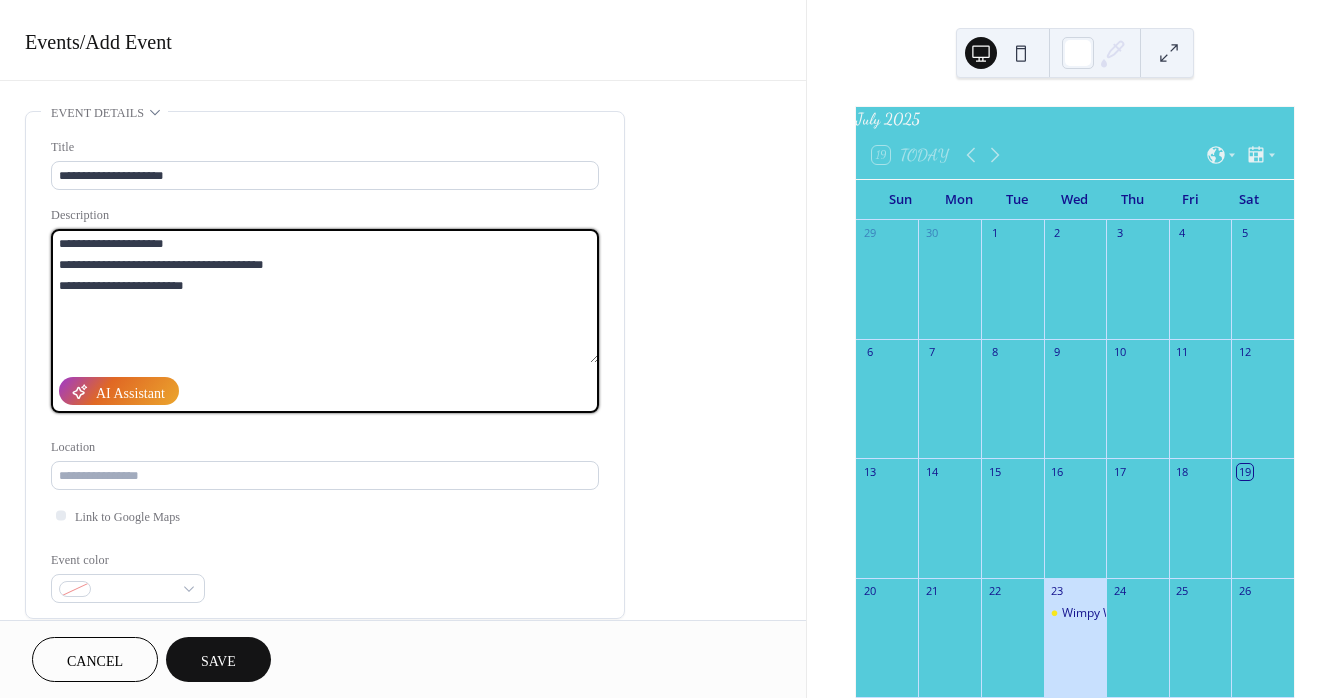 drag, startPoint x: 59, startPoint y: 264, endPoint x: 323, endPoint y: 268, distance: 264.0303 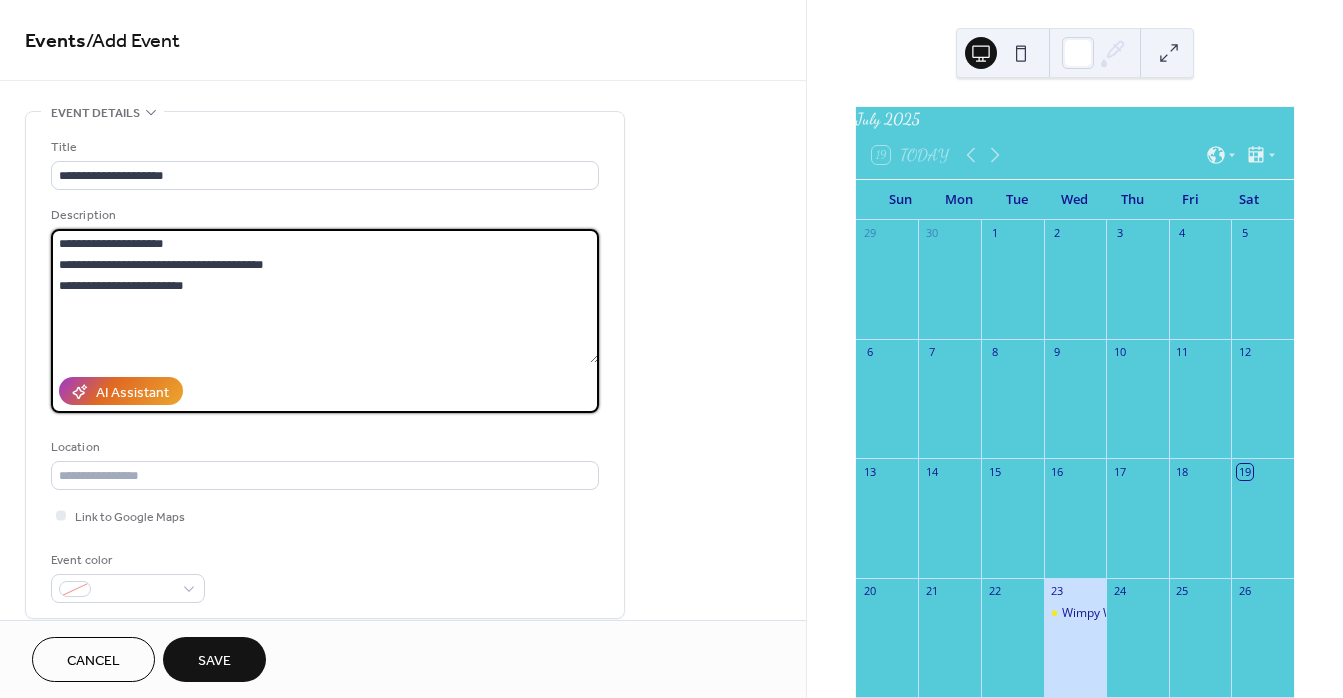 click on "**********" at bounding box center [325, 296] 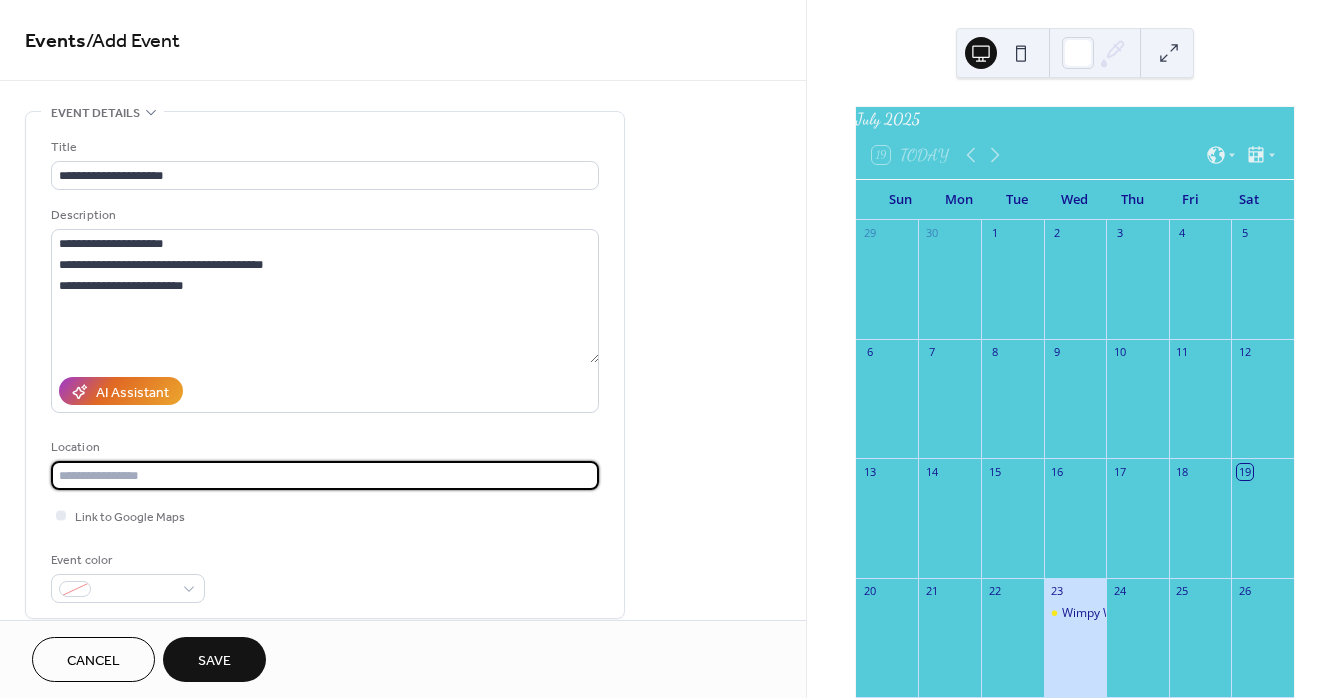 click at bounding box center [325, 475] 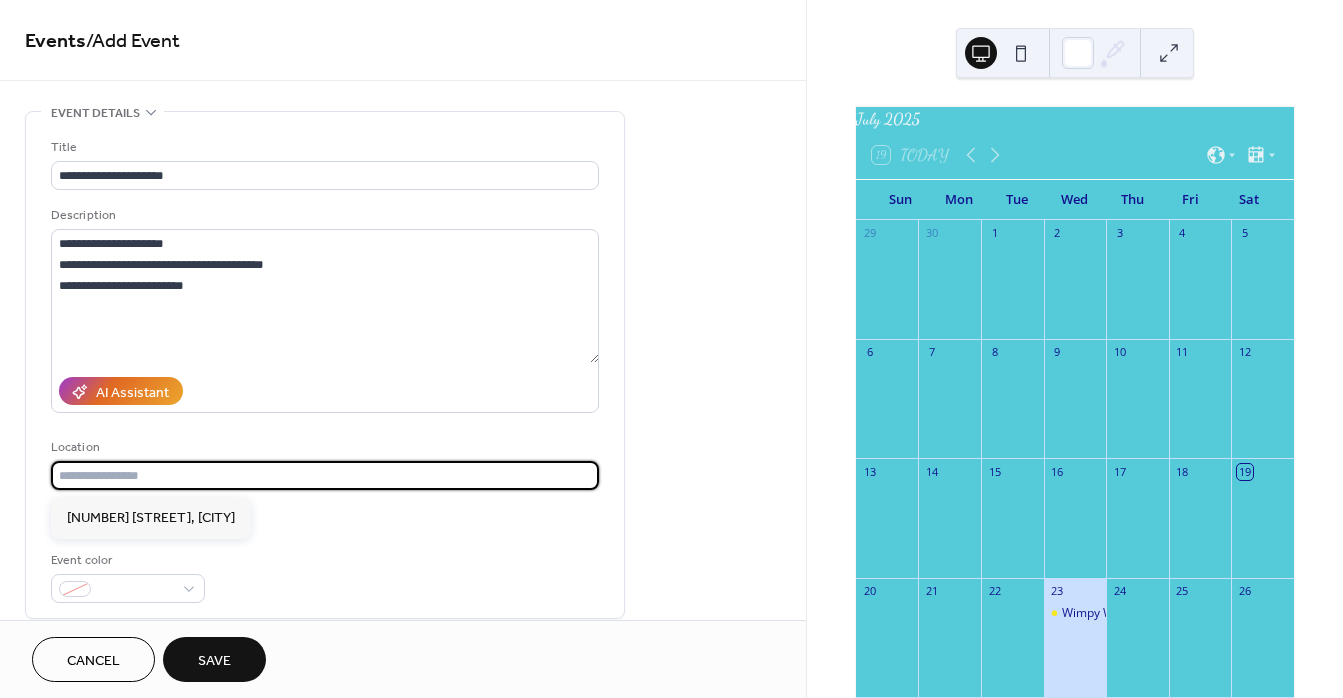 paste on "**********" 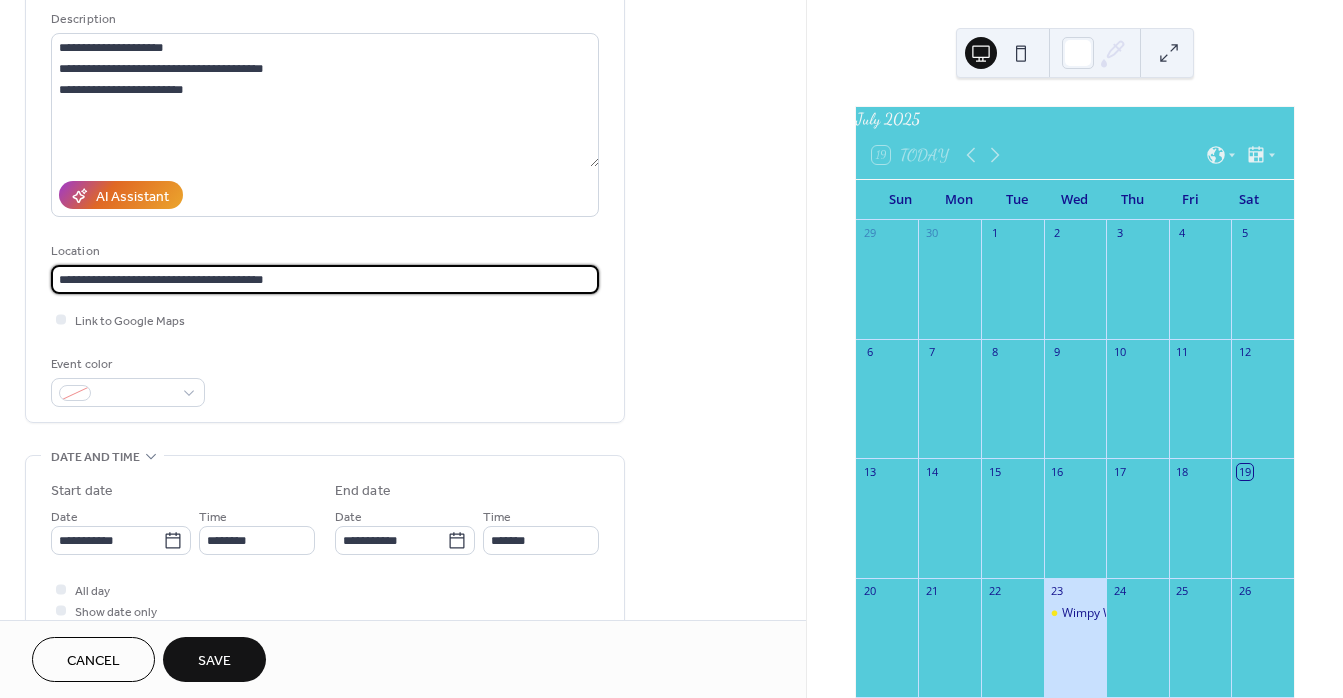 scroll, scrollTop: 337, scrollLeft: 0, axis: vertical 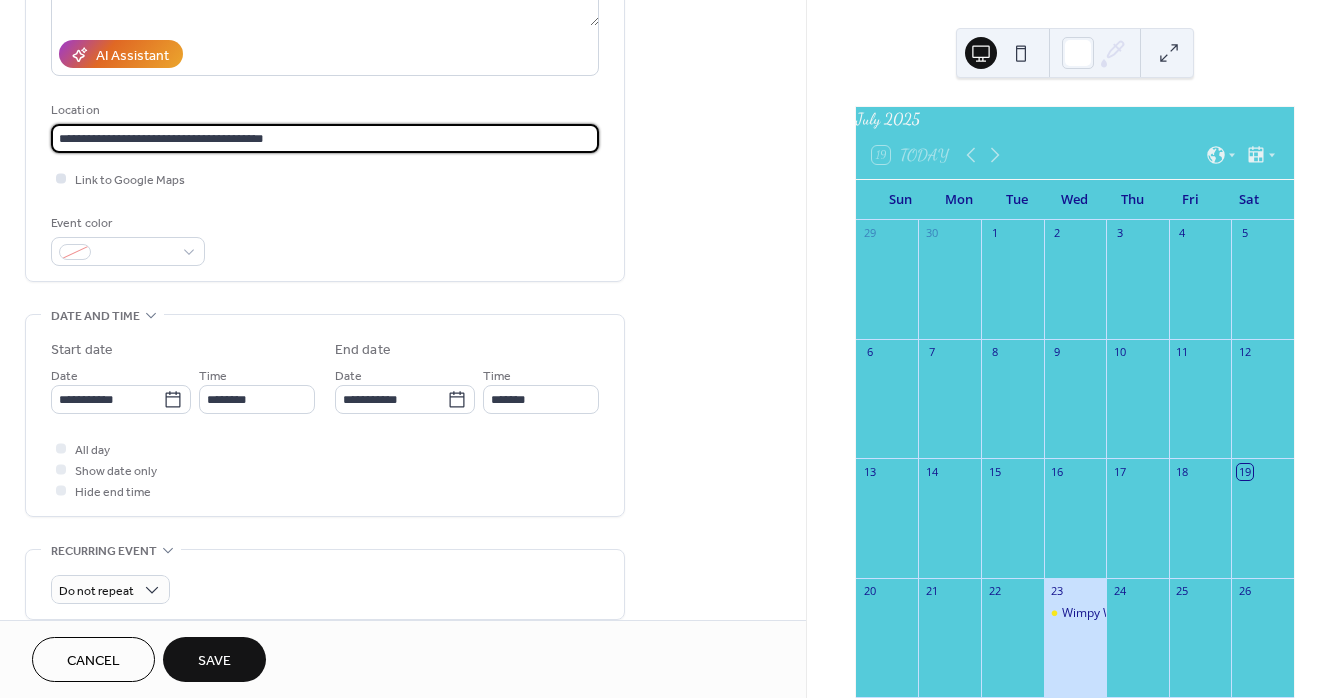 type on "**********" 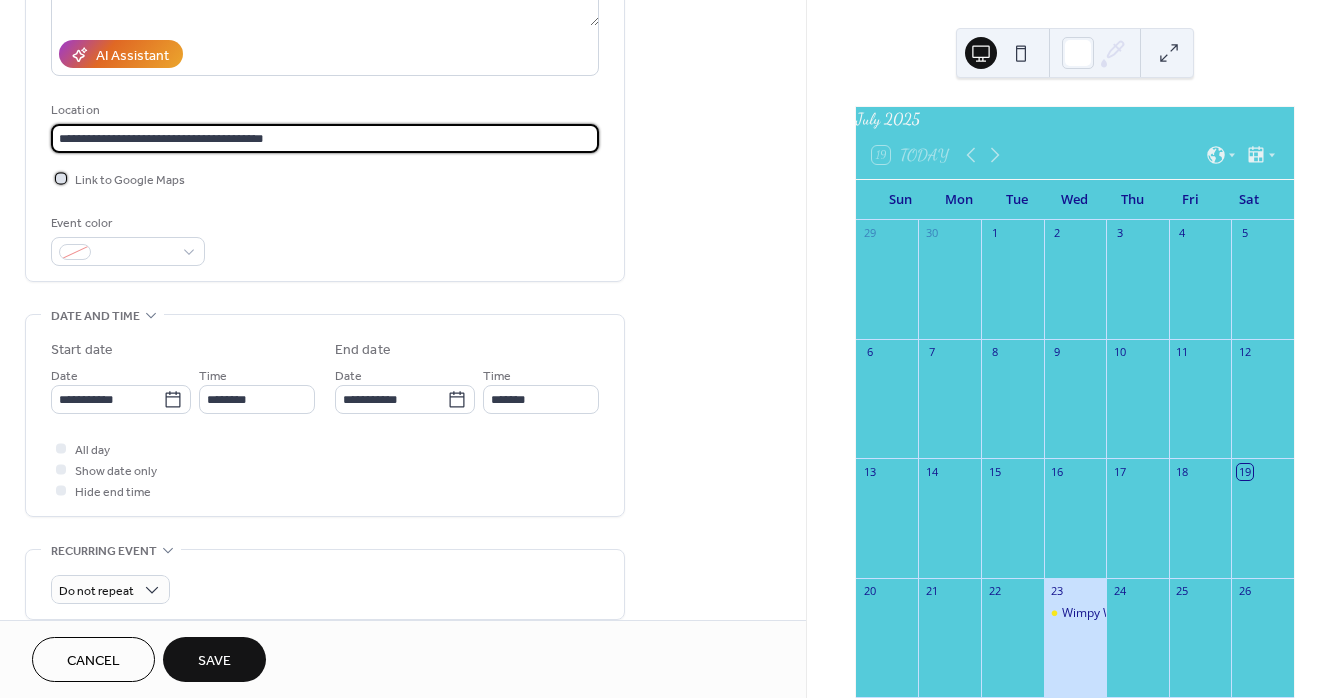 click at bounding box center (61, 178) 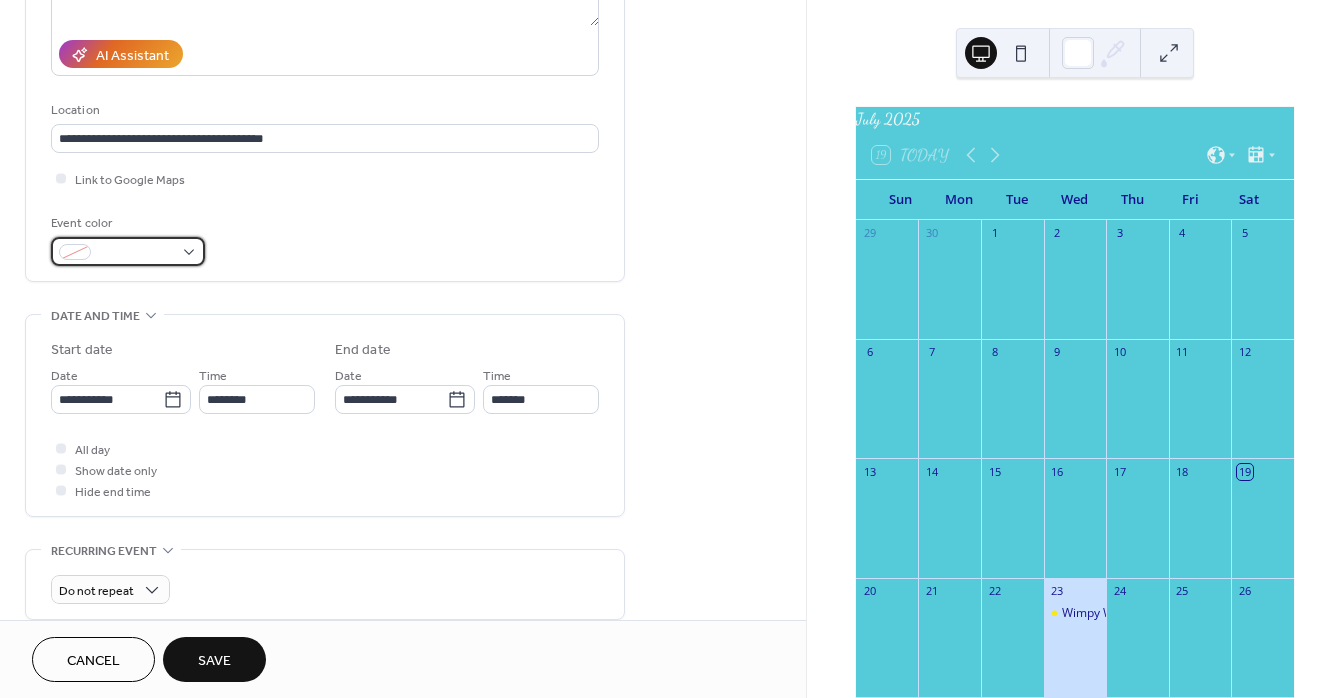 click at bounding box center [128, 251] 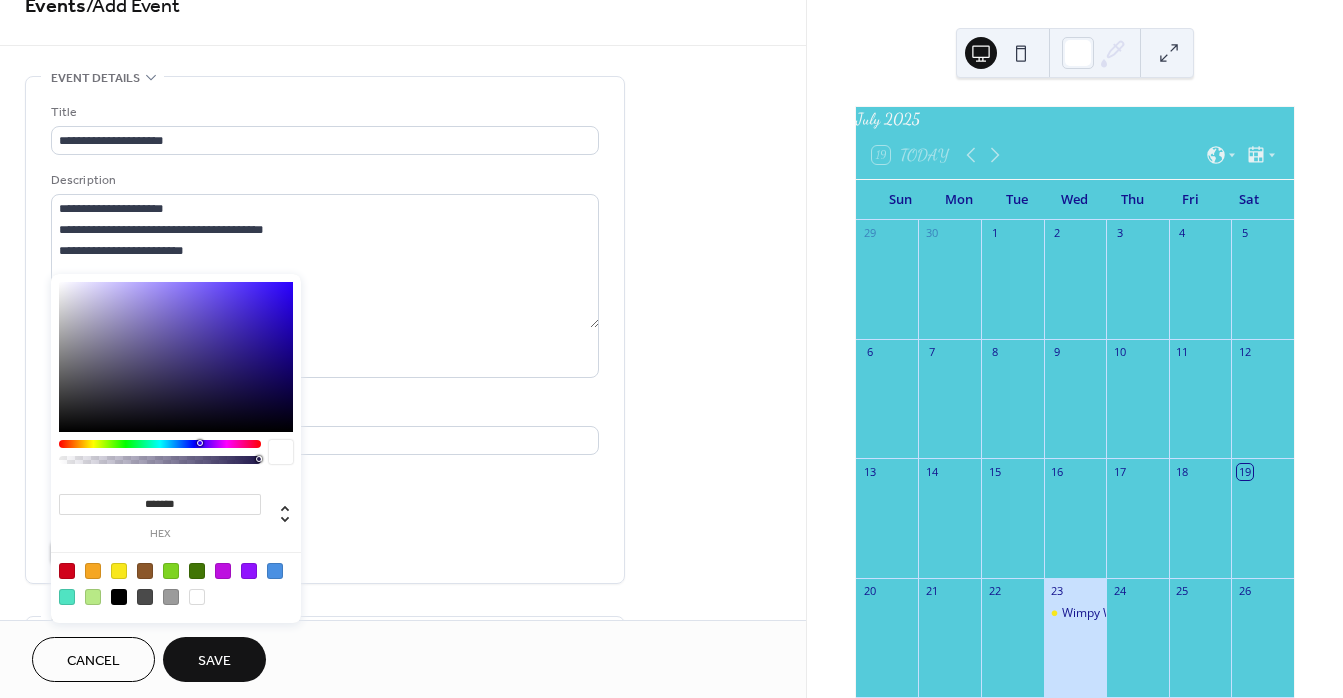 scroll, scrollTop: 321, scrollLeft: 0, axis: vertical 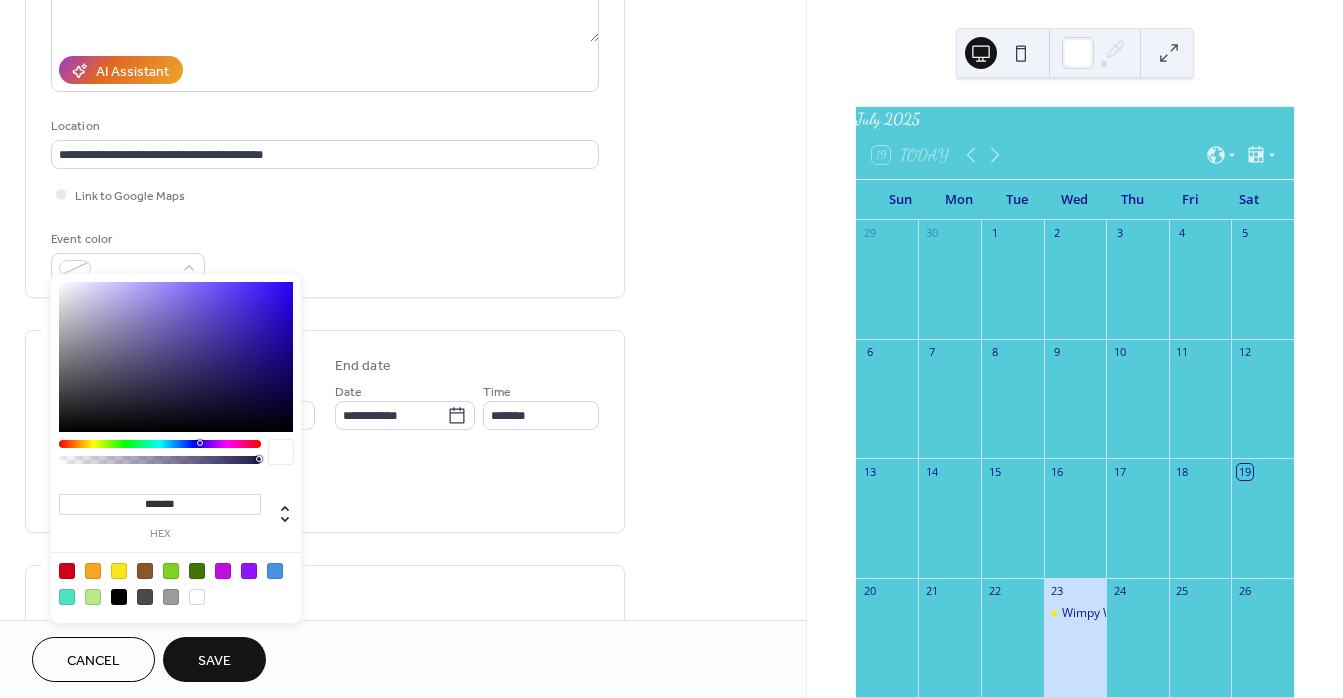 click at bounding box center [223, 571] 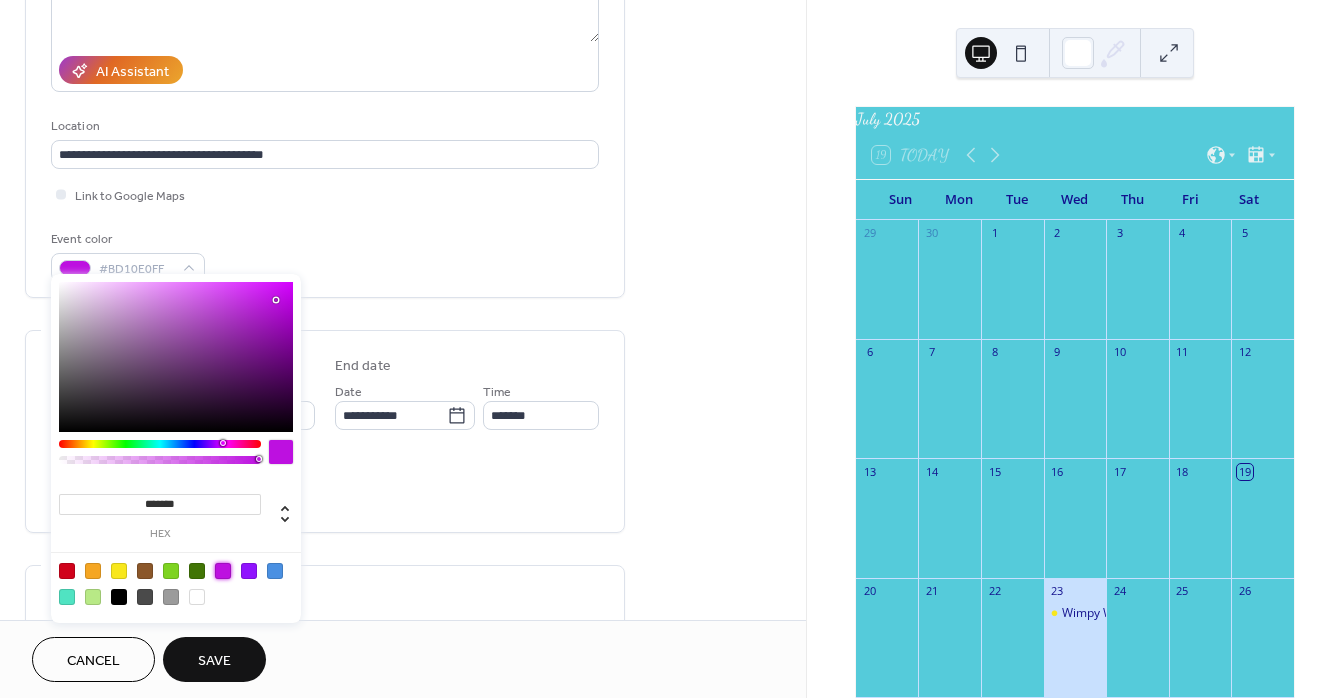 type on "*******" 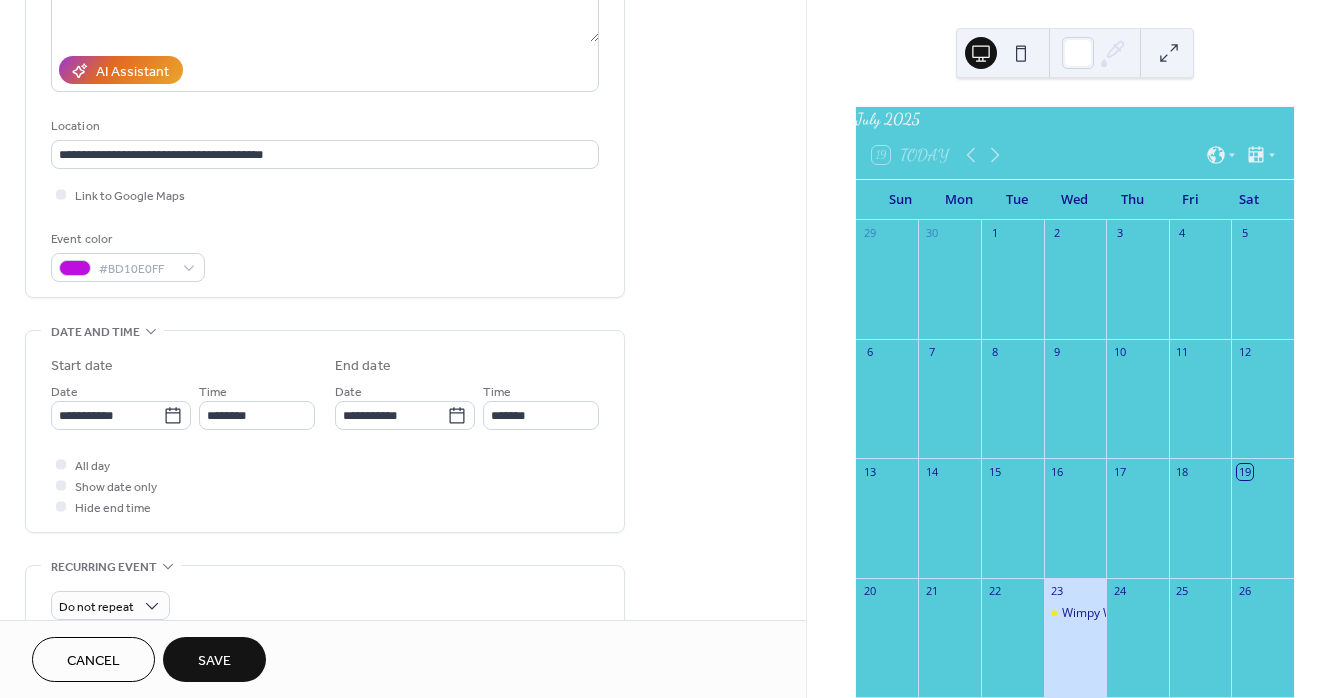 click on "**********" at bounding box center [403, 399] 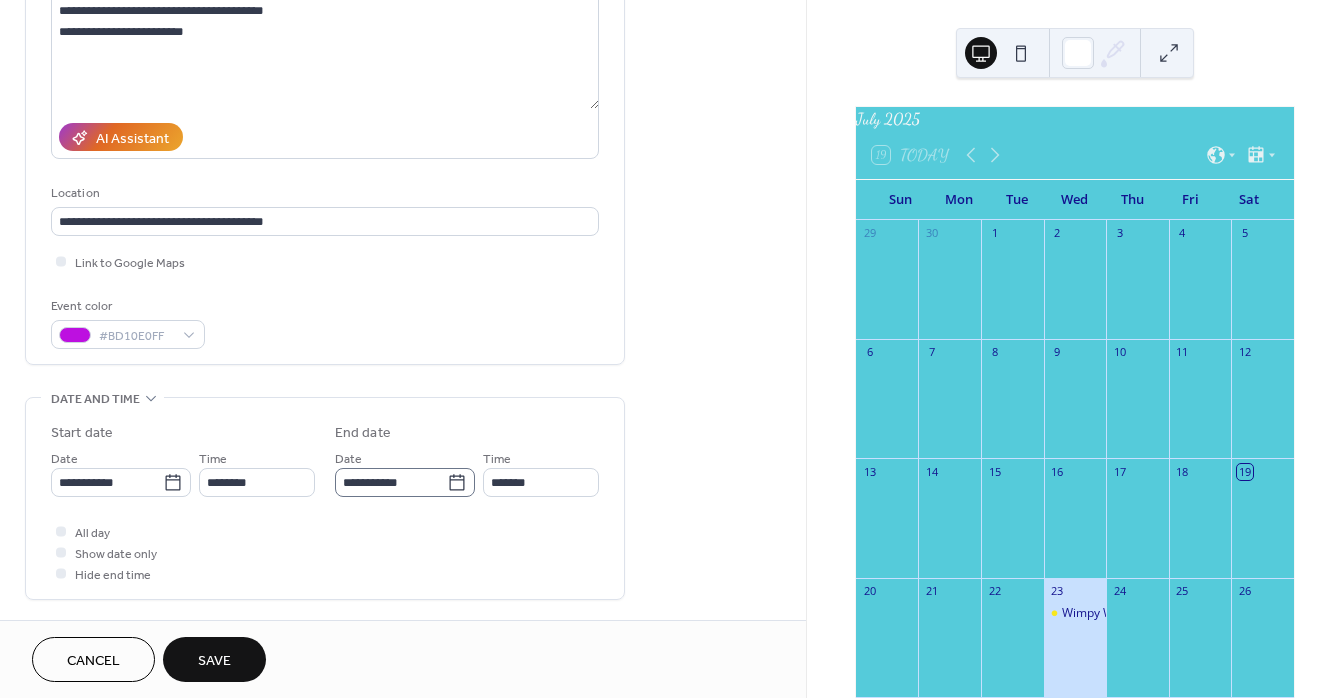 scroll, scrollTop: 479, scrollLeft: 0, axis: vertical 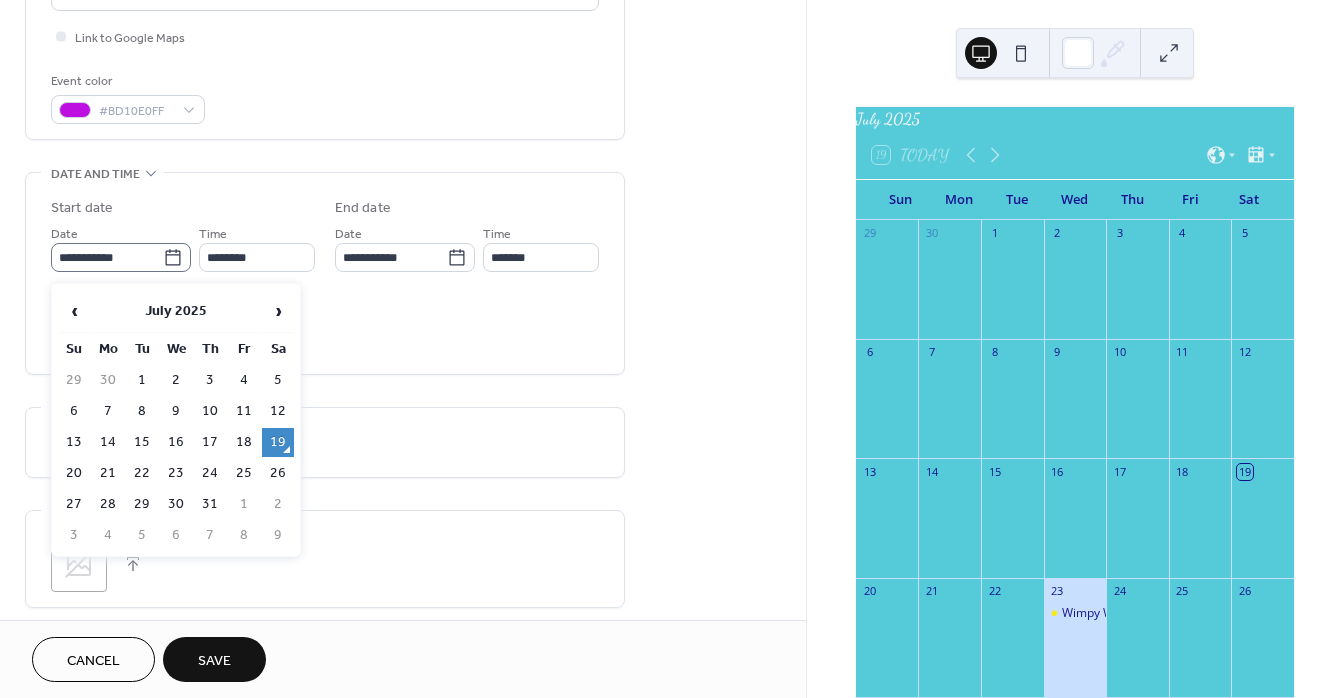 click 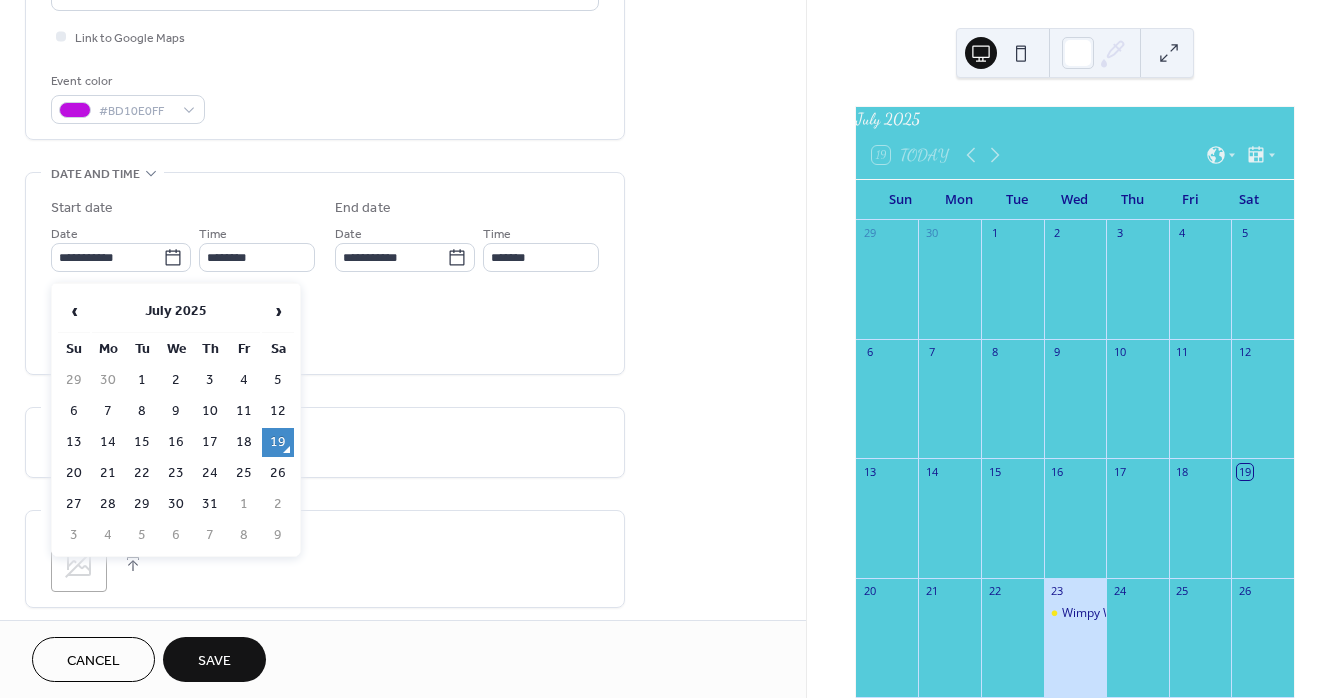 click on "19" at bounding box center (278, 442) 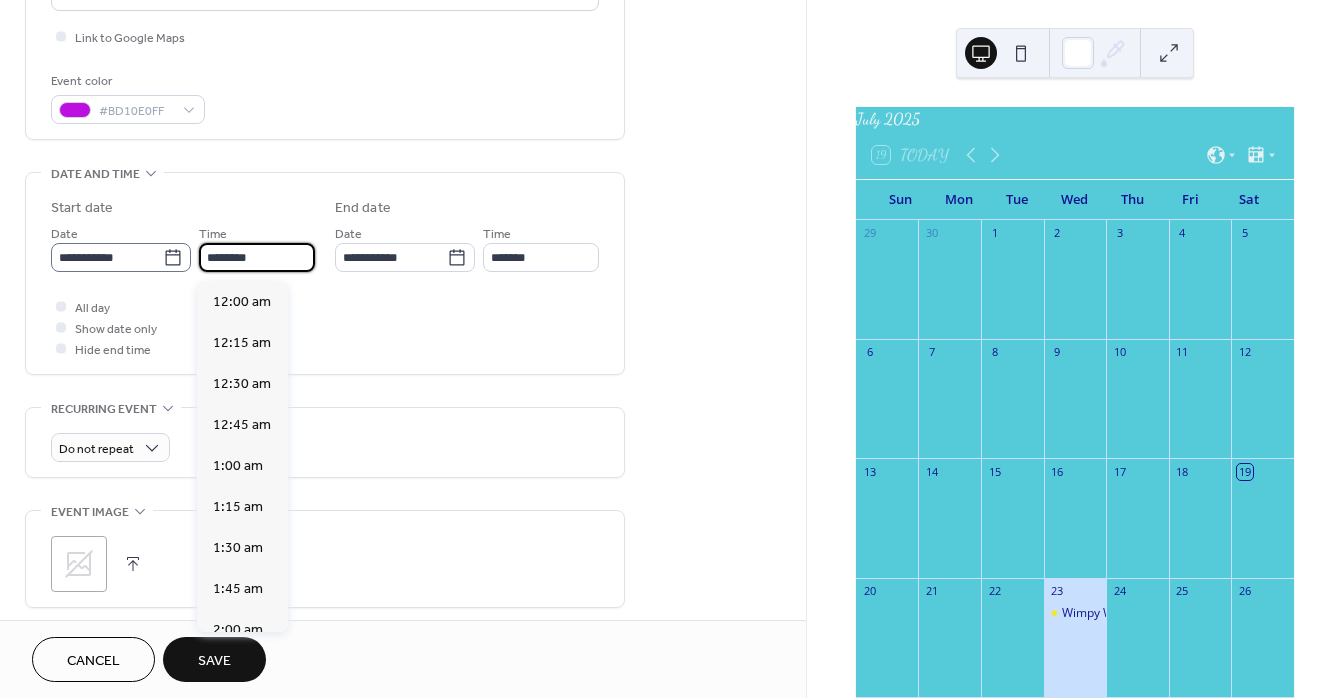scroll, scrollTop: 1968, scrollLeft: 0, axis: vertical 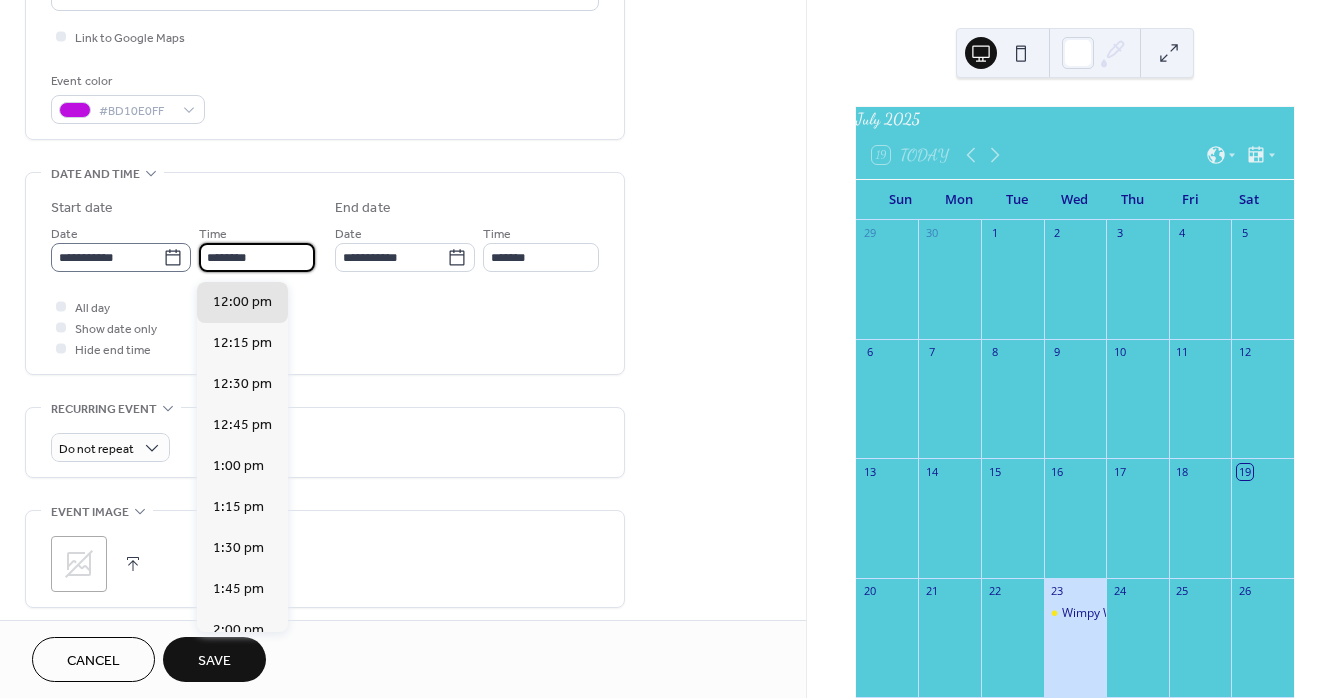 drag, startPoint x: 256, startPoint y: 261, endPoint x: 163, endPoint y: 260, distance: 93.00538 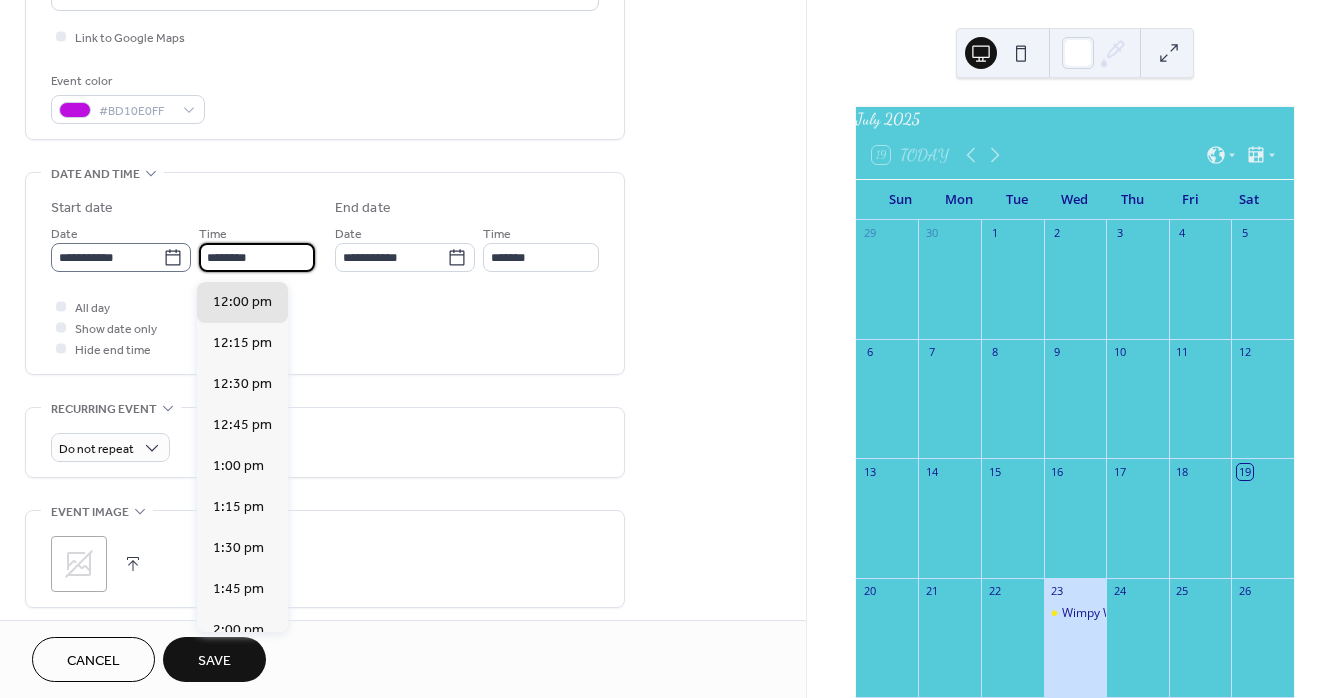 click on "**********" at bounding box center [183, 247] 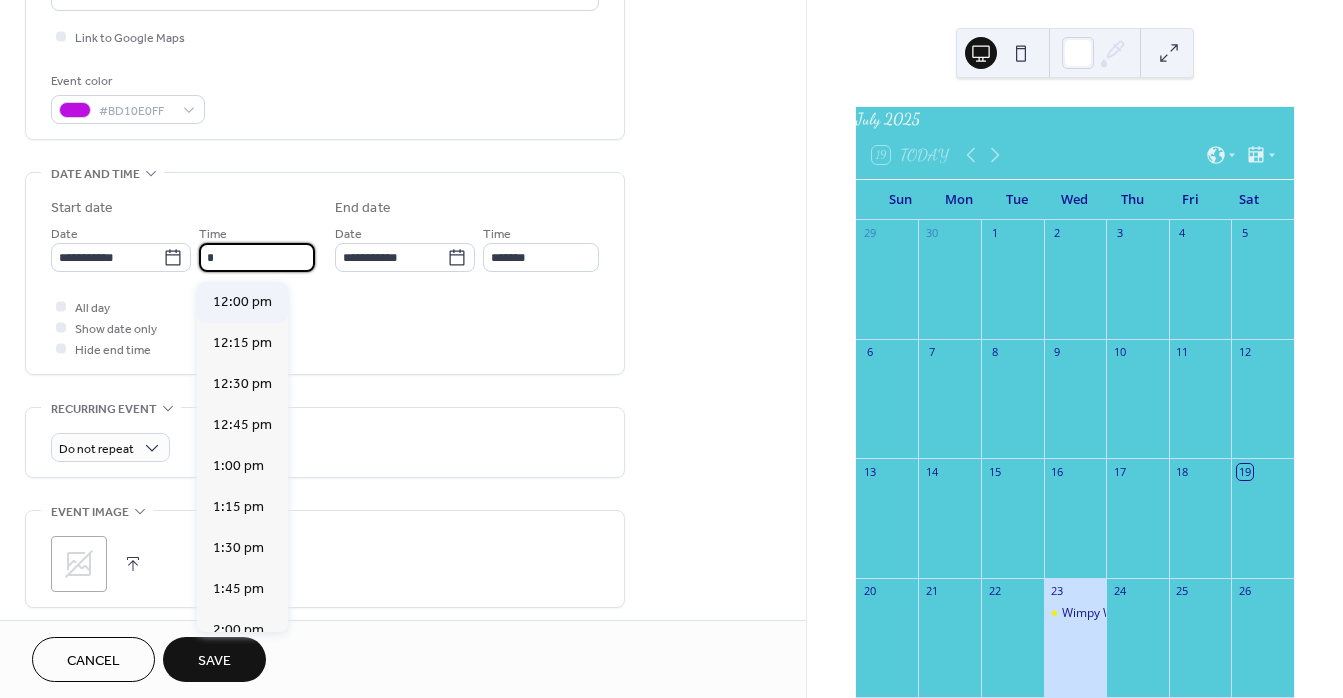 scroll, scrollTop: 1476, scrollLeft: 0, axis: vertical 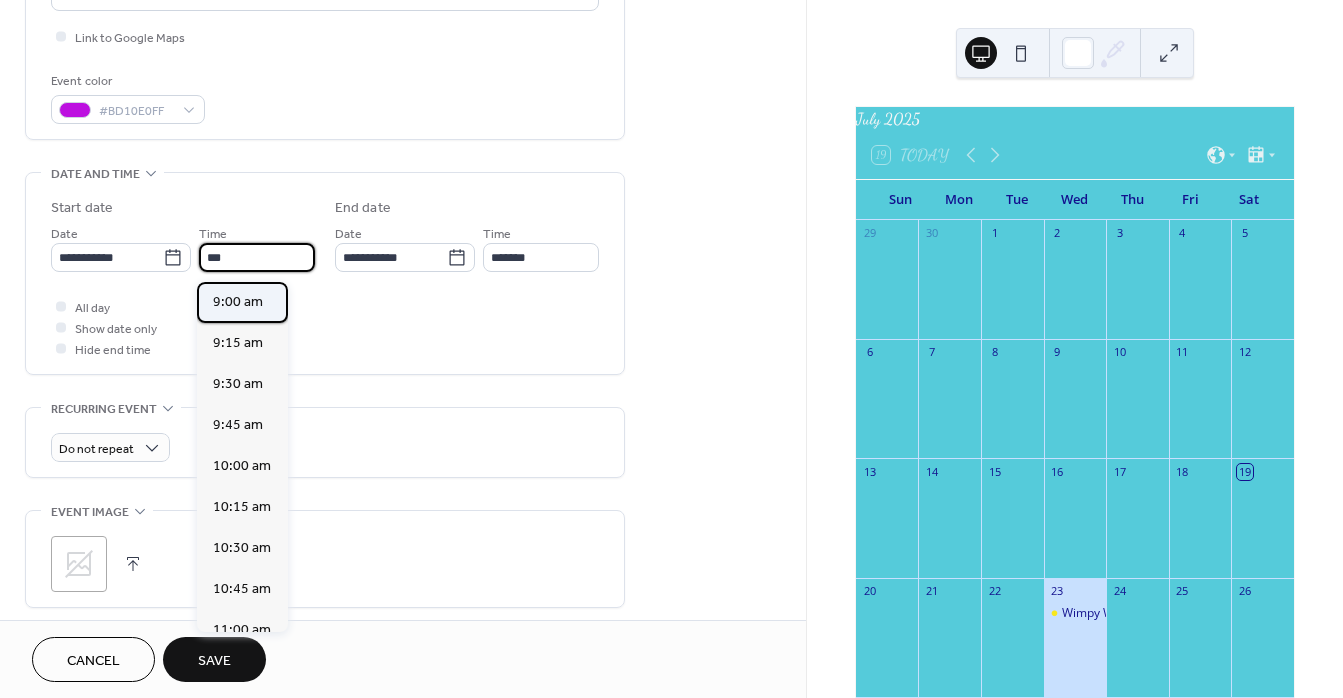 click on "9:00 am" at bounding box center (238, 302) 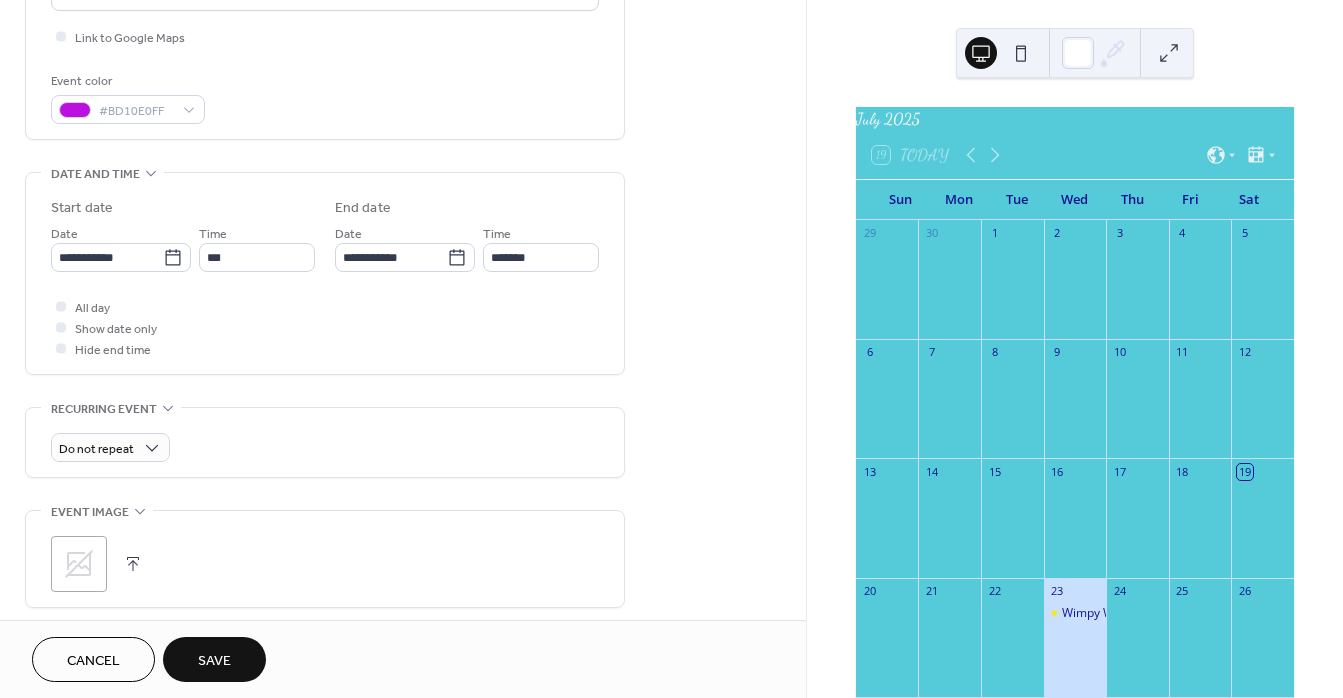 type on "*******" 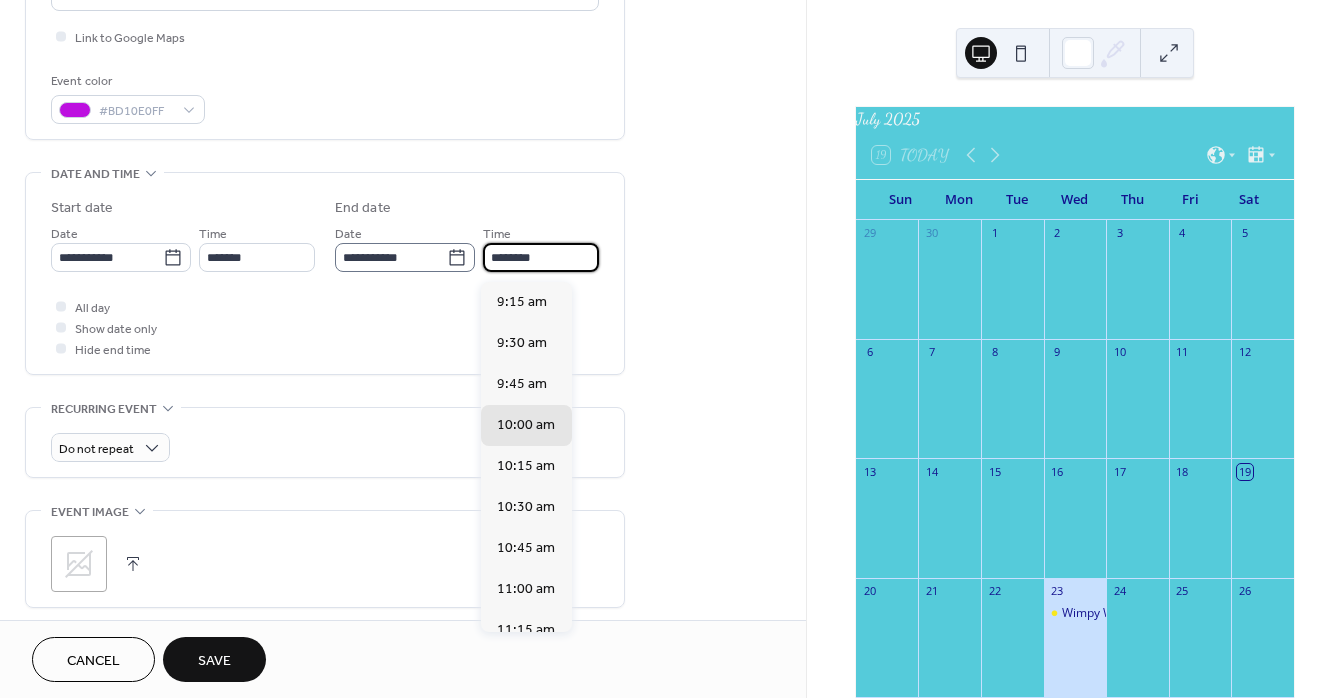 drag, startPoint x: 536, startPoint y: 258, endPoint x: 395, endPoint y: 271, distance: 141.59802 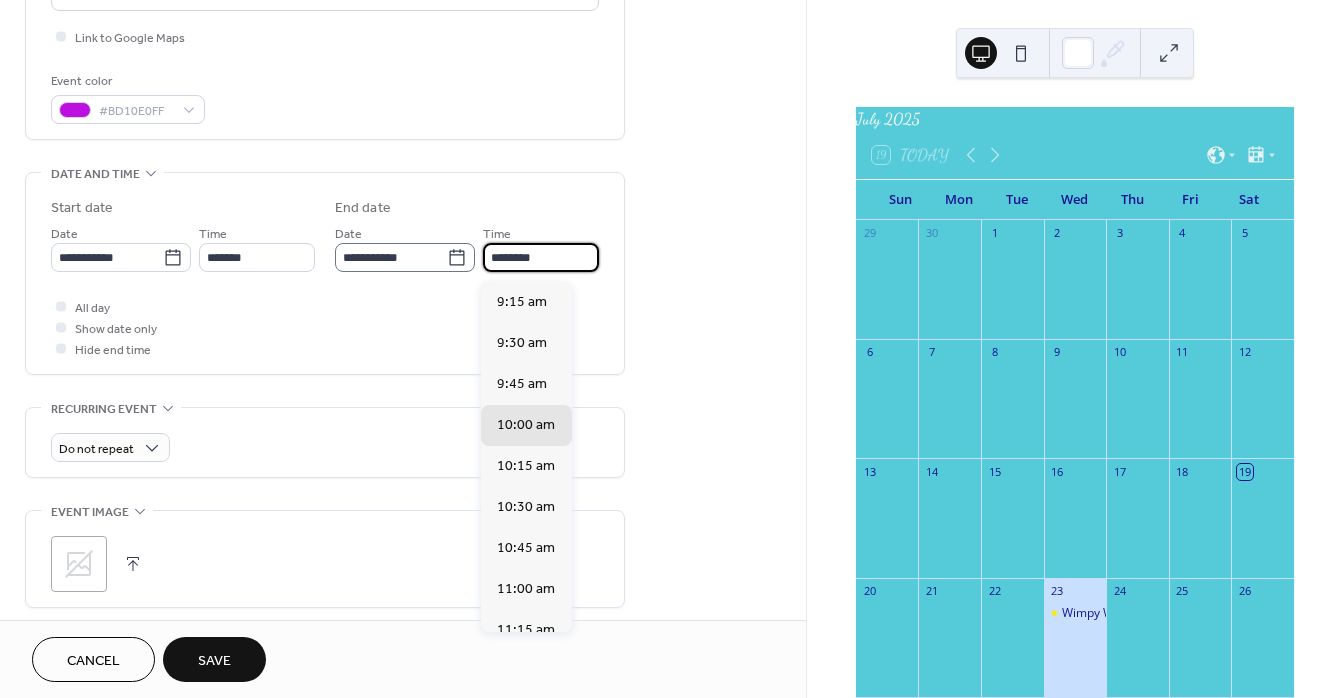 click on "**********" at bounding box center [467, 247] 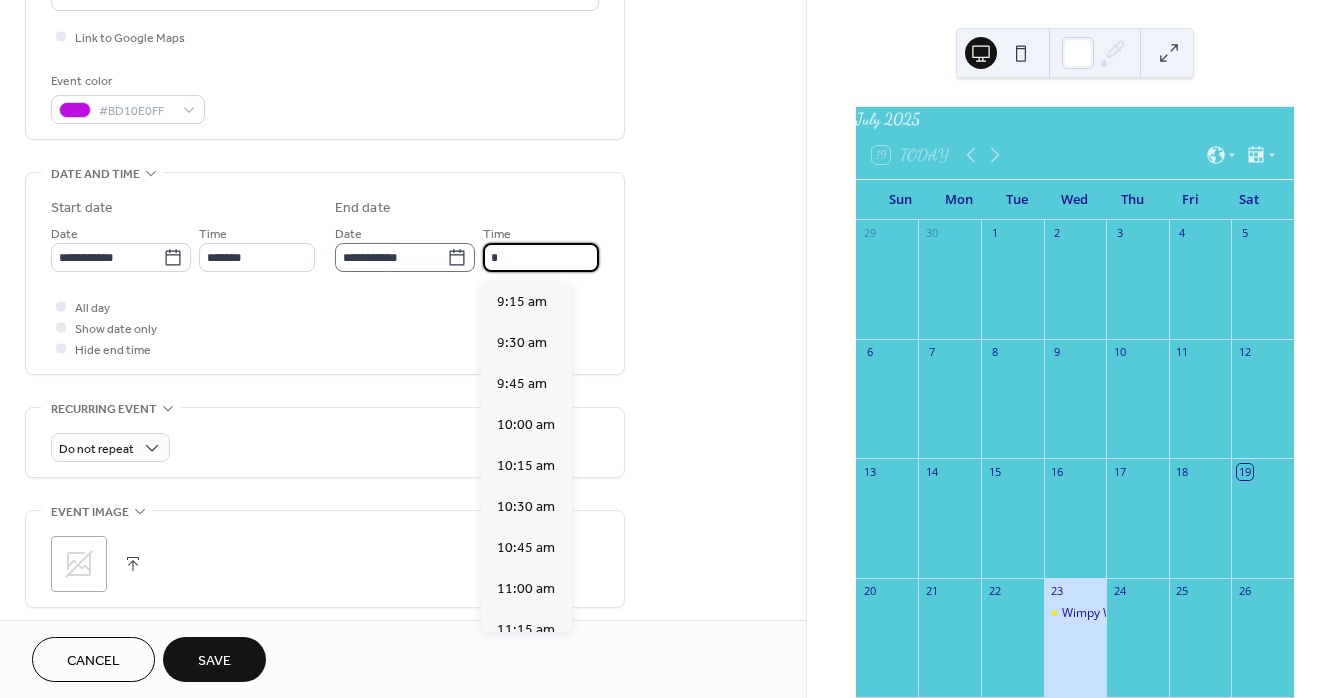scroll, scrollTop: 779, scrollLeft: 0, axis: vertical 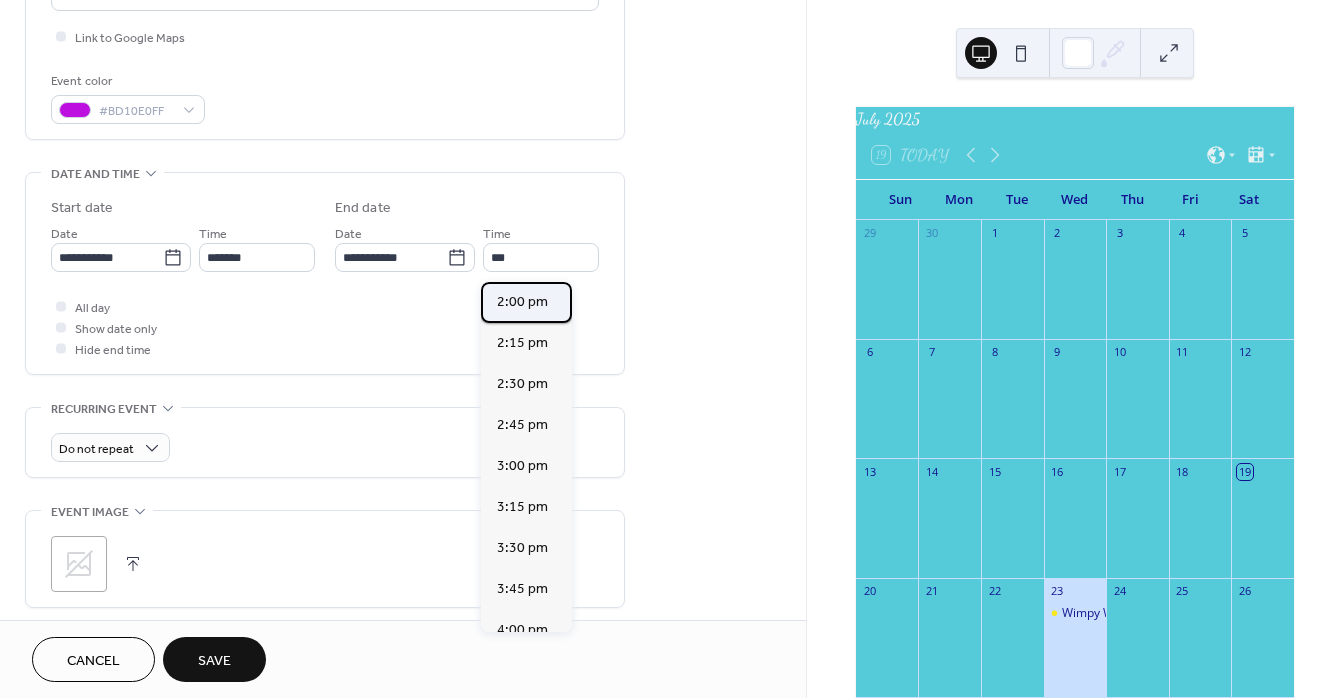 click on "2:00 pm" at bounding box center [522, 302] 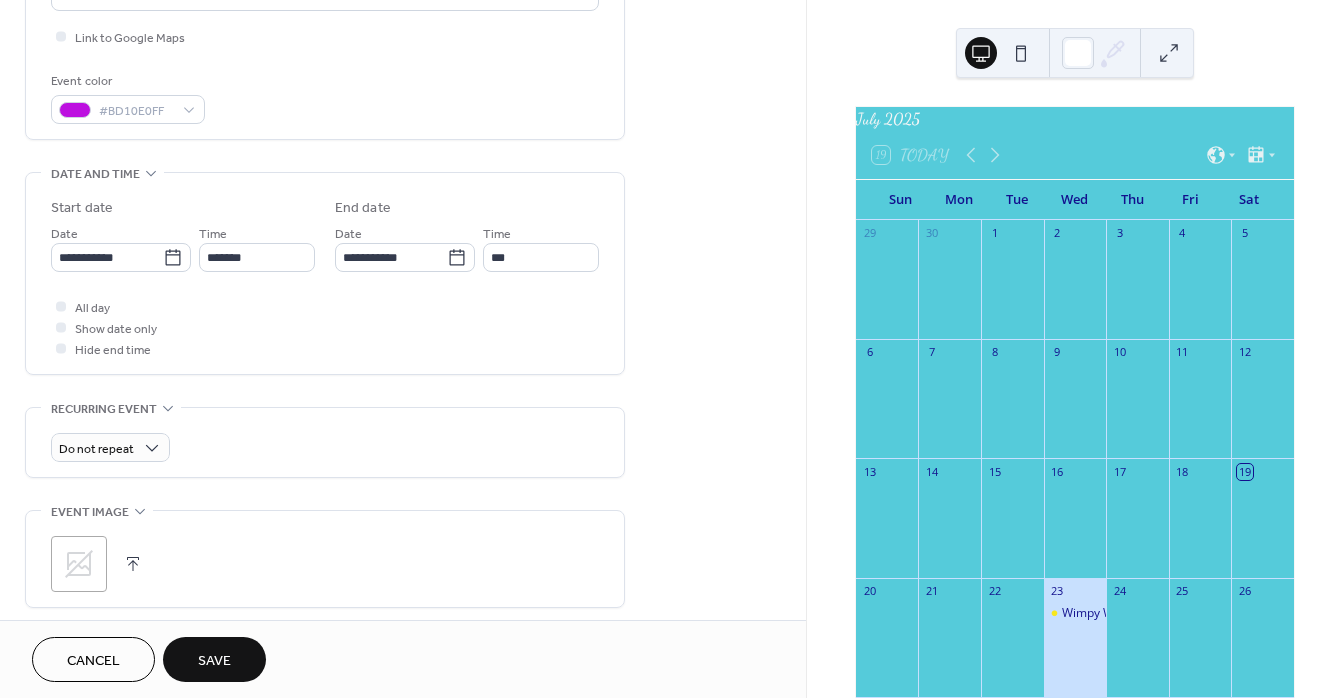 type on "*******" 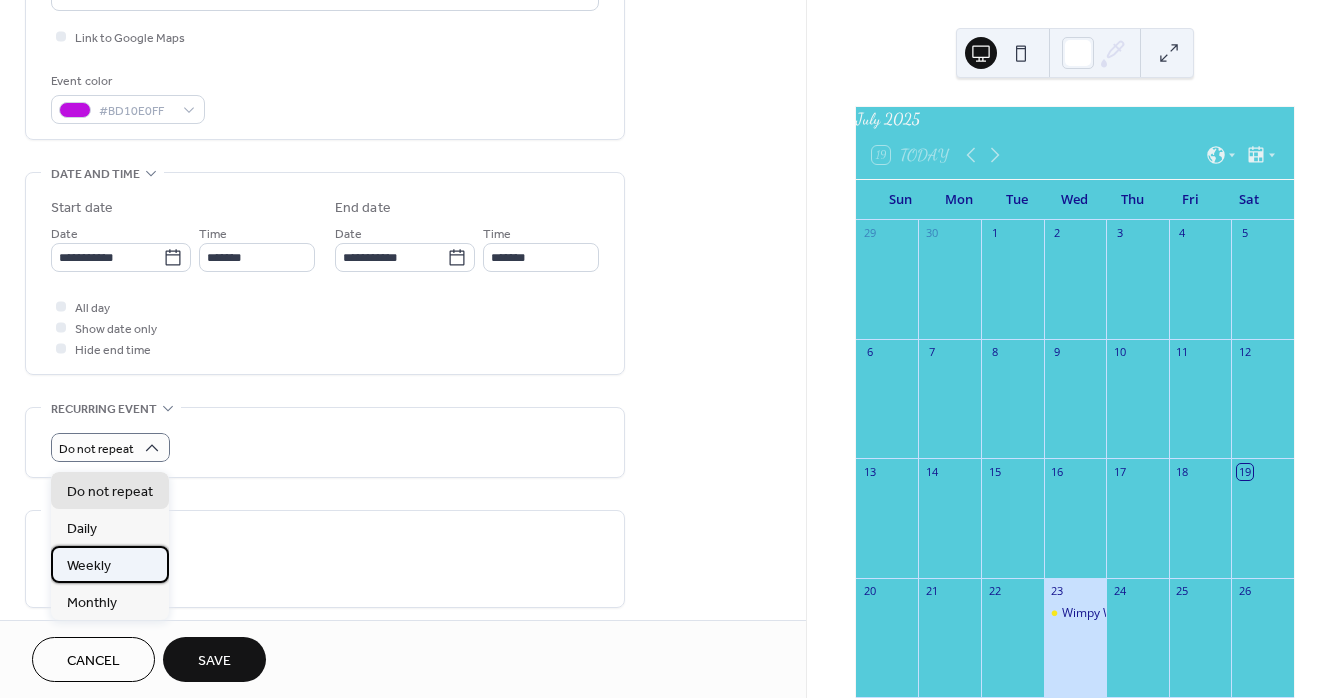 click on "Weekly" at bounding box center [89, 566] 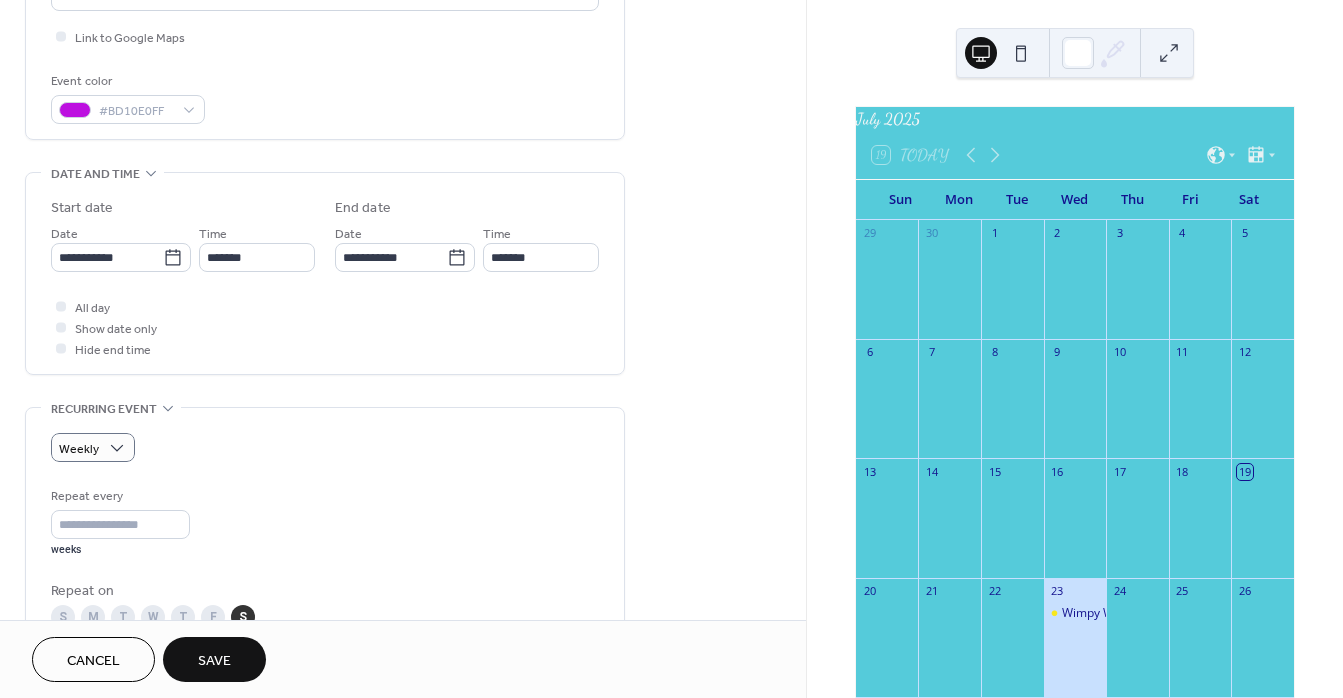 scroll, scrollTop: 780, scrollLeft: 0, axis: vertical 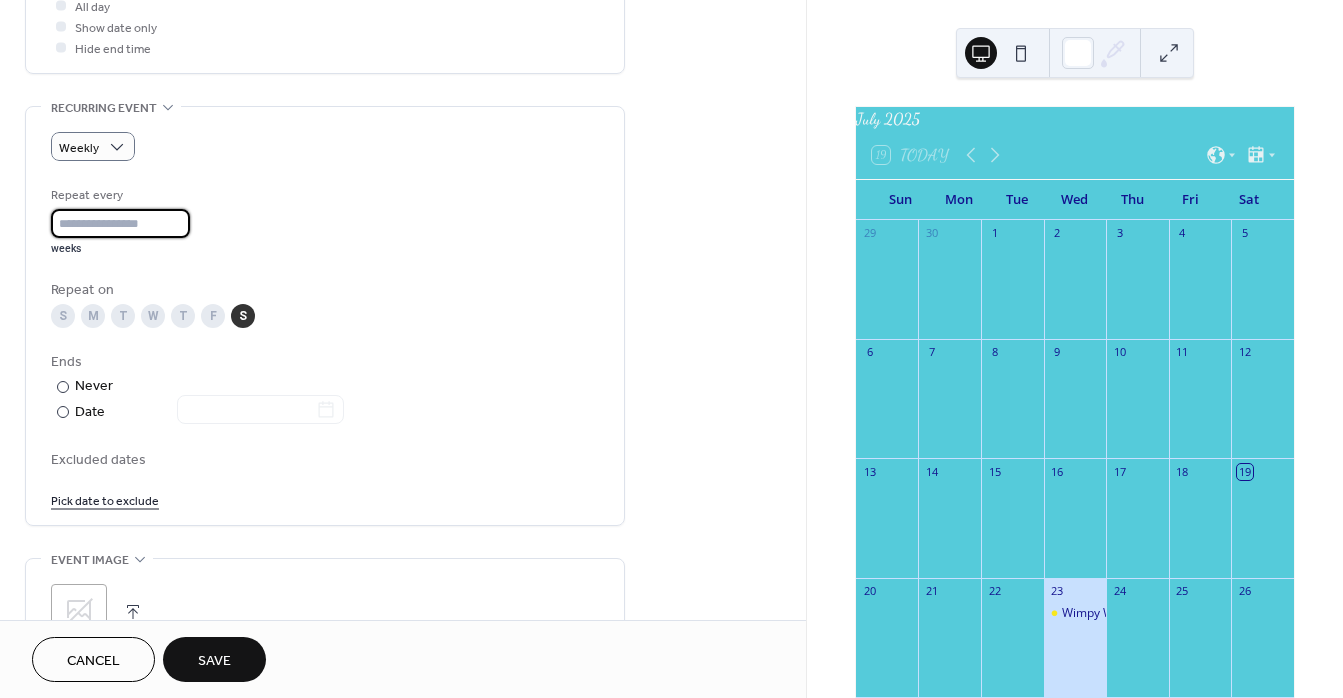 click on "*" at bounding box center [120, 223] 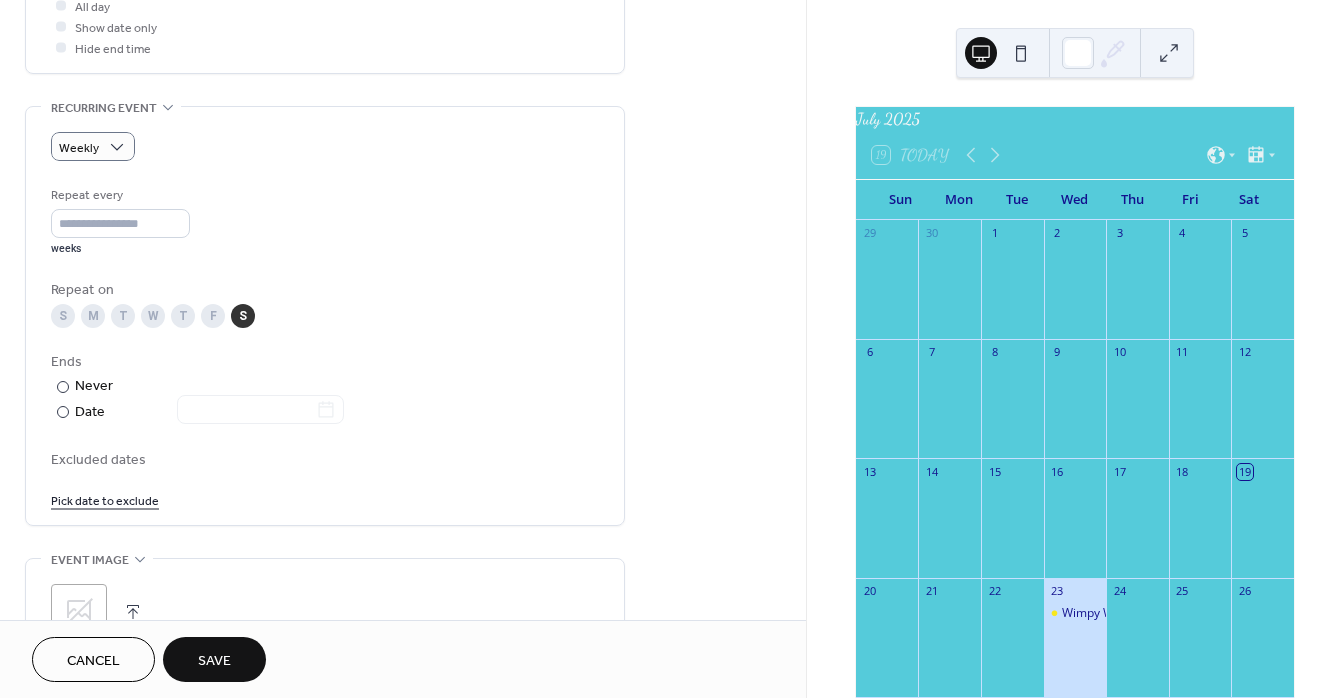 click on "S M T W T F S" at bounding box center (325, 316) 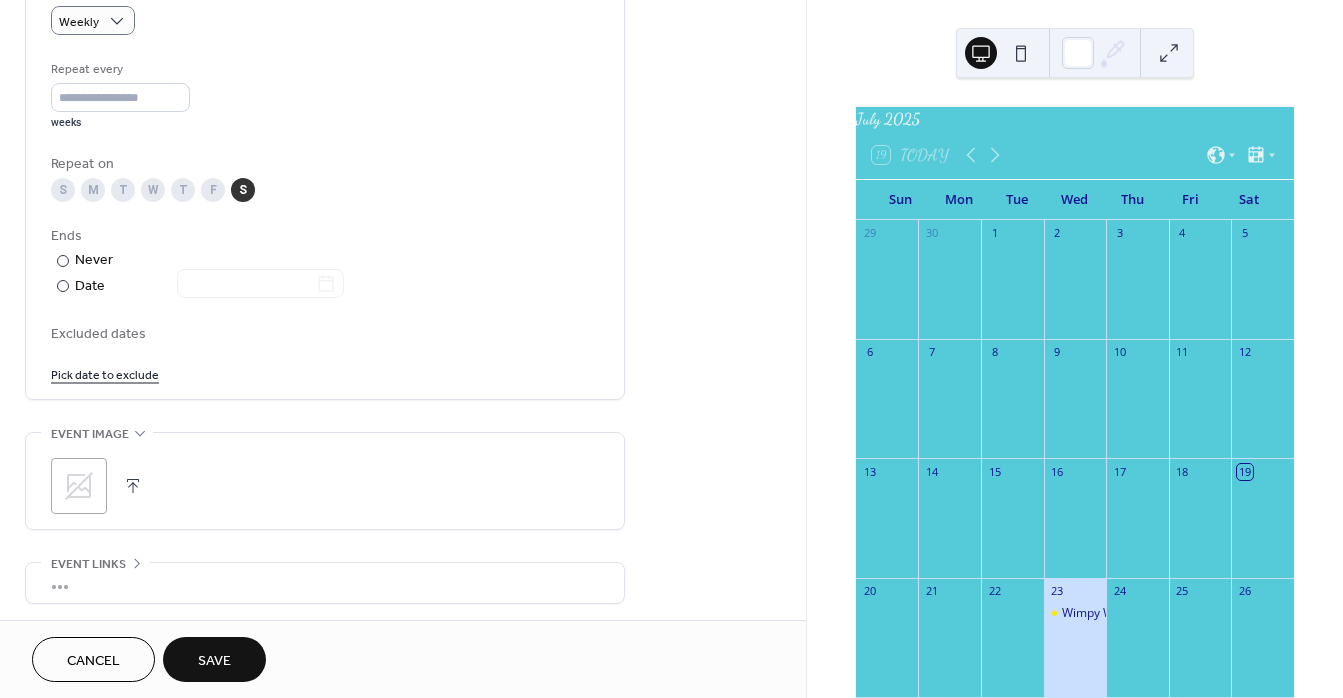 scroll, scrollTop: 963, scrollLeft: 0, axis: vertical 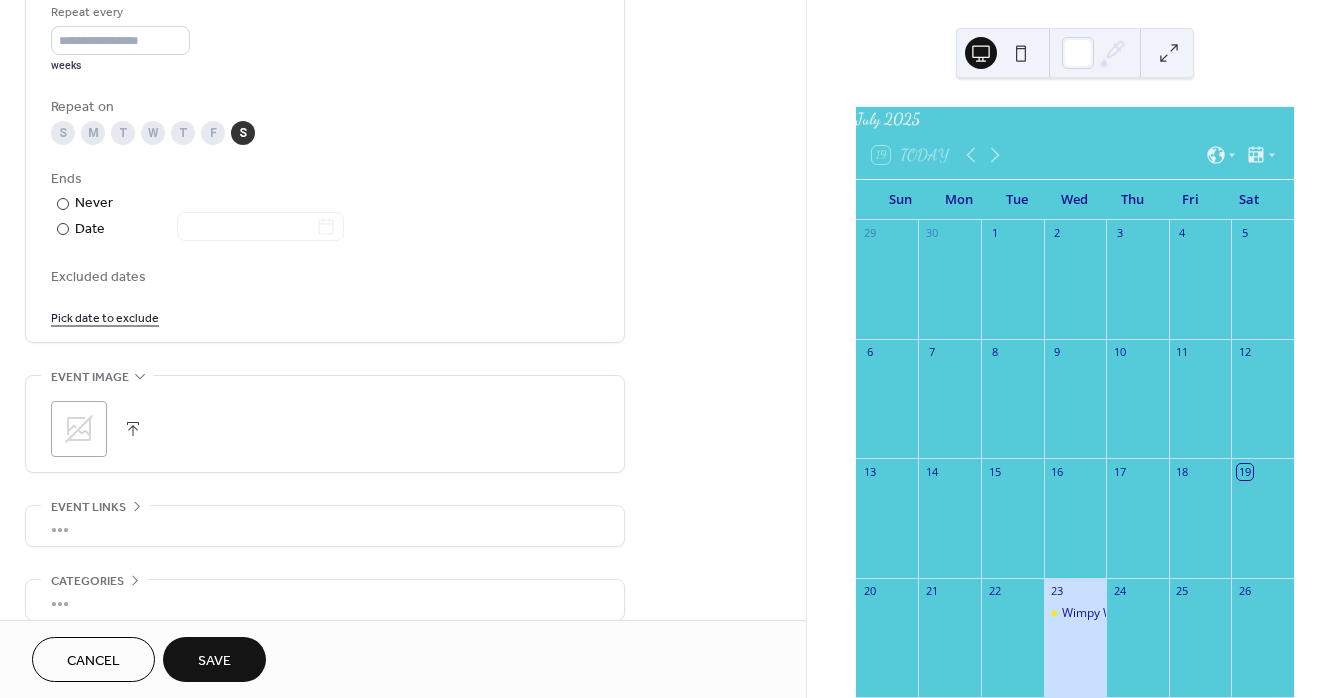 click on ";" at bounding box center (325, 429) 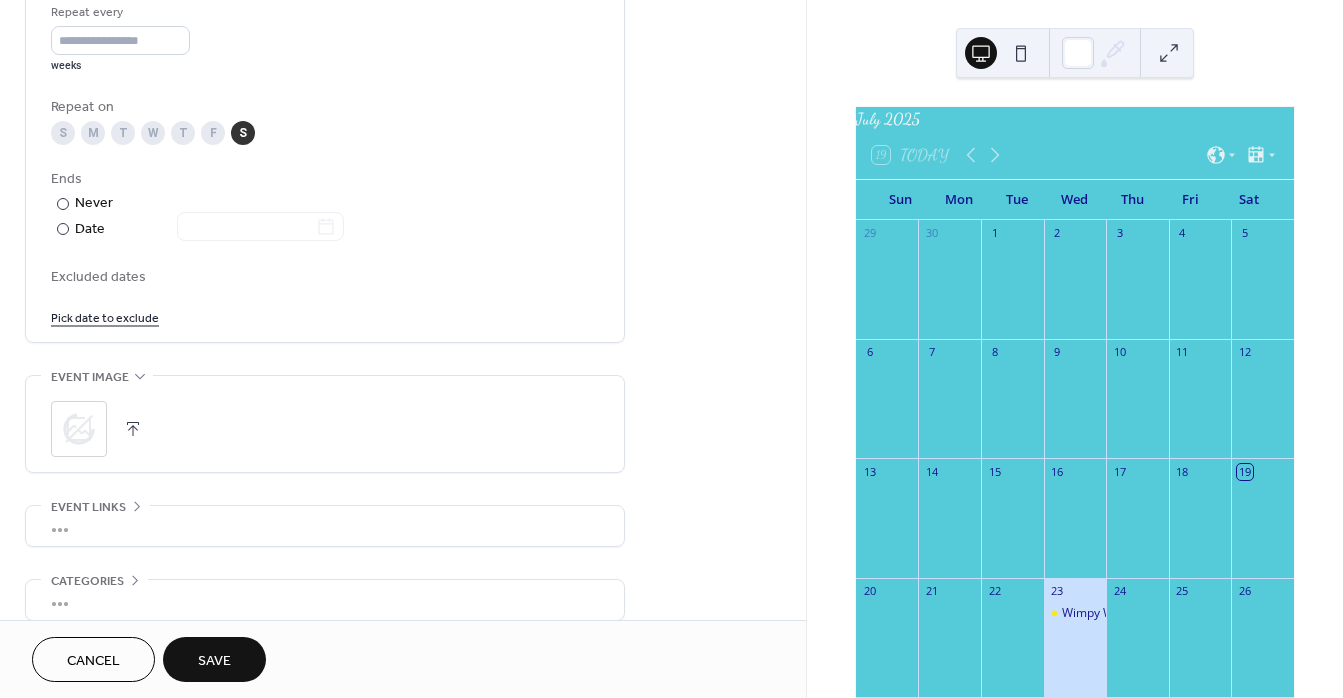 scroll, scrollTop: 1068, scrollLeft: 0, axis: vertical 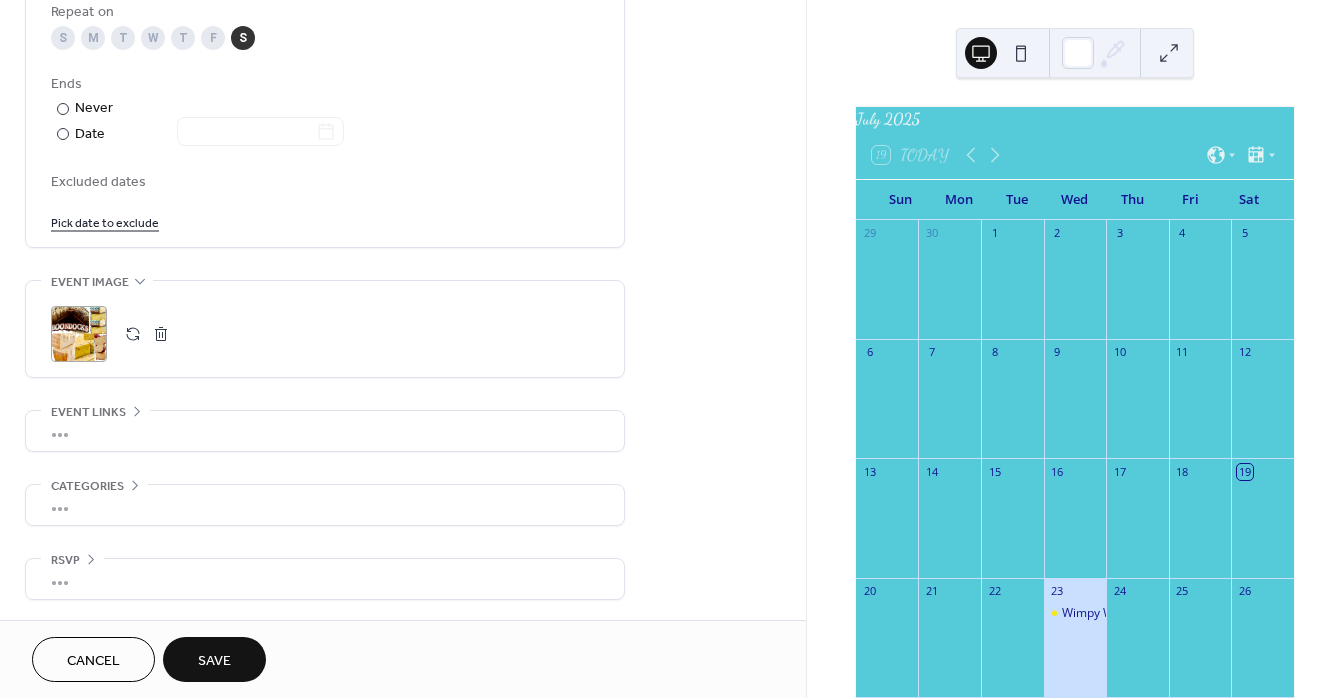 click 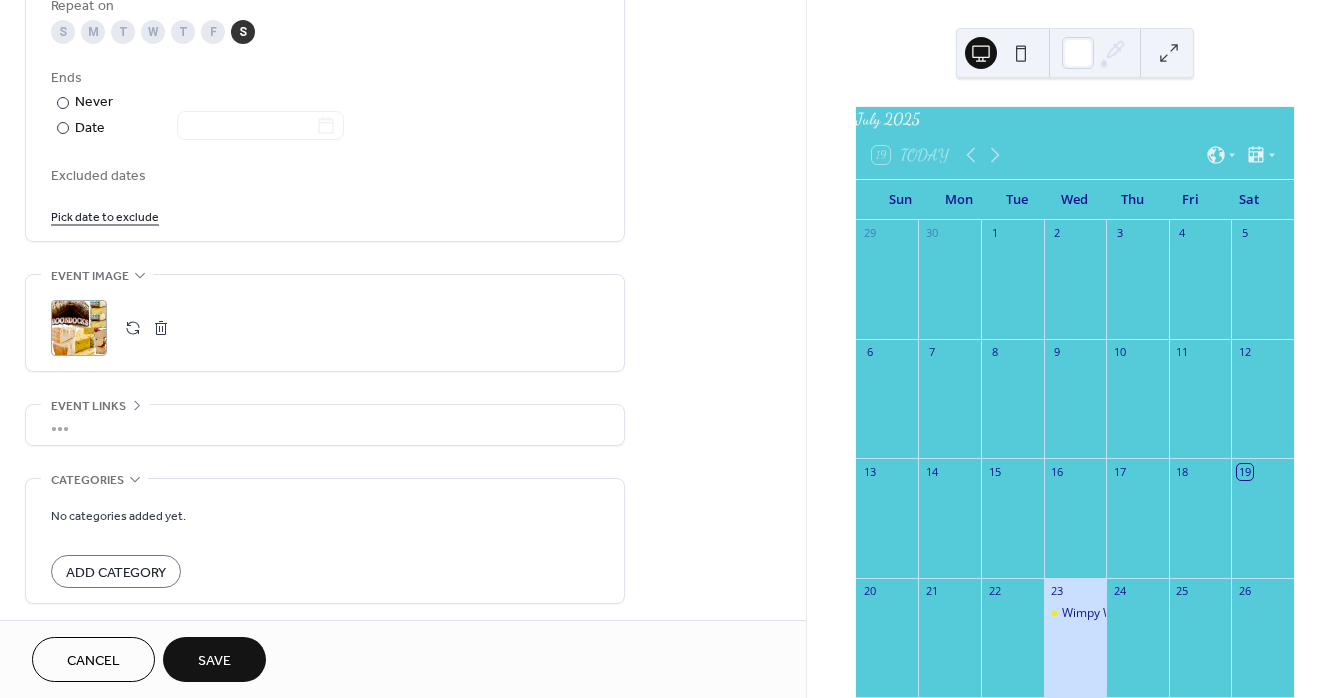 click 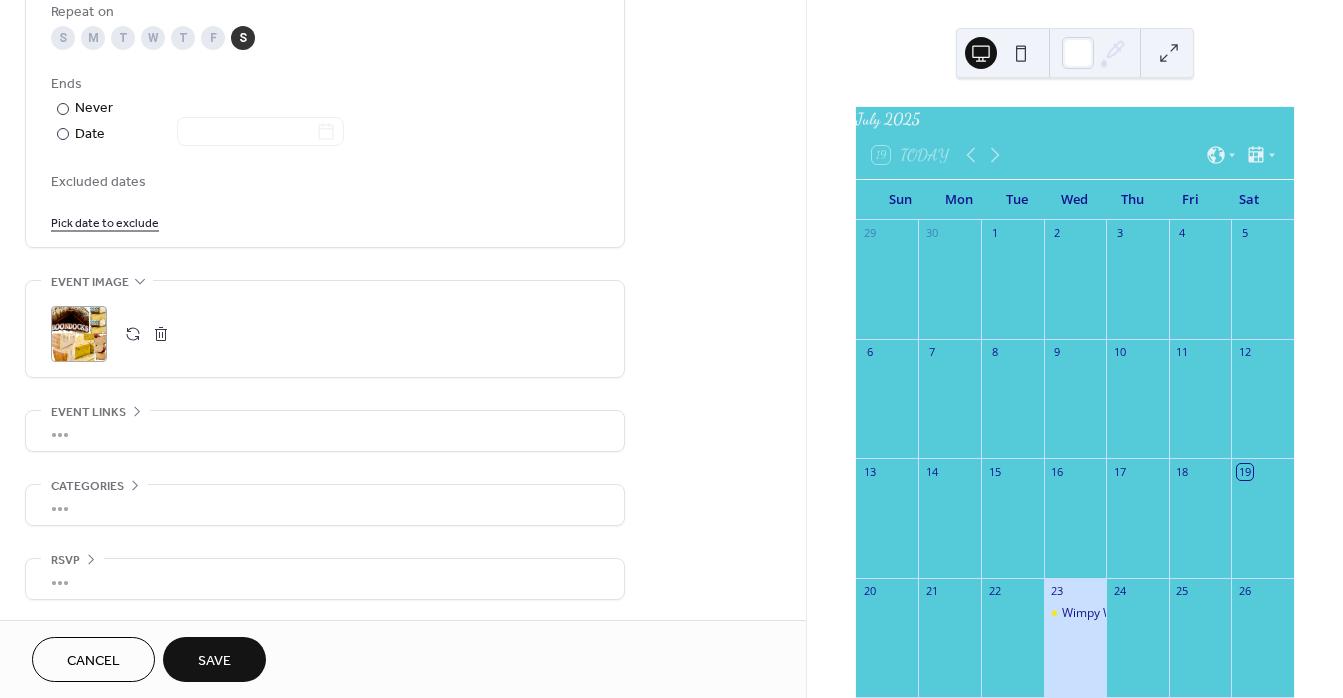 click on "Categories" at bounding box center [87, 486] 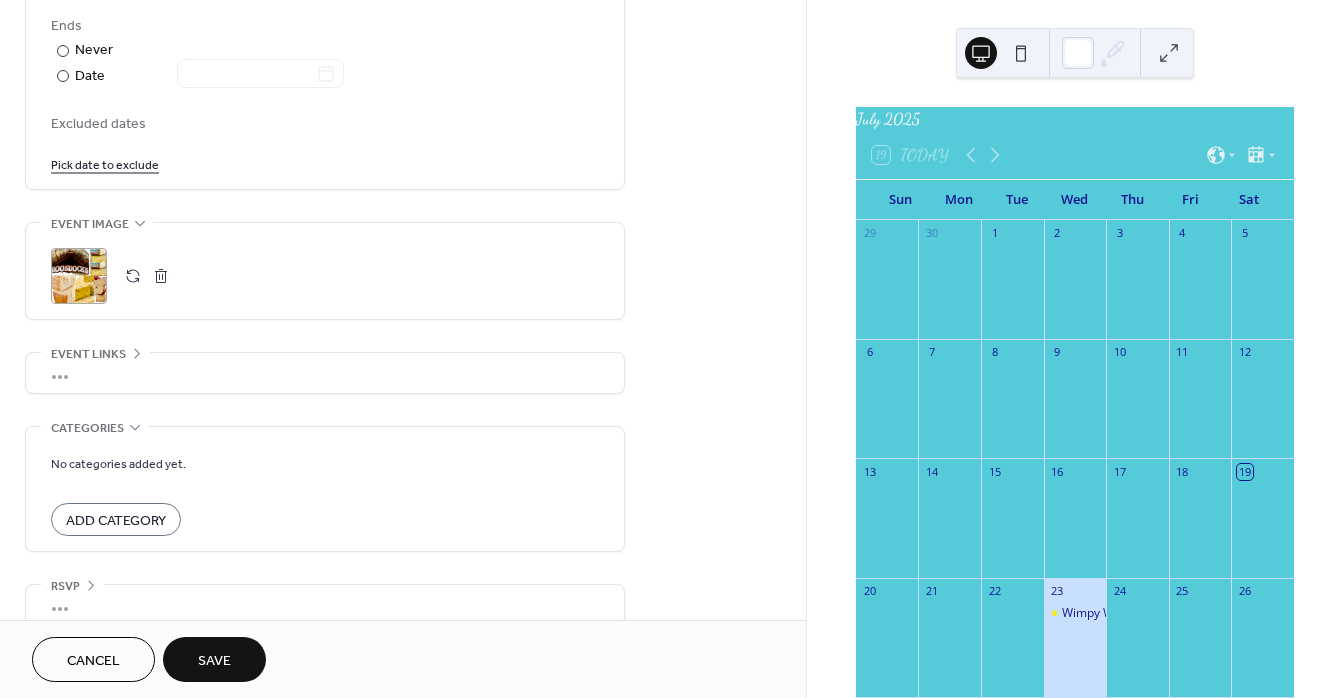 scroll, scrollTop: 1152, scrollLeft: 0, axis: vertical 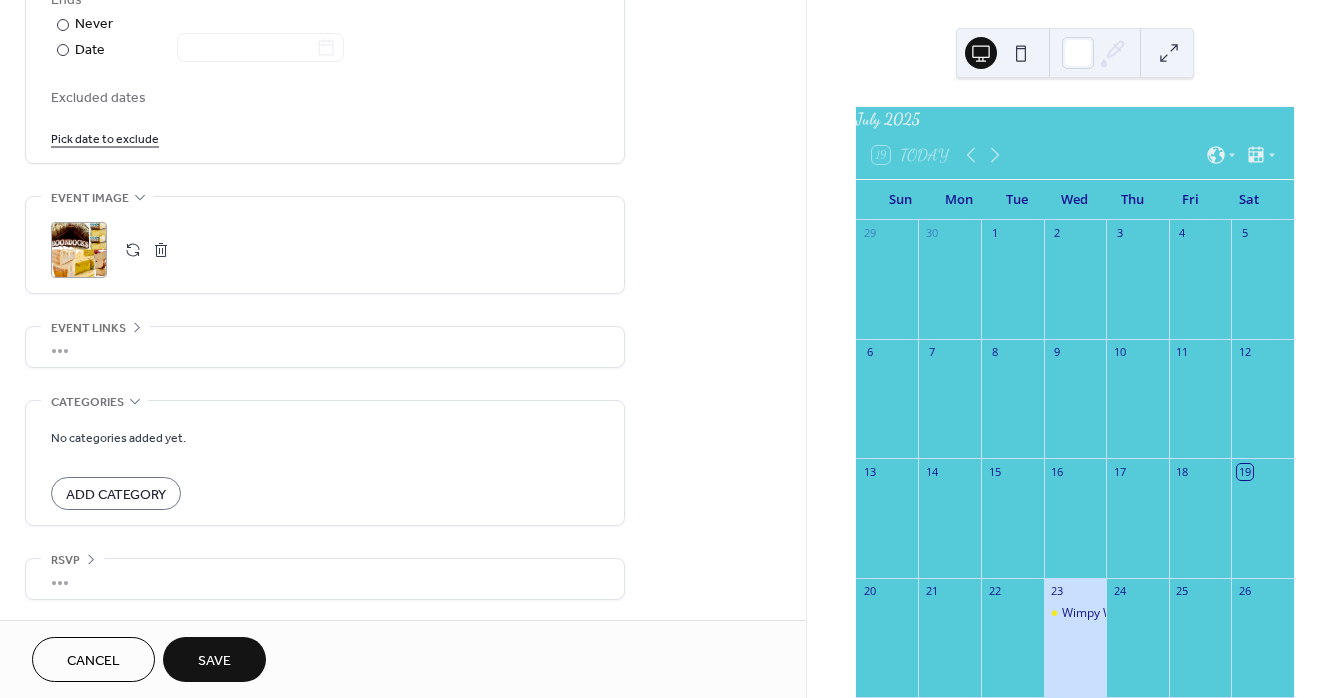 click on "Save" at bounding box center [214, 661] 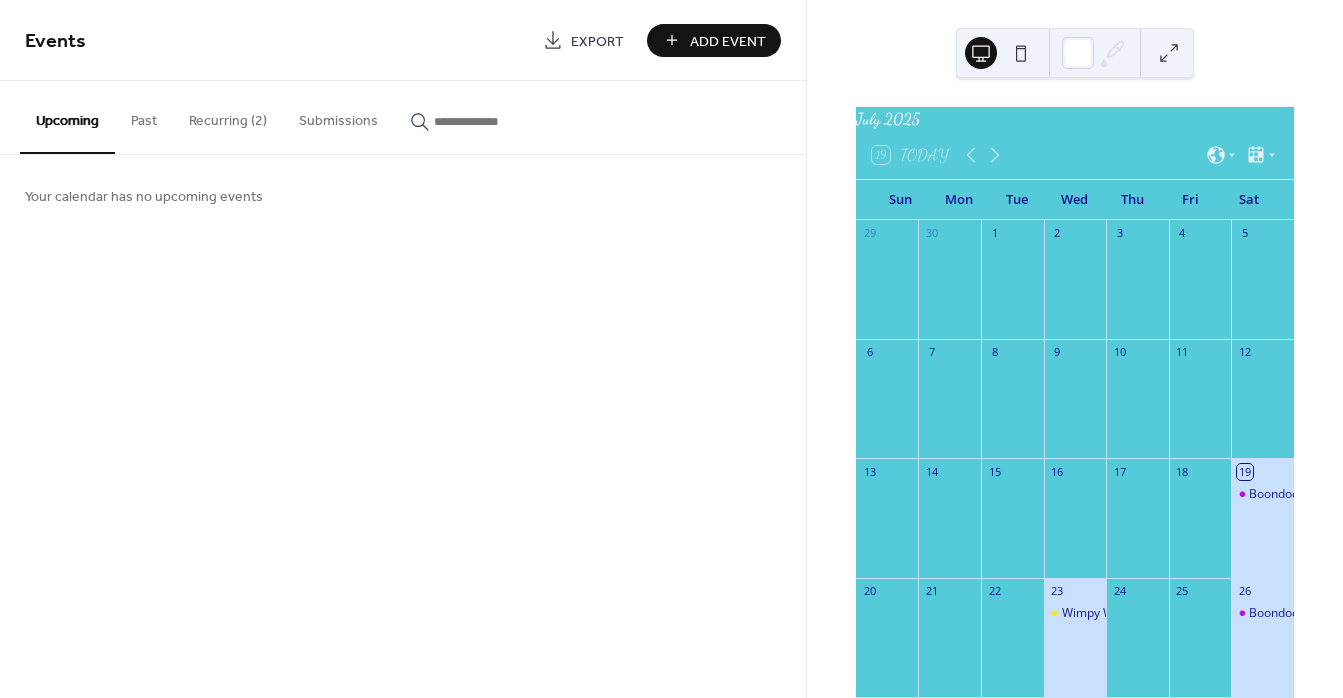 click on "Add Event" at bounding box center [728, 41] 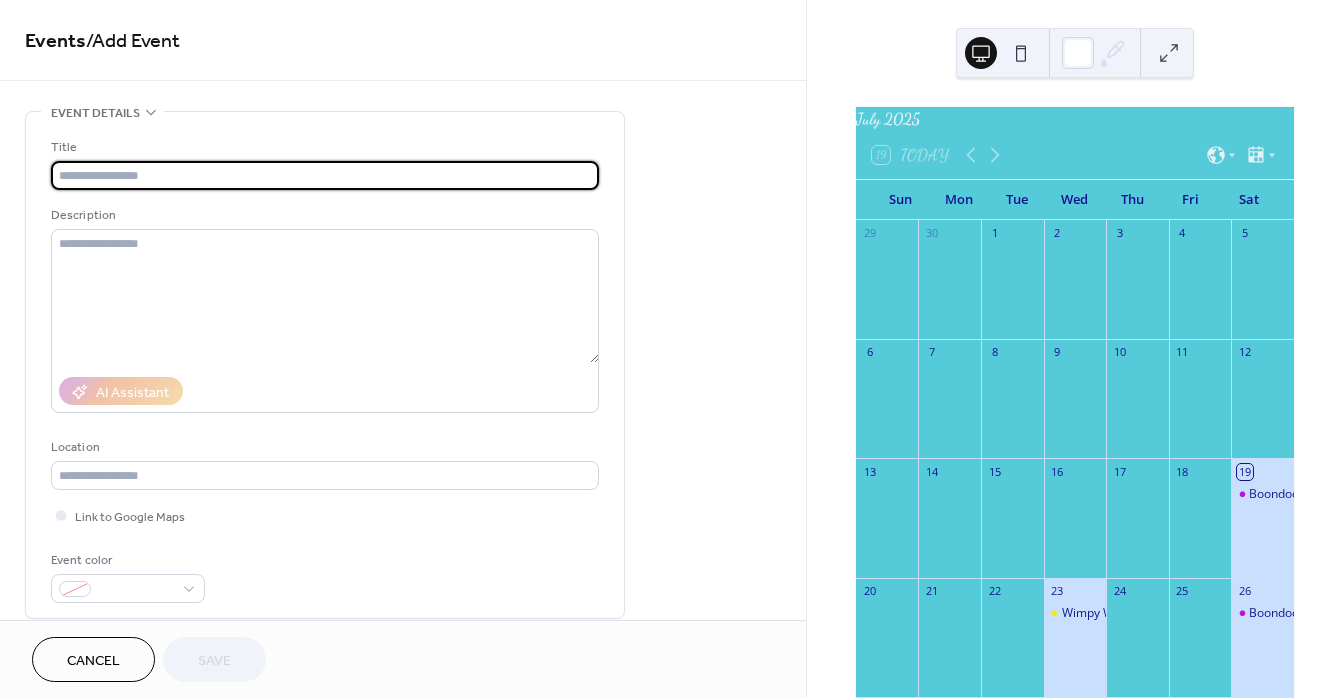 click at bounding box center [325, 175] 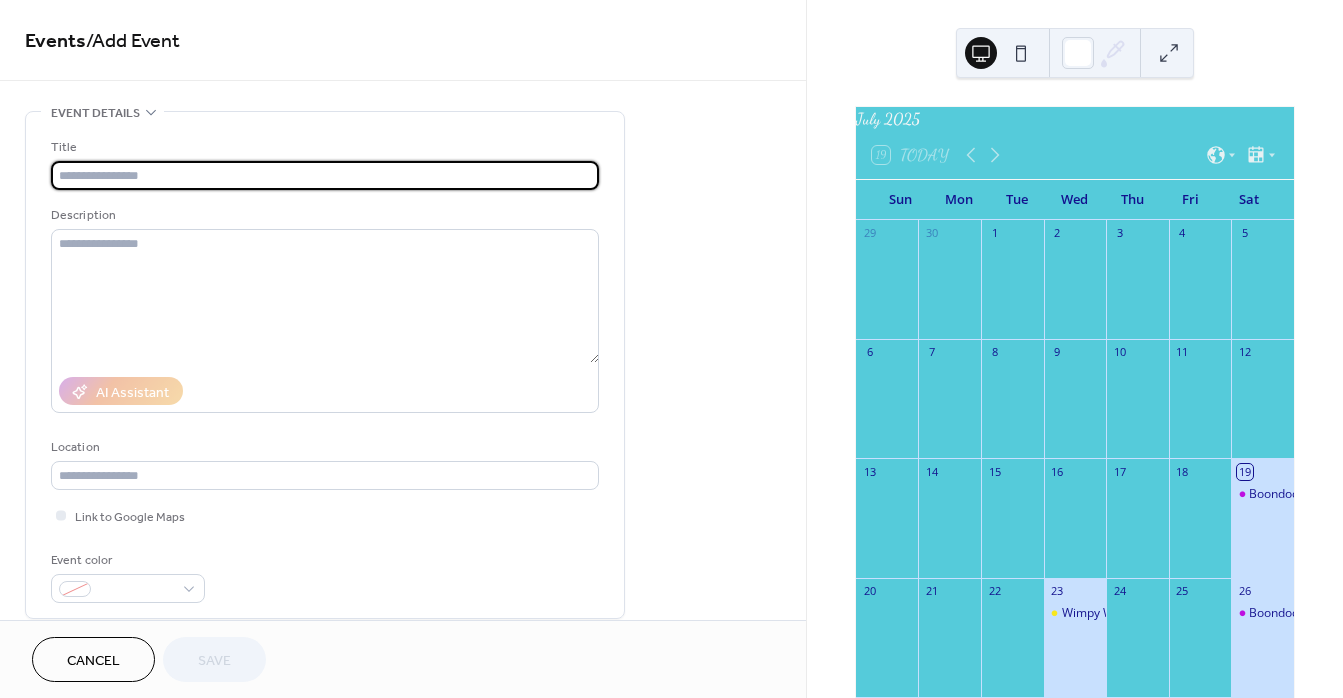 paste on "**********" 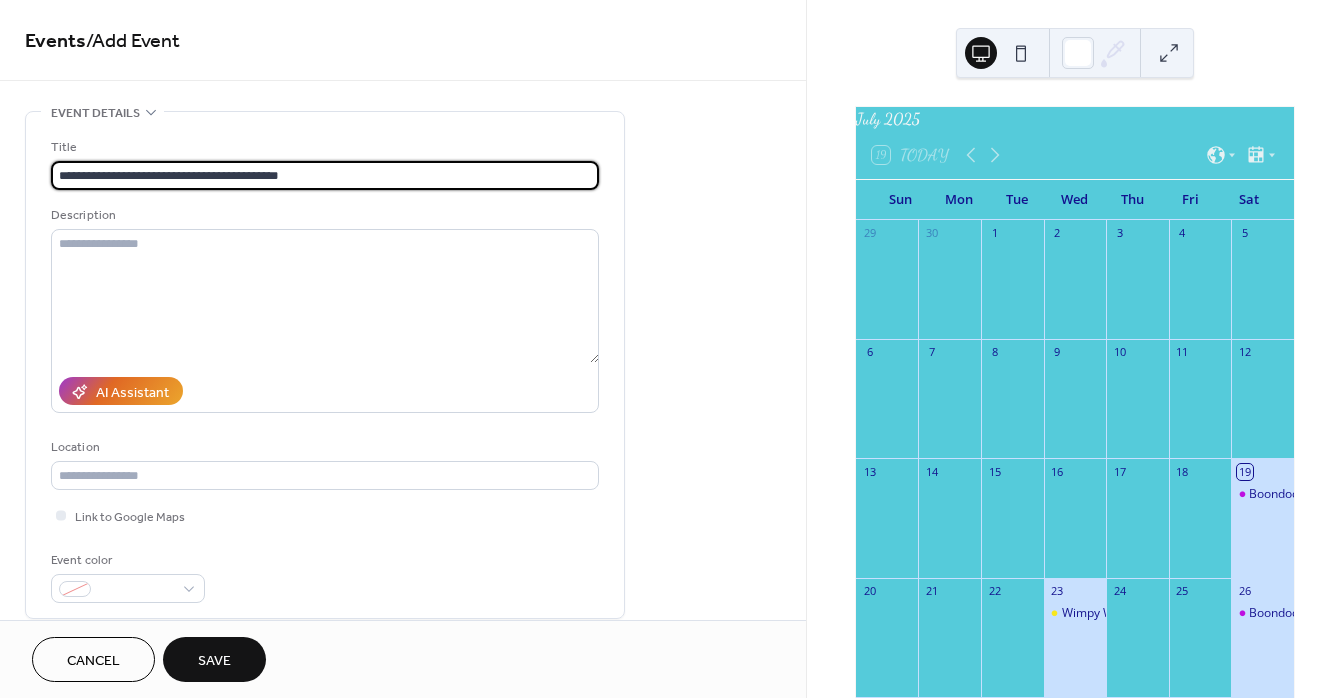 type on "**********" 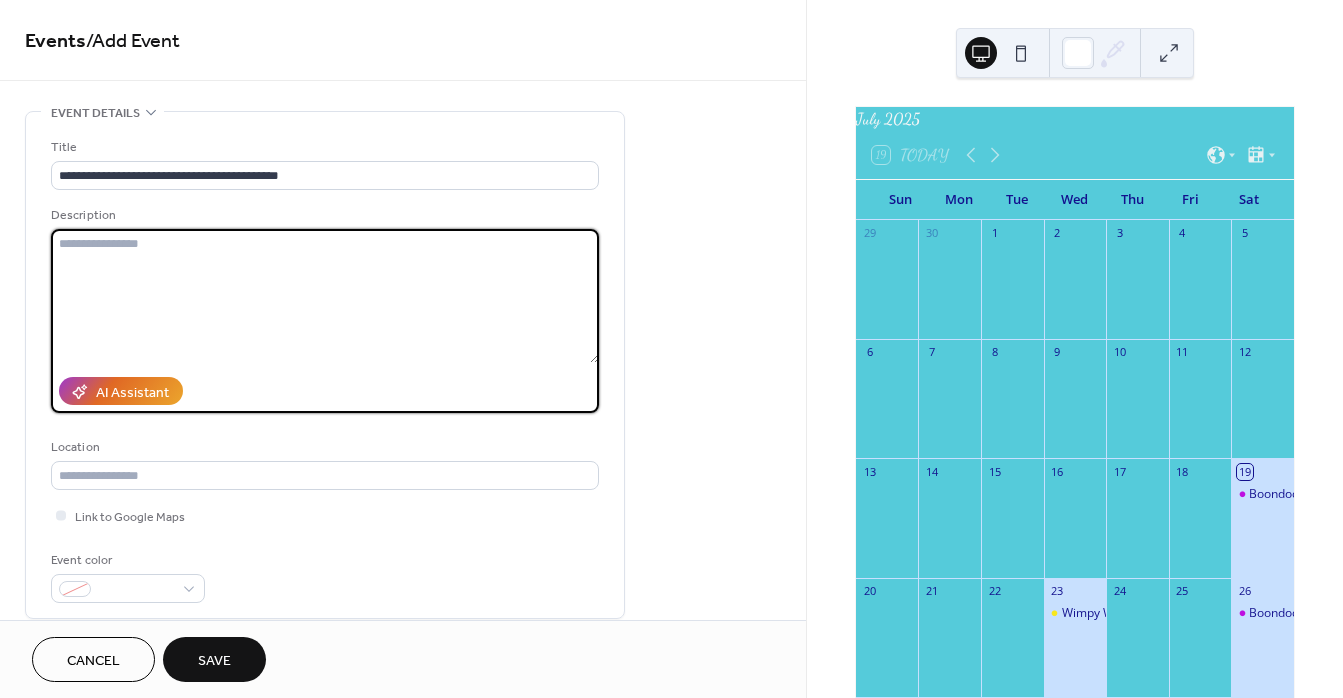 click at bounding box center (325, 296) 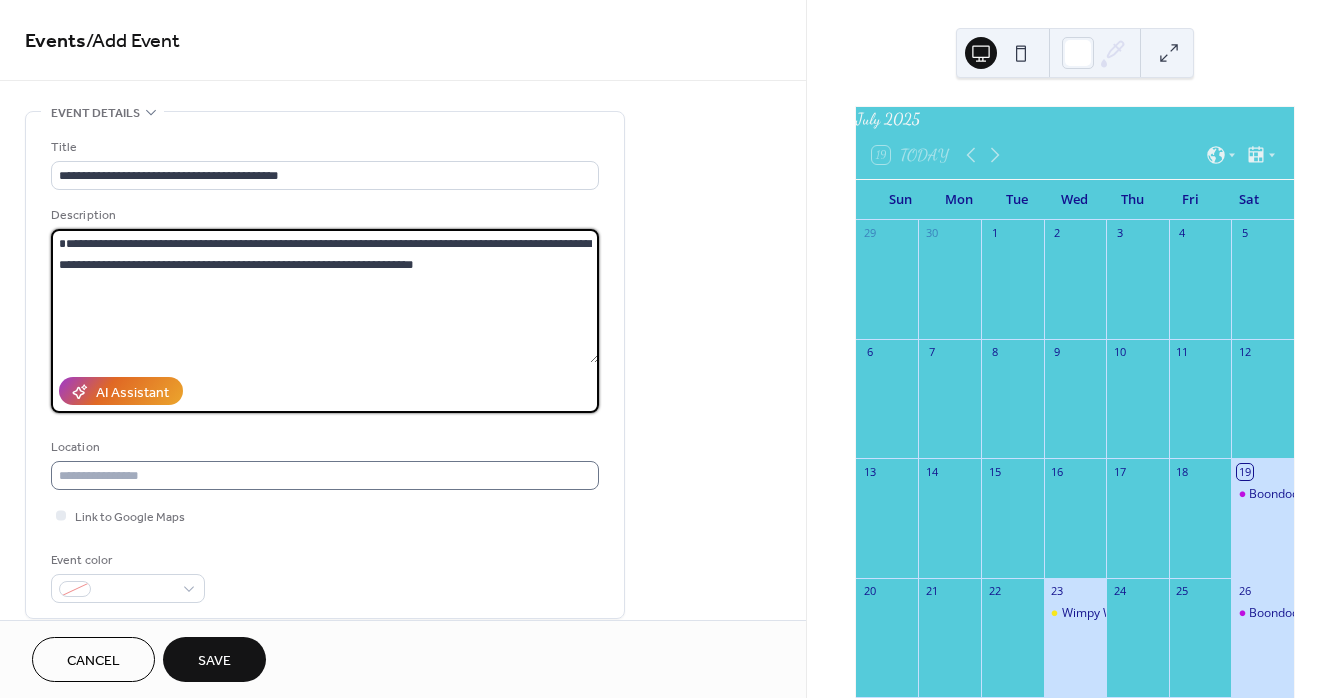 type on "**********" 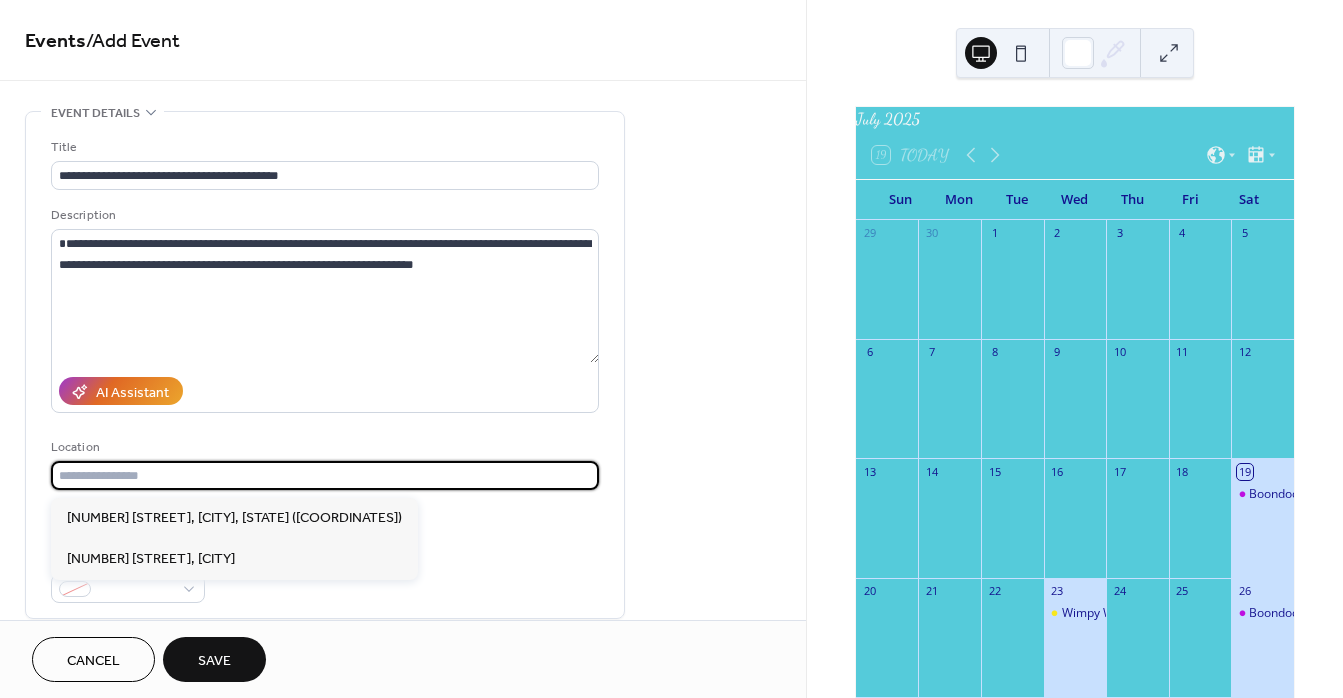 click at bounding box center (325, 475) 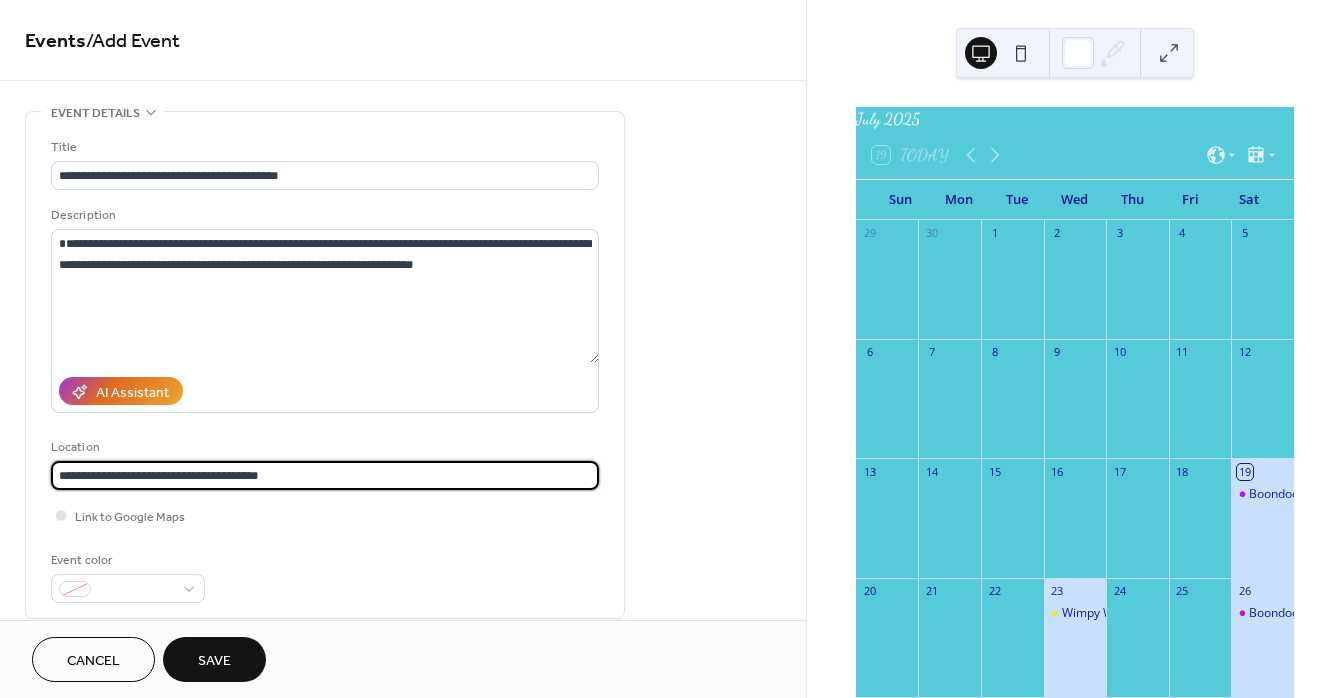 type on "**********" 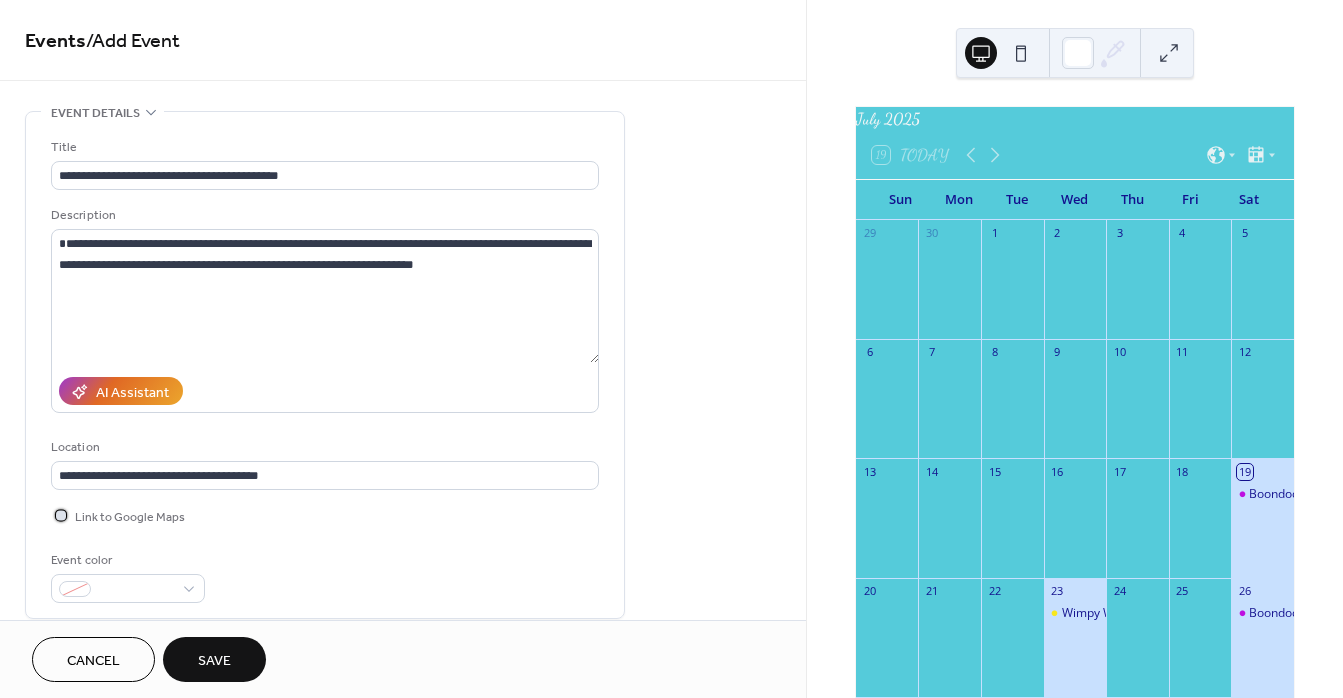 click at bounding box center [61, 515] 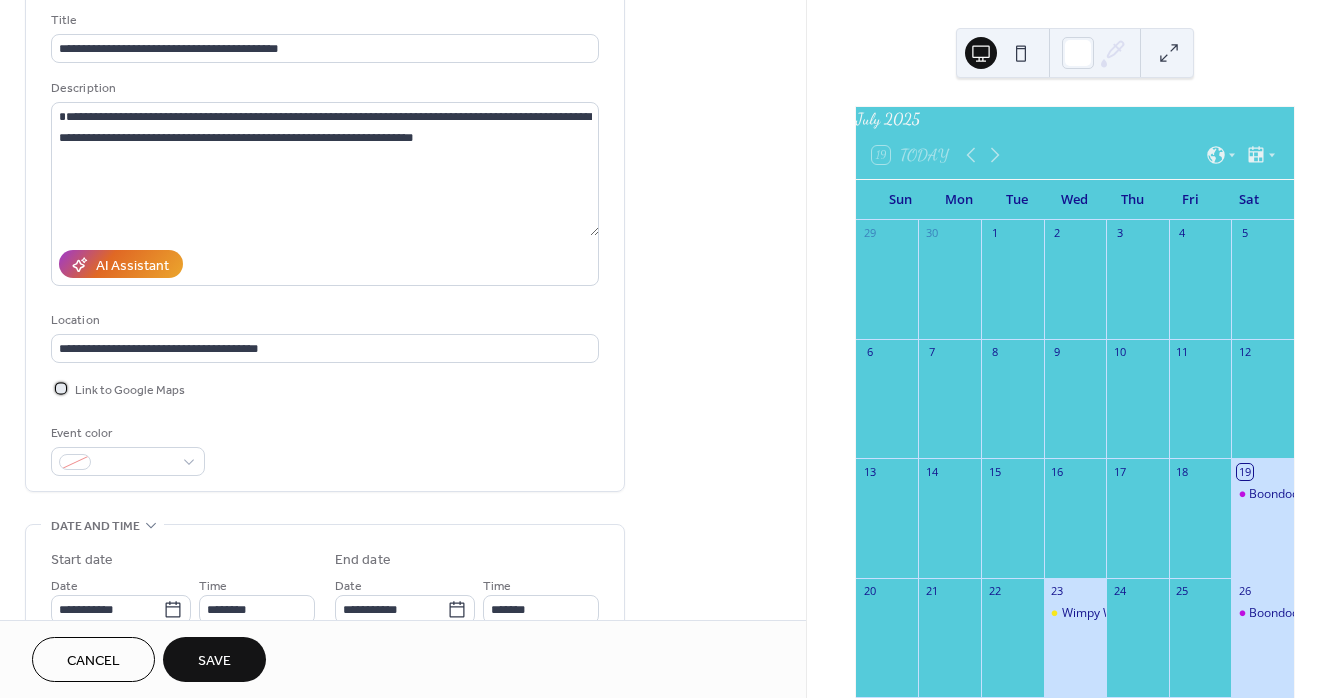 scroll, scrollTop: 222, scrollLeft: 0, axis: vertical 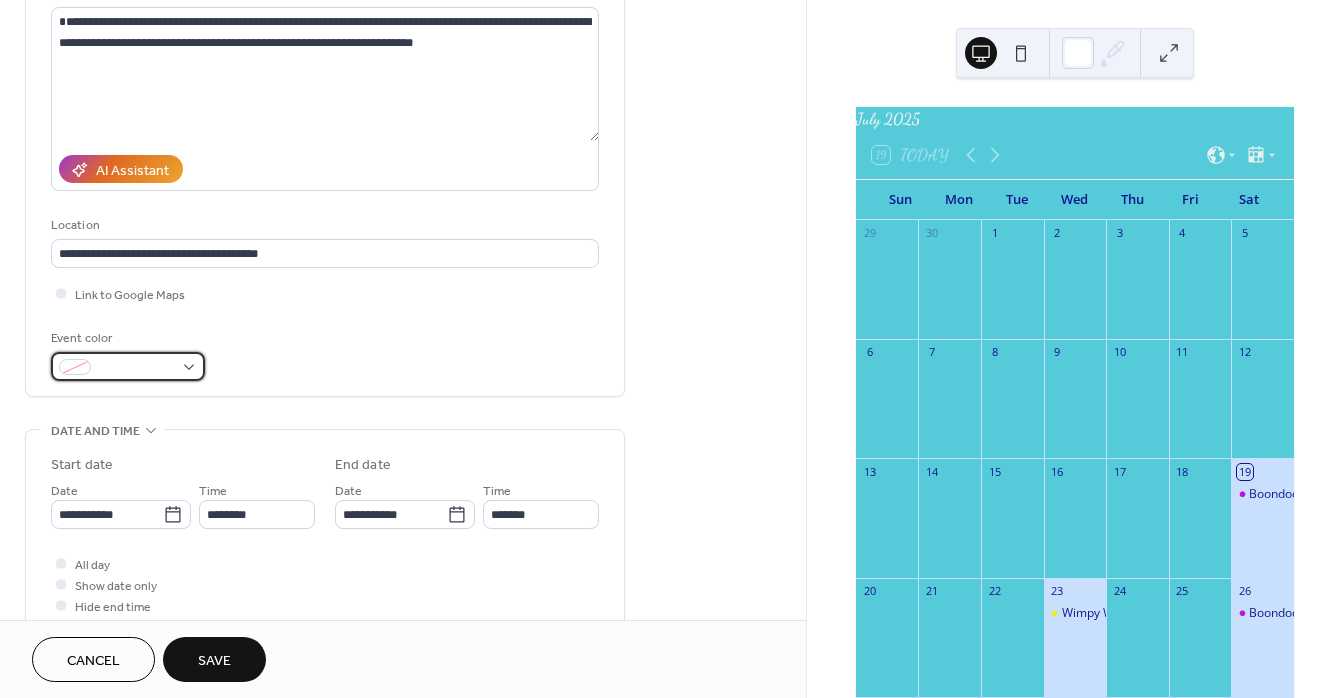 click at bounding box center [128, 366] 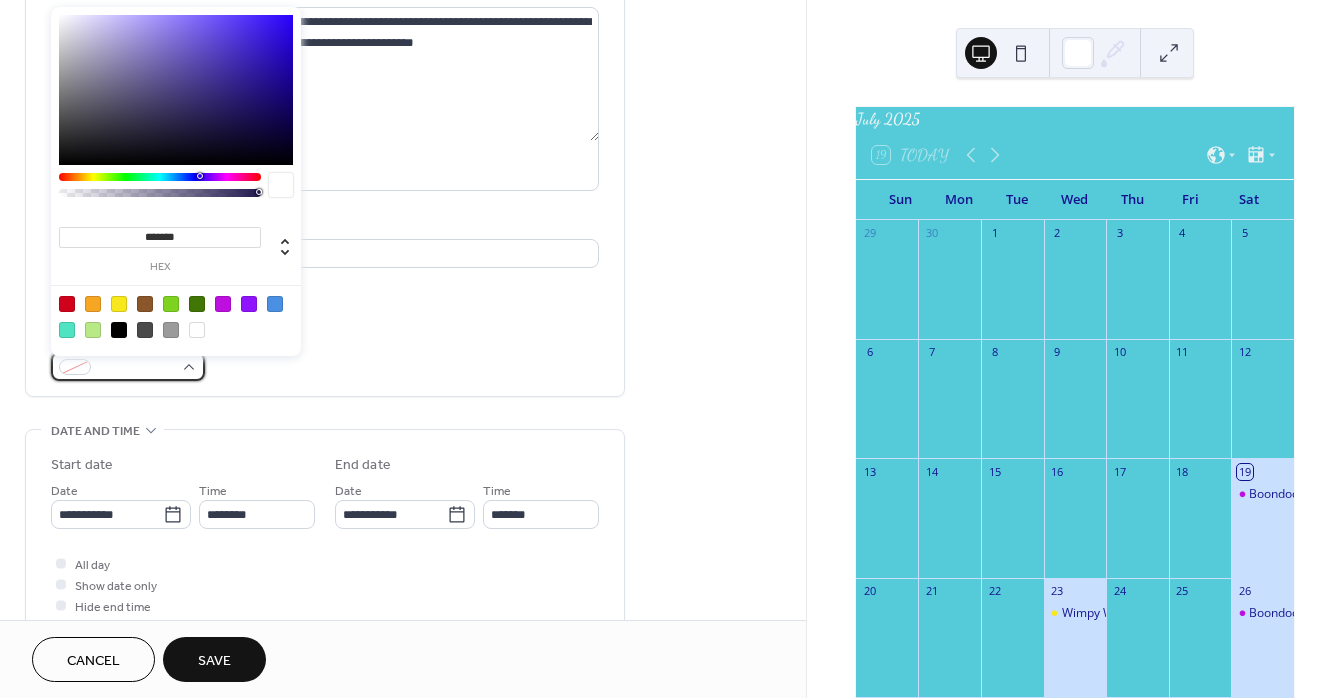 click at bounding box center [128, 366] 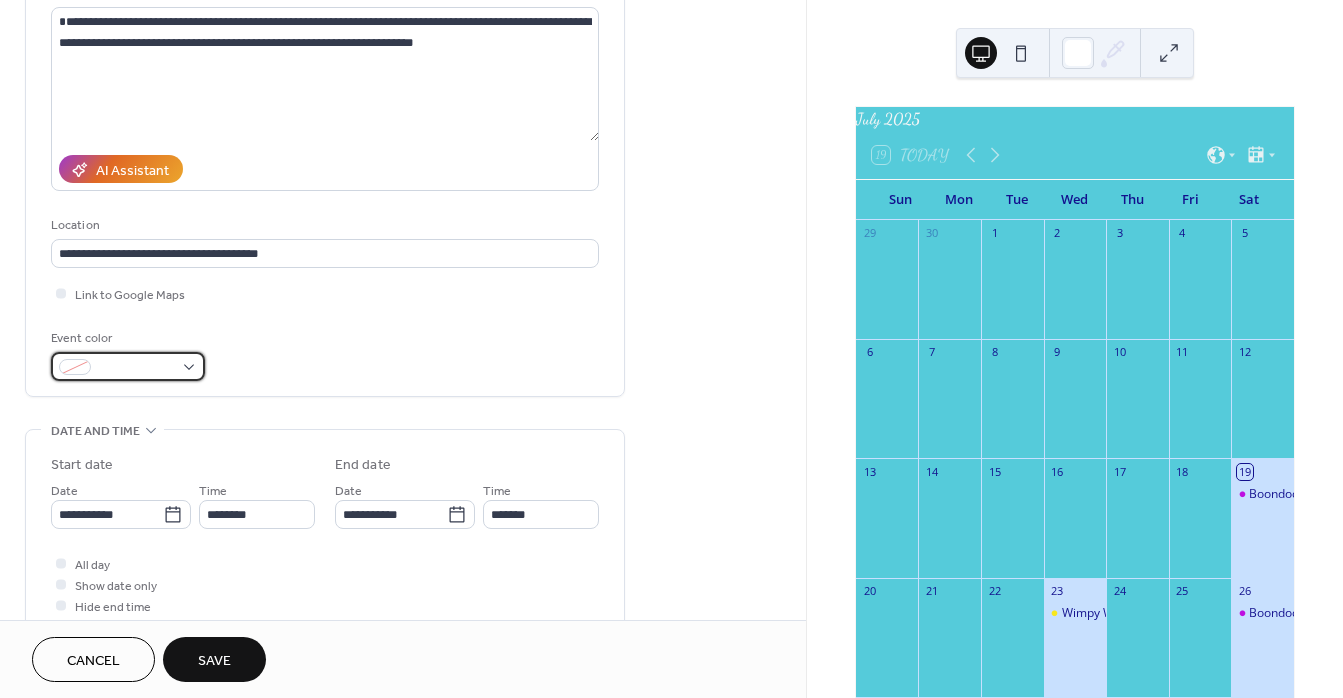 click at bounding box center [128, 366] 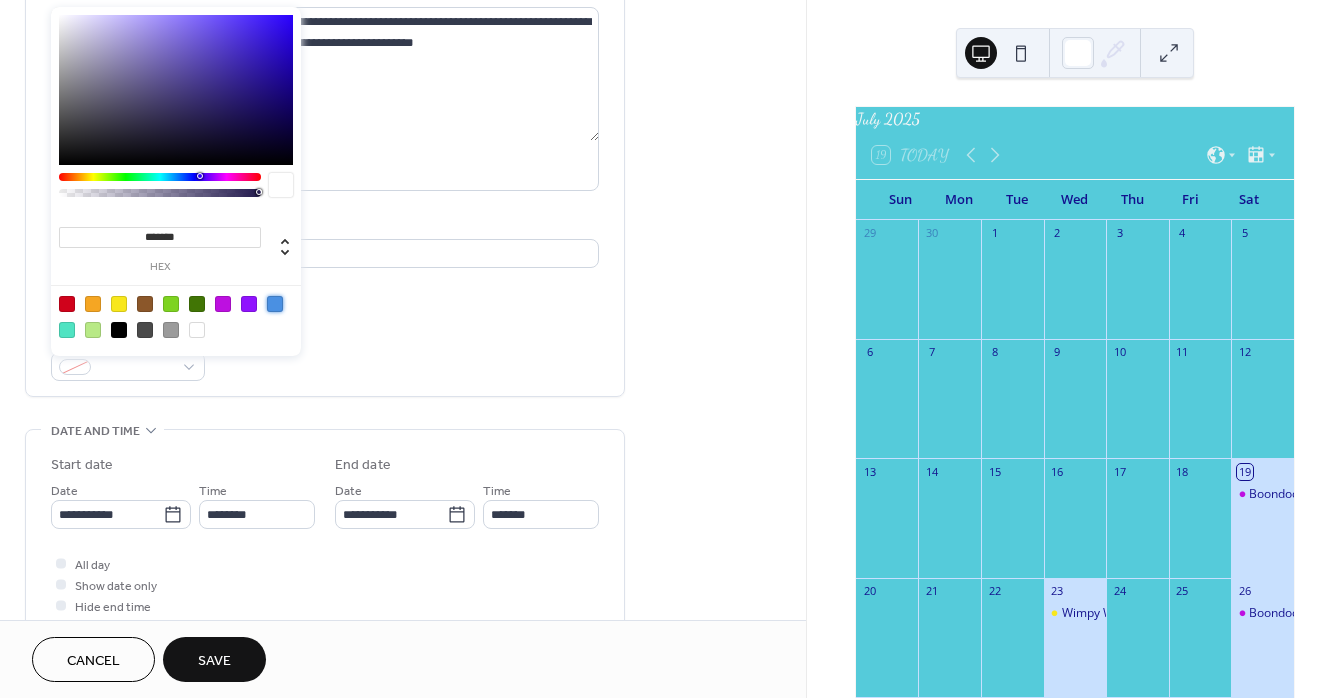 click at bounding box center (275, 304) 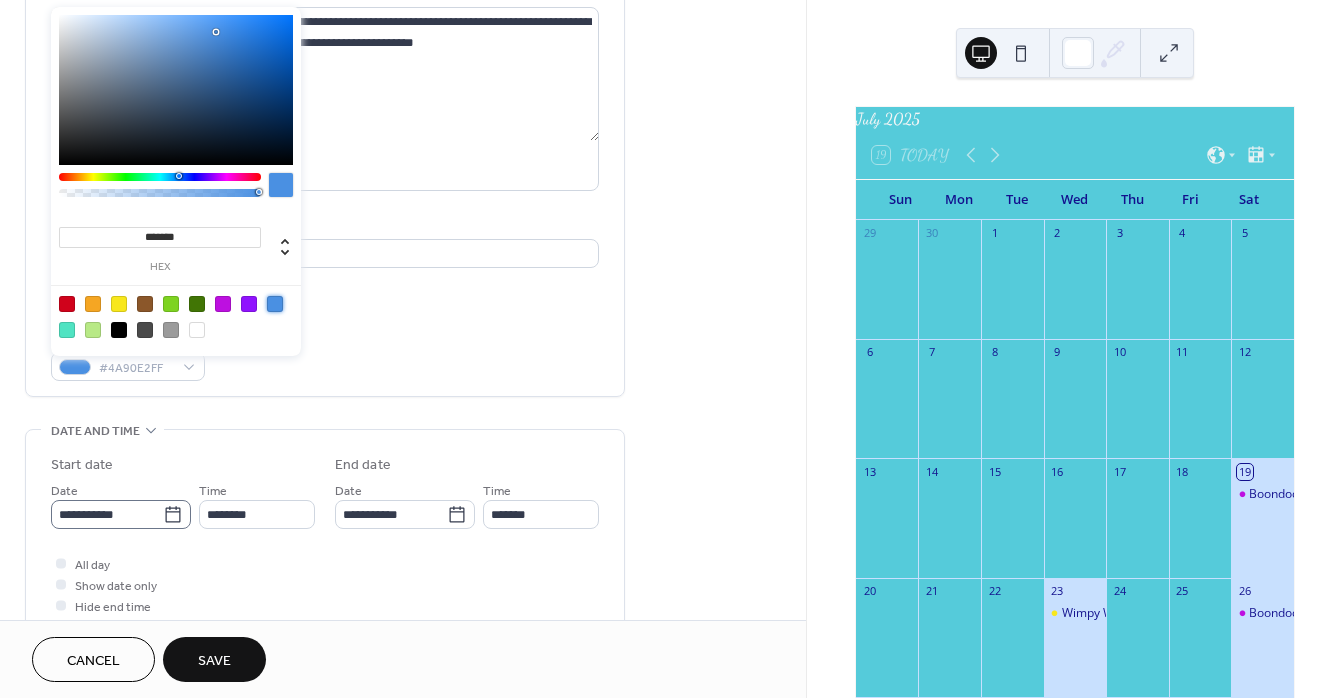 click 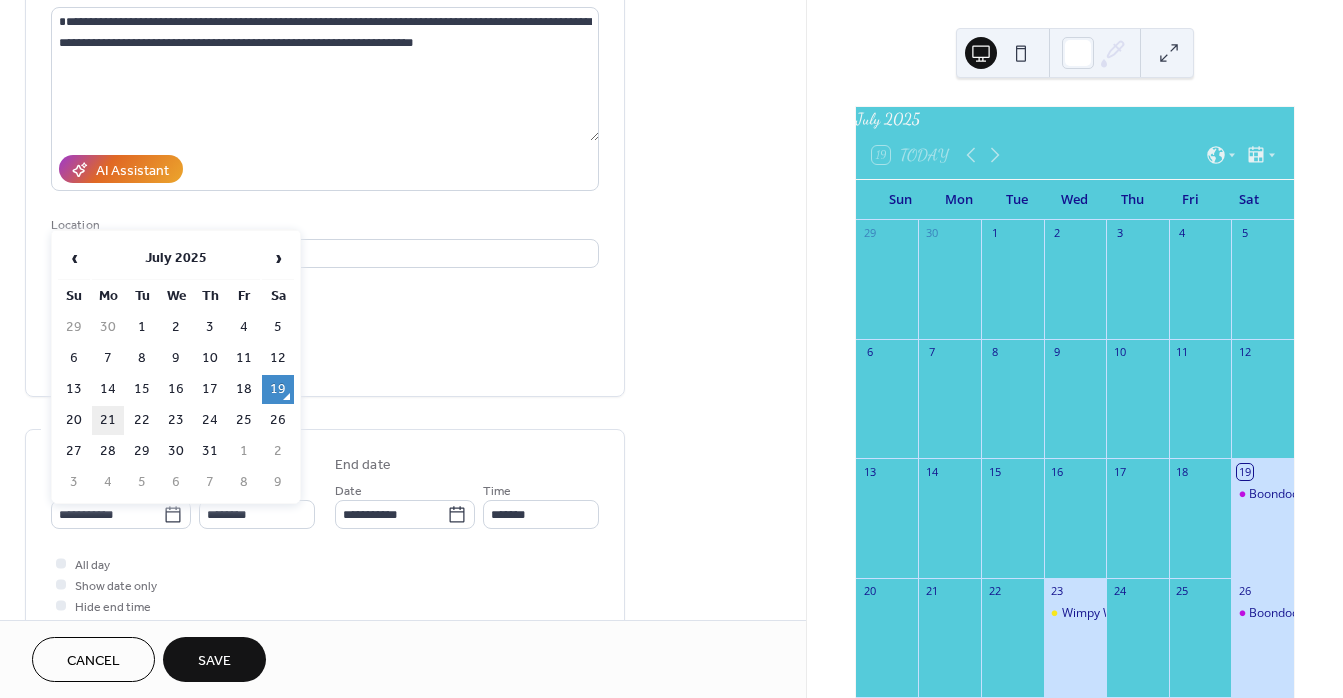 click on "21" at bounding box center (108, 420) 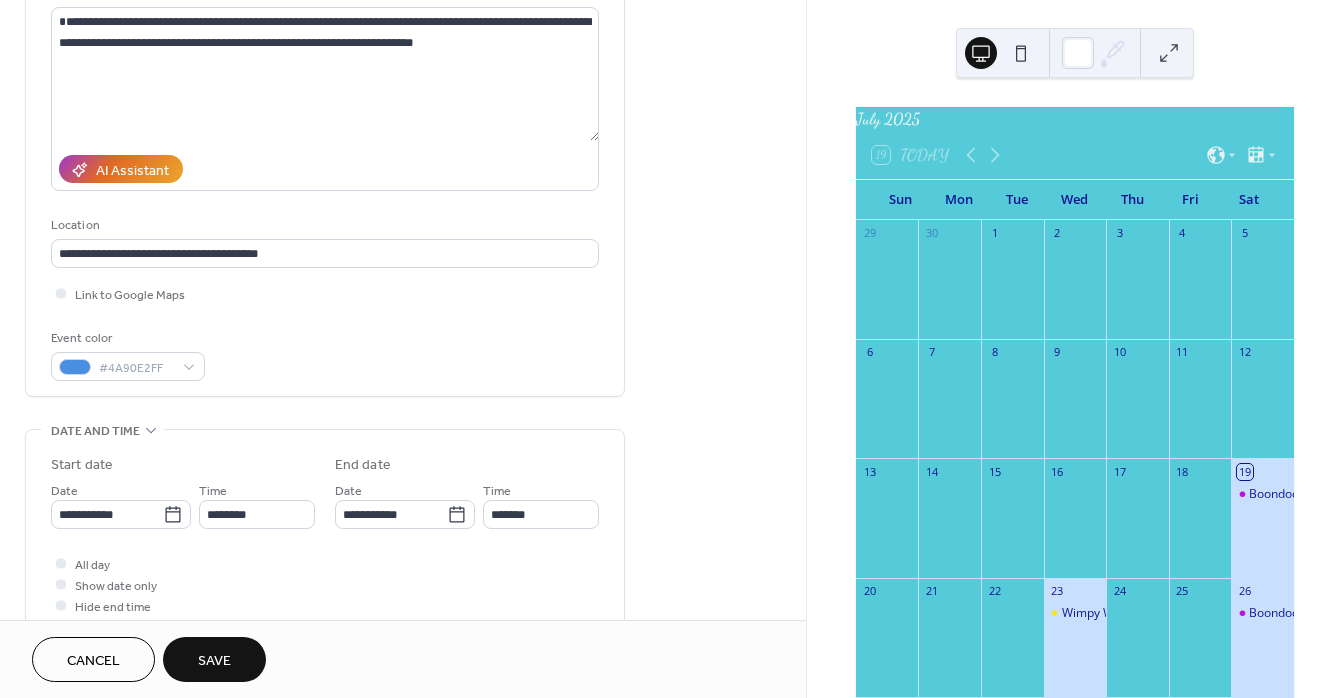 type on "**********" 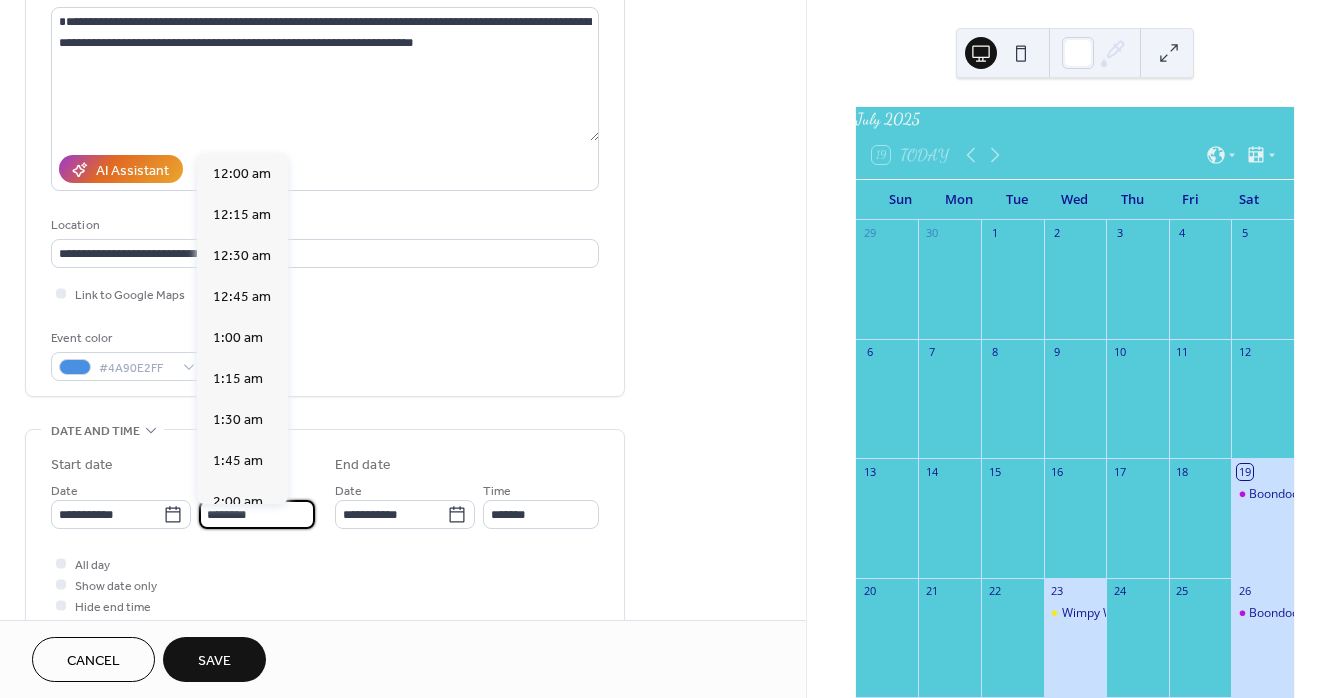 scroll, scrollTop: 1968, scrollLeft: 0, axis: vertical 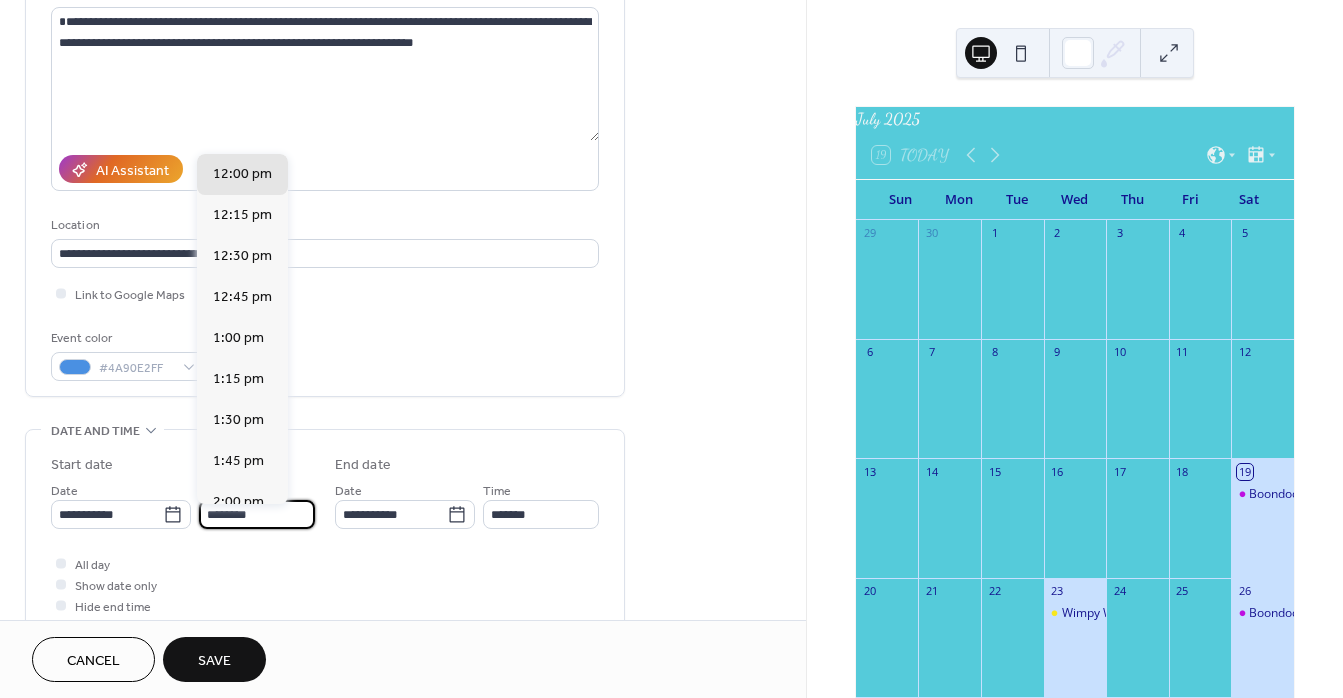 drag, startPoint x: 216, startPoint y: 519, endPoint x: 235, endPoint y: 522, distance: 19.235384 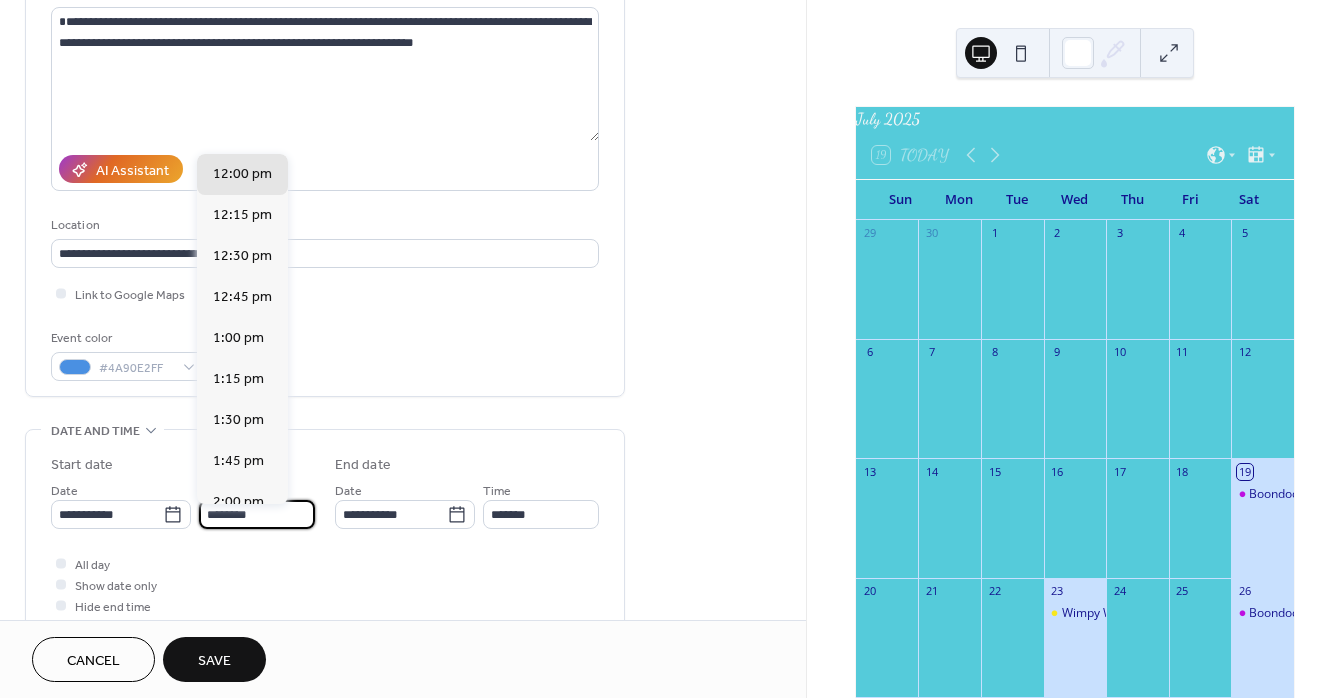 click on "********" at bounding box center (257, 514) 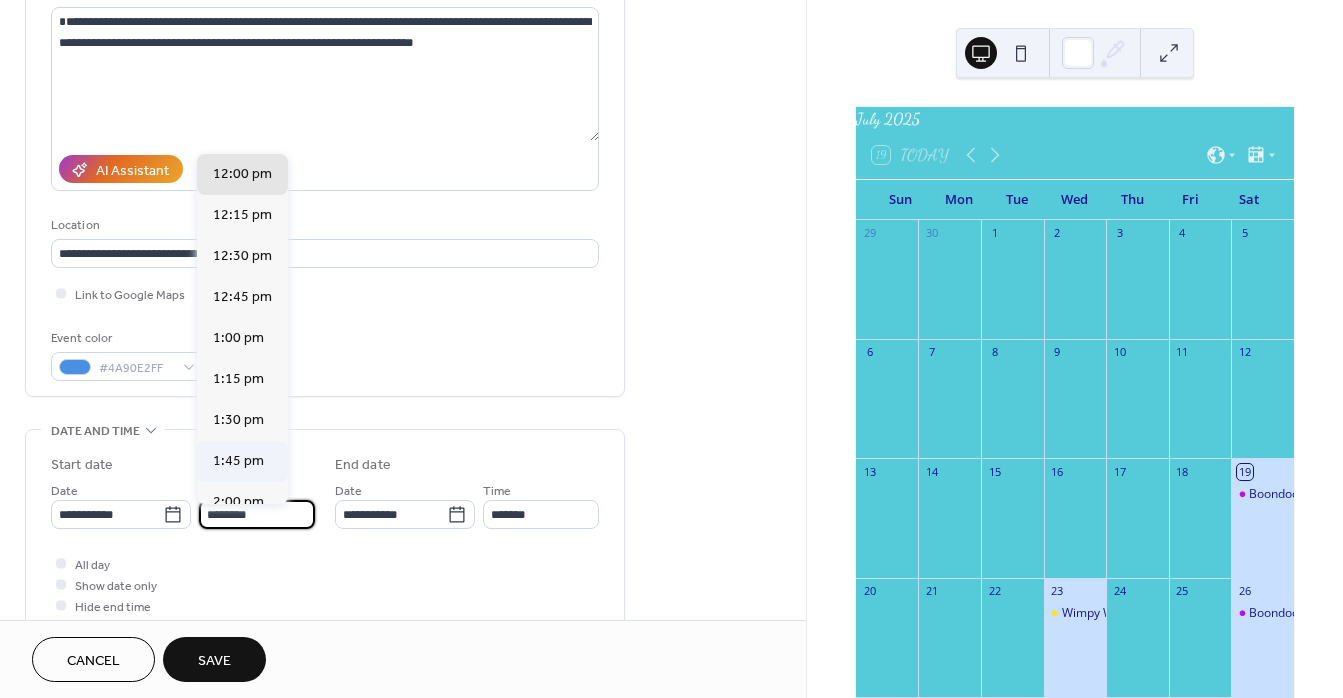 scroll, scrollTop: 3586, scrollLeft: 0, axis: vertical 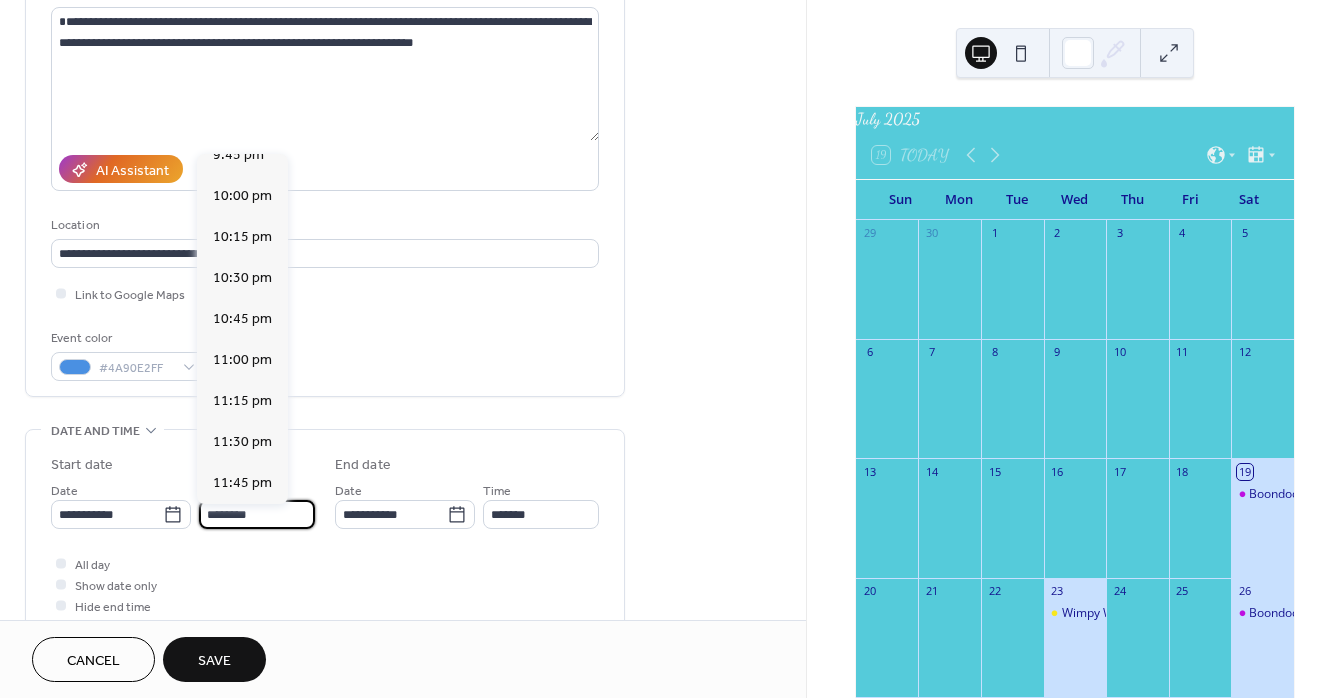 click on "********" at bounding box center [257, 514] 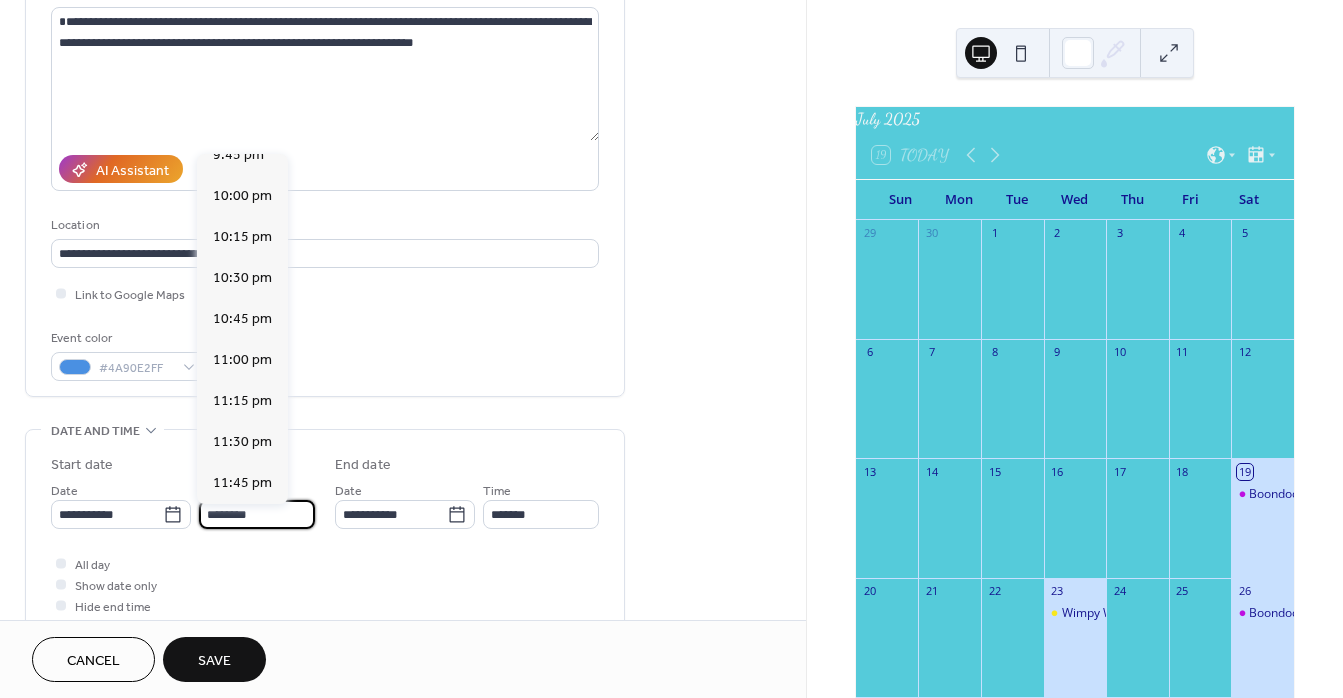 drag, startPoint x: 203, startPoint y: 519, endPoint x: 214, endPoint y: 522, distance: 11.401754 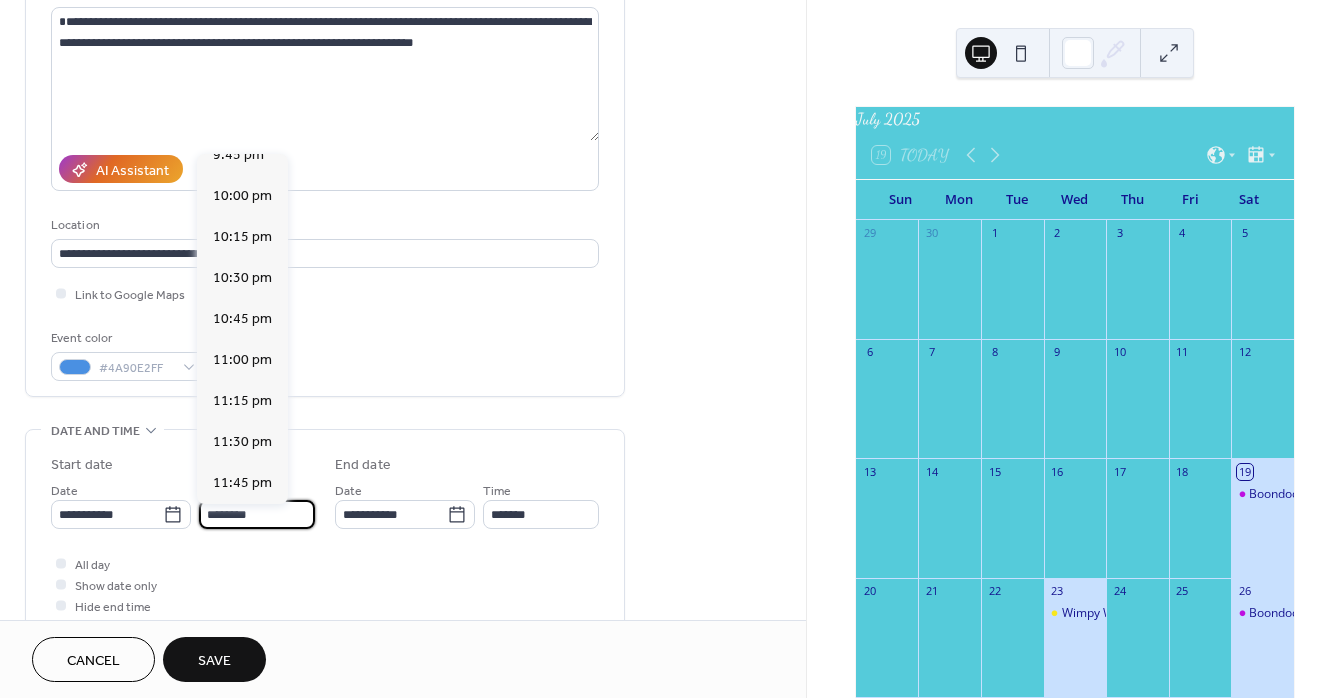 click on "********" at bounding box center [257, 514] 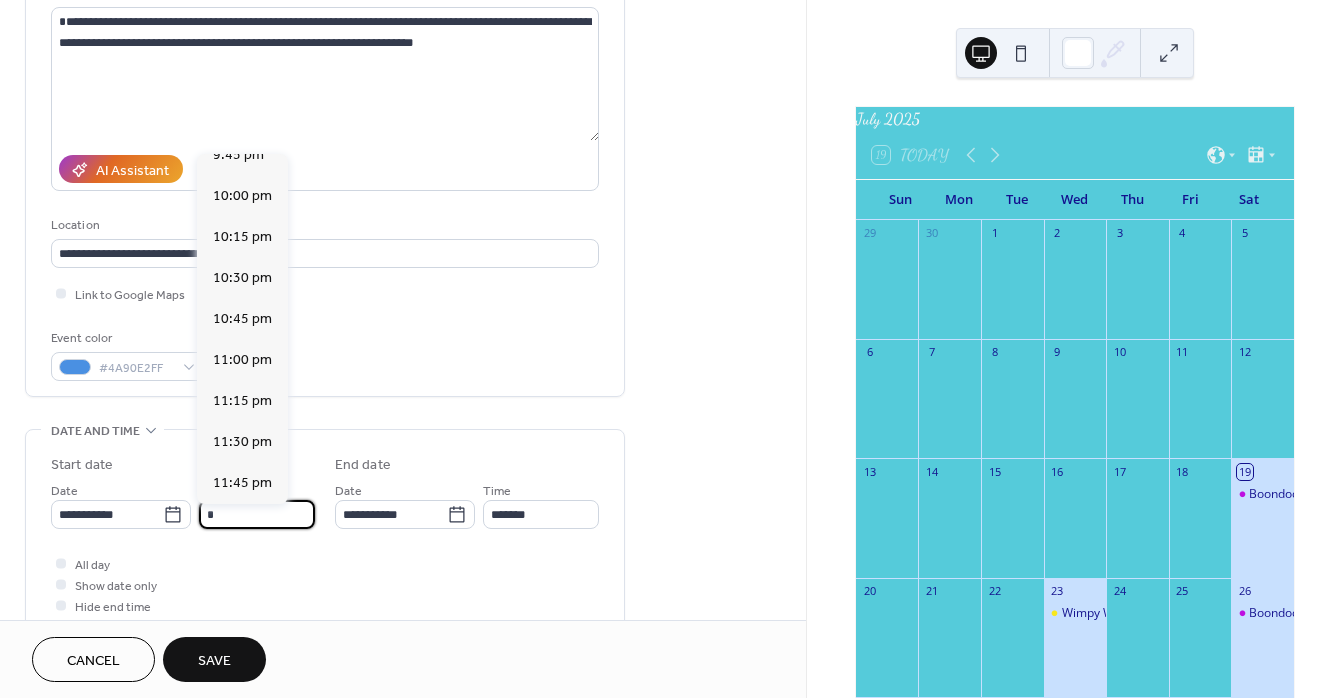 scroll, scrollTop: 984, scrollLeft: 0, axis: vertical 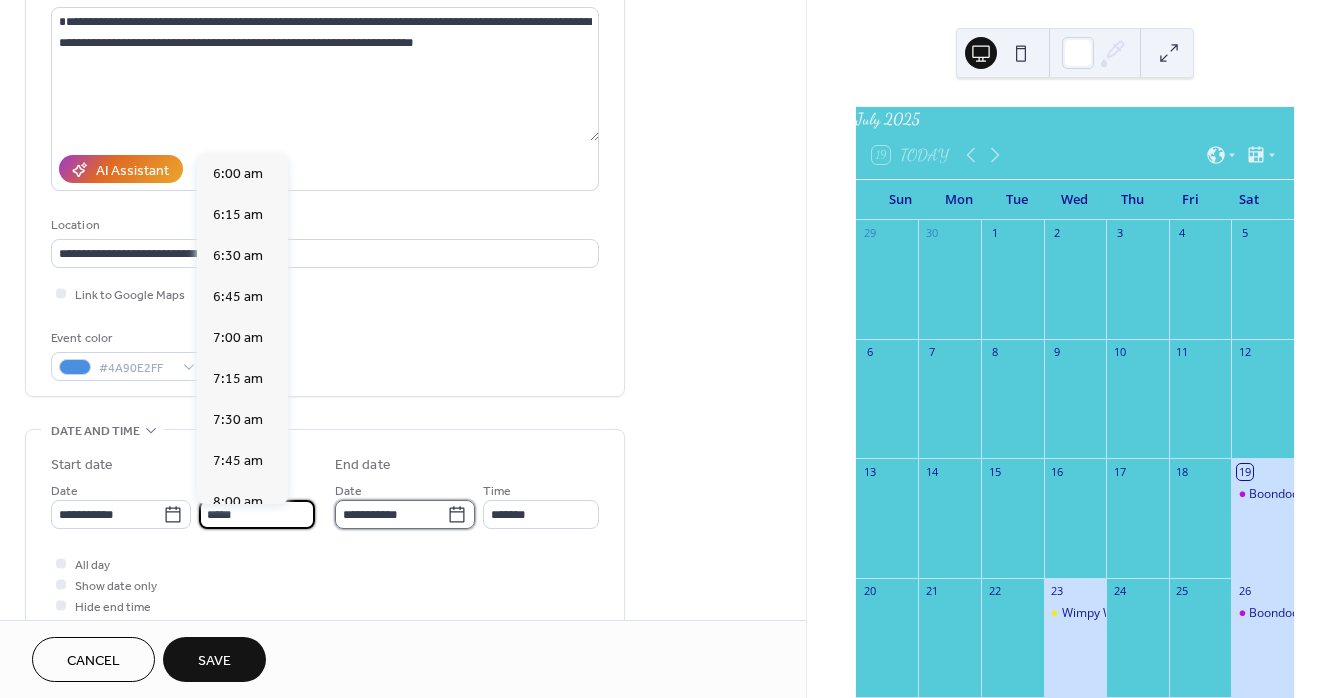 click on "**********" at bounding box center (391, 514) 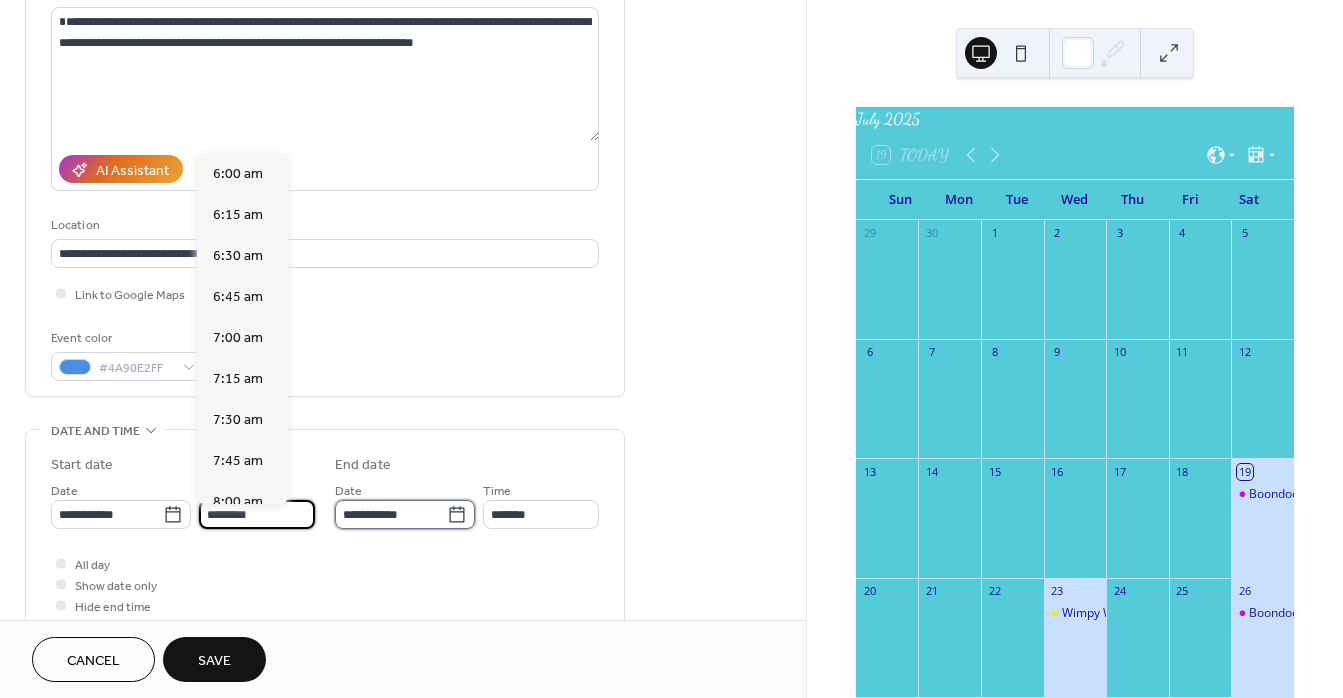 click on "**********" at bounding box center (391, 514) 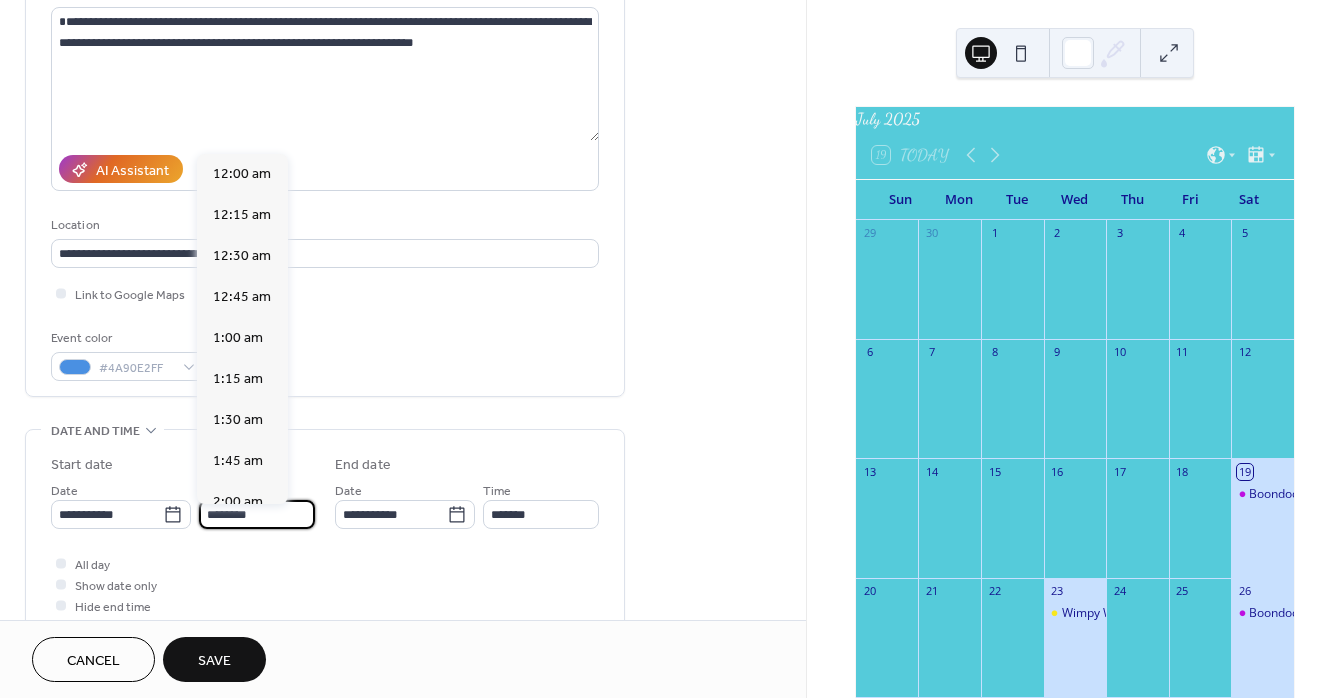 scroll, scrollTop: 1968, scrollLeft: 0, axis: vertical 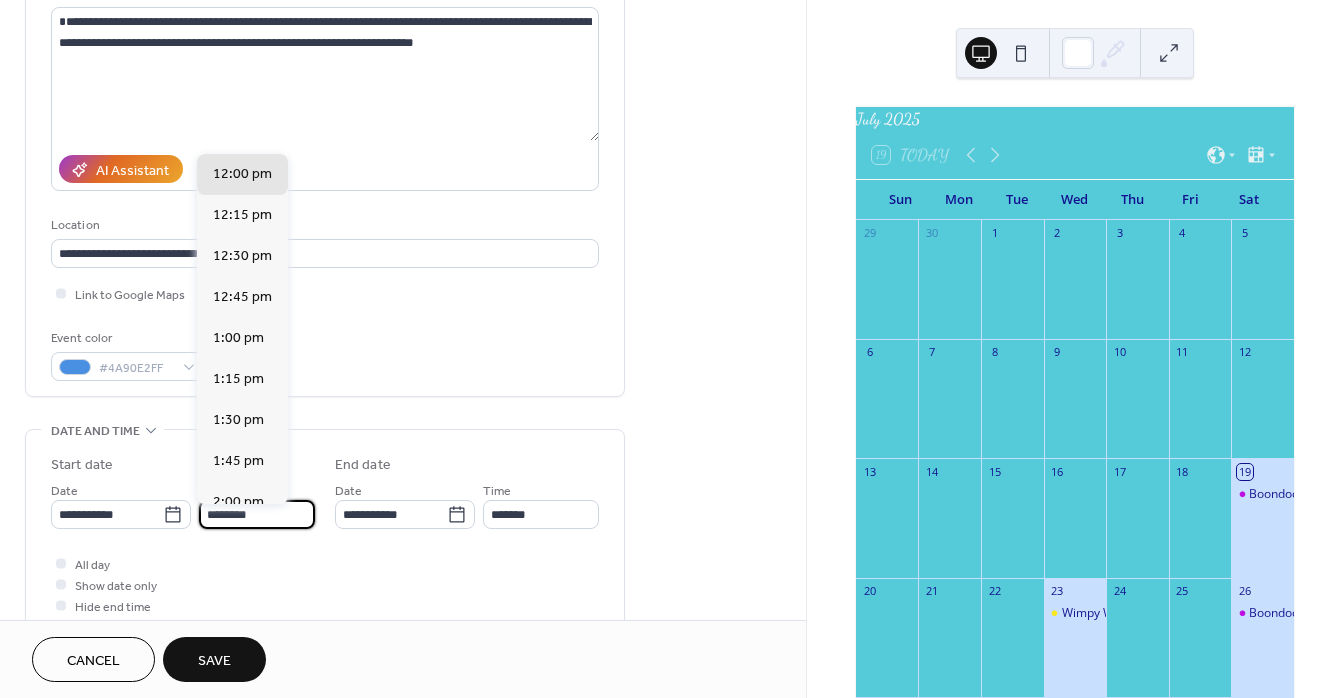 drag, startPoint x: 234, startPoint y: 516, endPoint x: 198, endPoint y: 514, distance: 36.05551 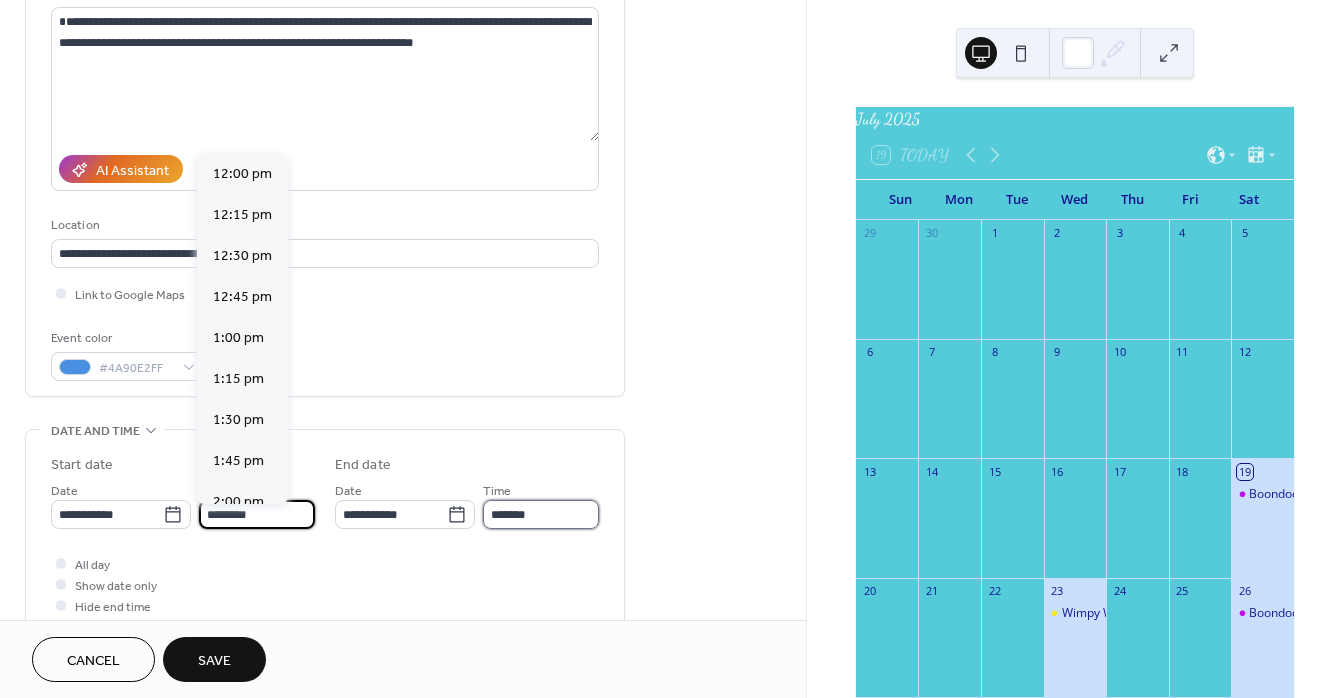 click on "*******" at bounding box center (541, 514) 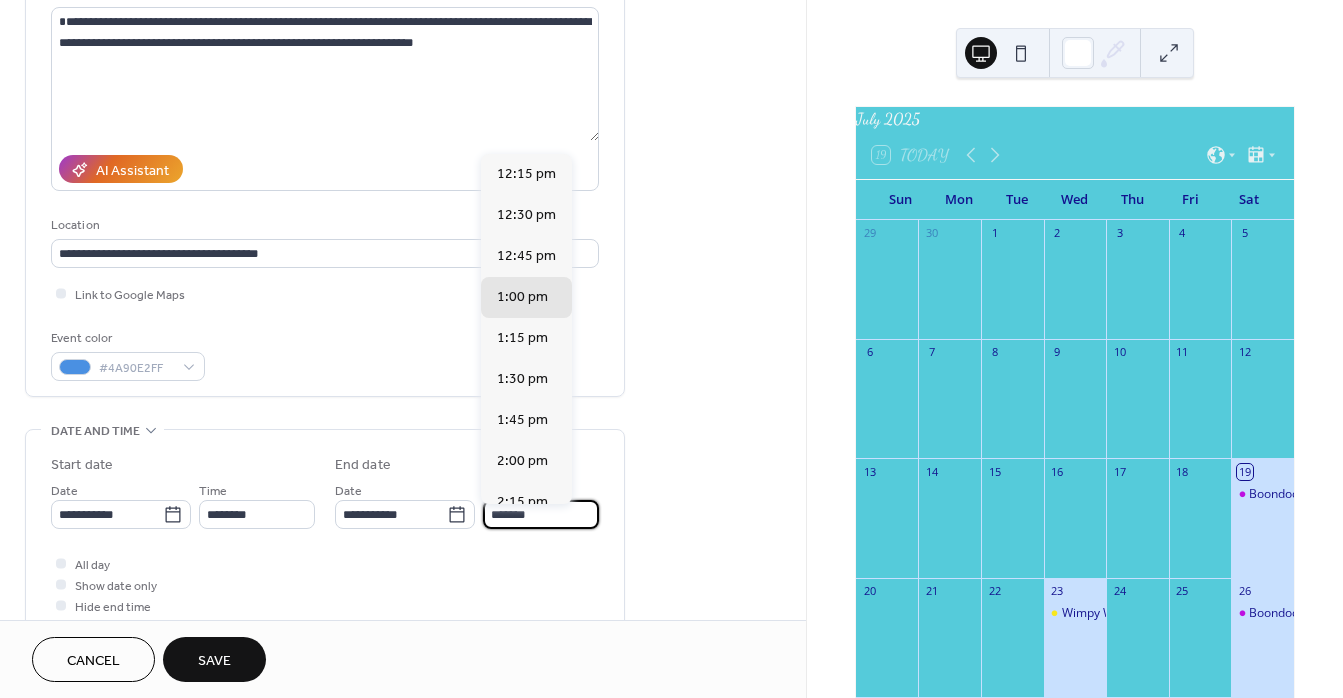 click on "*******" at bounding box center (541, 514) 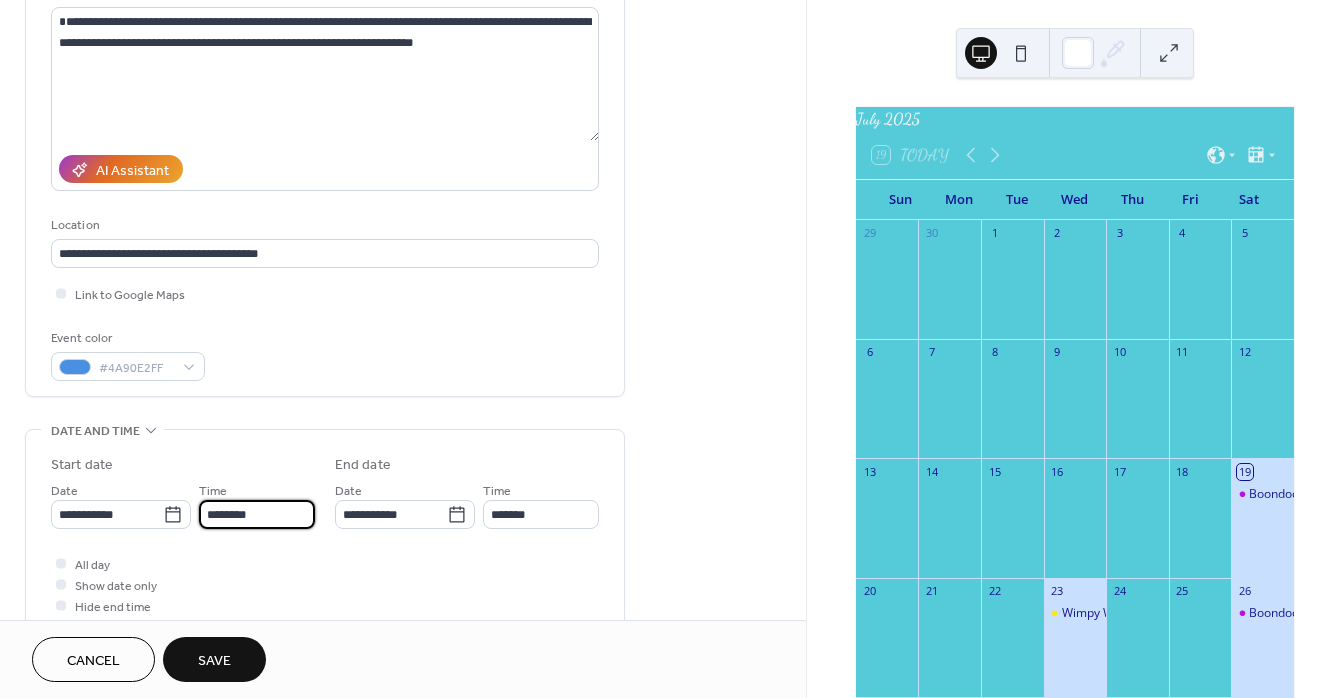 click on "********" at bounding box center [257, 514] 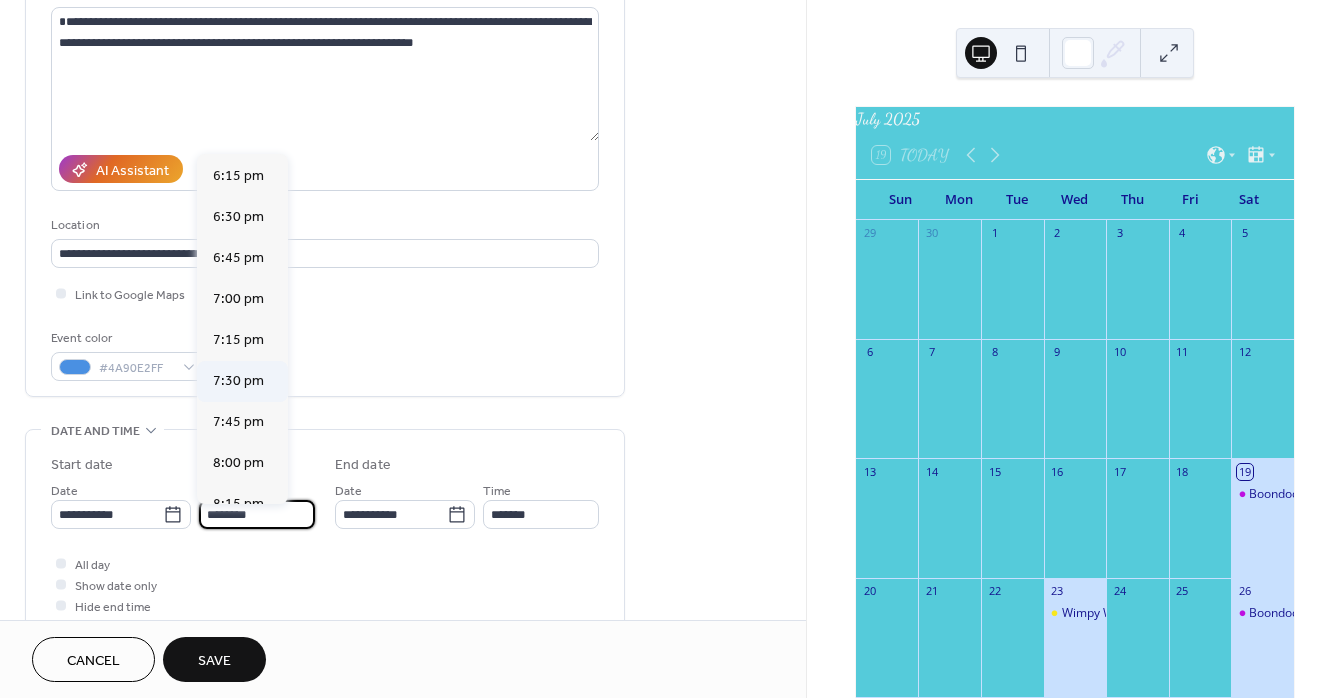 scroll, scrollTop: 2918, scrollLeft: 0, axis: vertical 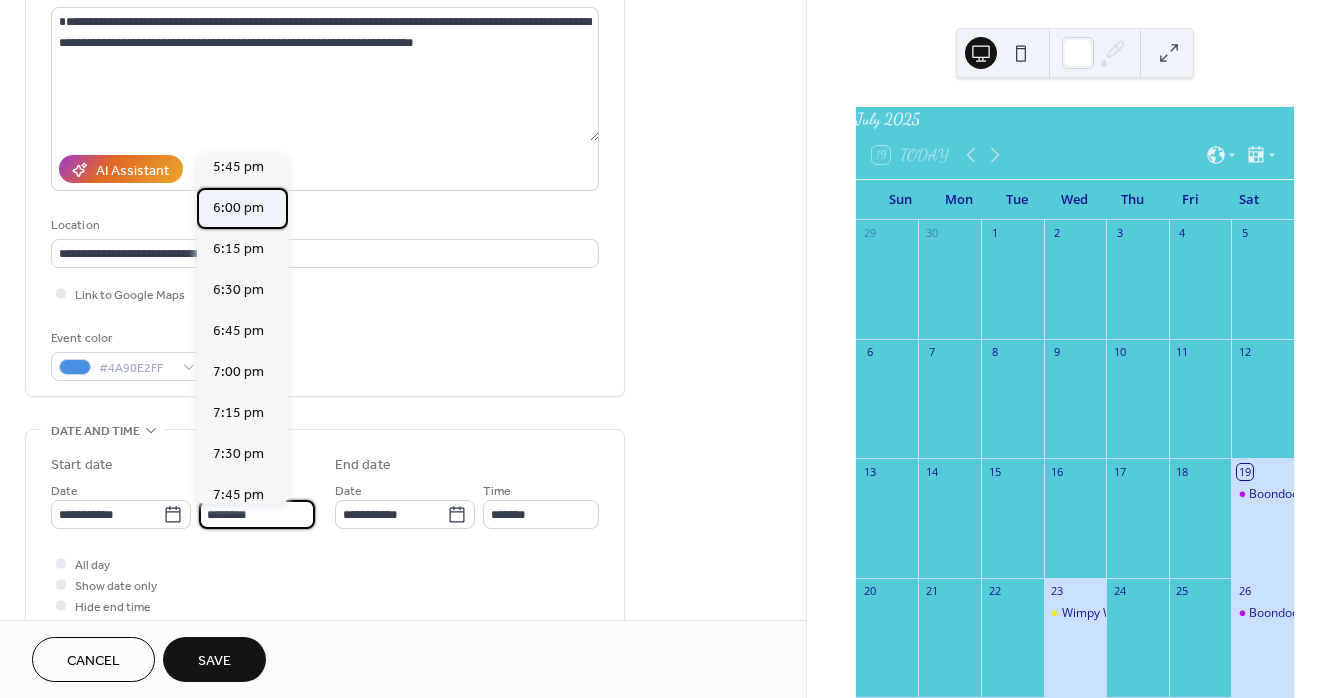 click on "6:00 pm" at bounding box center (238, 208) 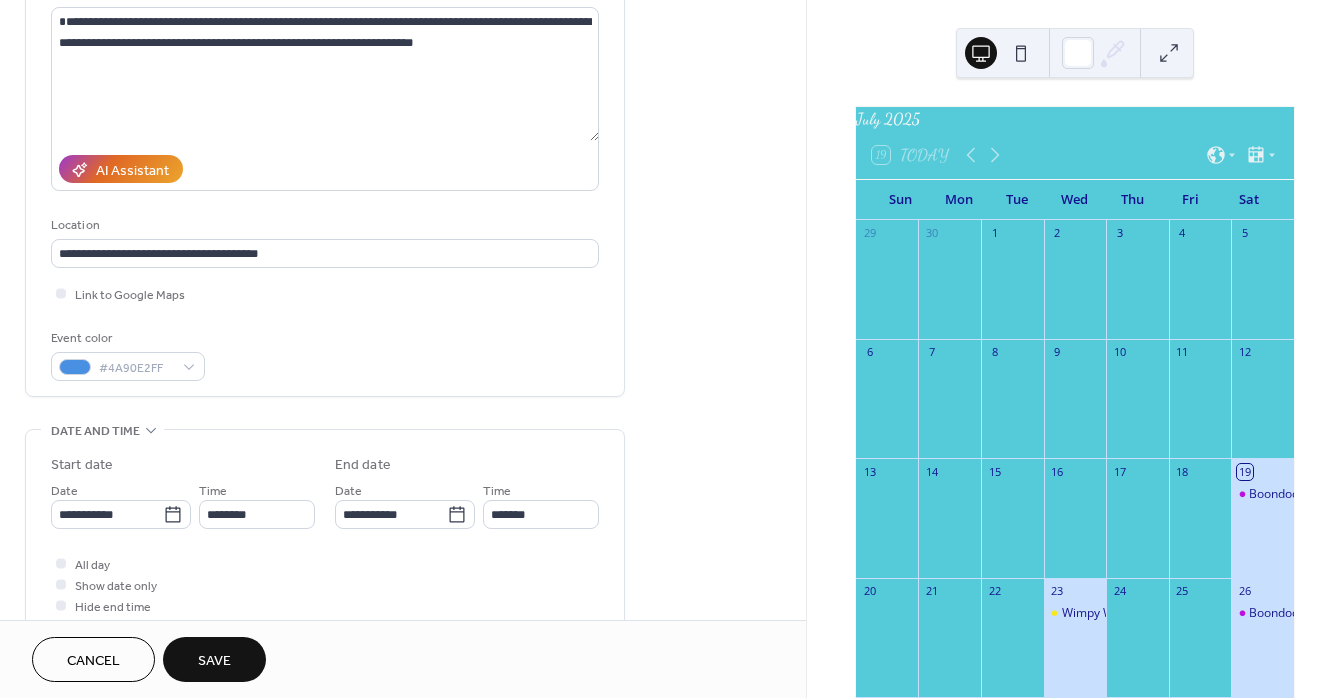 type on "*******" 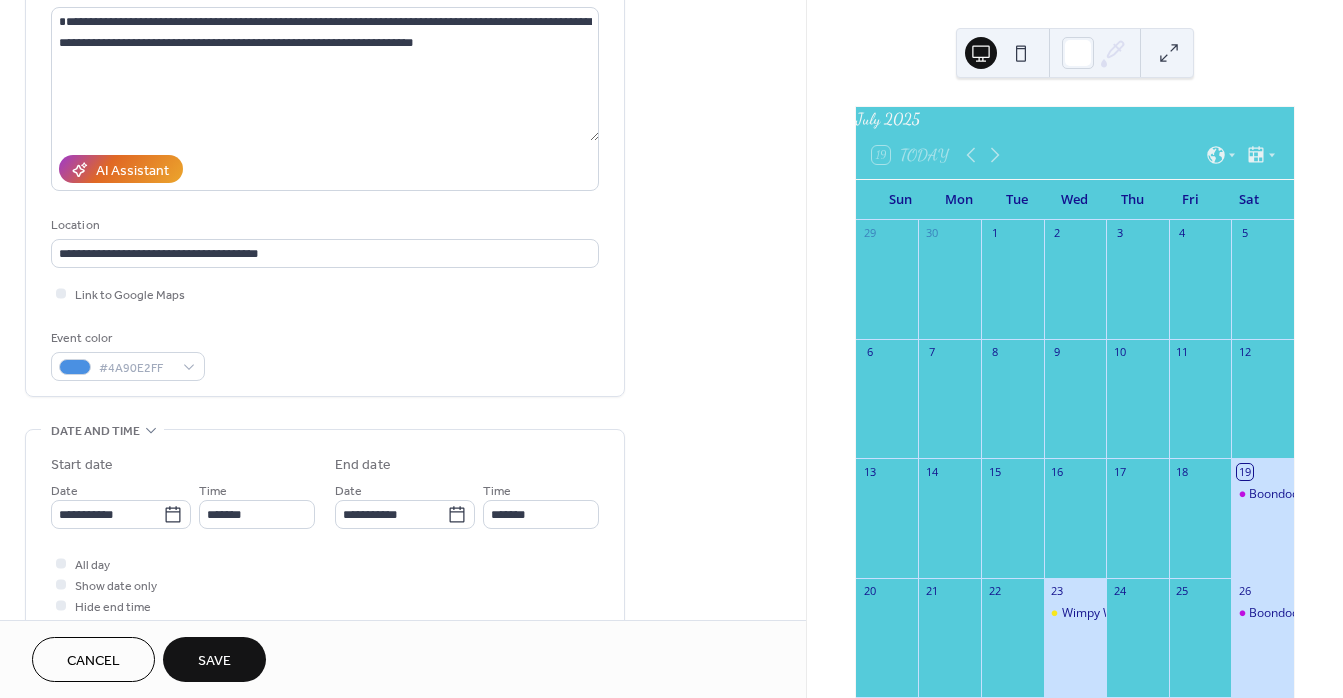 click on "**********" at bounding box center (325, 148) 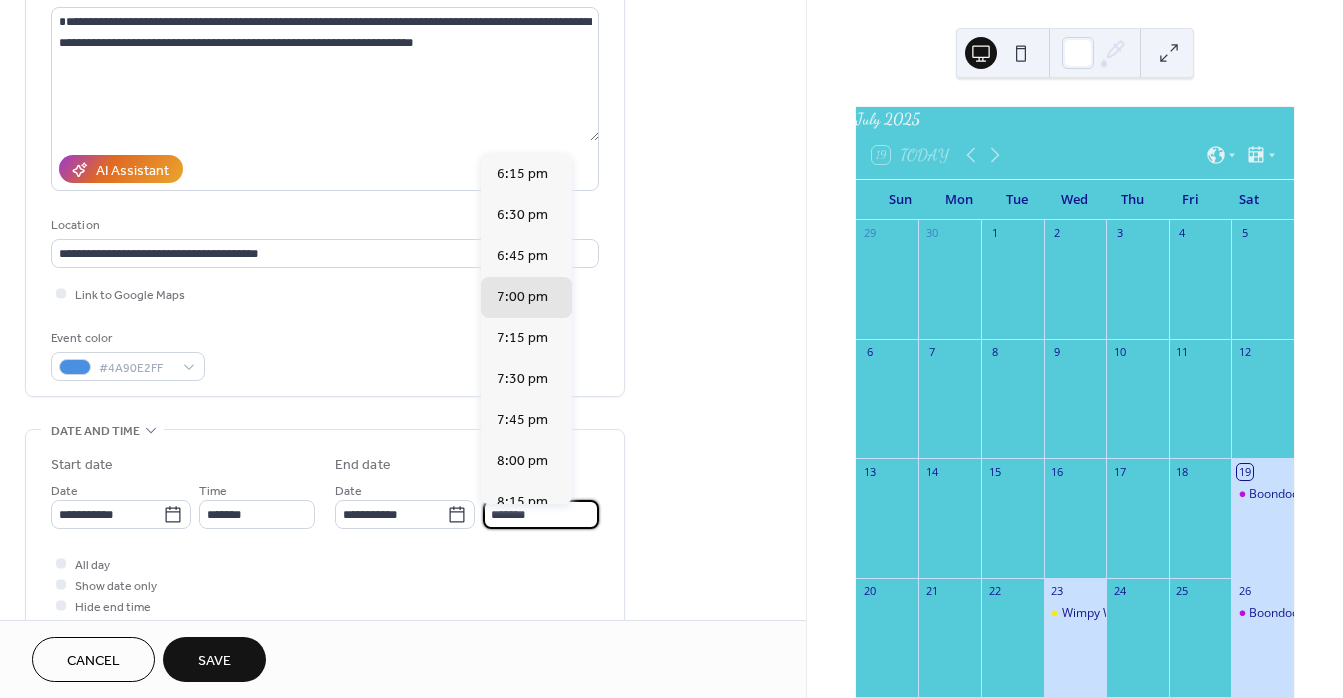 click on "*******" at bounding box center [541, 514] 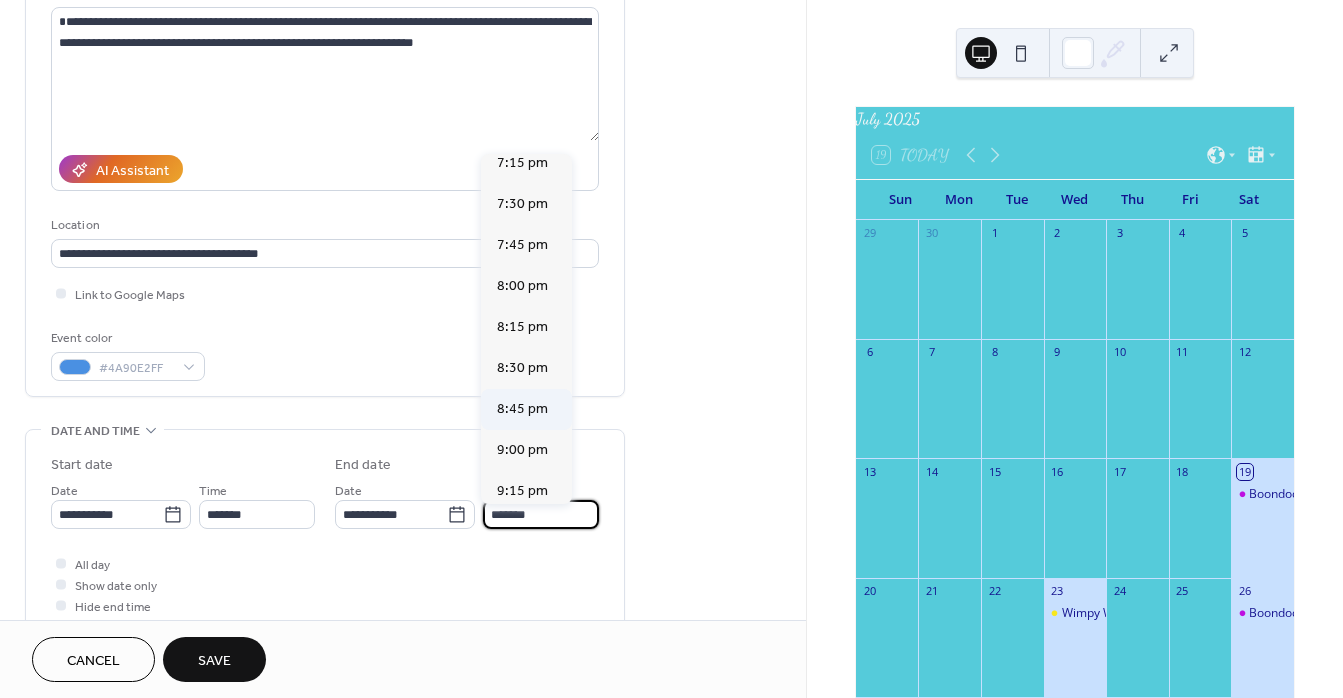 scroll, scrollTop: 401, scrollLeft: 0, axis: vertical 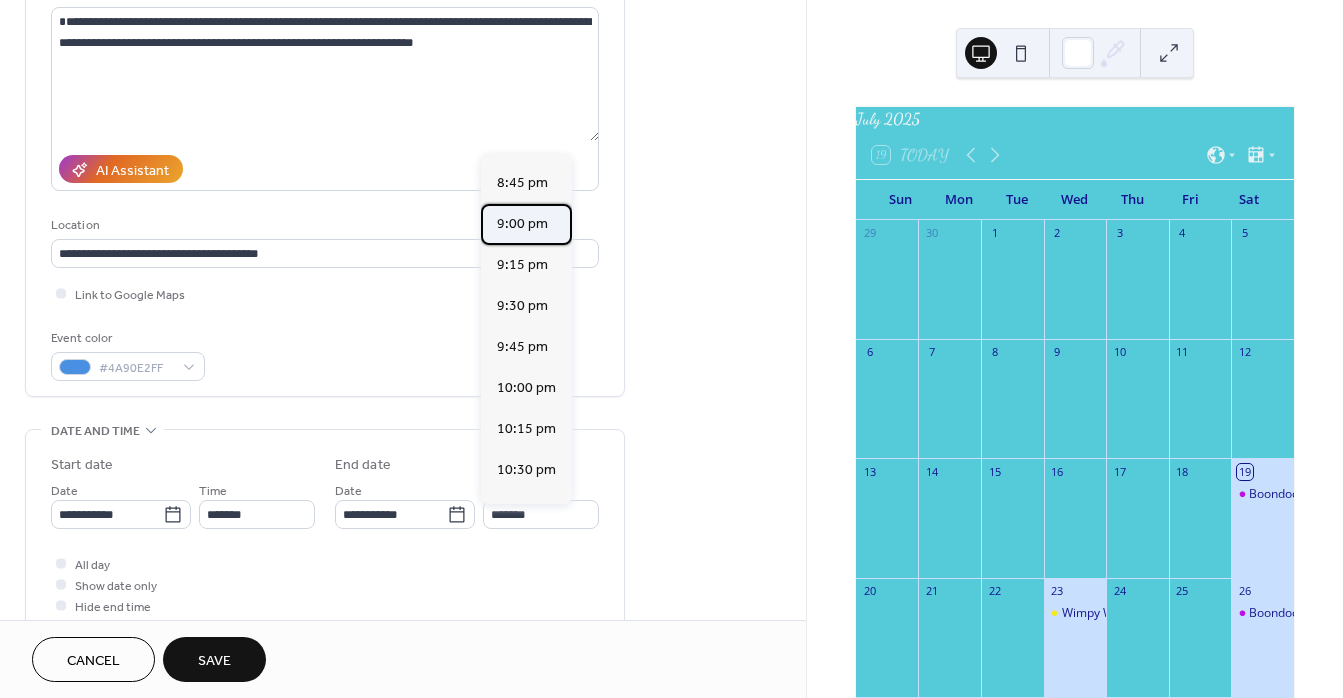 click on "9:00 pm" at bounding box center (522, 224) 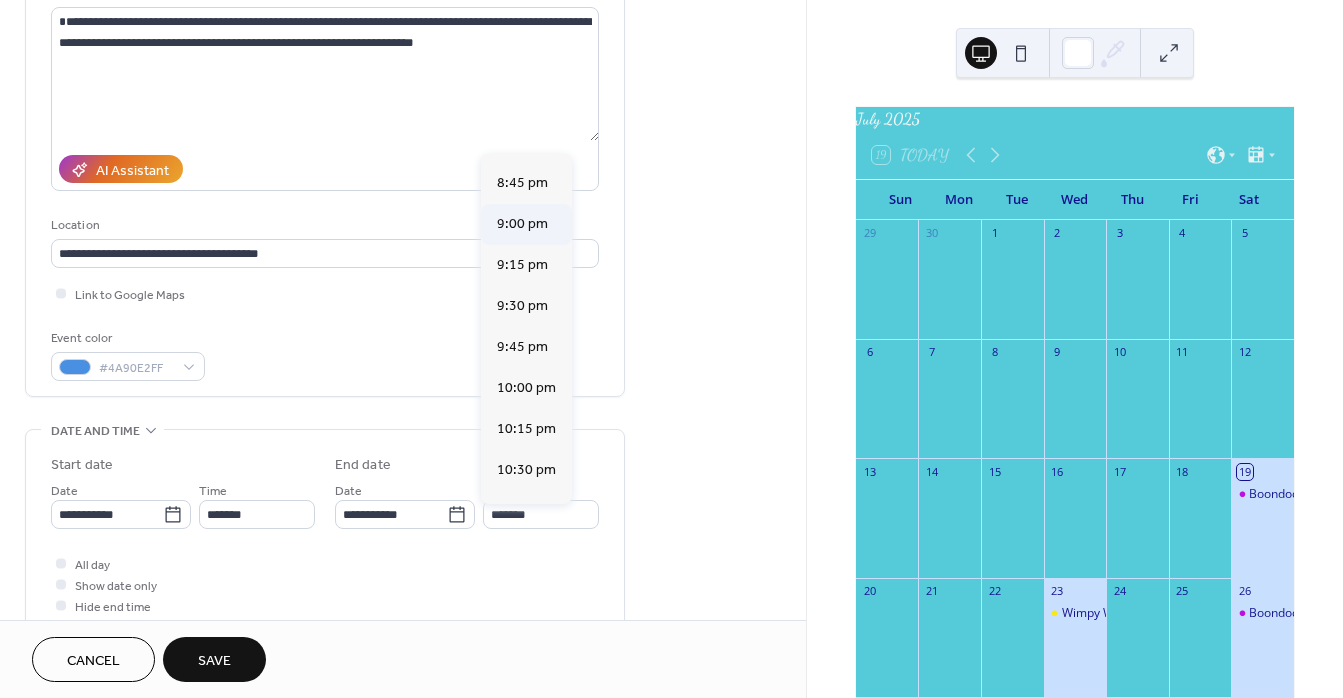 click on "Location" at bounding box center [323, 225] 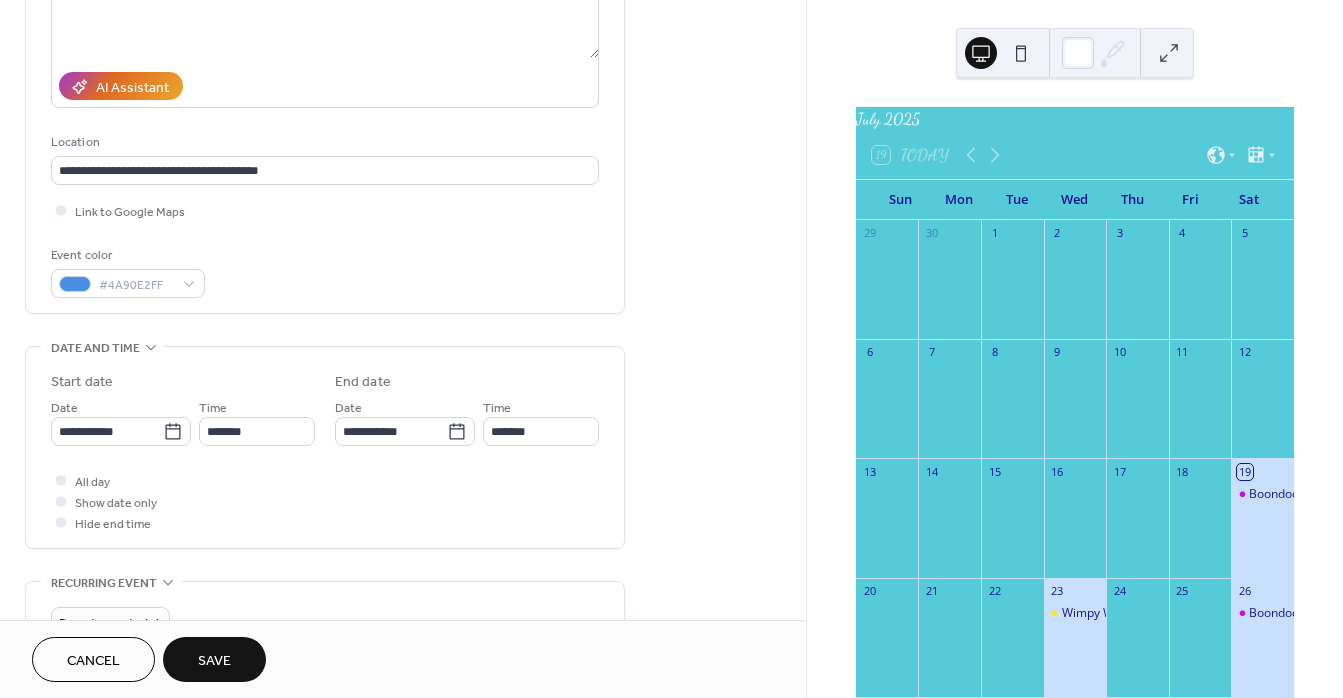 scroll, scrollTop: 397, scrollLeft: 0, axis: vertical 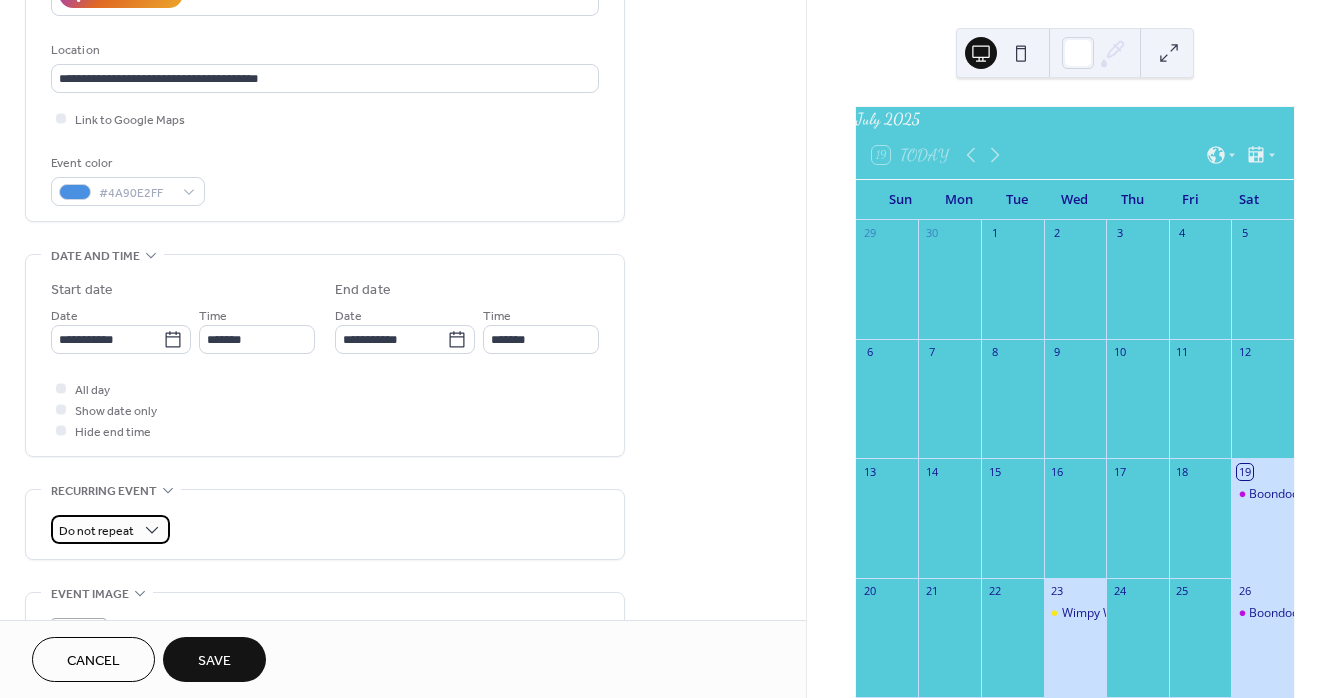 type 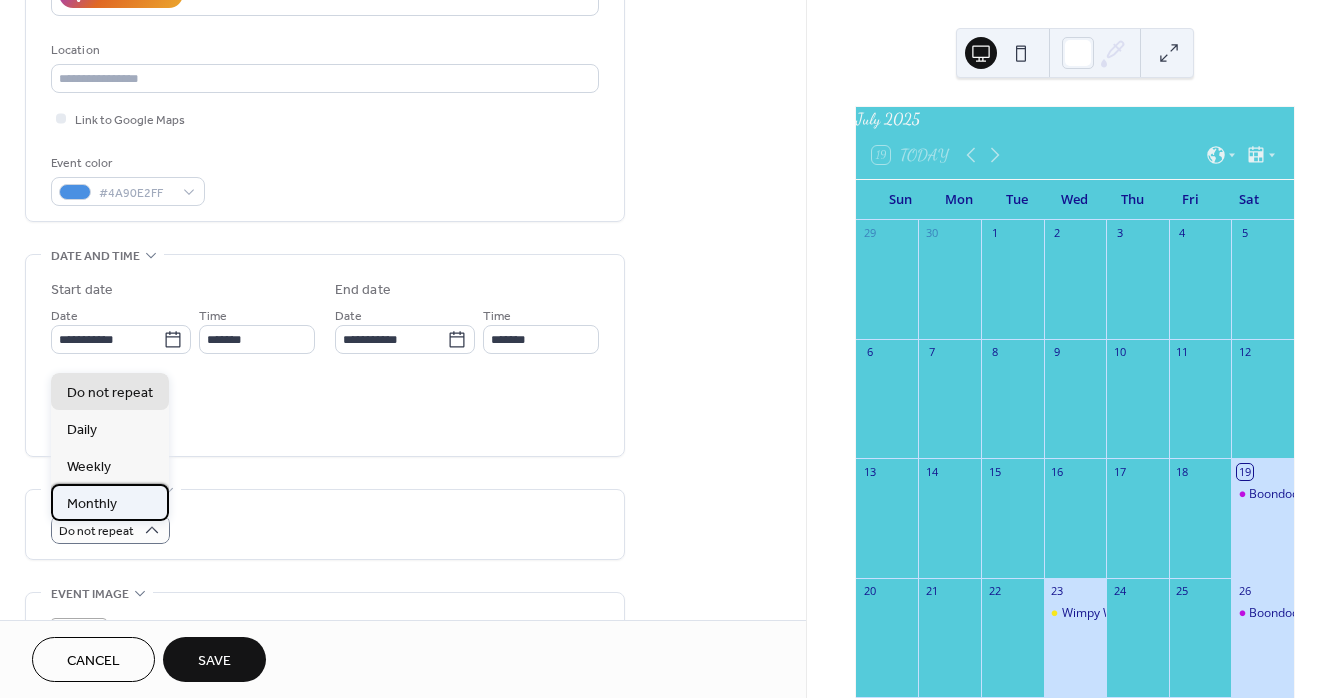 click on "Monthly" at bounding box center [110, 502] 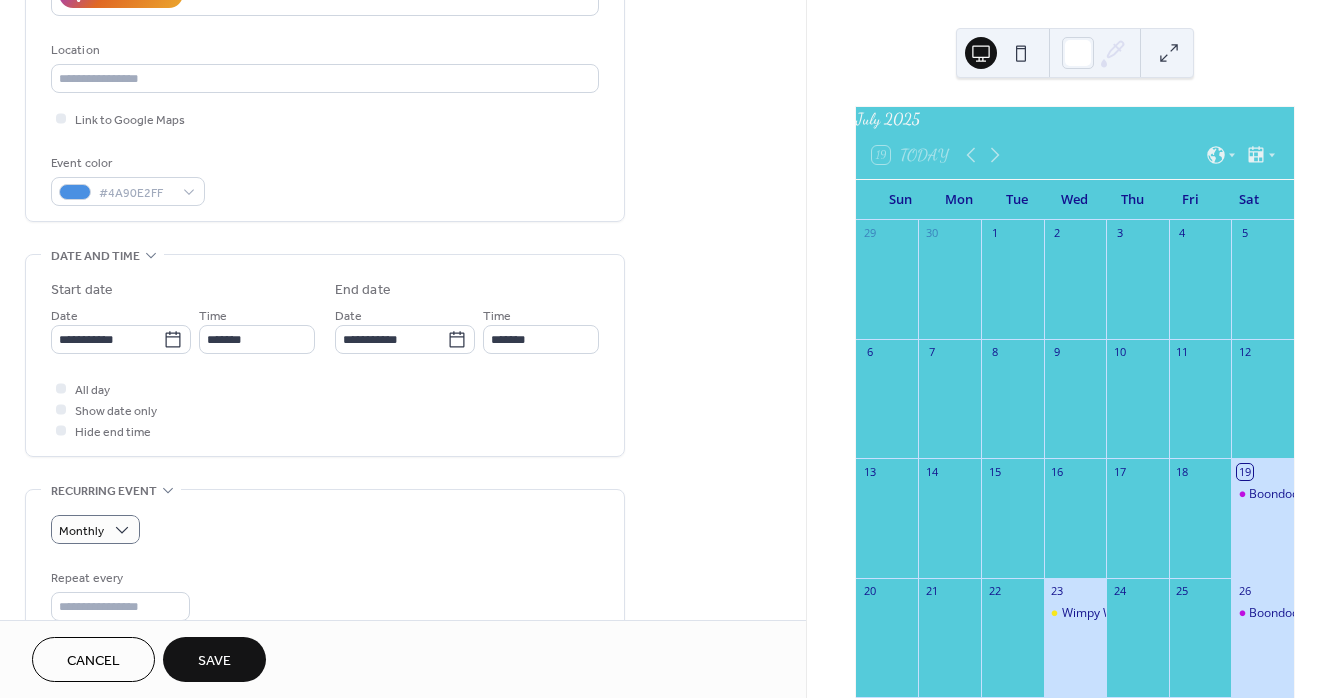 click on "Recurring event" at bounding box center [104, 491] 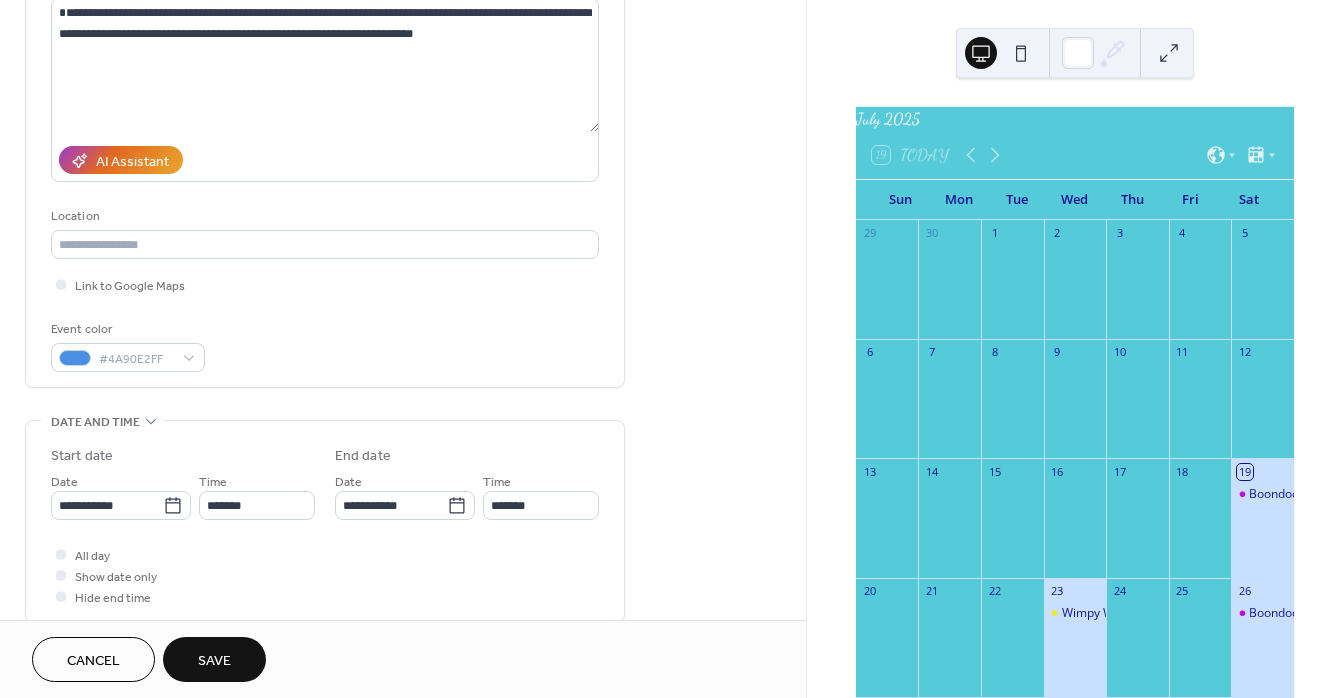 scroll, scrollTop: 350, scrollLeft: 0, axis: vertical 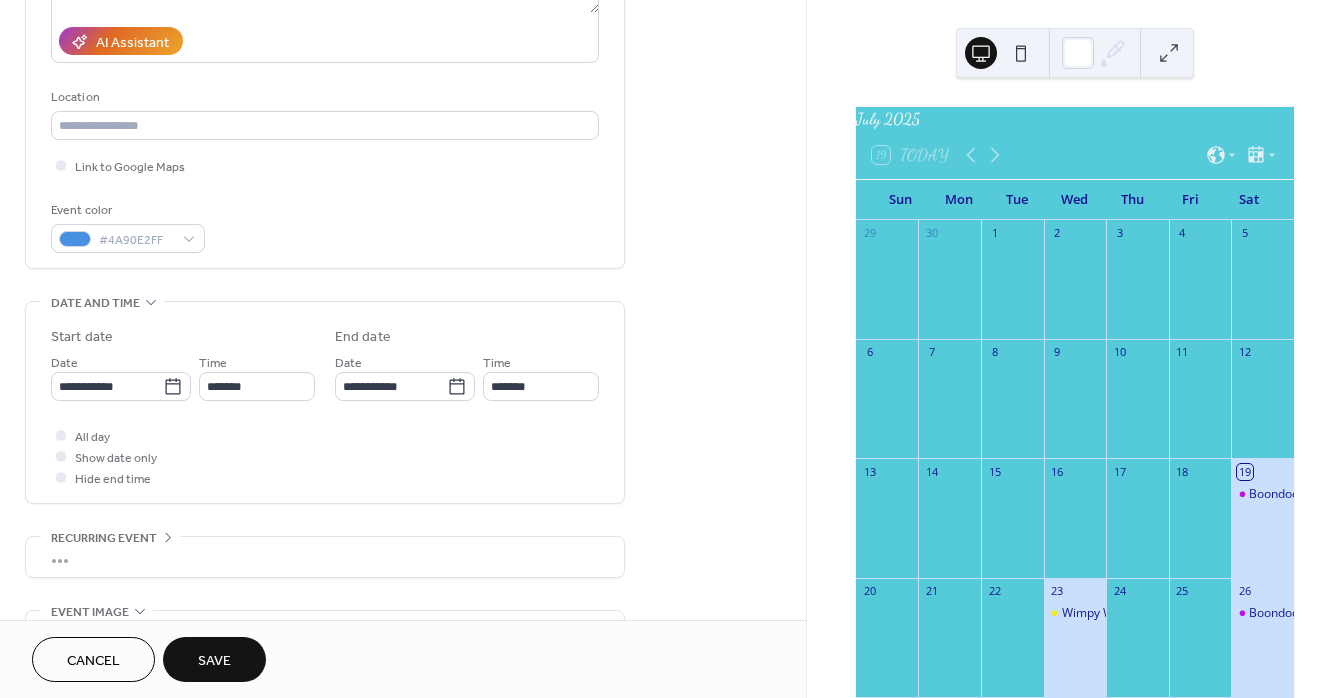 click 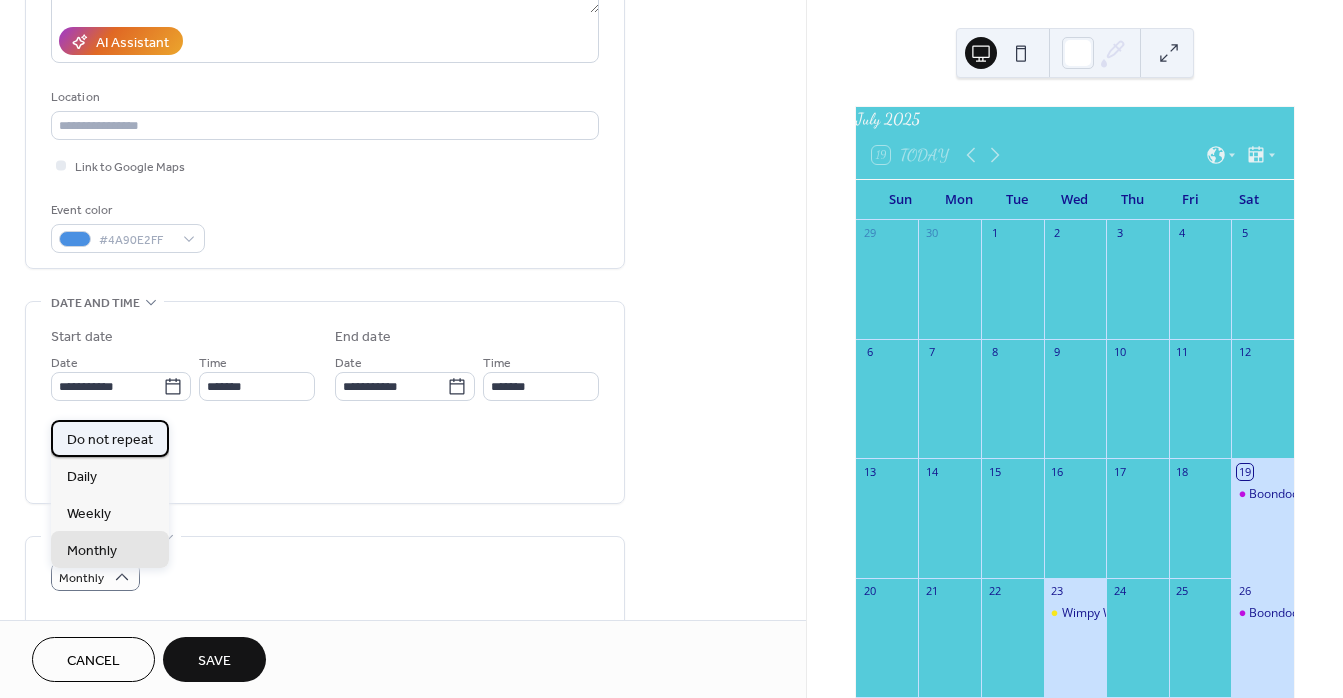 click on "Do not repeat" at bounding box center (110, 440) 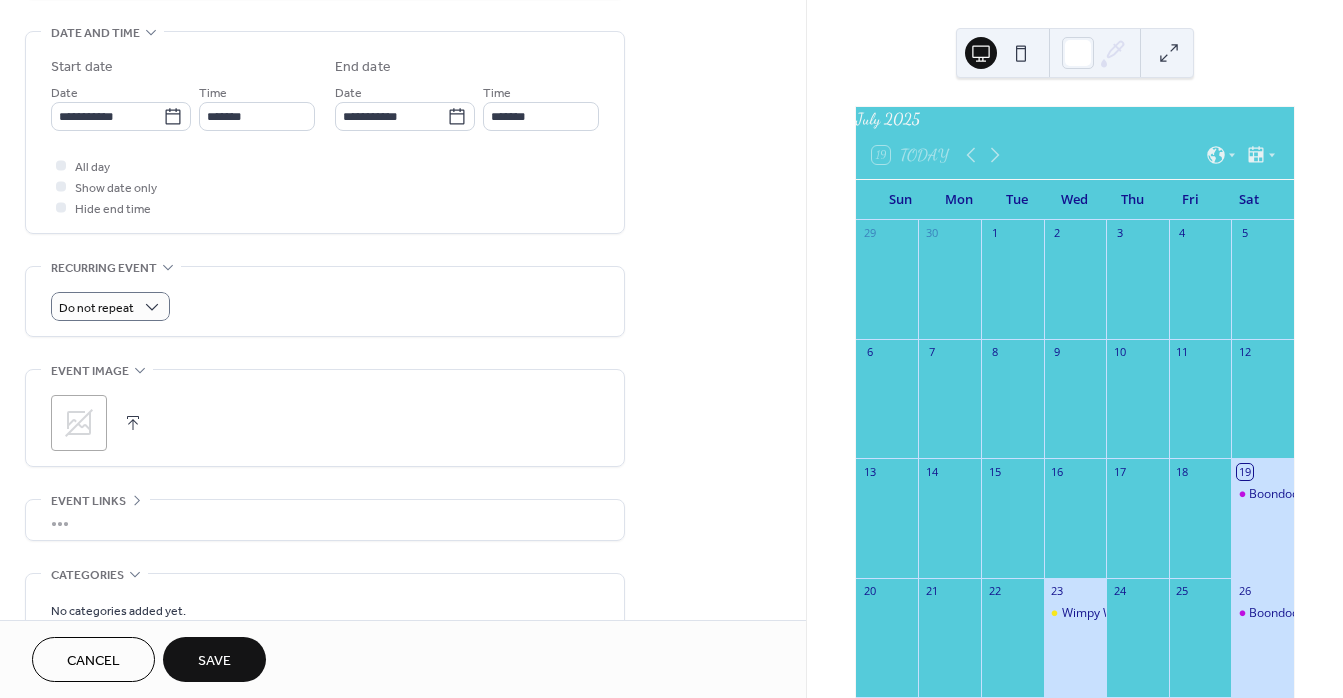 scroll, scrollTop: 669, scrollLeft: 0, axis: vertical 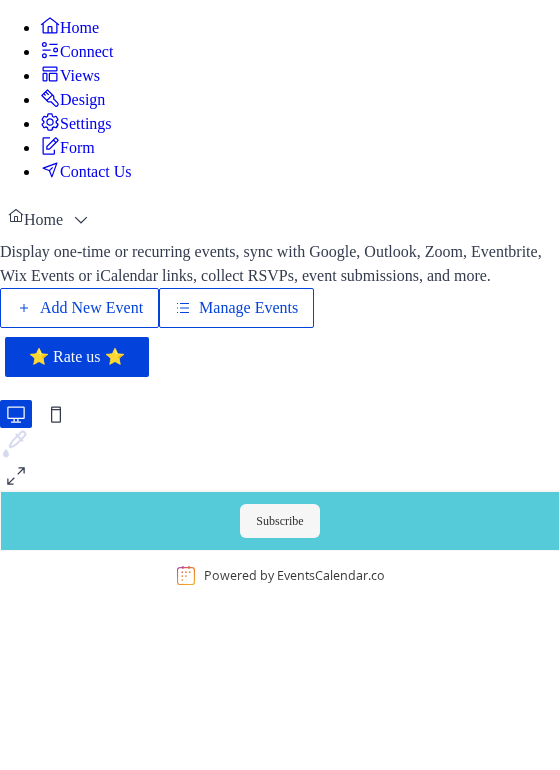 click on "Manage Events" at bounding box center [248, 308] 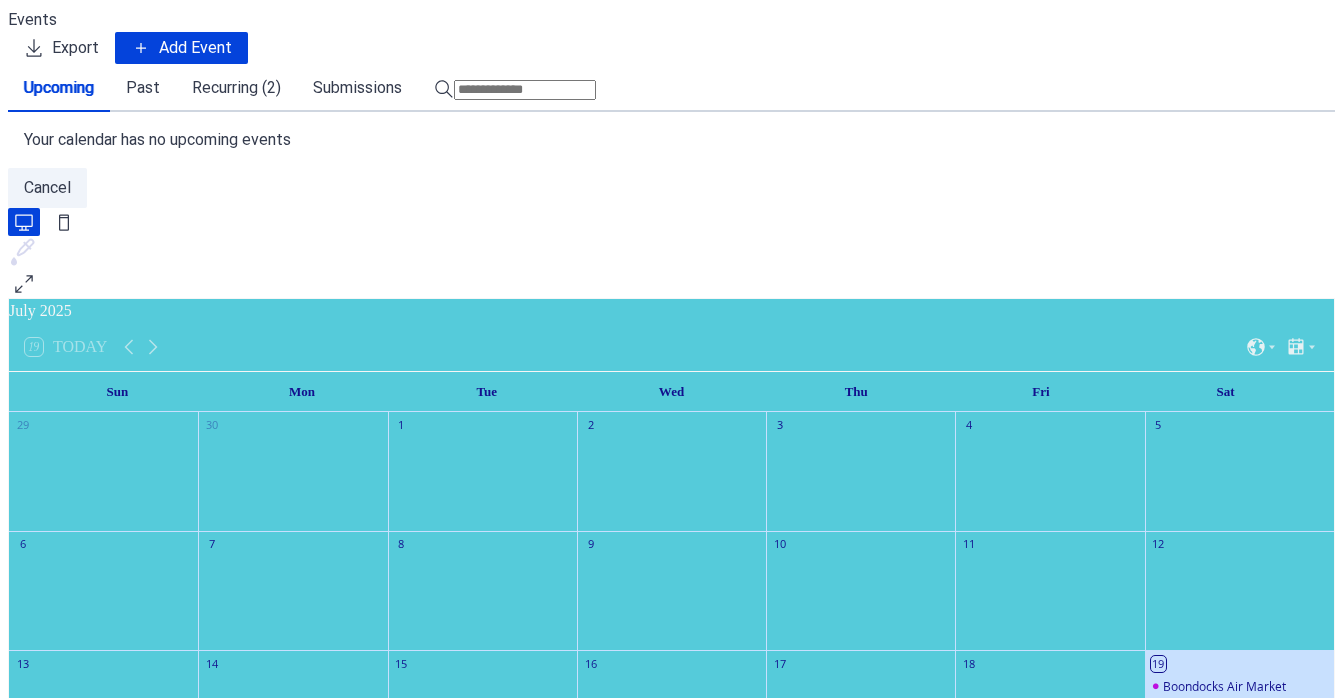 scroll, scrollTop: 0, scrollLeft: 0, axis: both 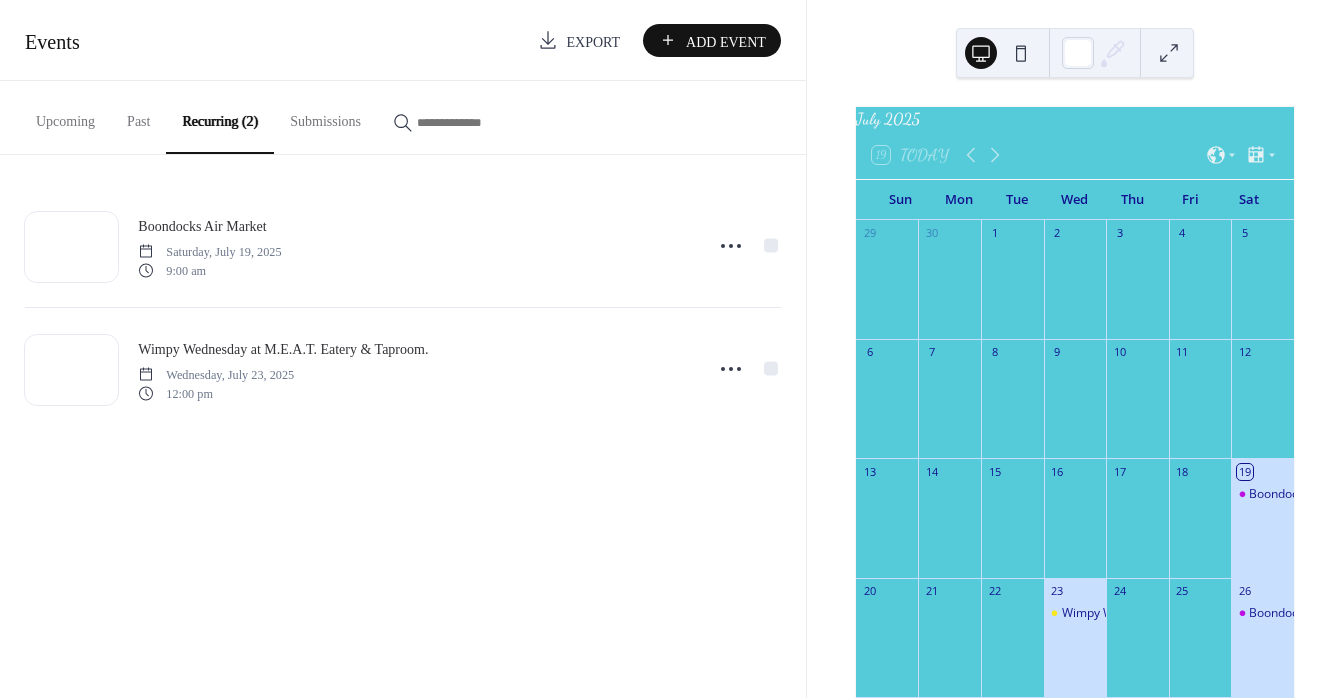 click on "Add Event" at bounding box center (726, 41) 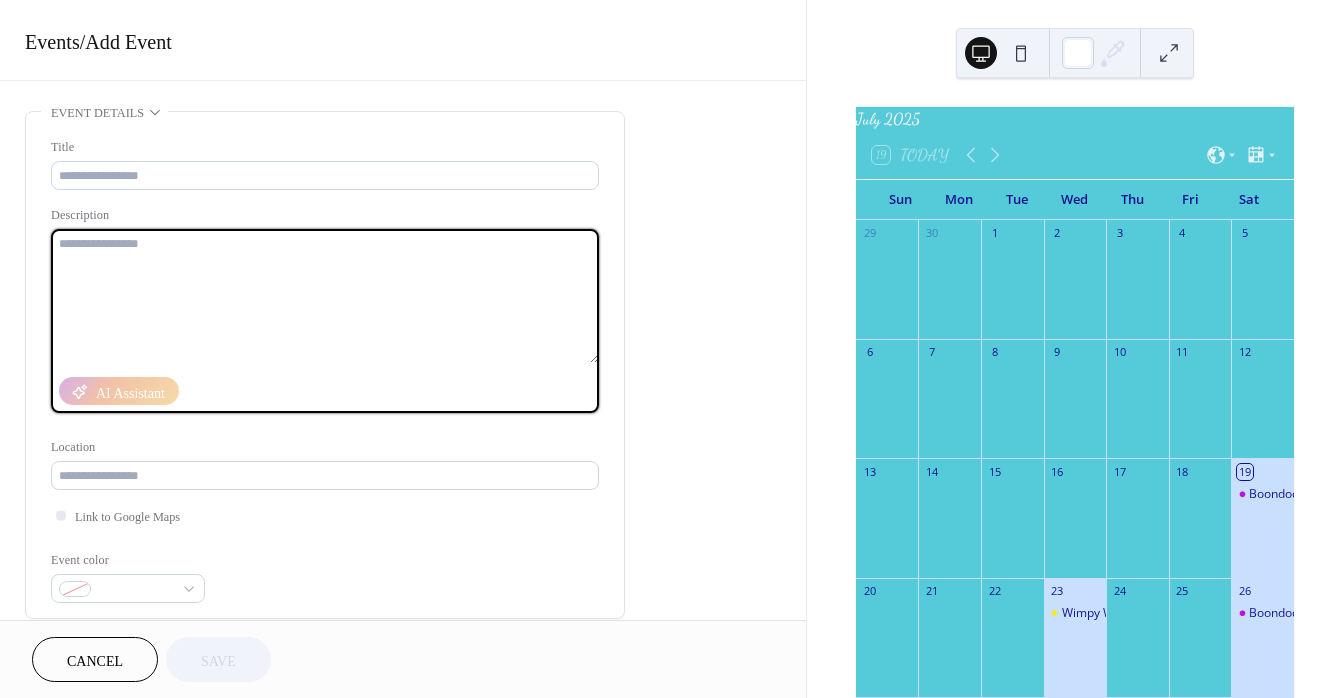 click at bounding box center (325, 296) 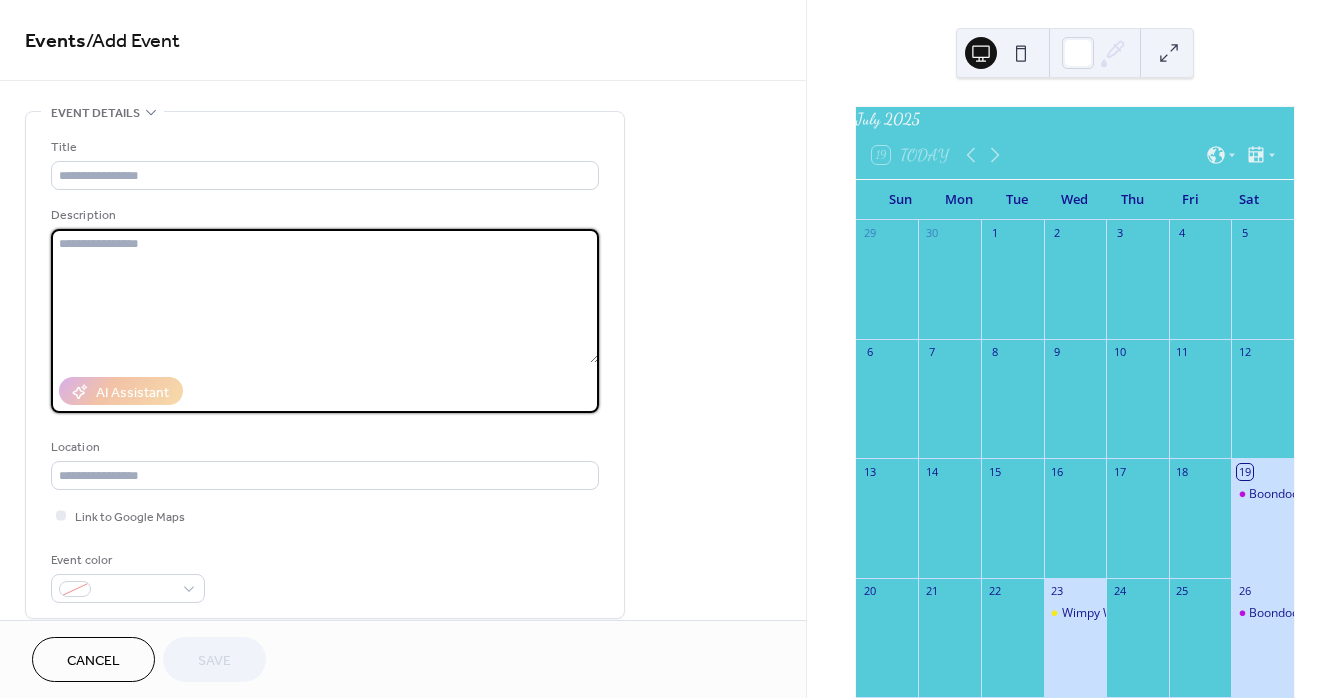 paste on "**********" 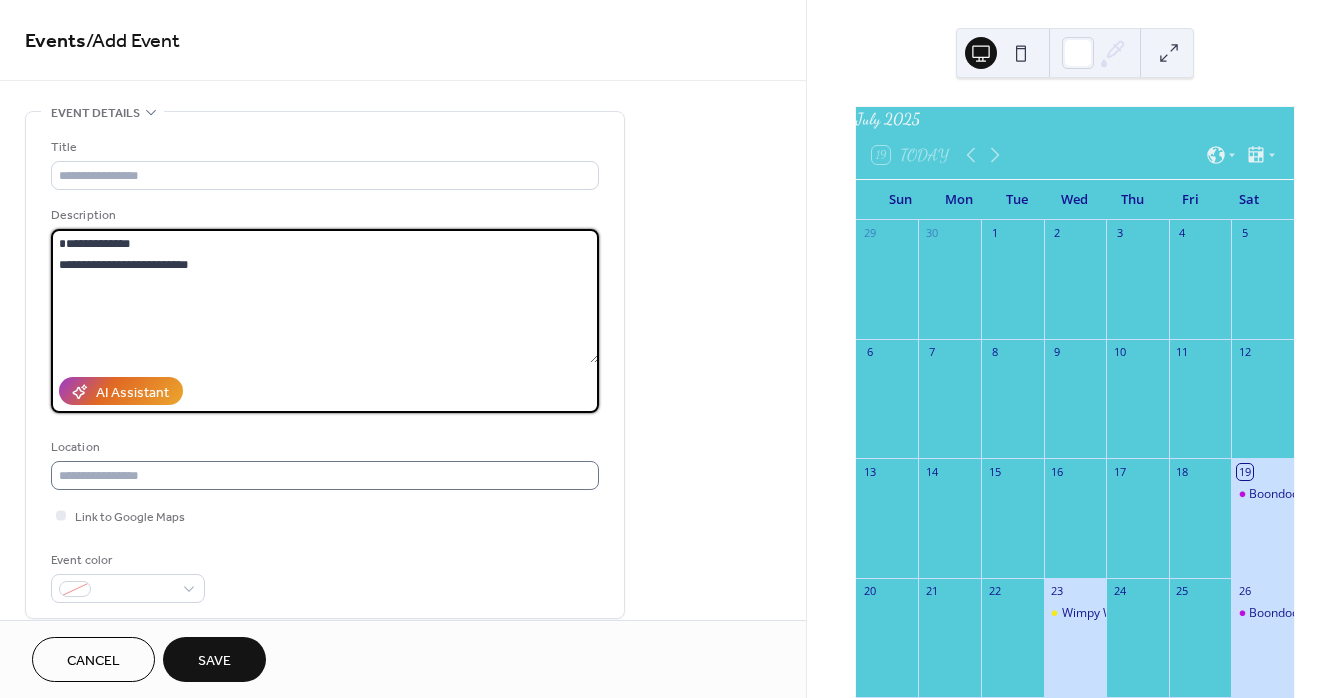 type on "**********" 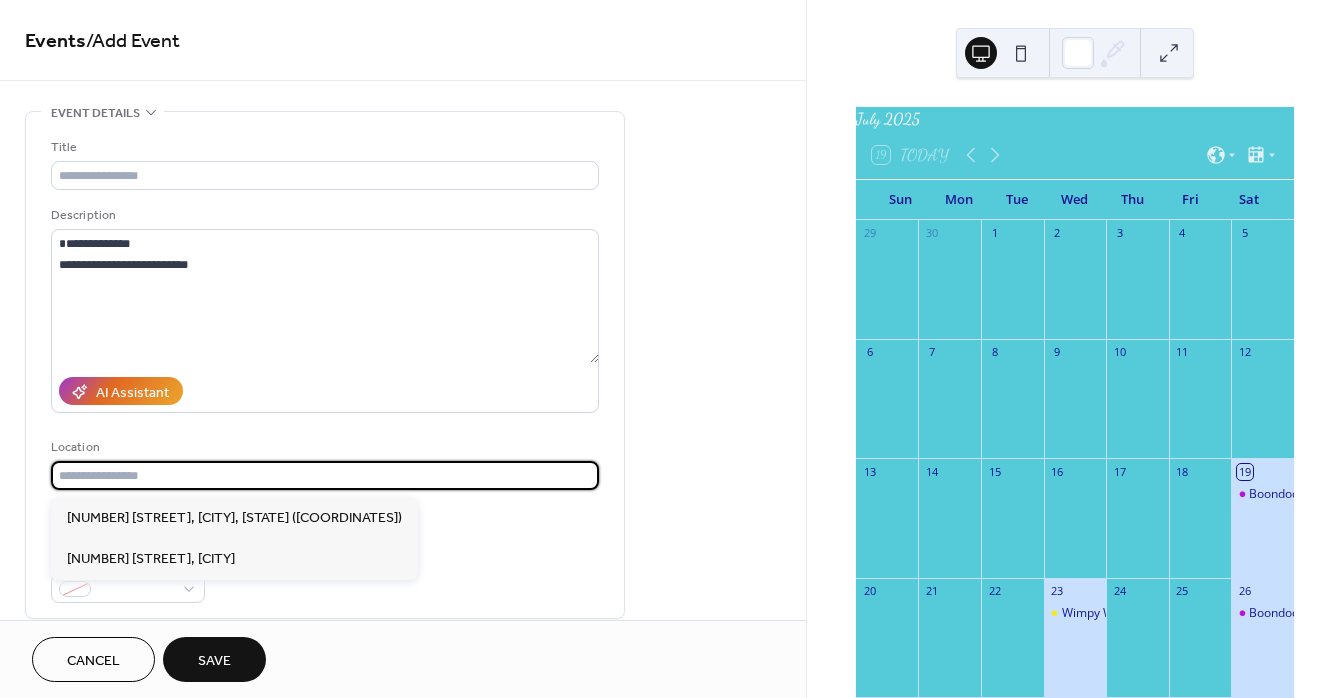 click at bounding box center [325, 475] 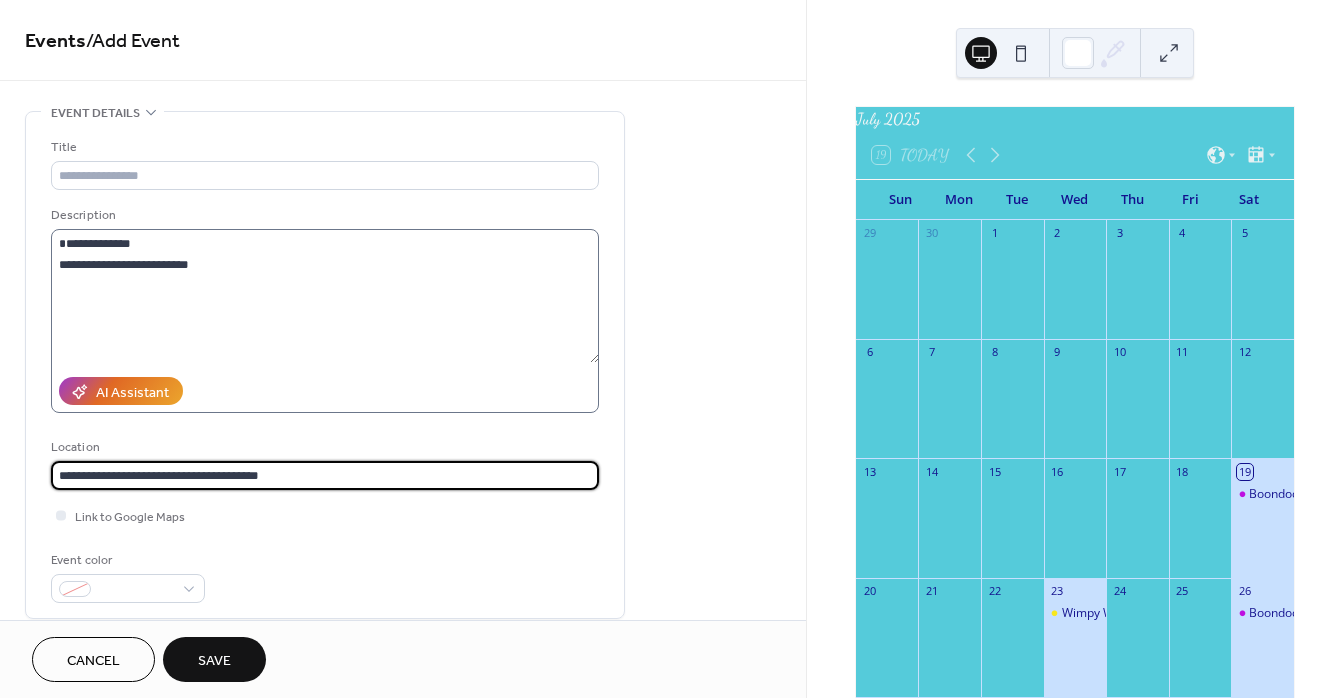 type on "**********" 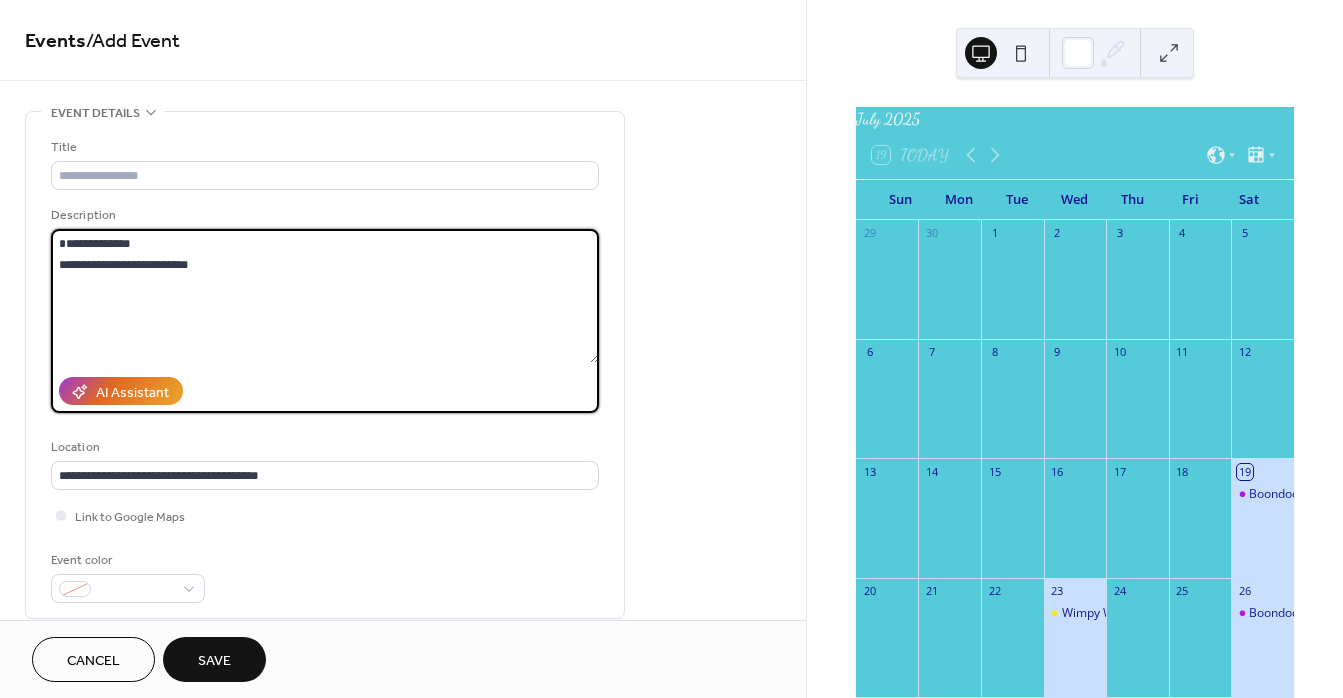 drag, startPoint x: 52, startPoint y: 256, endPoint x: 210, endPoint y: 320, distance: 170.46994 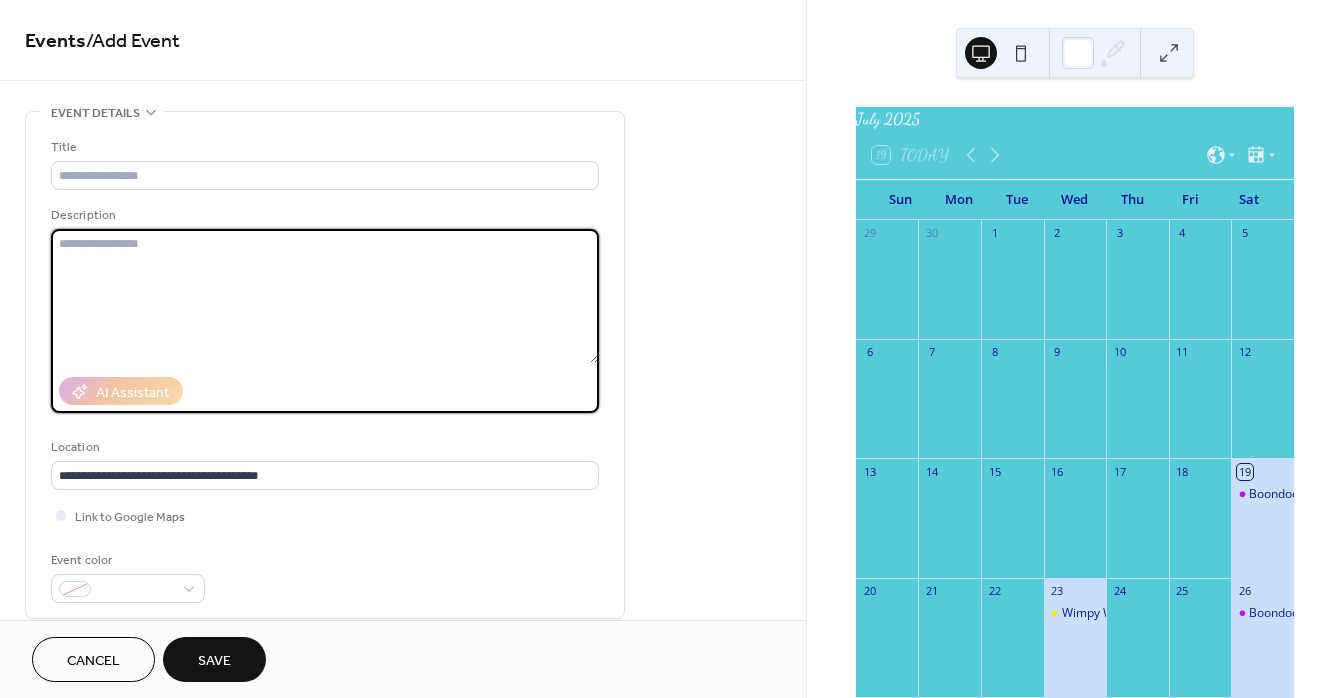 click at bounding box center [325, 296] 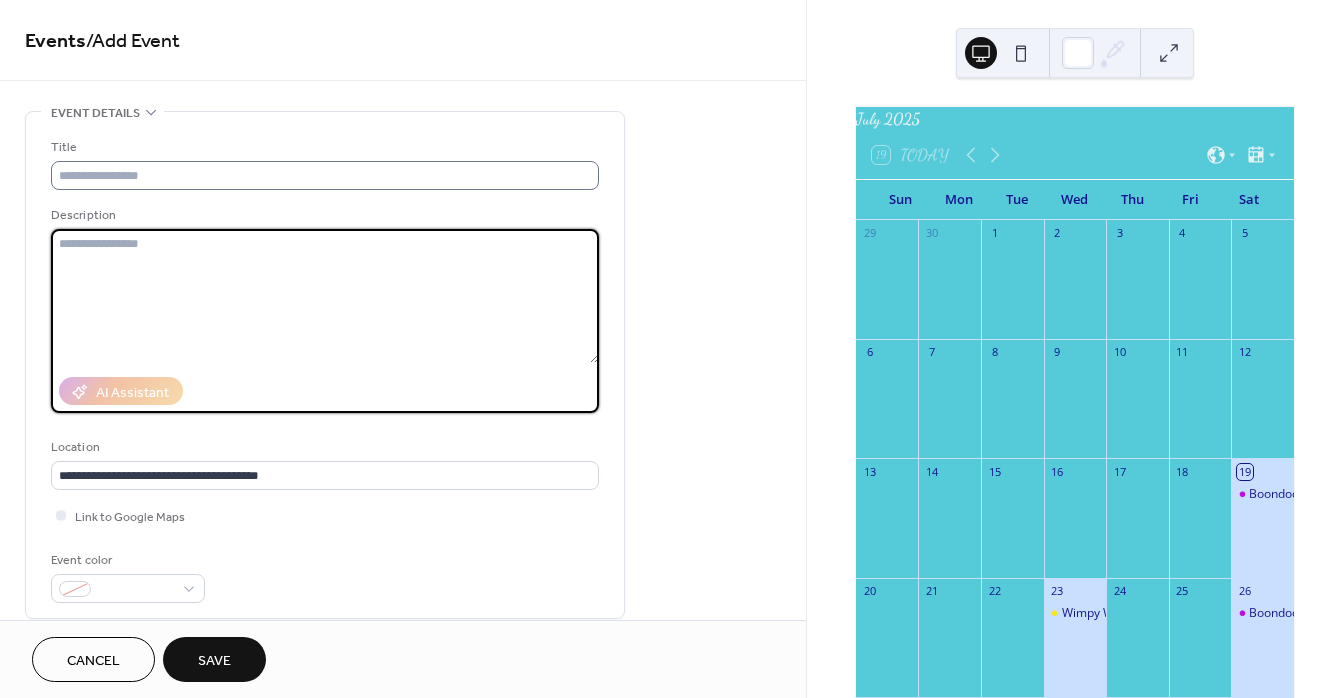 type 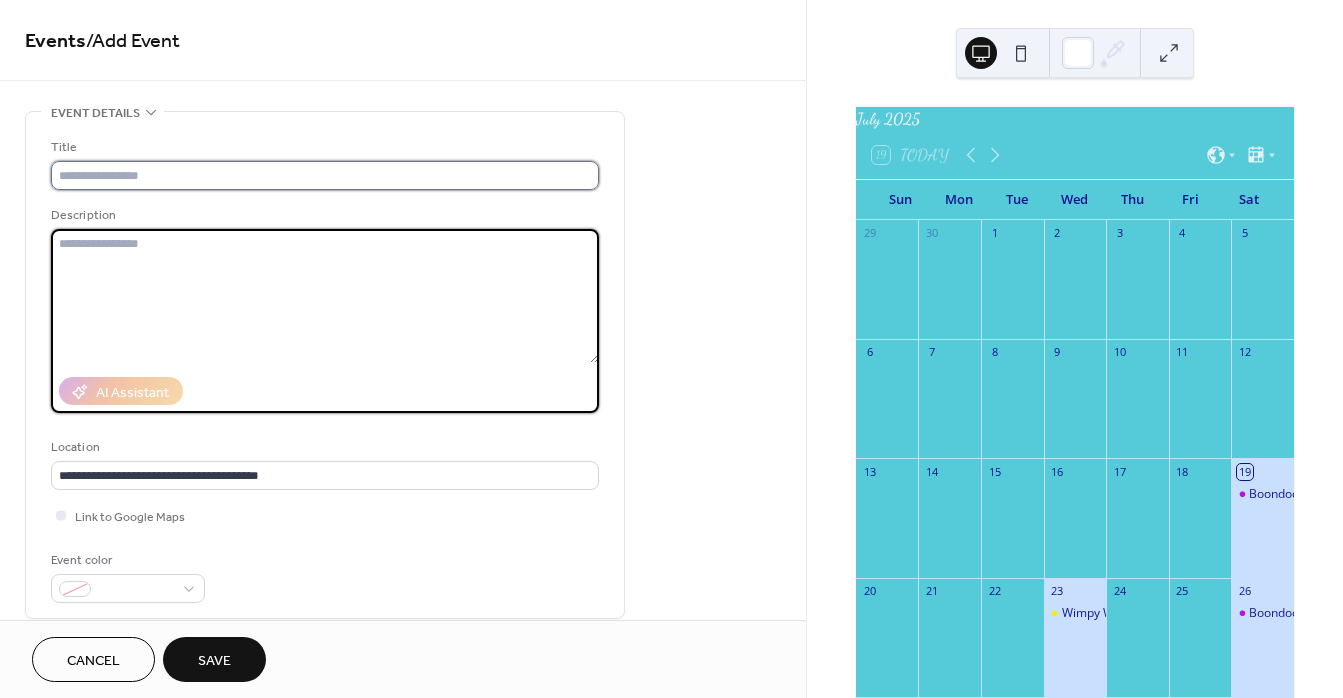 click at bounding box center (325, 175) 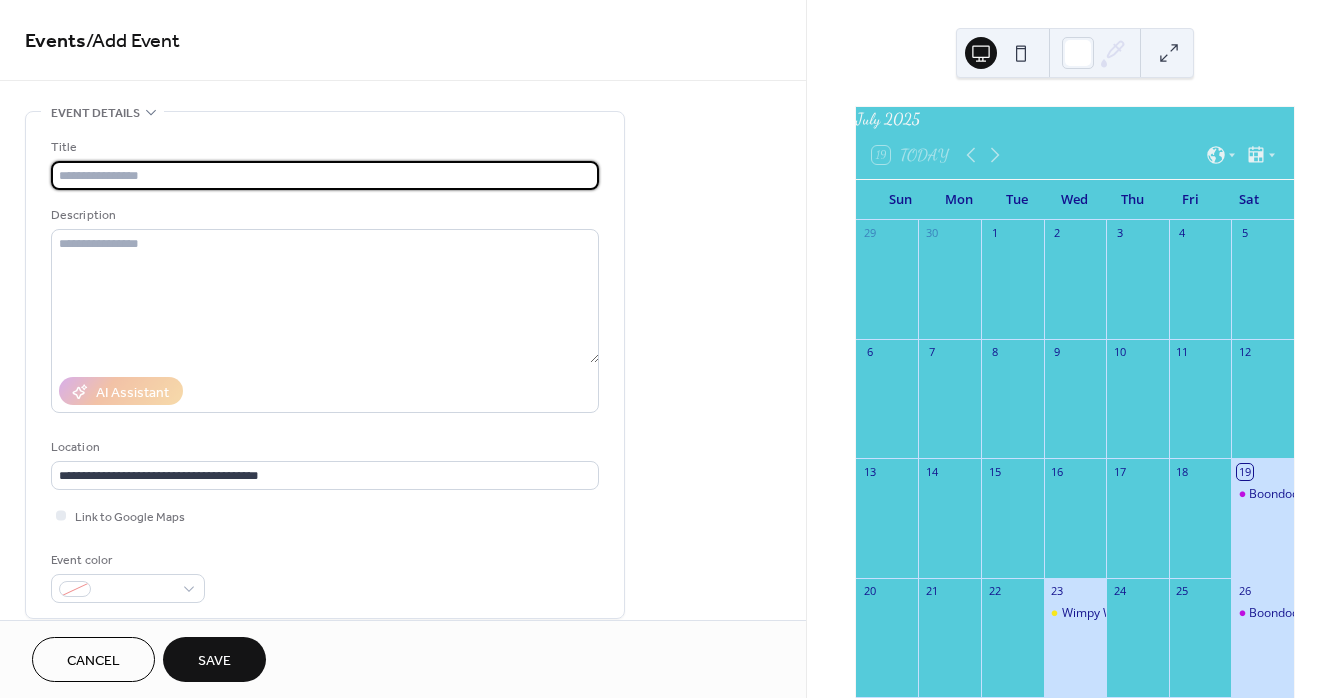 paste on "**********" 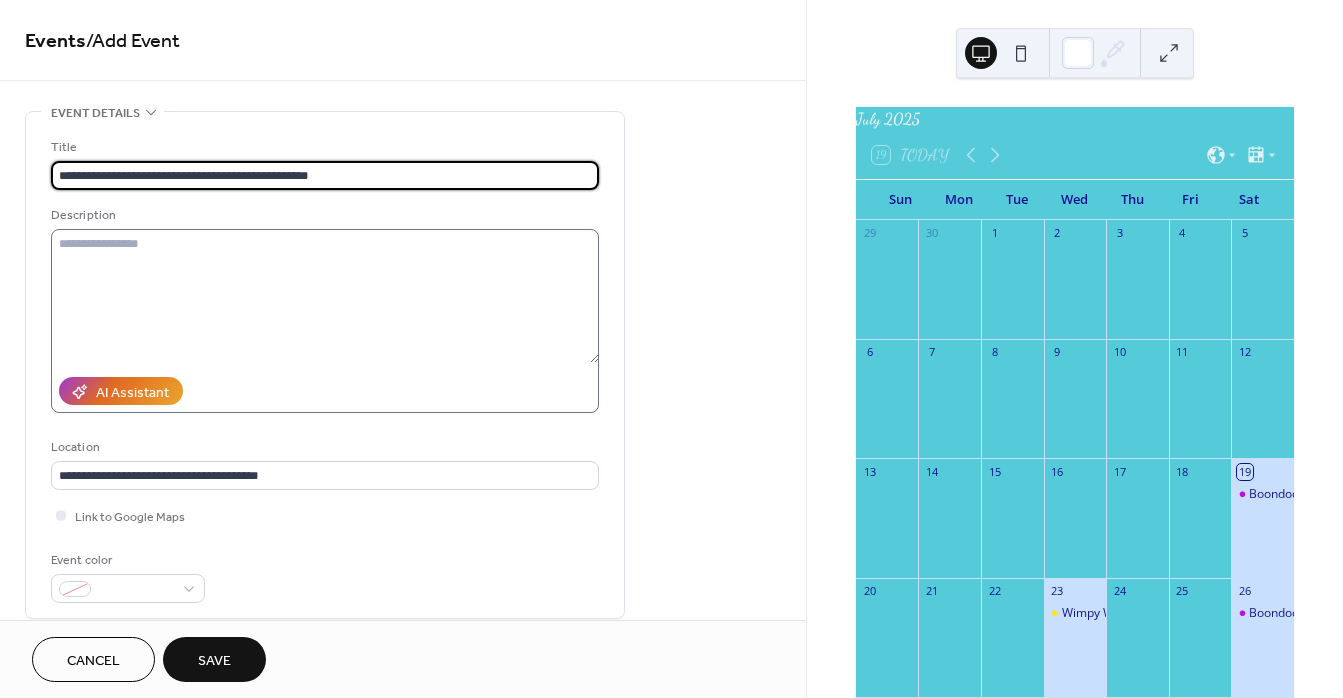 type on "**********" 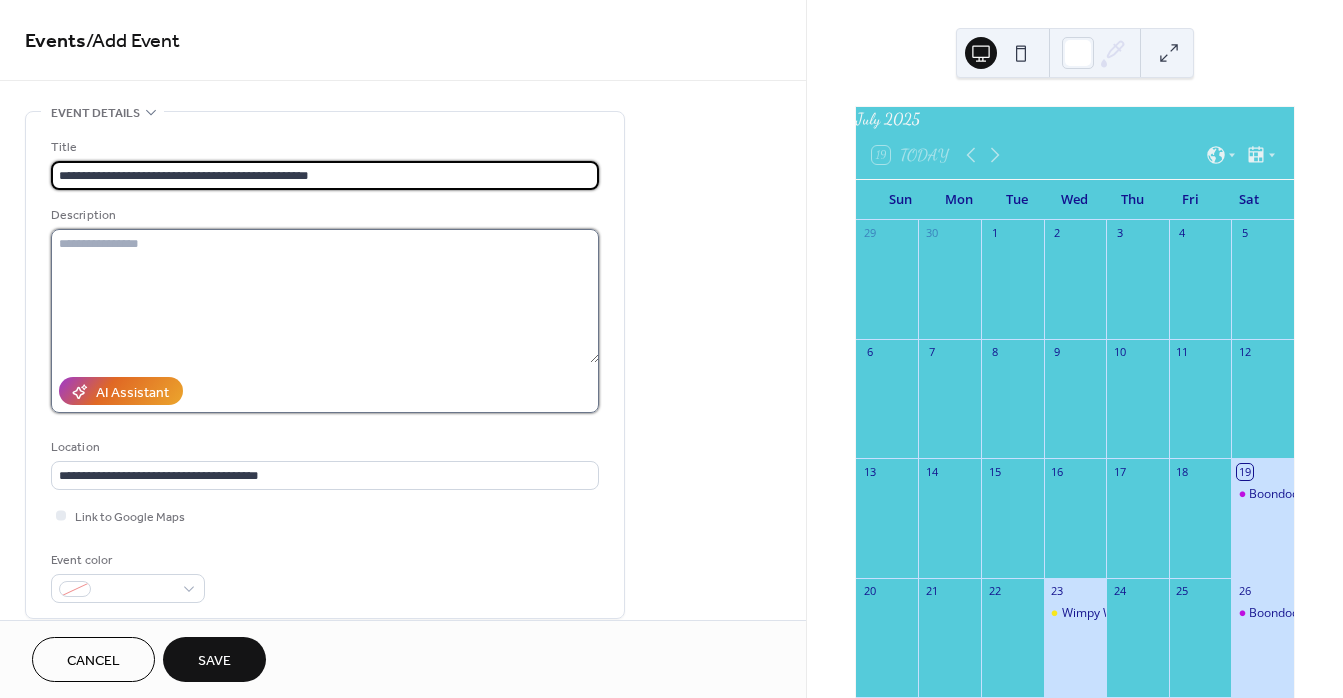 click at bounding box center [325, 296] 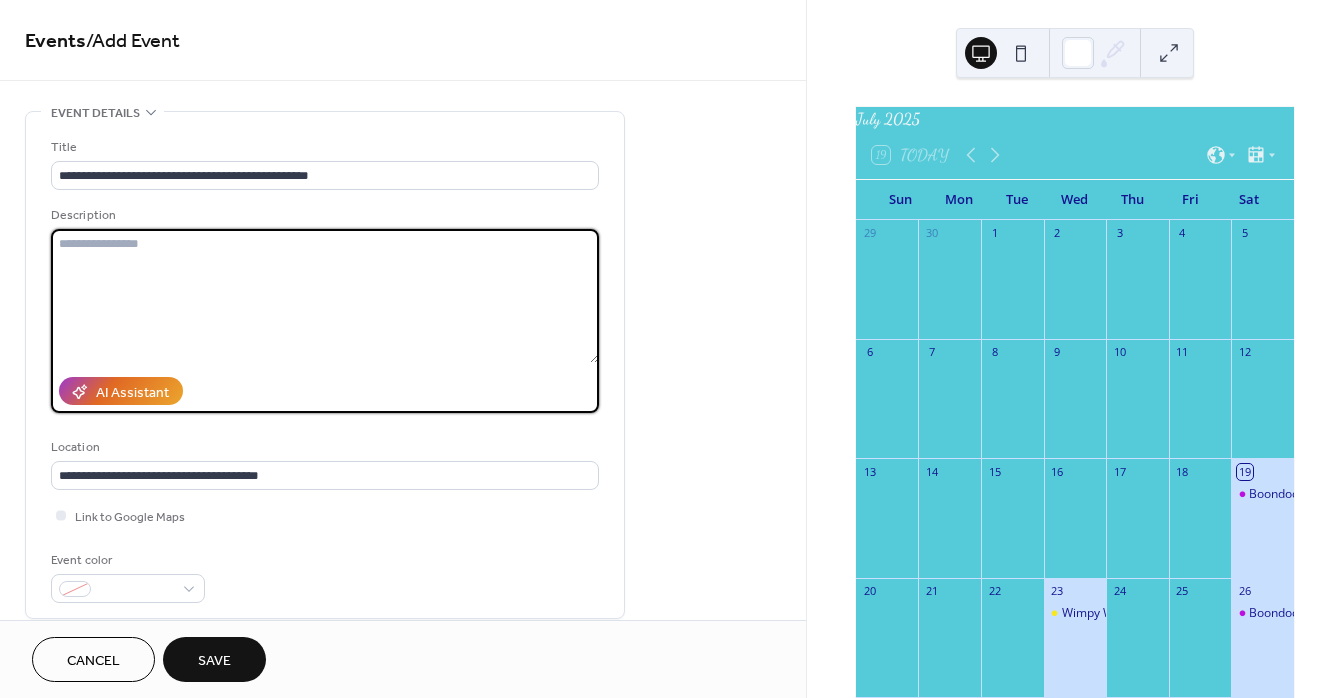 paste on "**********" 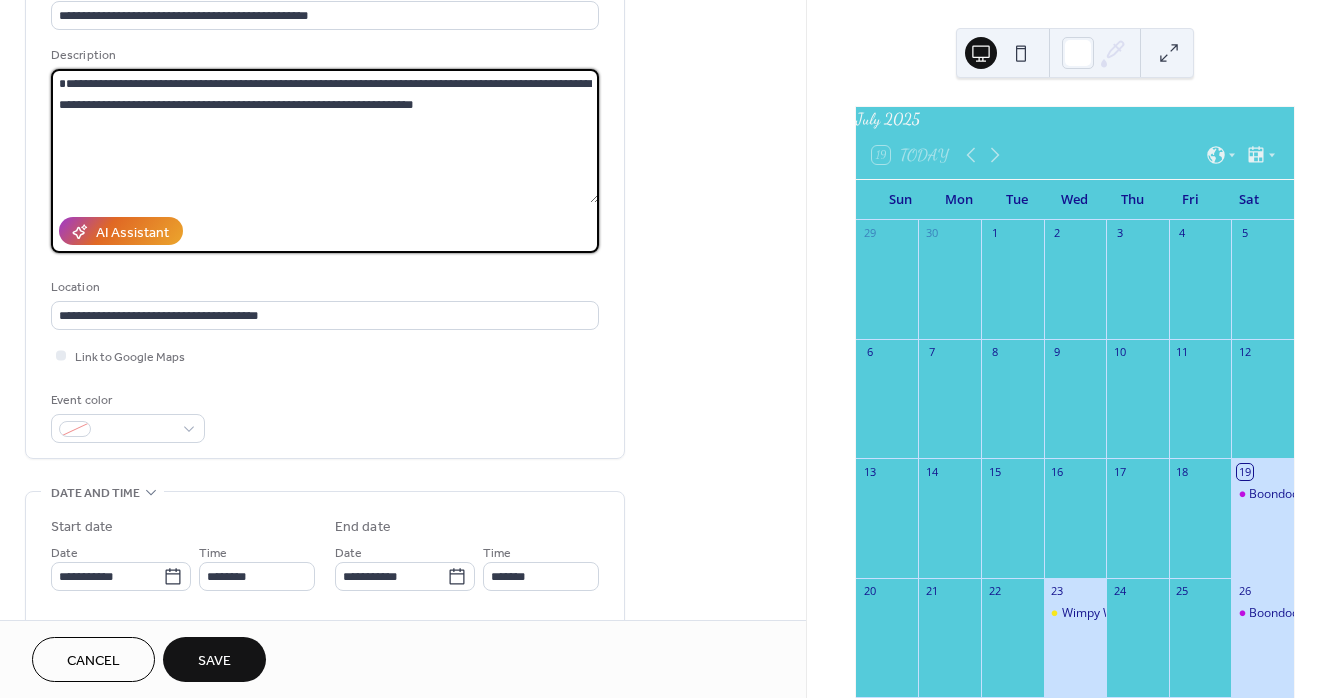 scroll, scrollTop: 388, scrollLeft: 0, axis: vertical 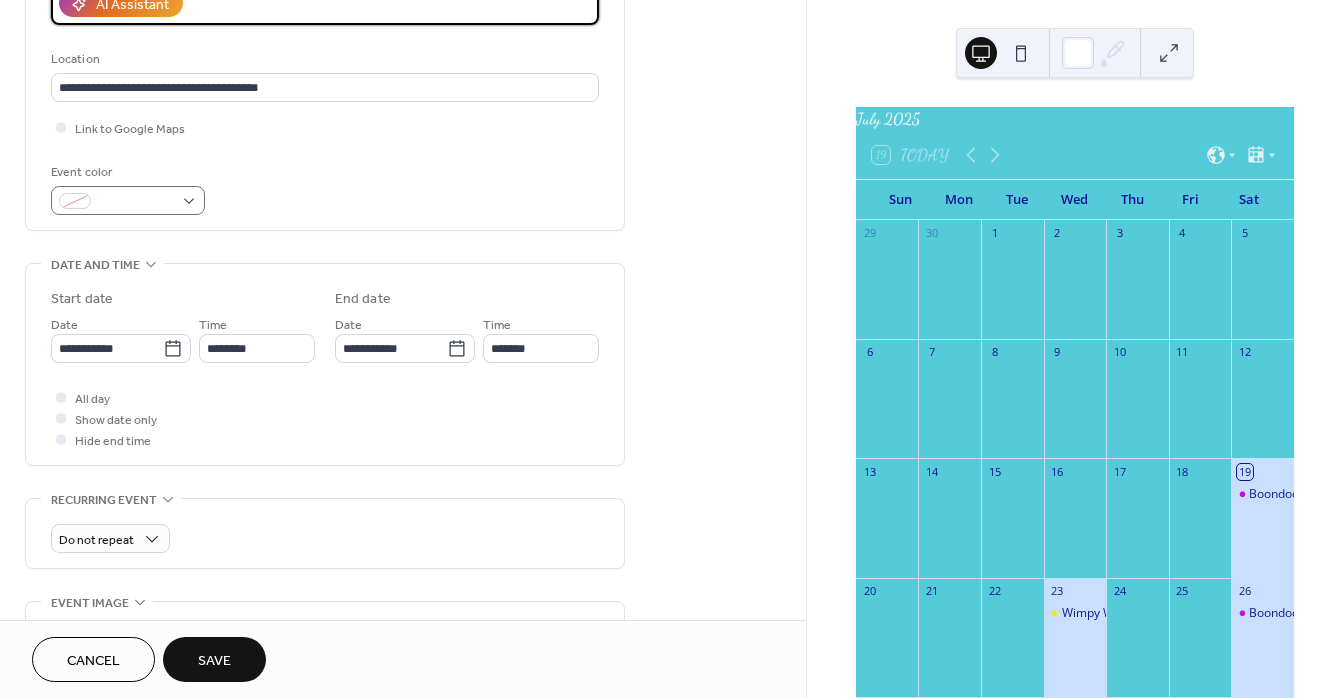 type on "**********" 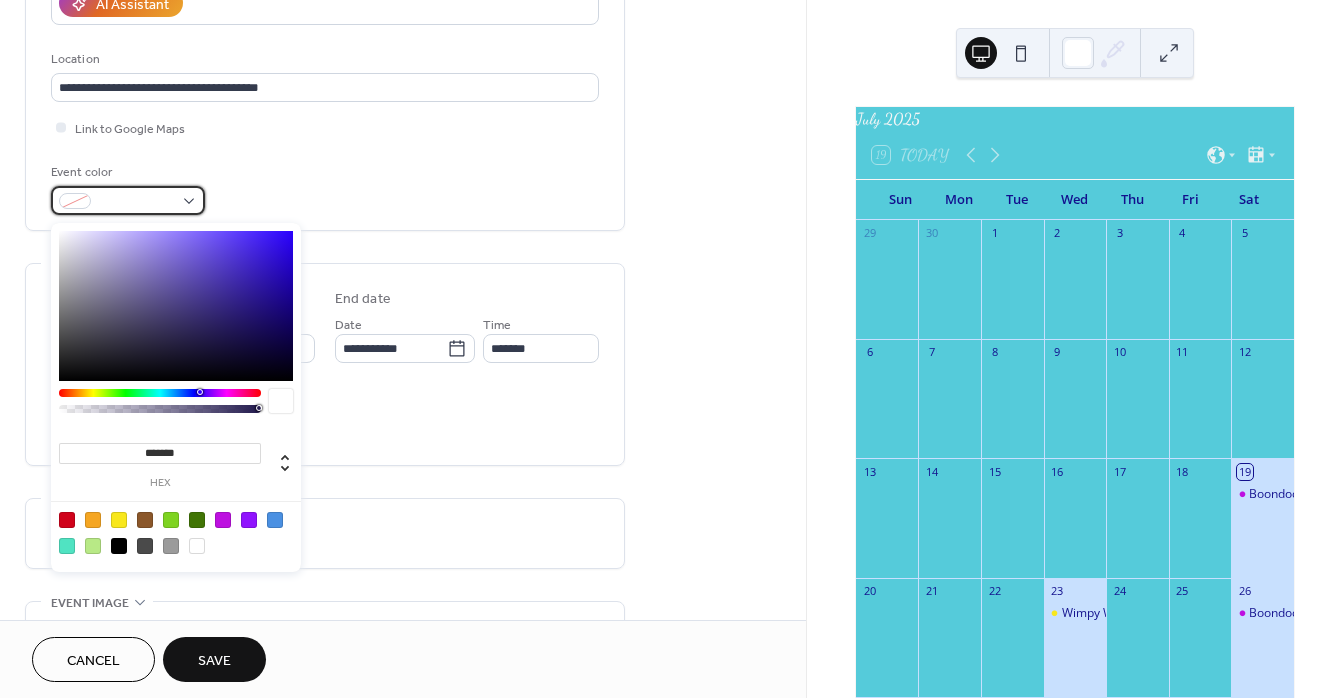 click at bounding box center (128, 200) 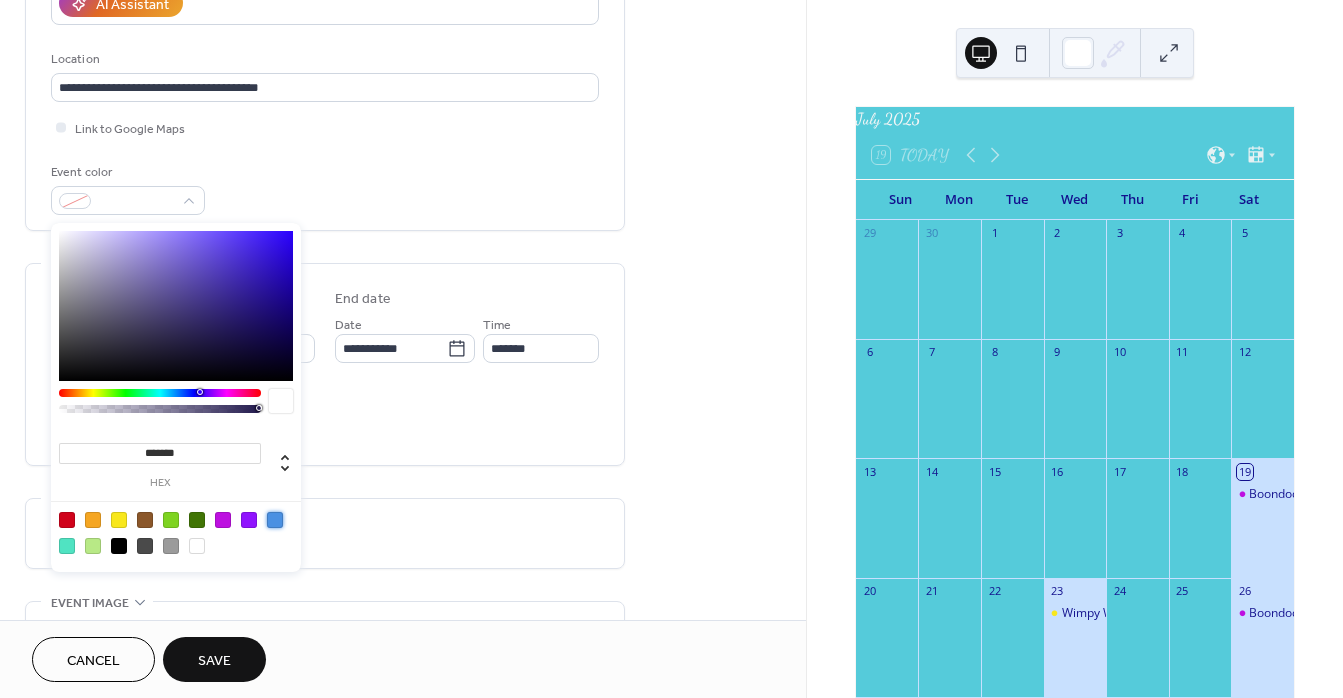 click at bounding box center (275, 520) 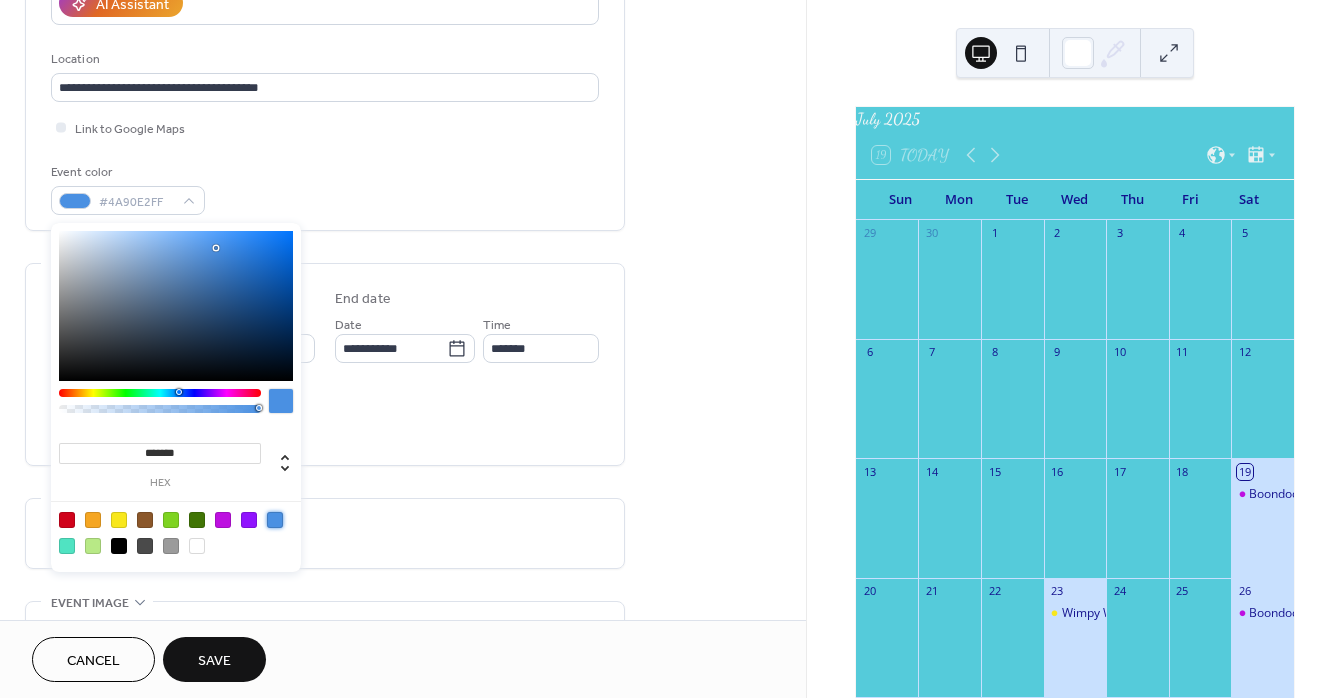 click on "All day Show date only Hide end time" at bounding box center [325, 418] 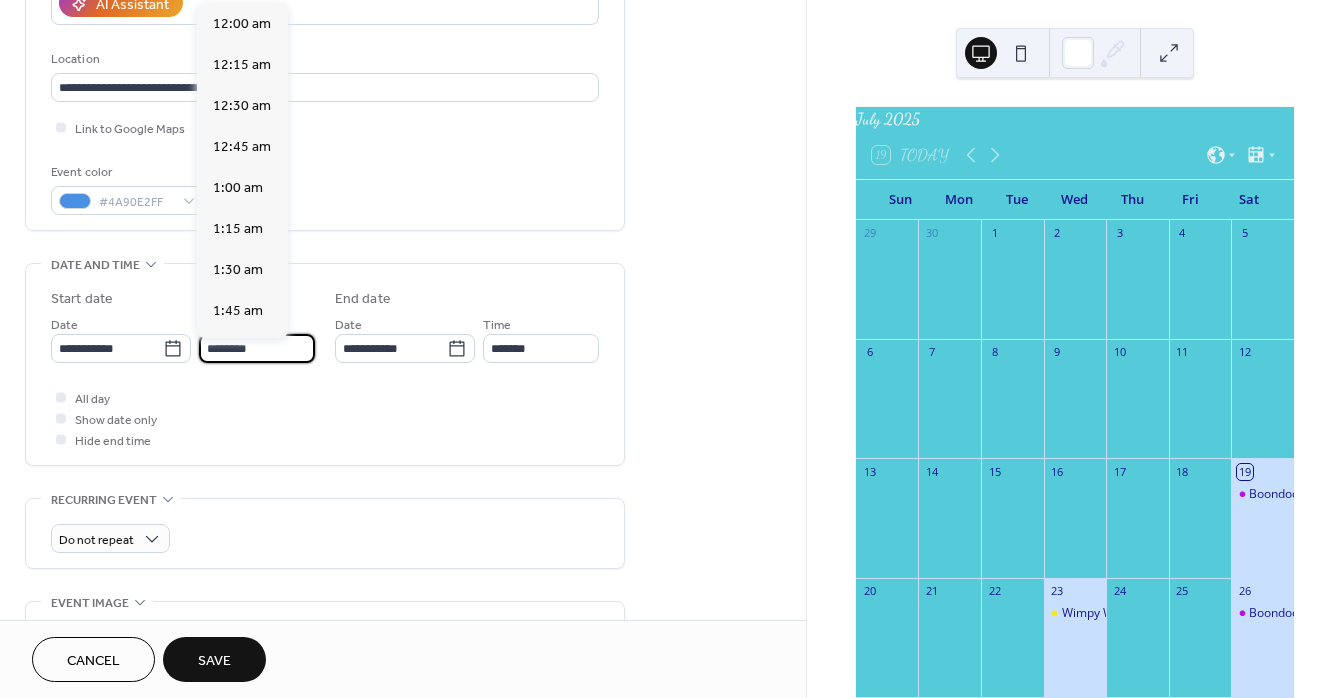 scroll, scrollTop: 1968, scrollLeft: 0, axis: vertical 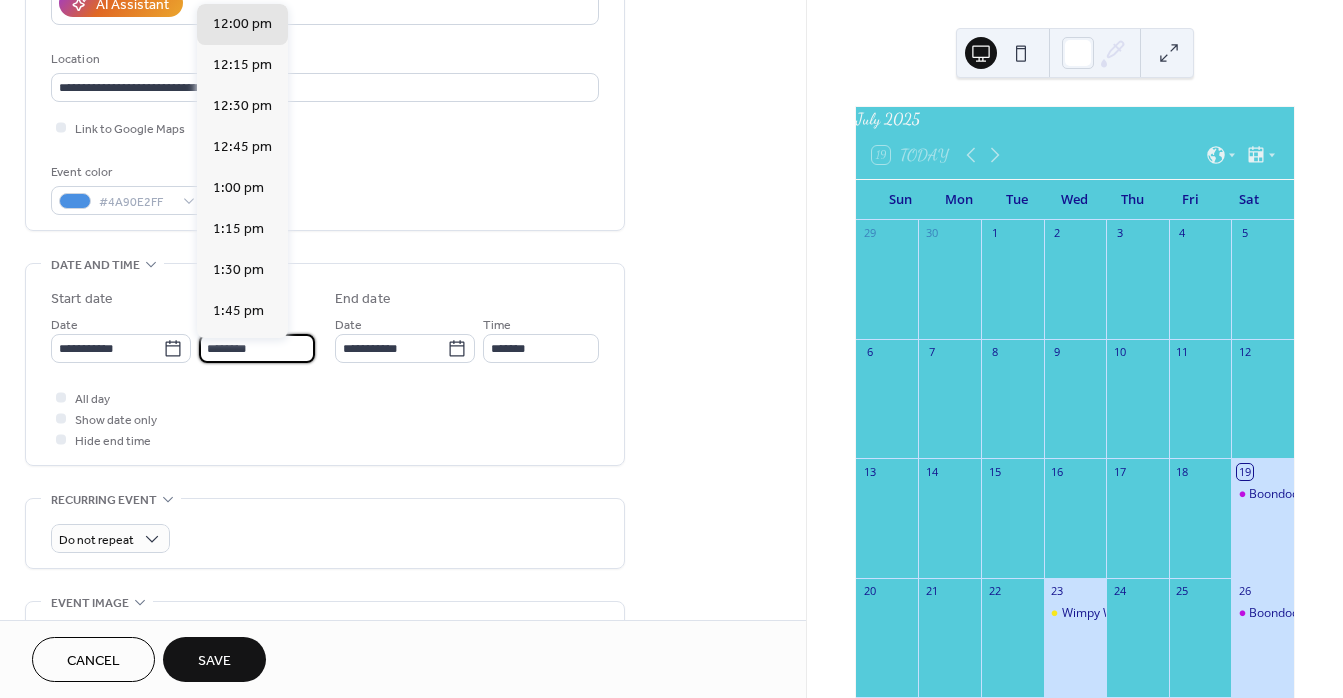 drag, startPoint x: 234, startPoint y: 351, endPoint x: 197, endPoint y: 352, distance: 37.01351 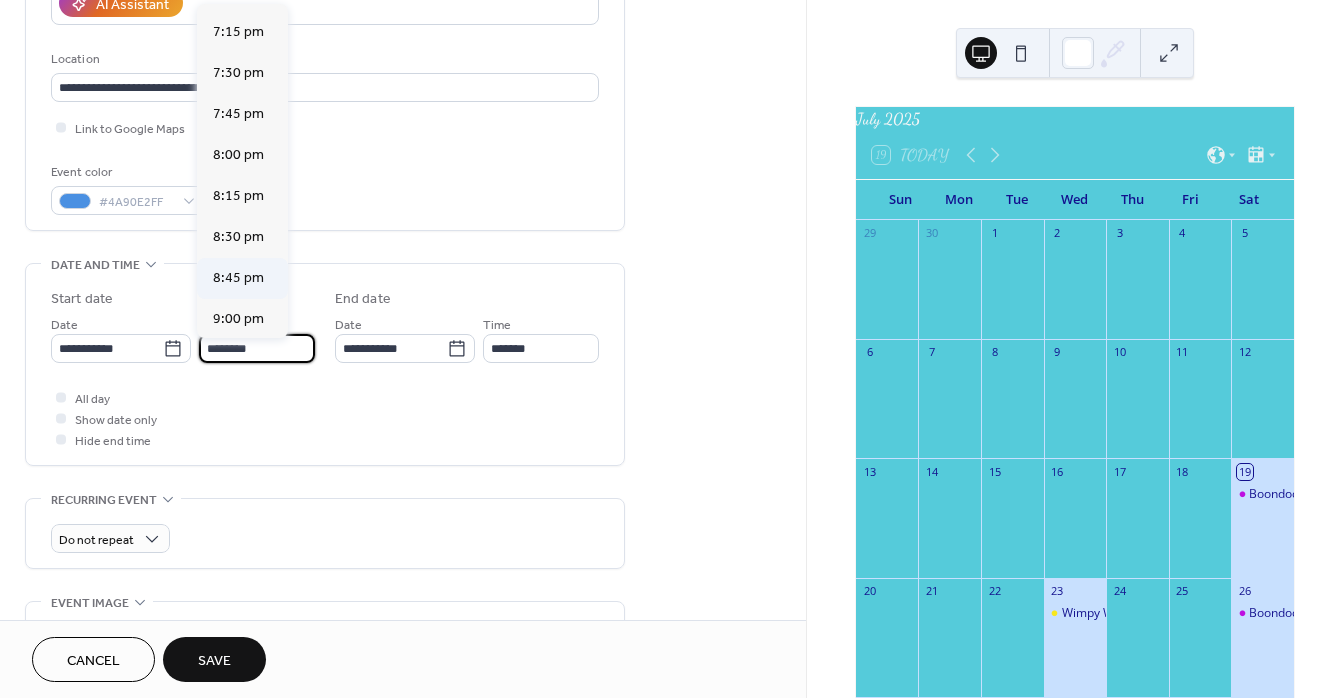 scroll, scrollTop: 2933, scrollLeft: 0, axis: vertical 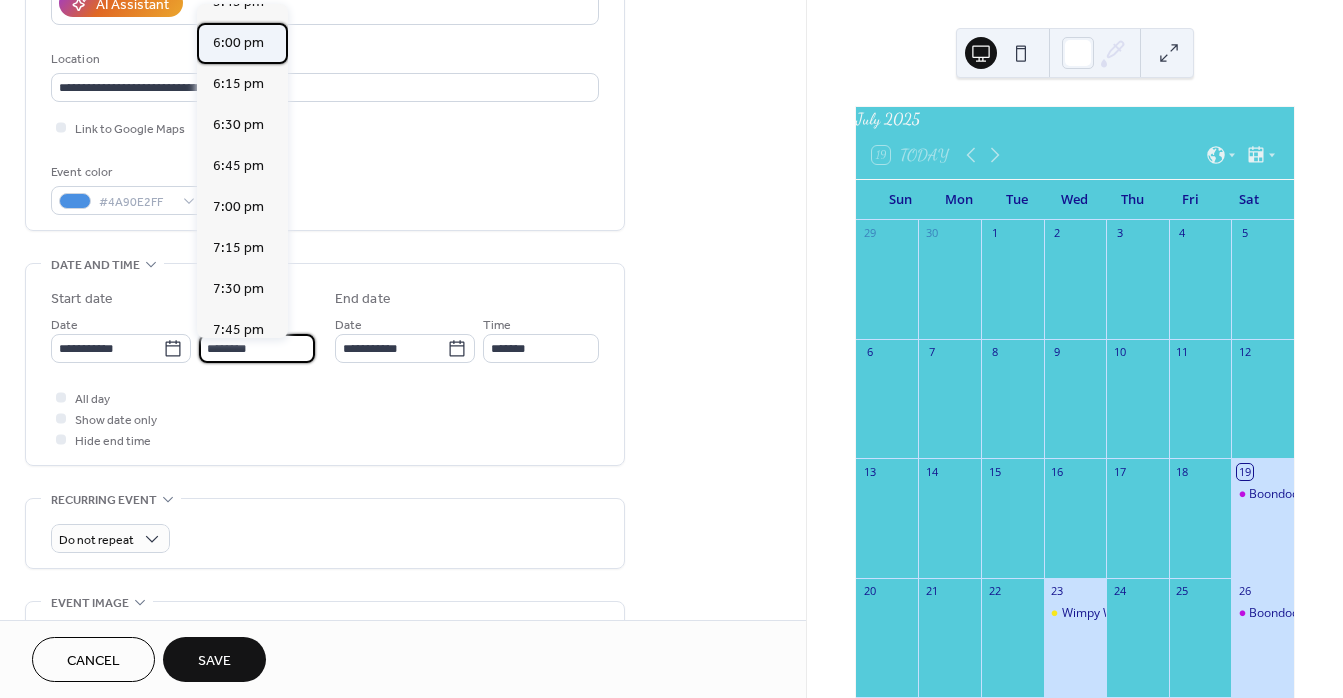 click on "6:00 pm" at bounding box center (238, 43) 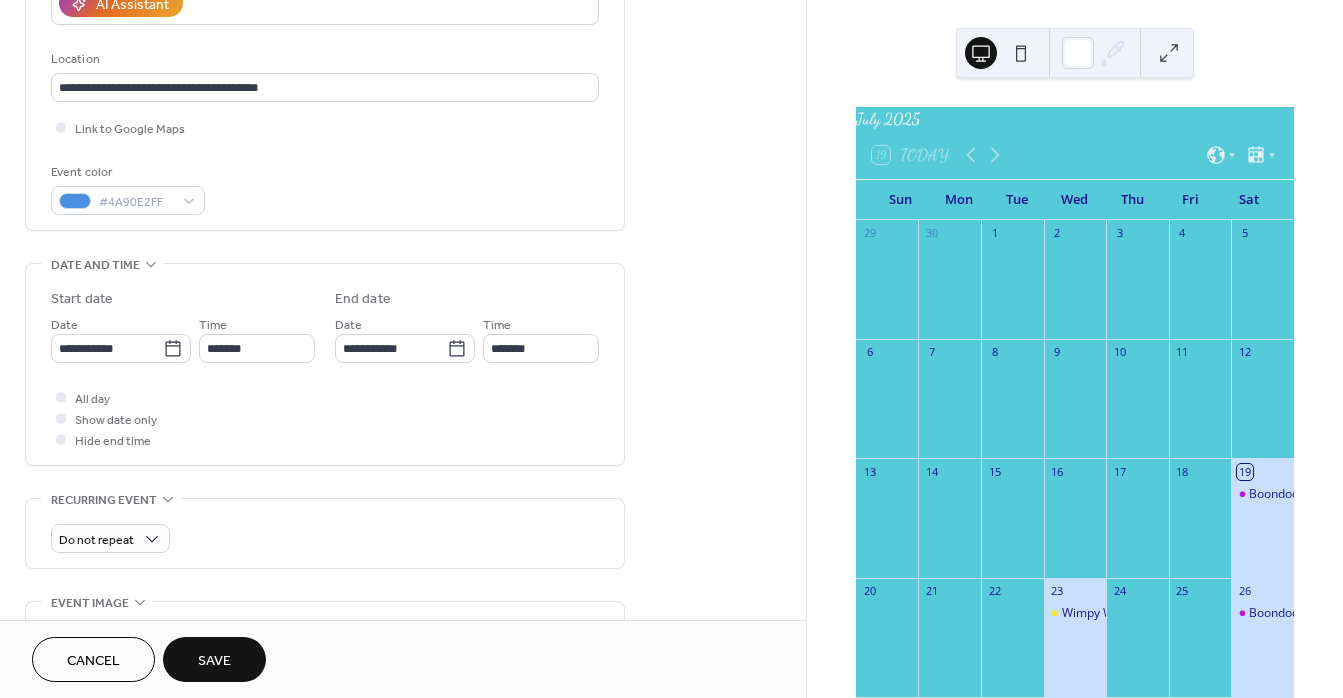 type on "*******" 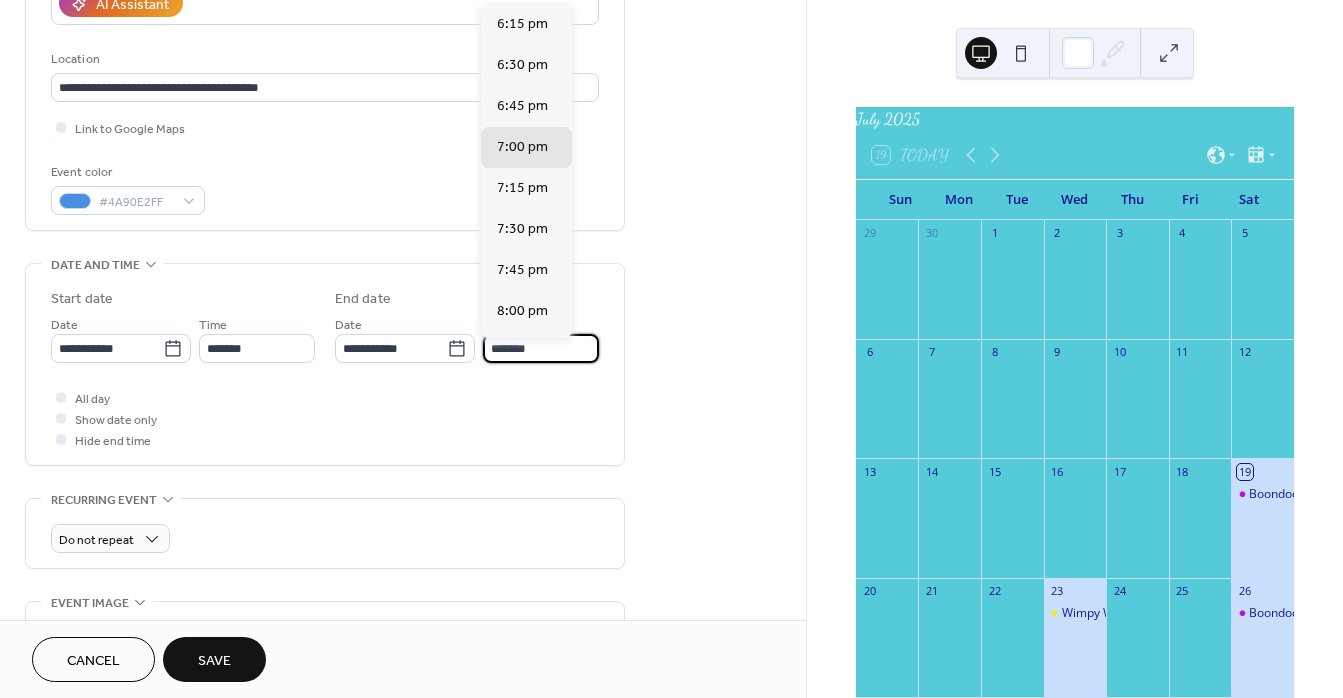 drag, startPoint x: 511, startPoint y: 352, endPoint x: 487, endPoint y: 354, distance: 24.083189 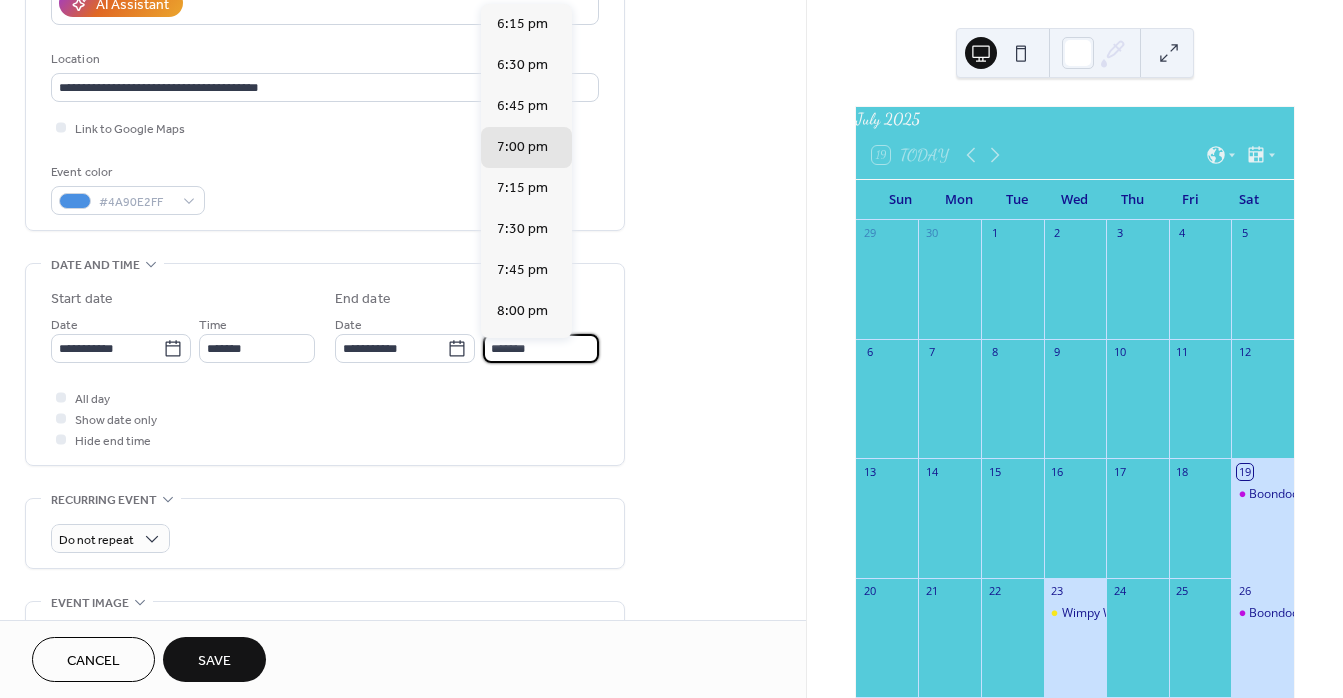 click on "*******" at bounding box center [541, 348] 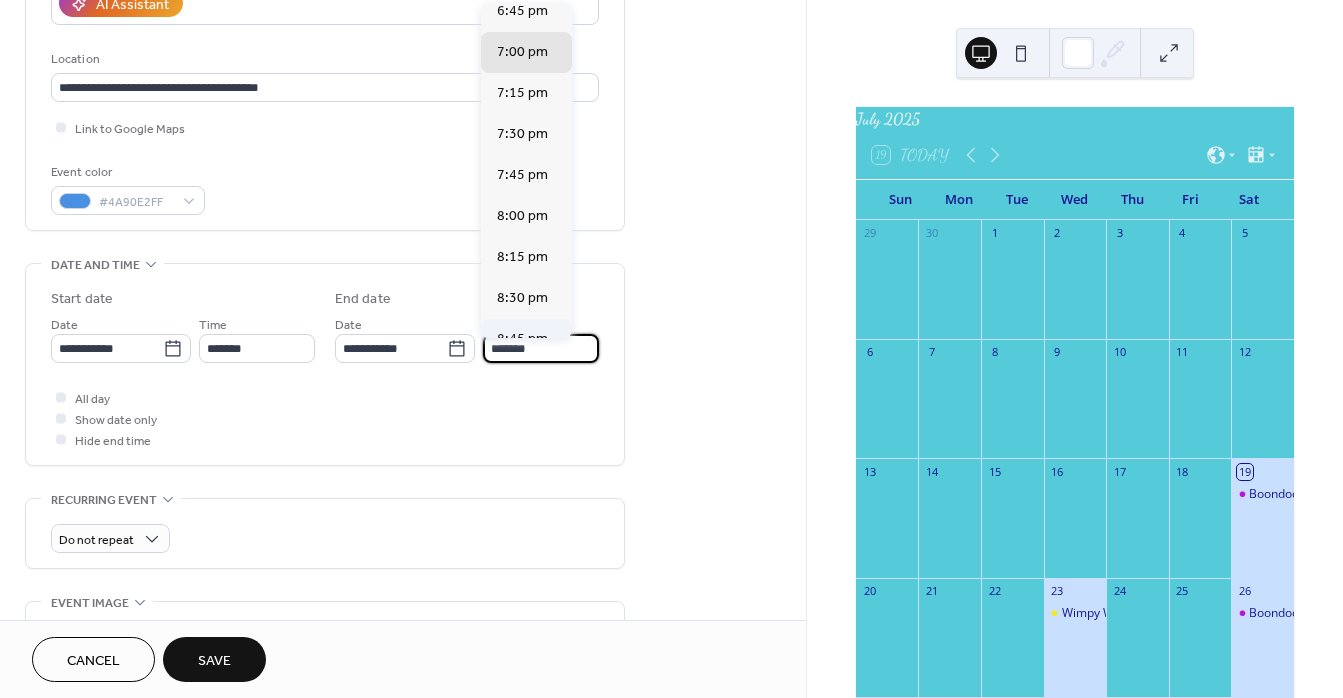 scroll, scrollTop: 146, scrollLeft: 0, axis: vertical 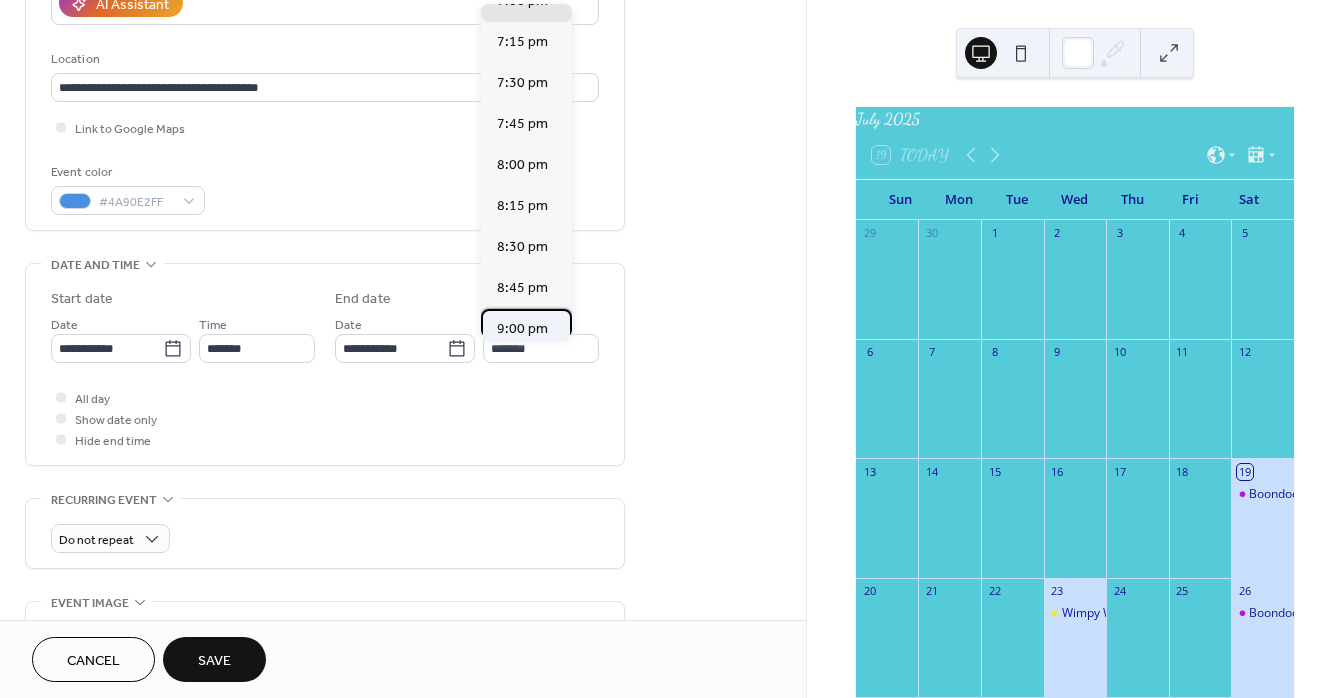 click on "9:00 pm" at bounding box center [522, 329] 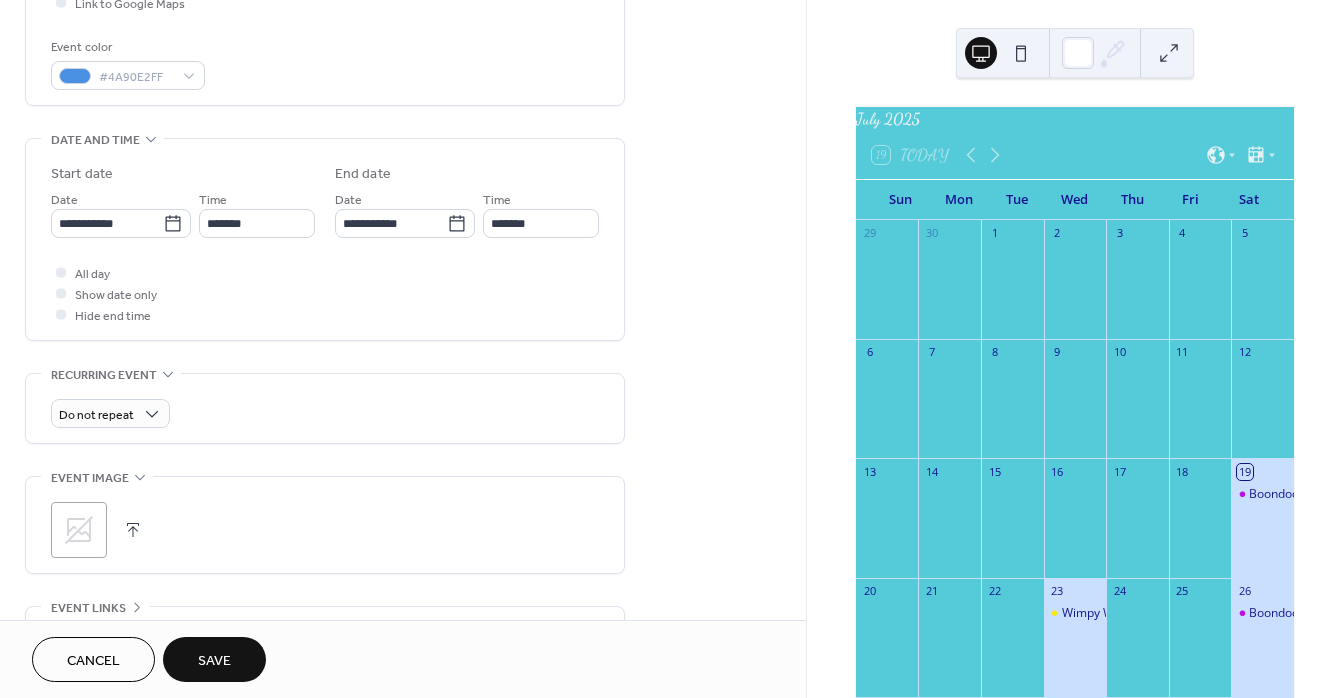scroll, scrollTop: 613, scrollLeft: 0, axis: vertical 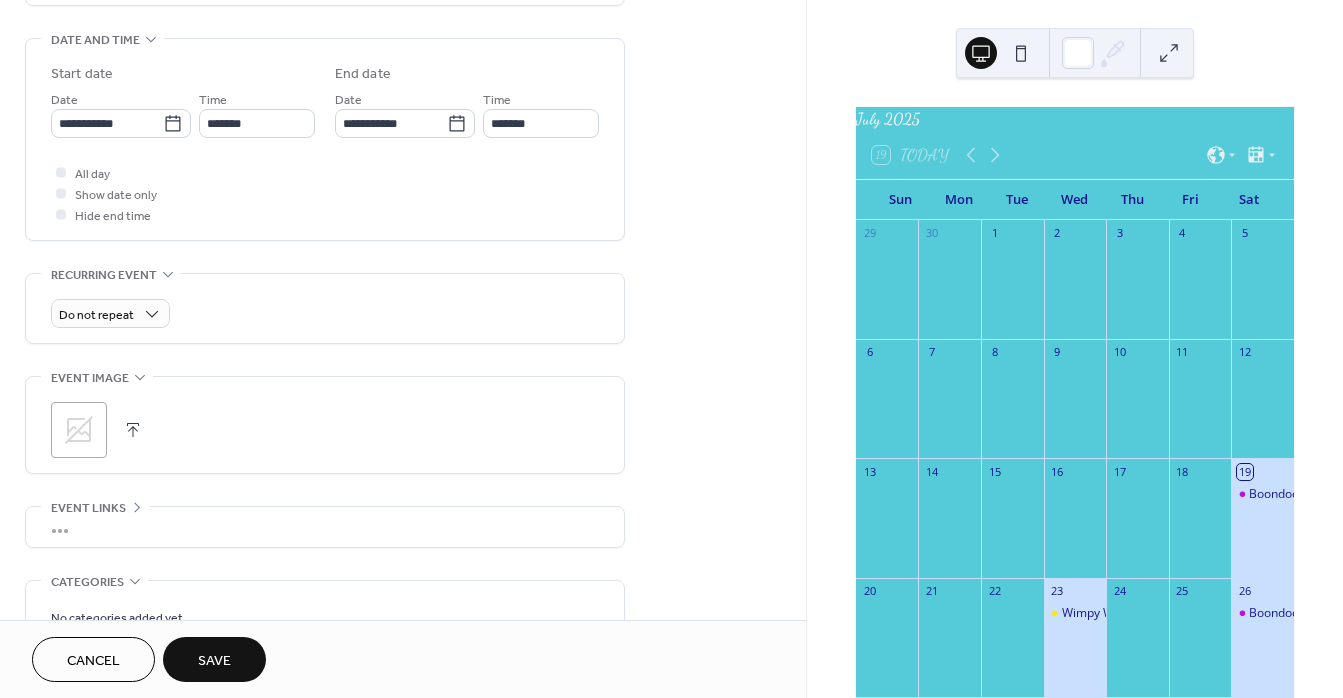 click at bounding box center (133, 430) 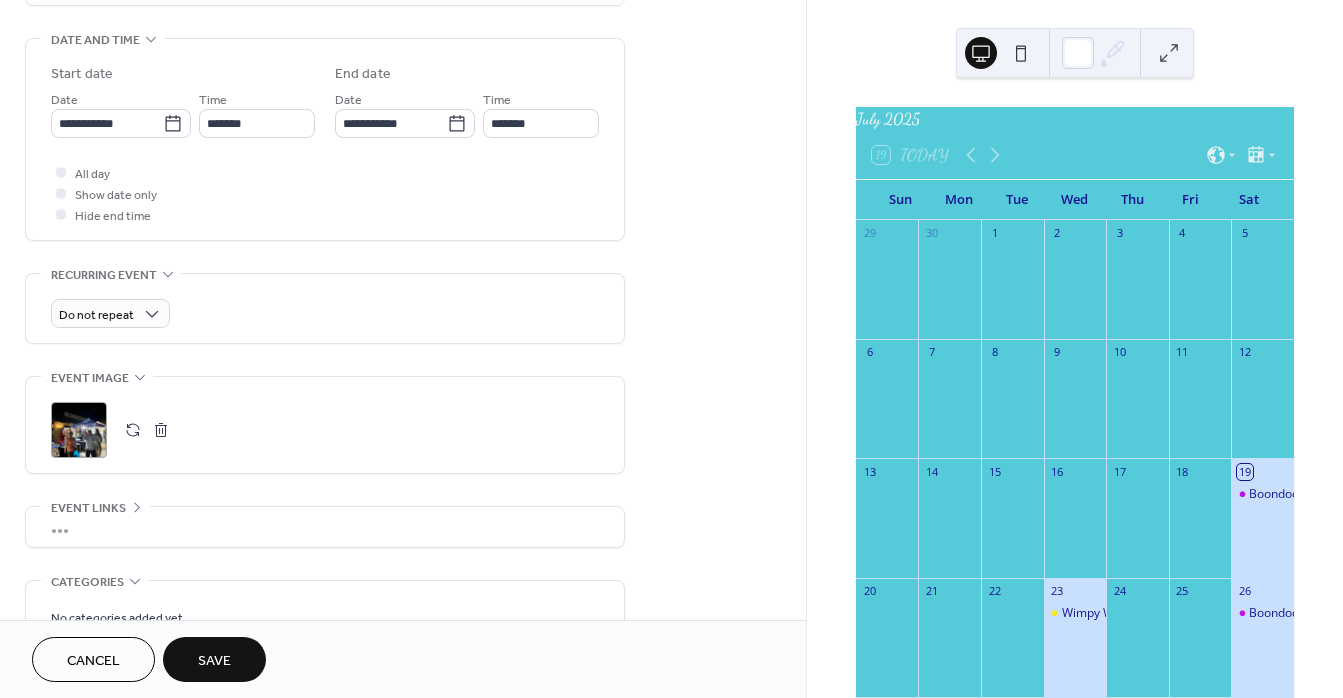 scroll, scrollTop: 799, scrollLeft: 0, axis: vertical 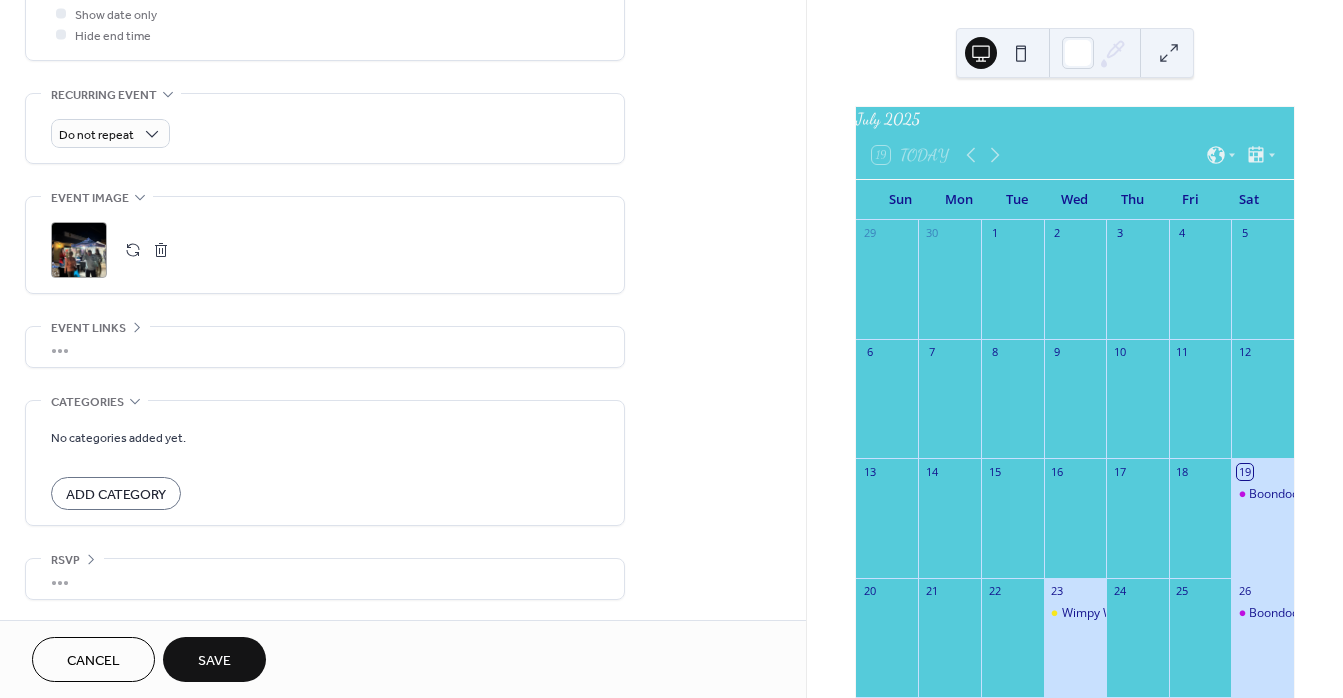 click on "Save" at bounding box center (214, 661) 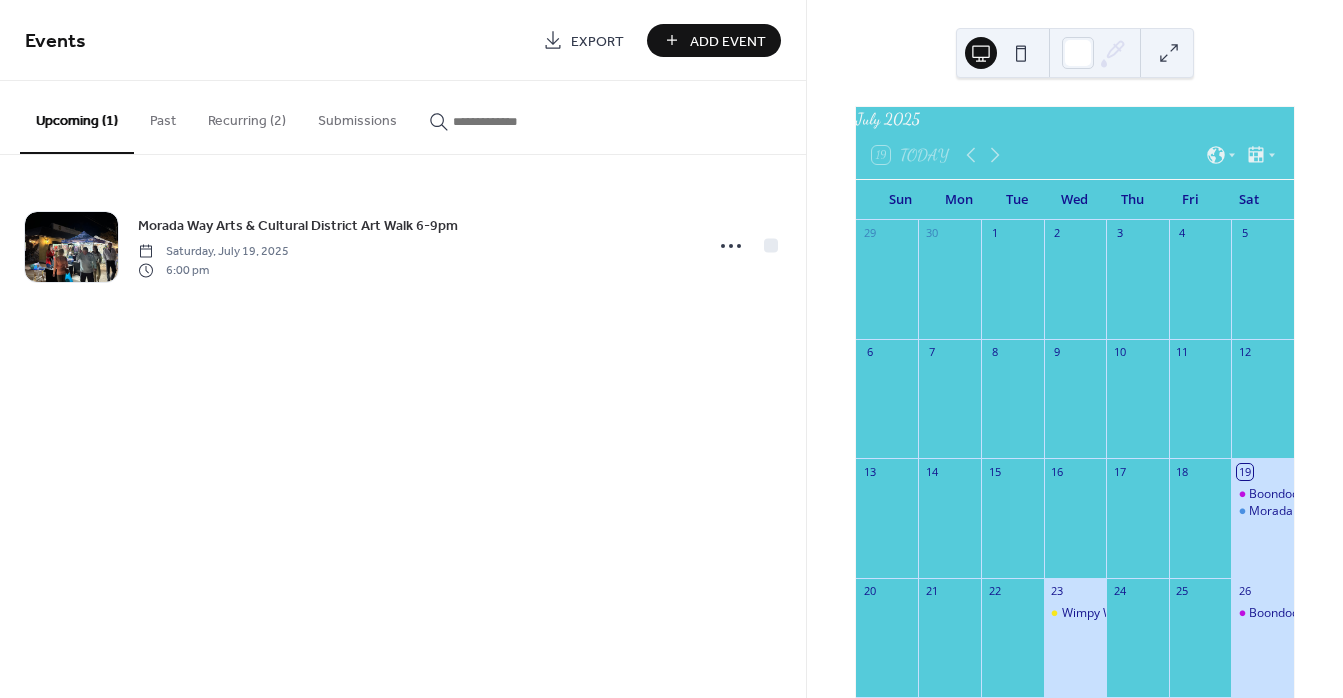 click on "Add Event" at bounding box center [728, 41] 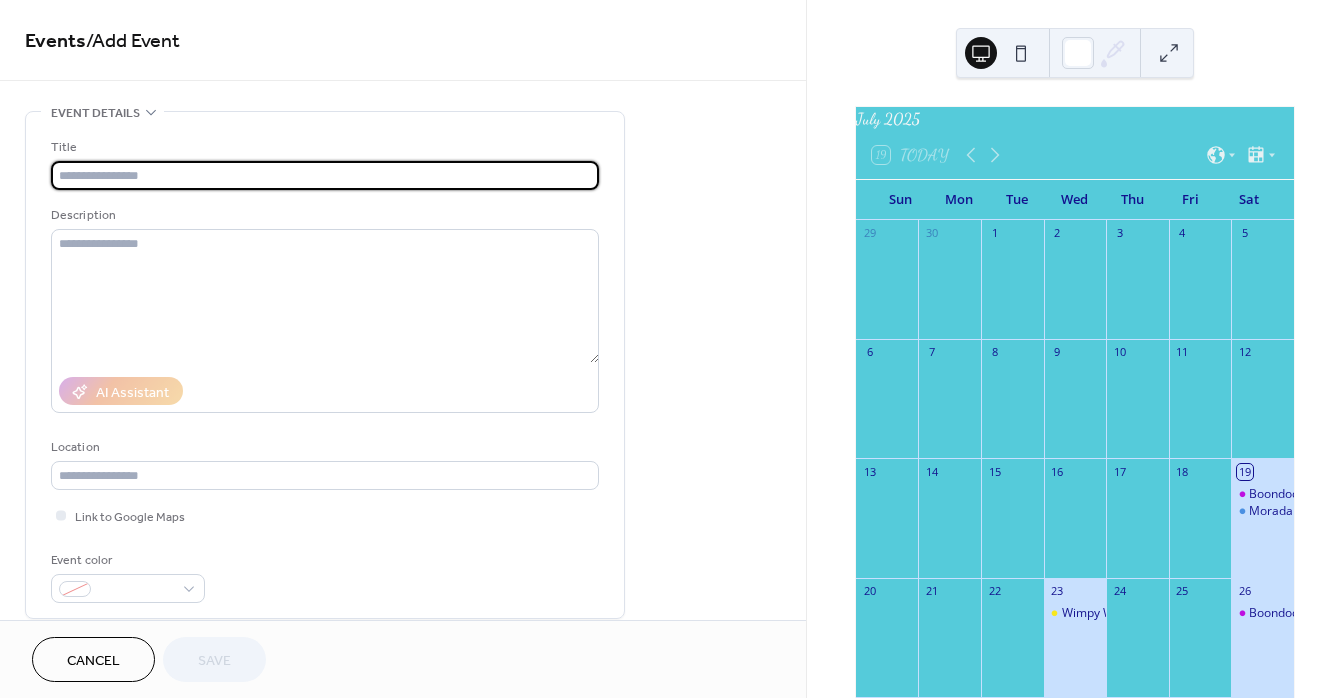 click at bounding box center [325, 175] 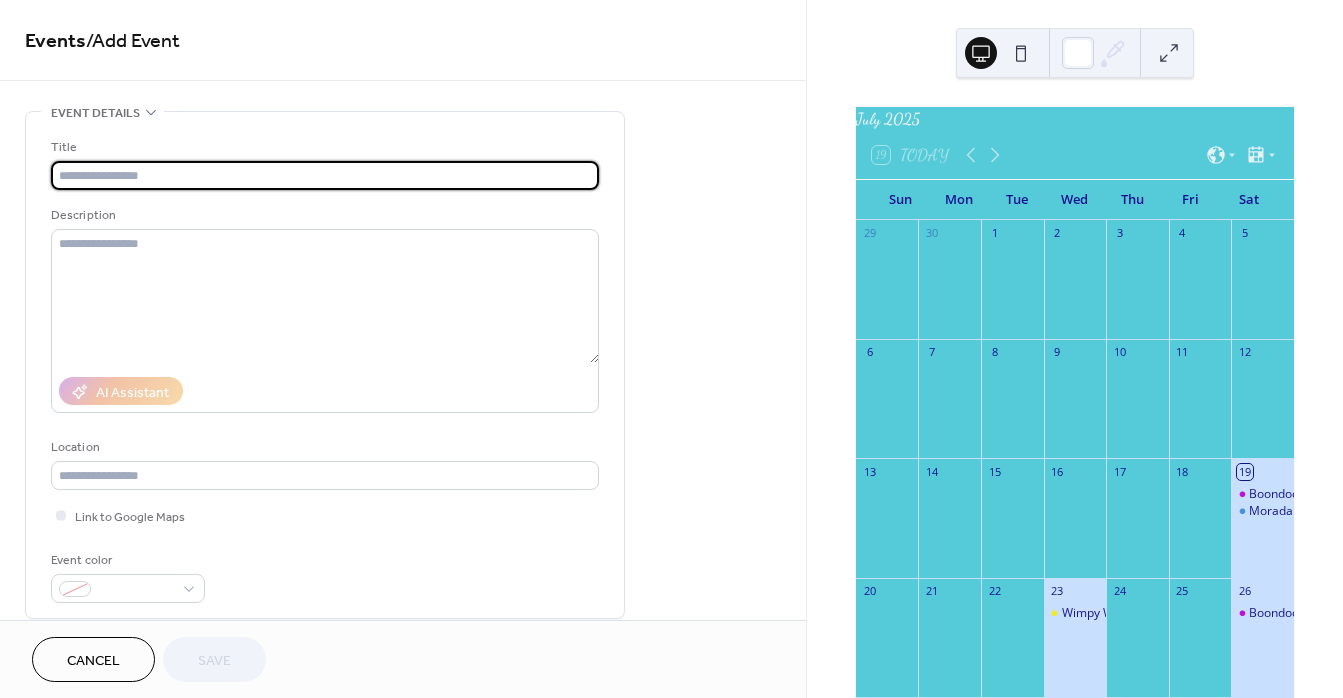paste on "**********" 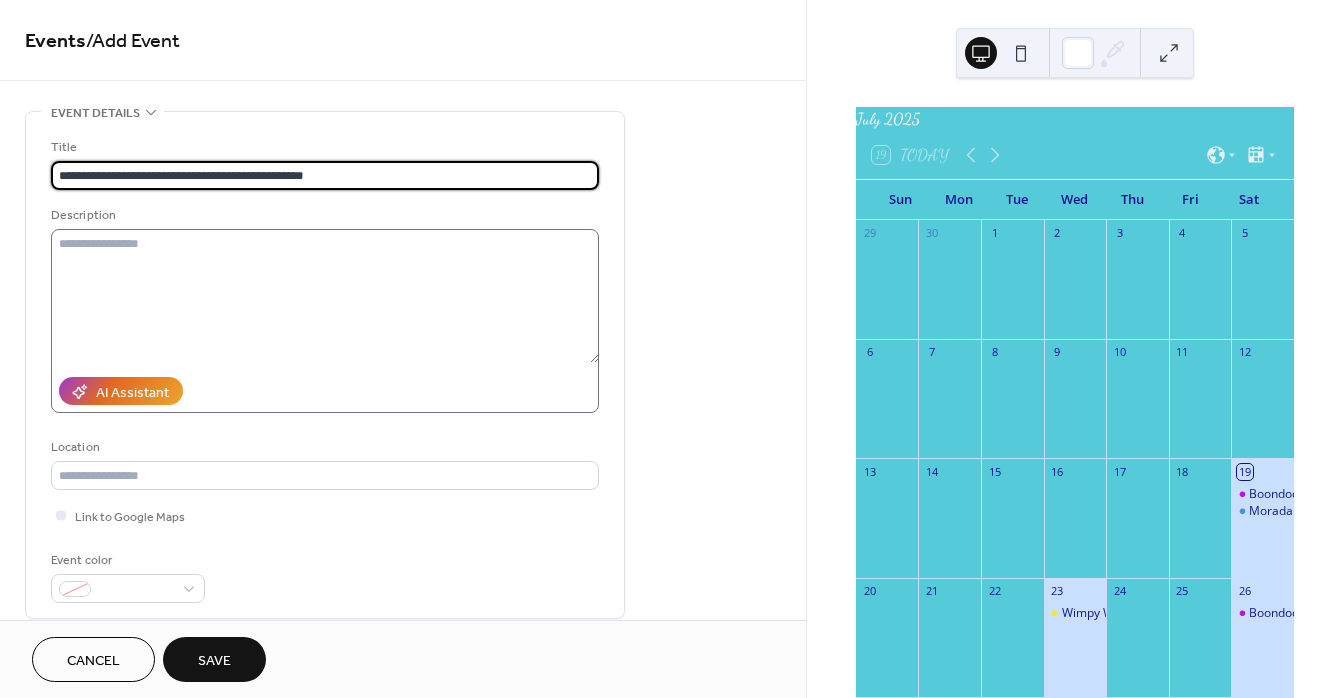 type on "**********" 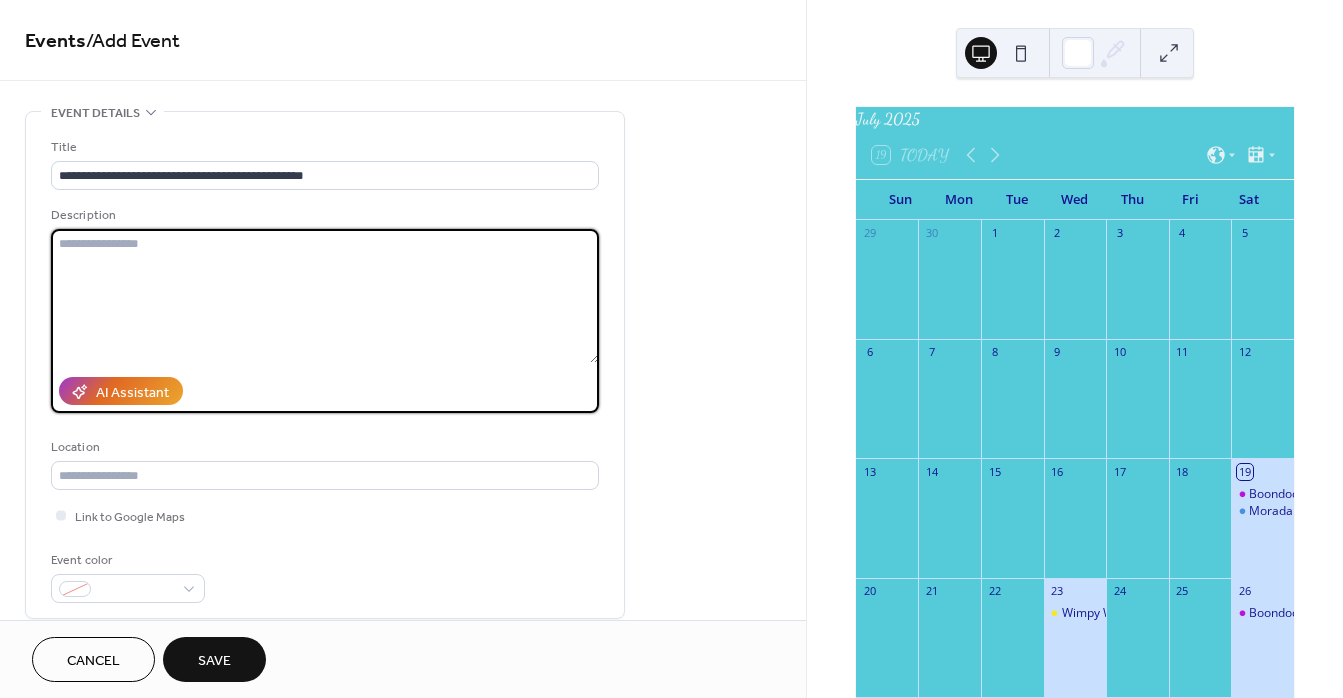 click at bounding box center [325, 296] 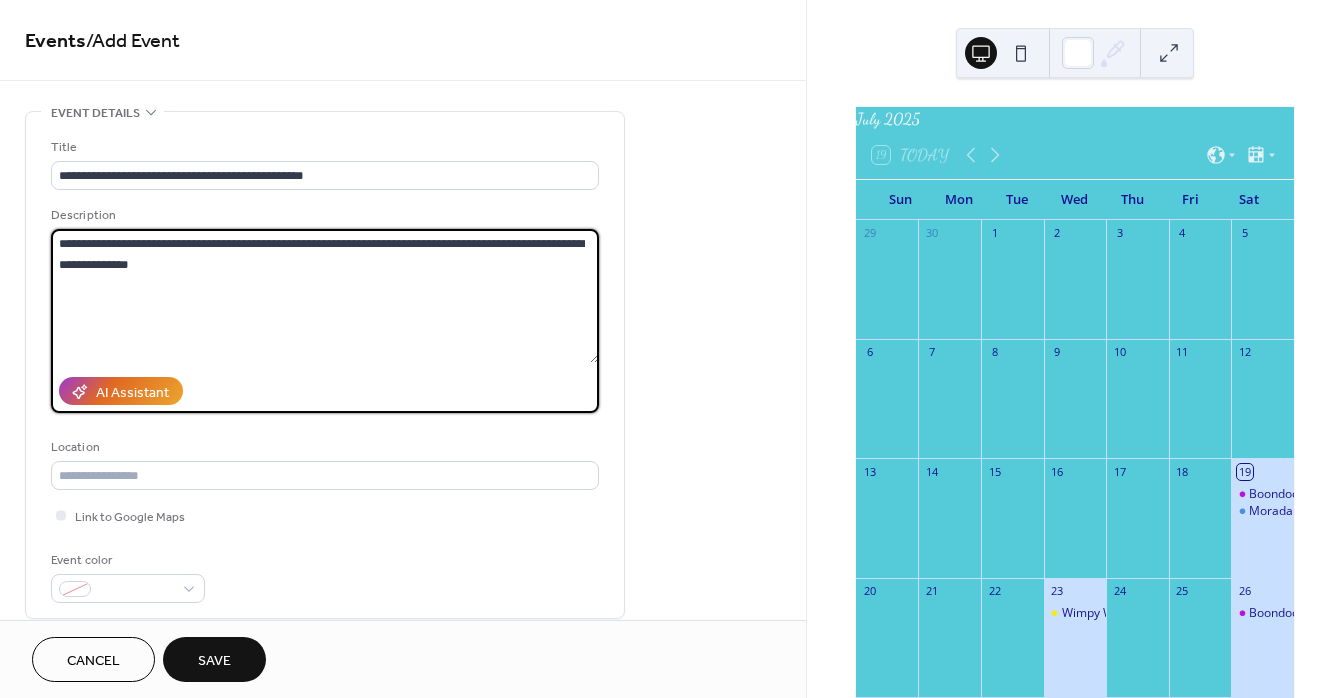 type on "**********" 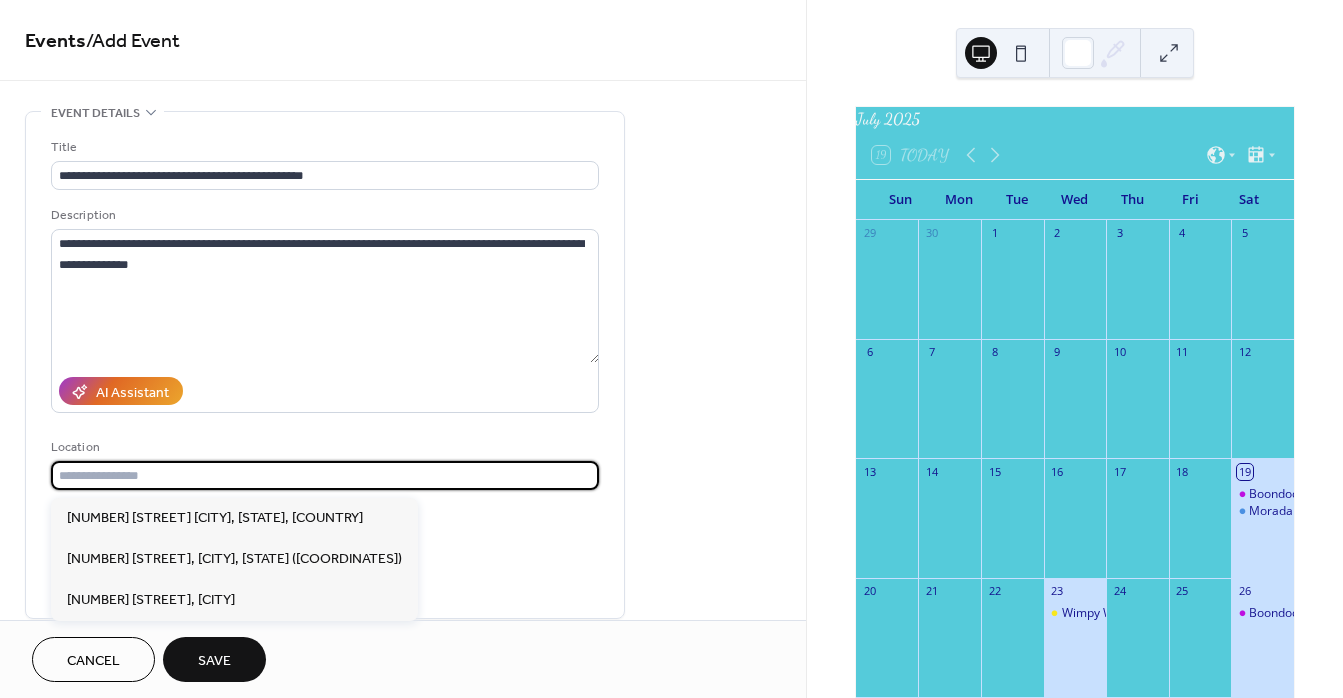 click at bounding box center [325, 475] 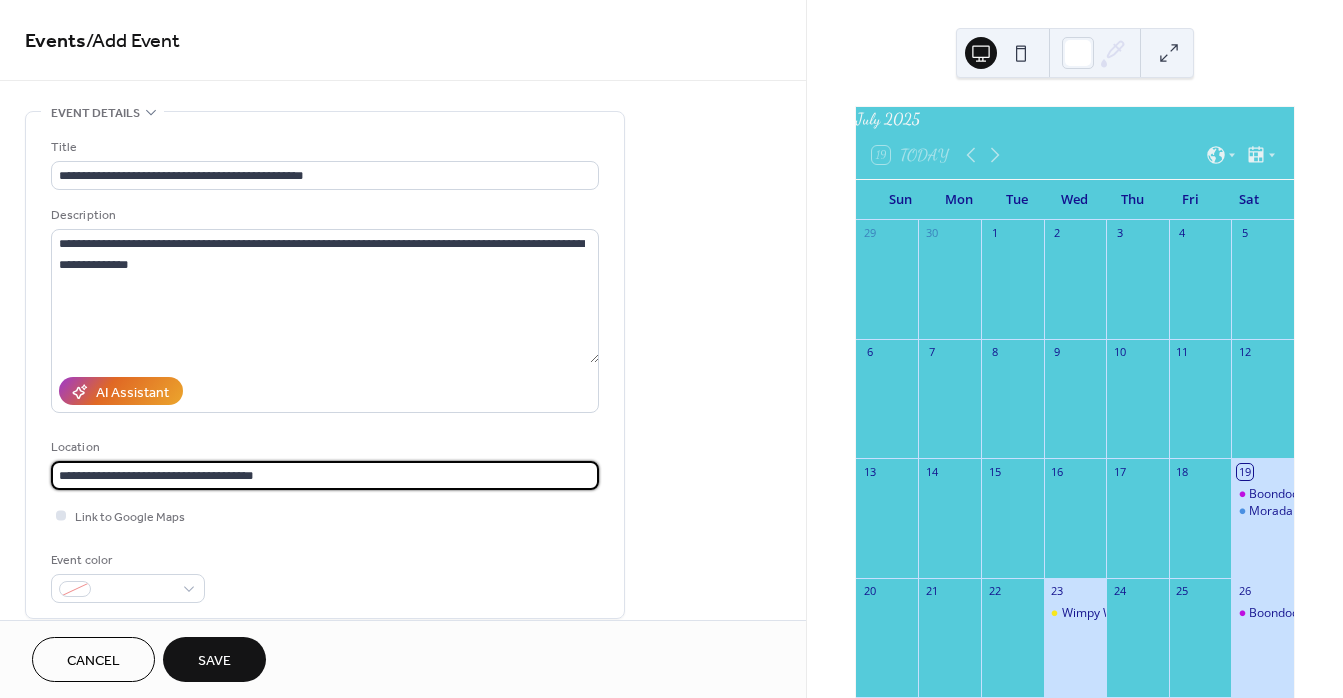 type on "**********" 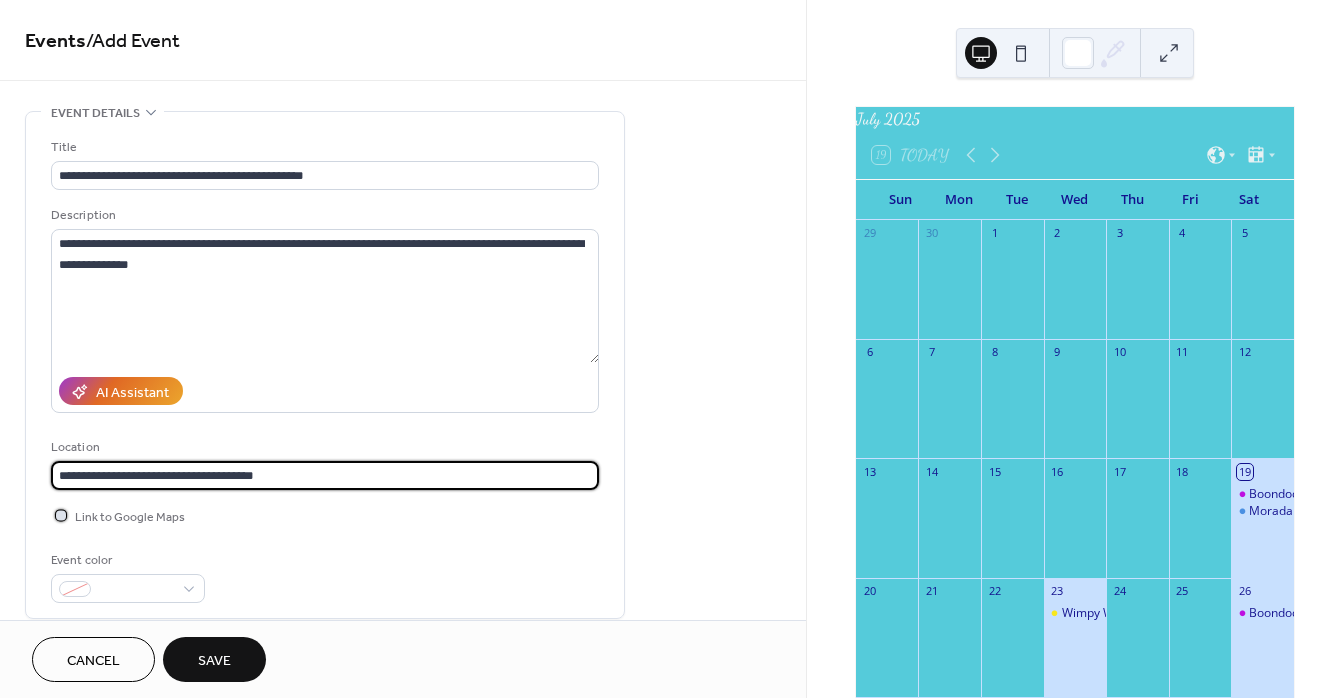 click at bounding box center (61, 515) 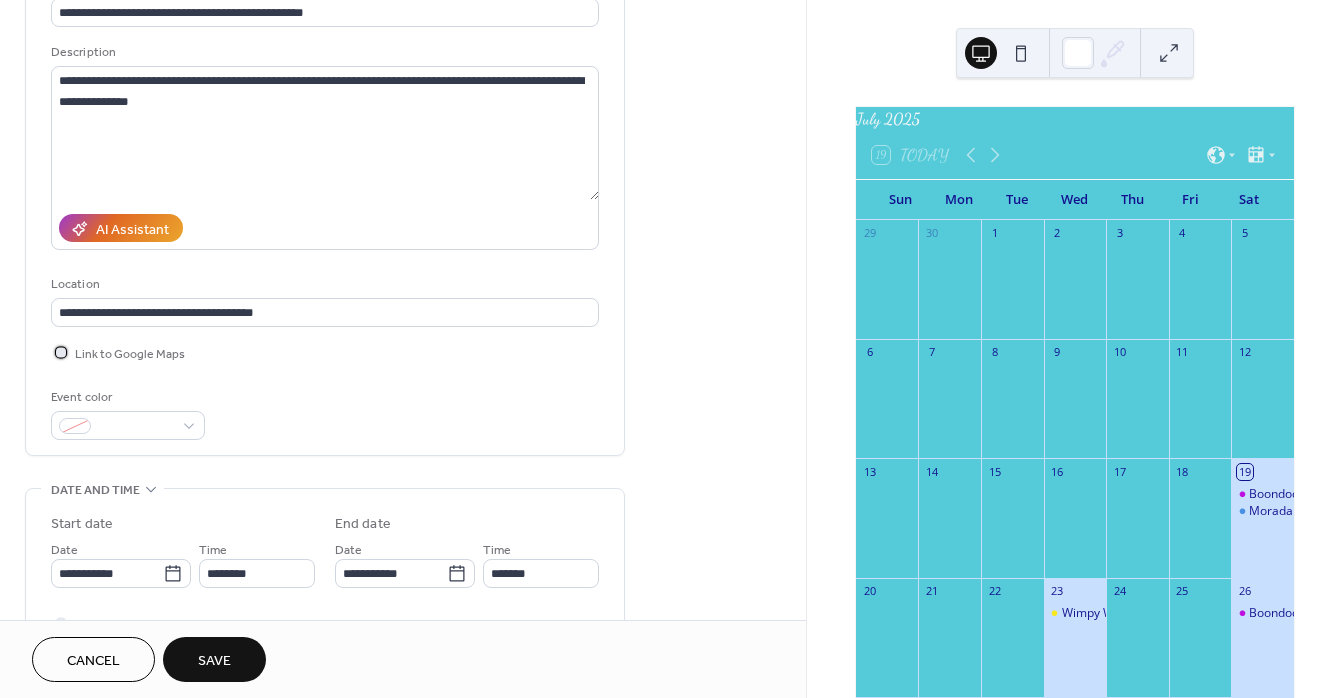 scroll, scrollTop: 333, scrollLeft: 0, axis: vertical 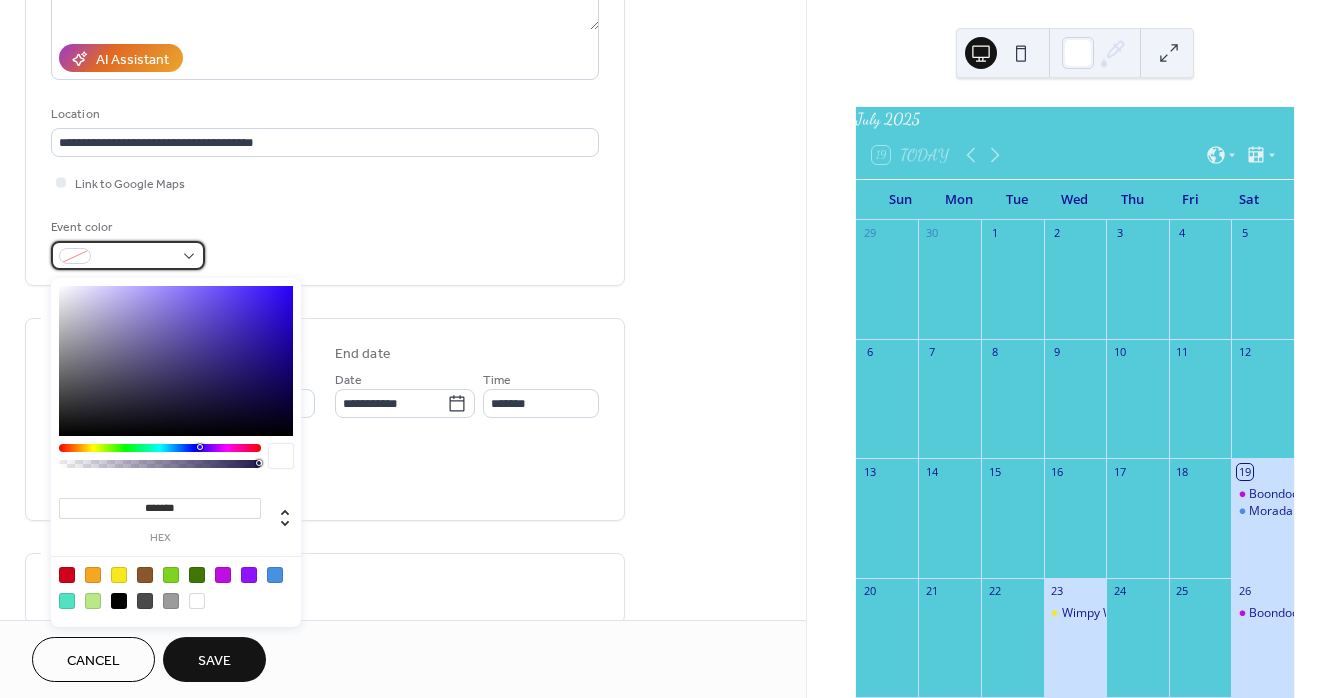 click at bounding box center (128, 255) 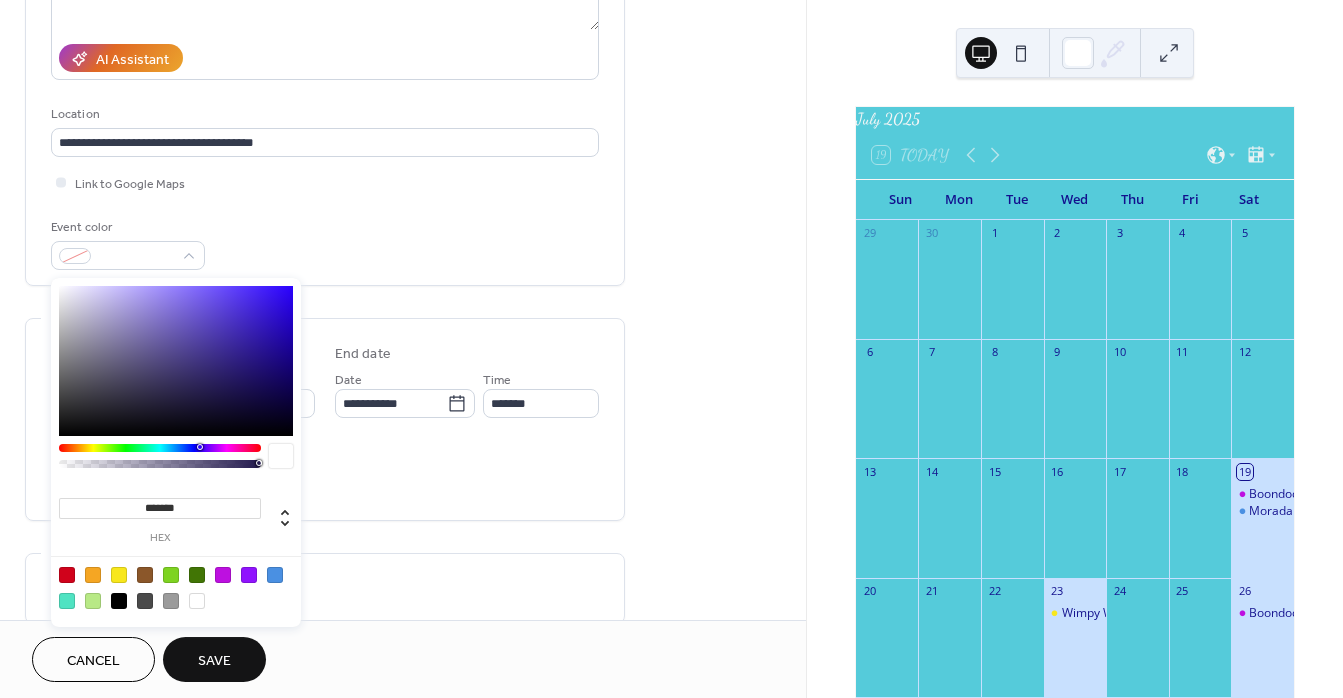click at bounding box center [67, 601] 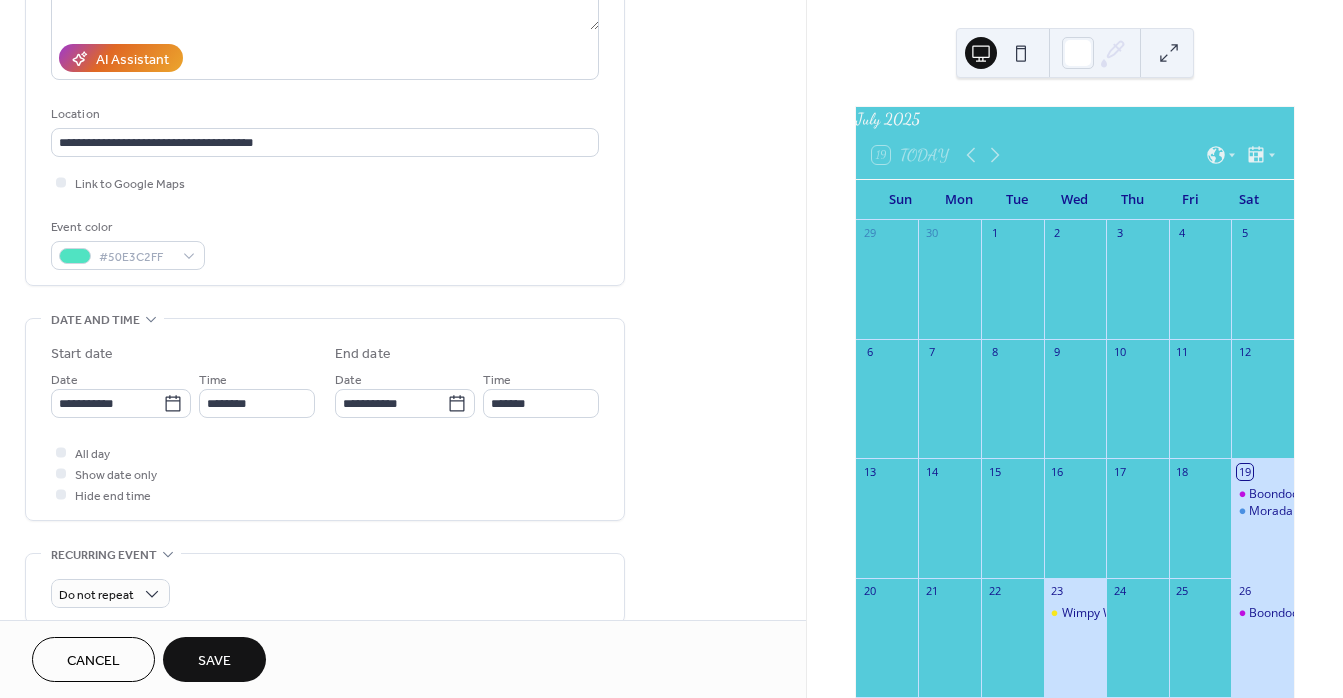 click on "All day Show date only Hide end time" at bounding box center (325, 473) 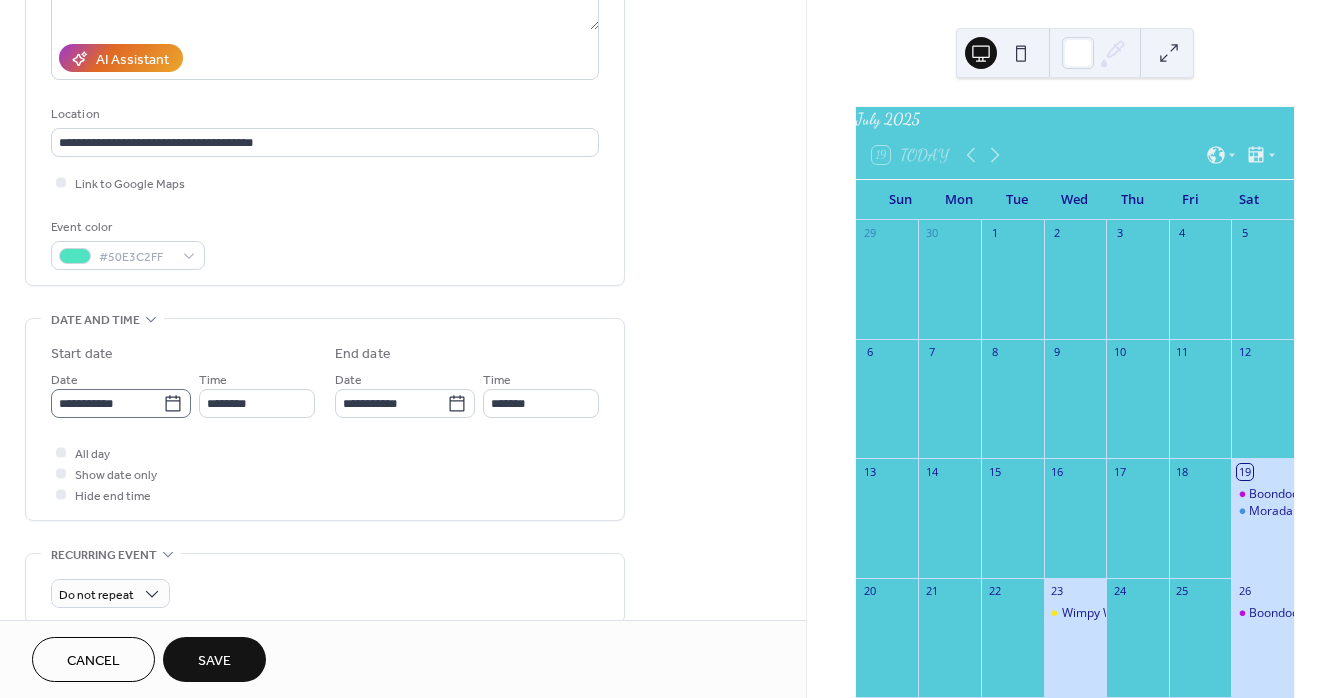click 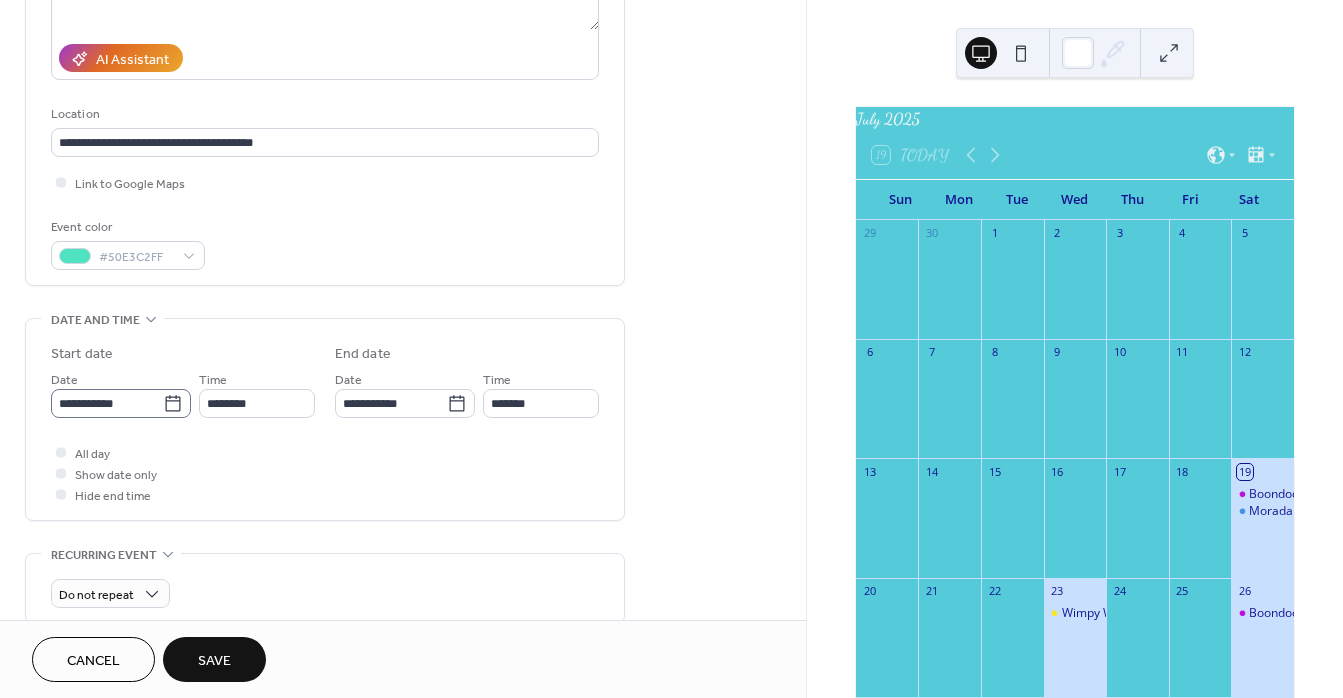 click 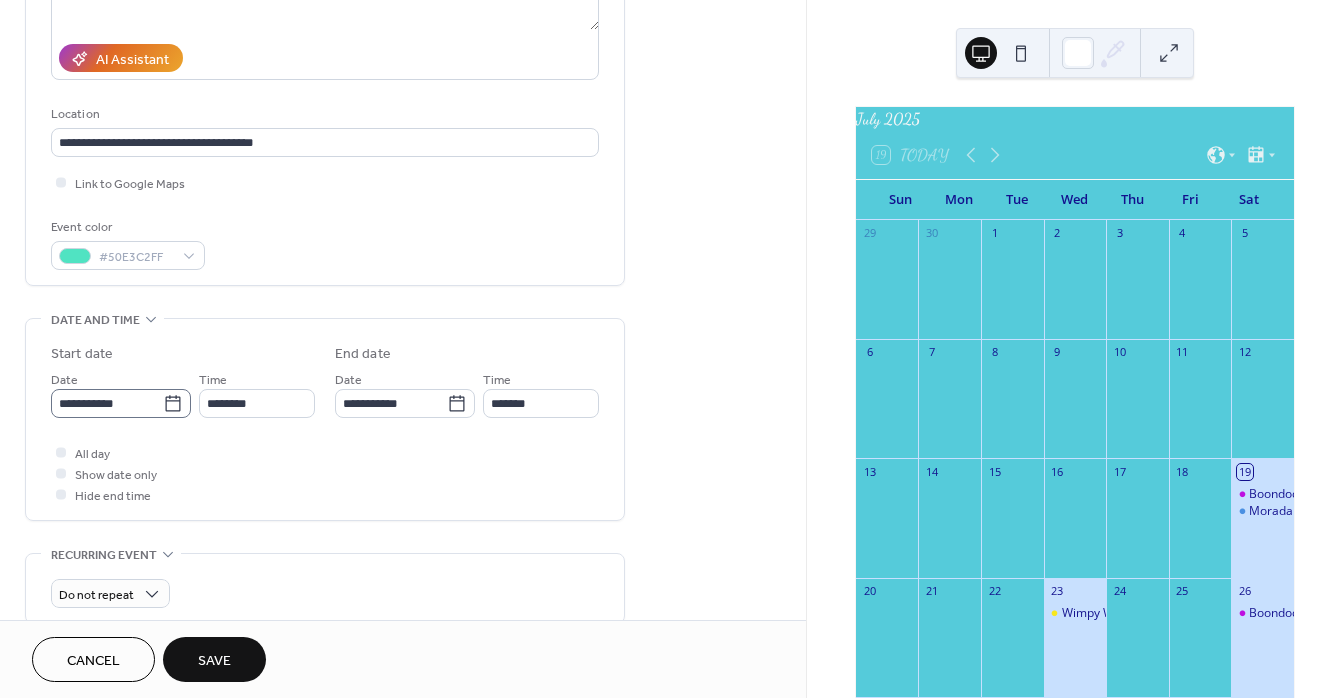 click on "**********" at bounding box center [107, 403] 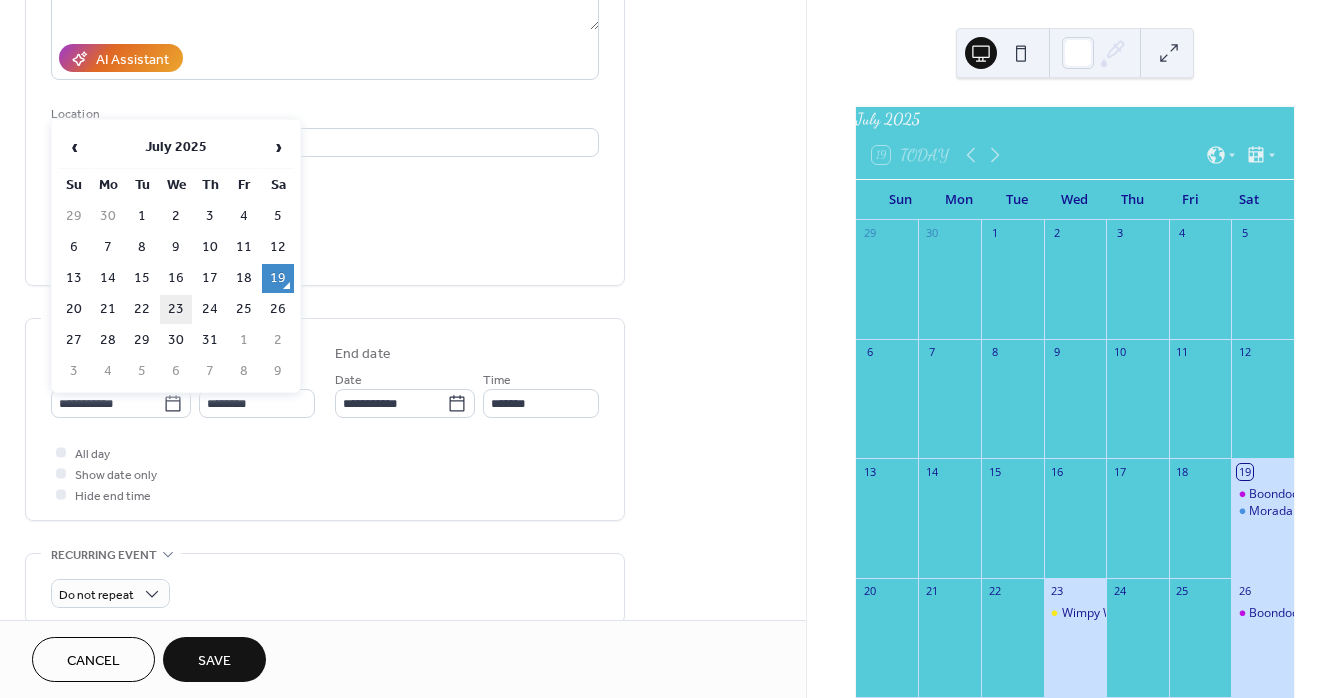 click on "23" at bounding box center [176, 309] 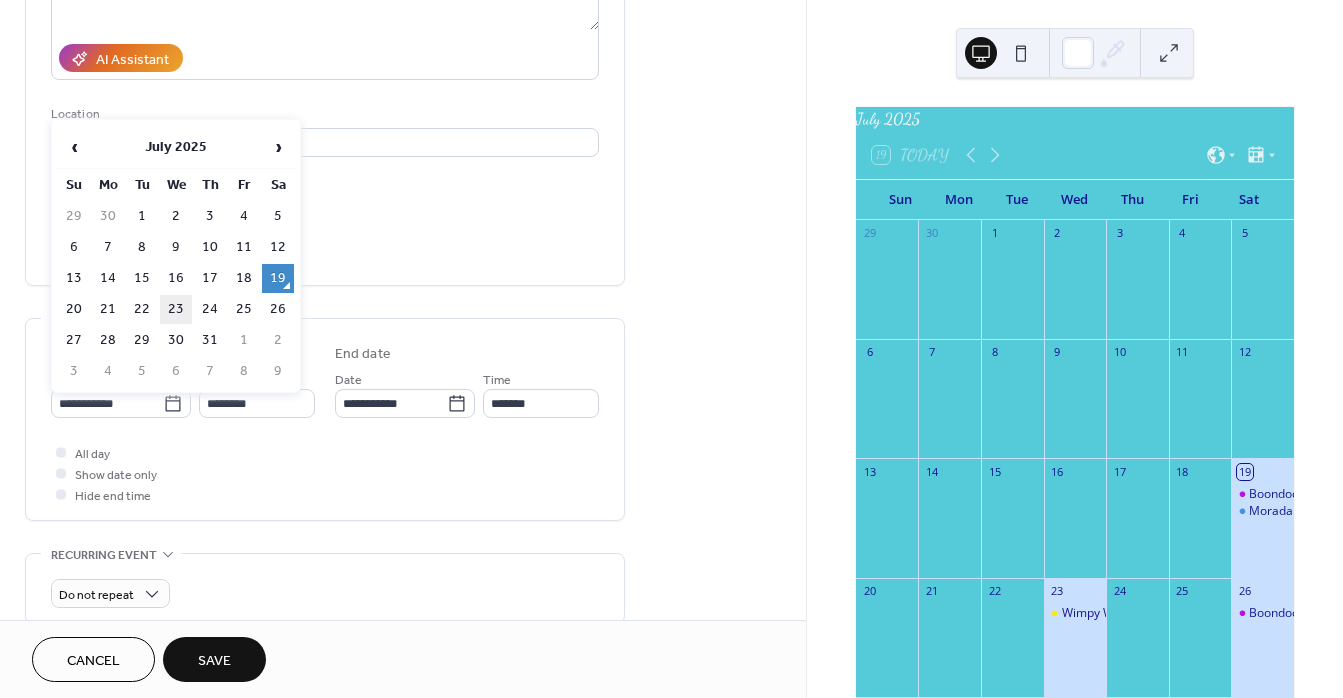 type on "**********" 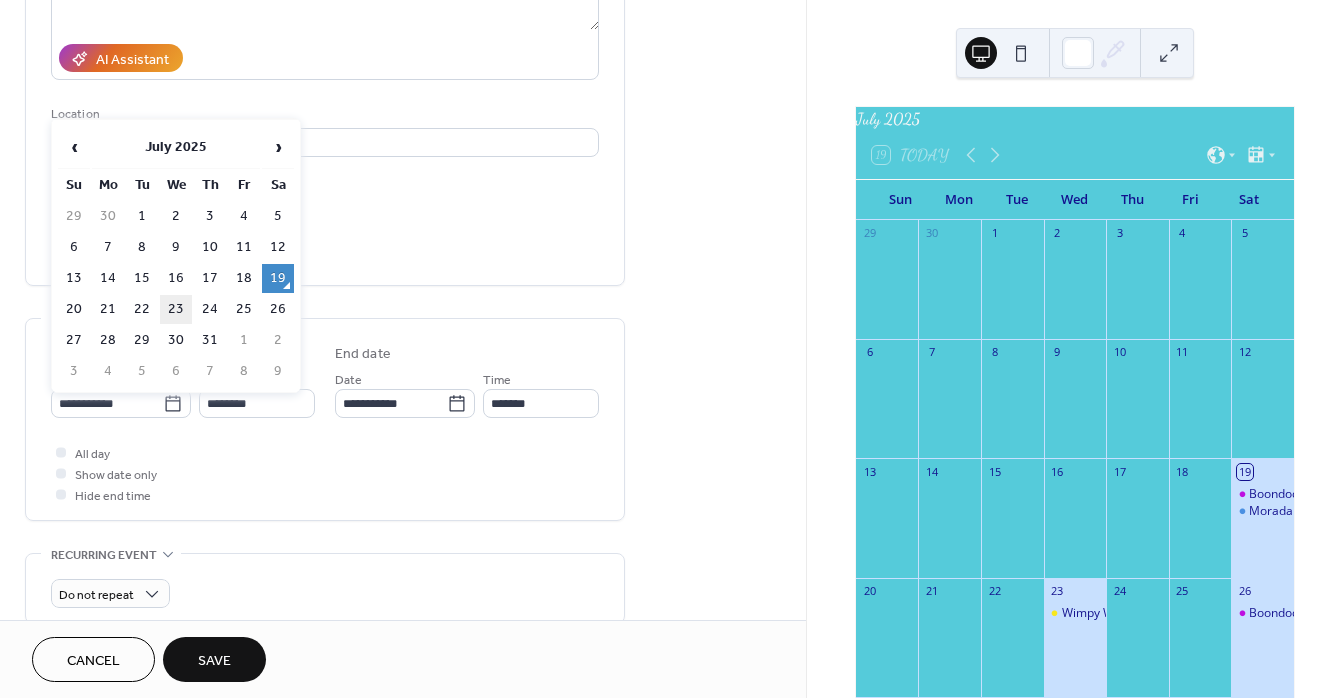 type on "**********" 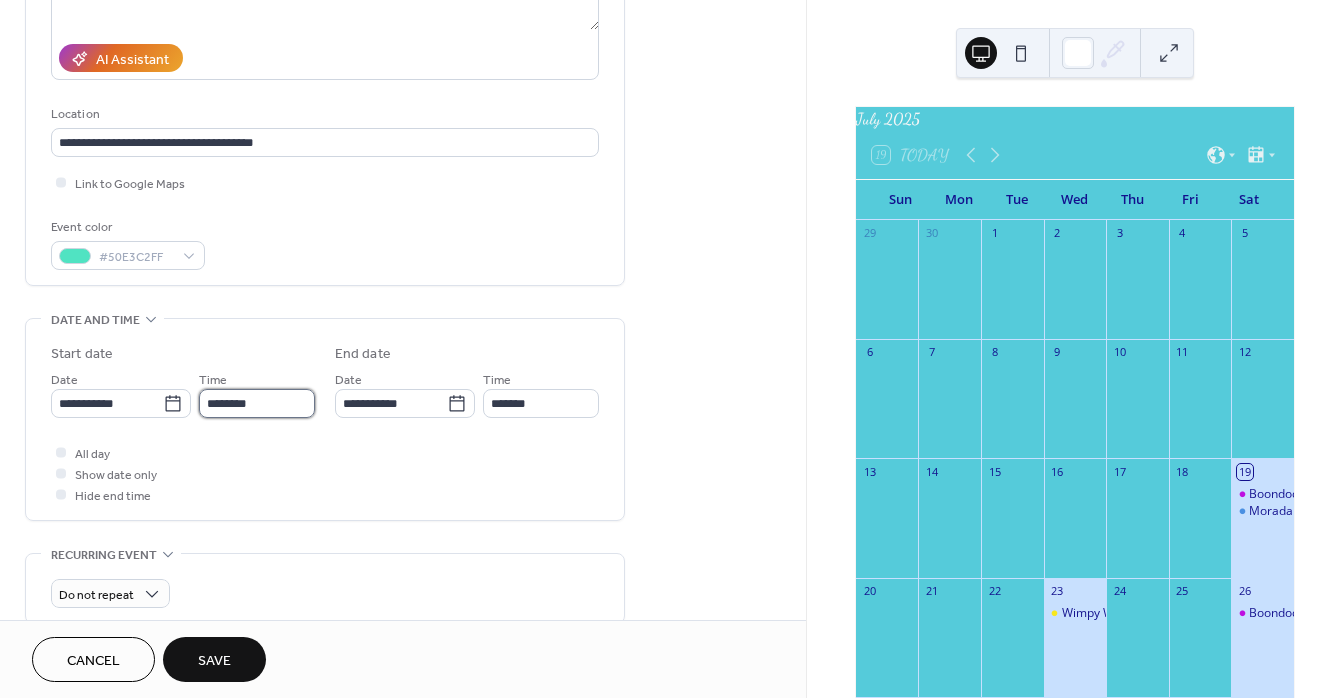 click on "********" at bounding box center [257, 403] 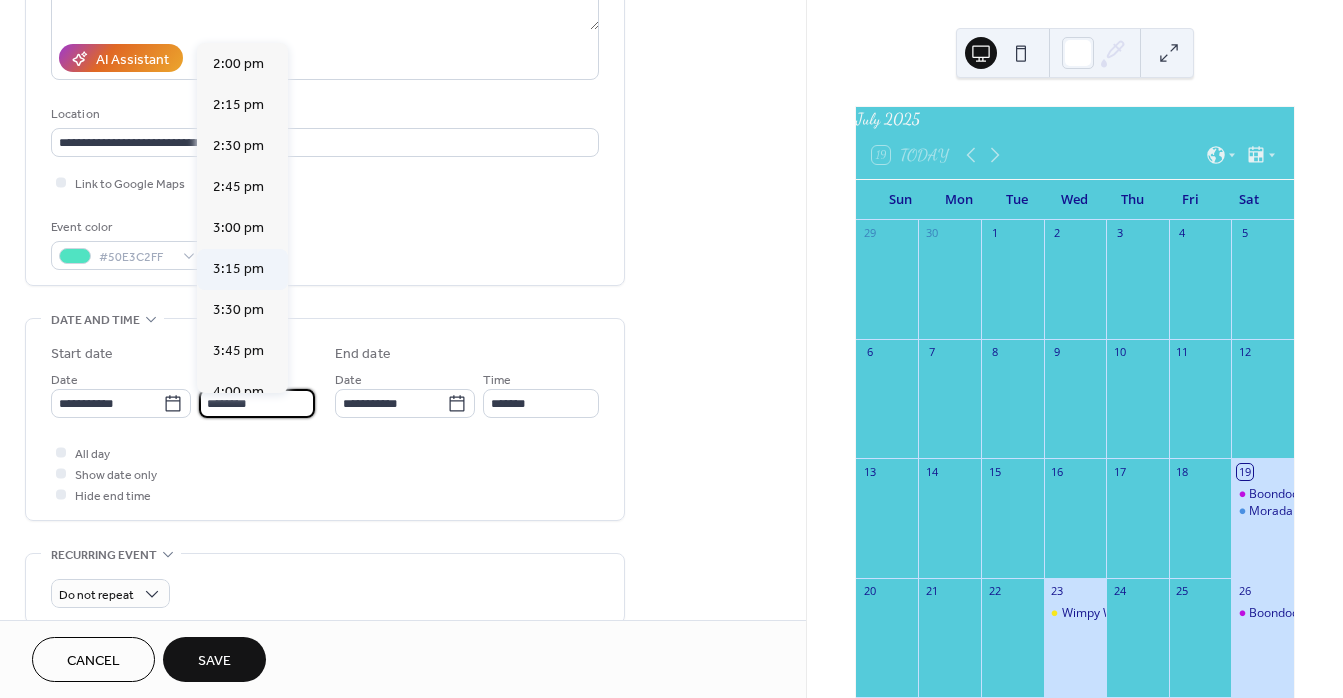 scroll, scrollTop: 2319, scrollLeft: 0, axis: vertical 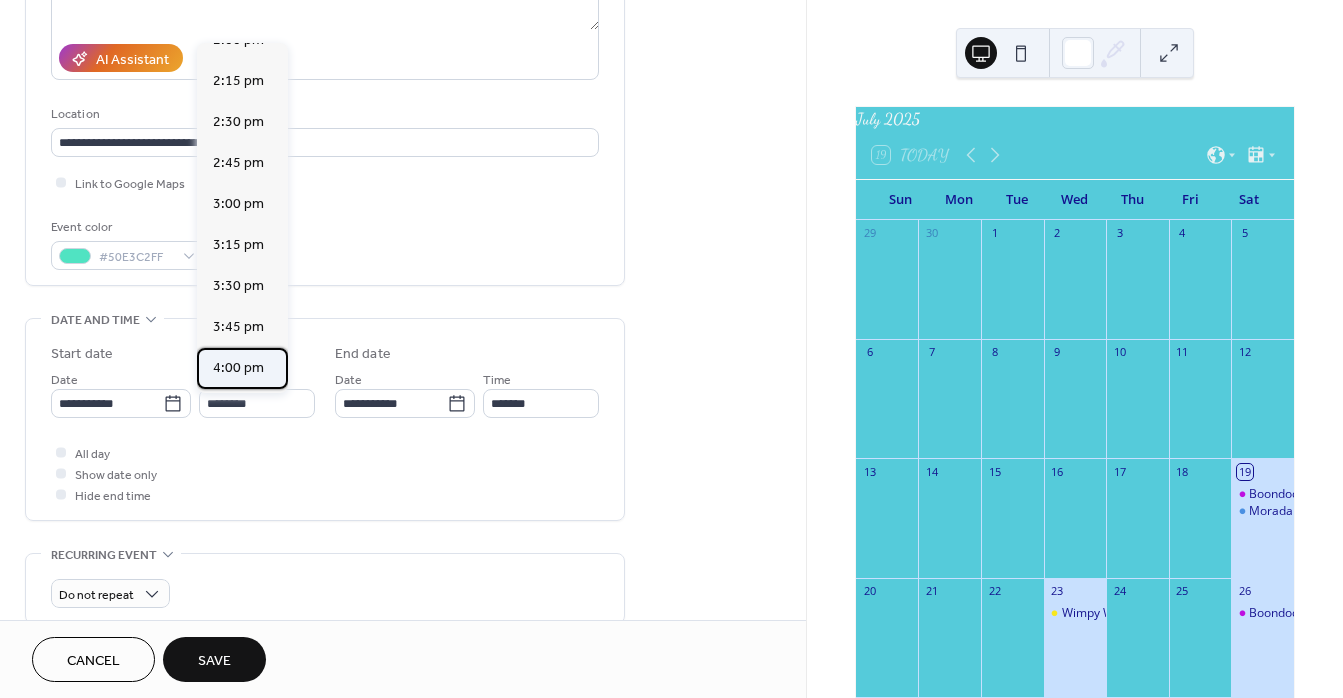 click on "4:00 pm" at bounding box center [238, 368] 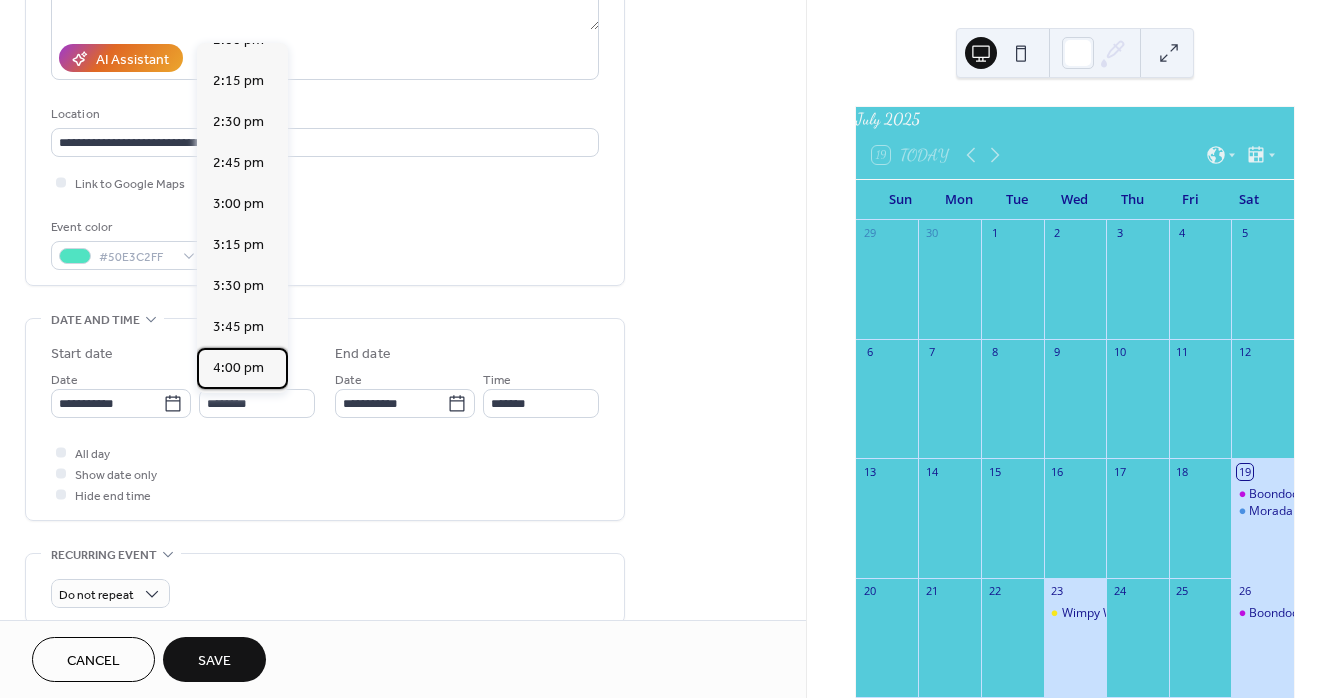 type on "*******" 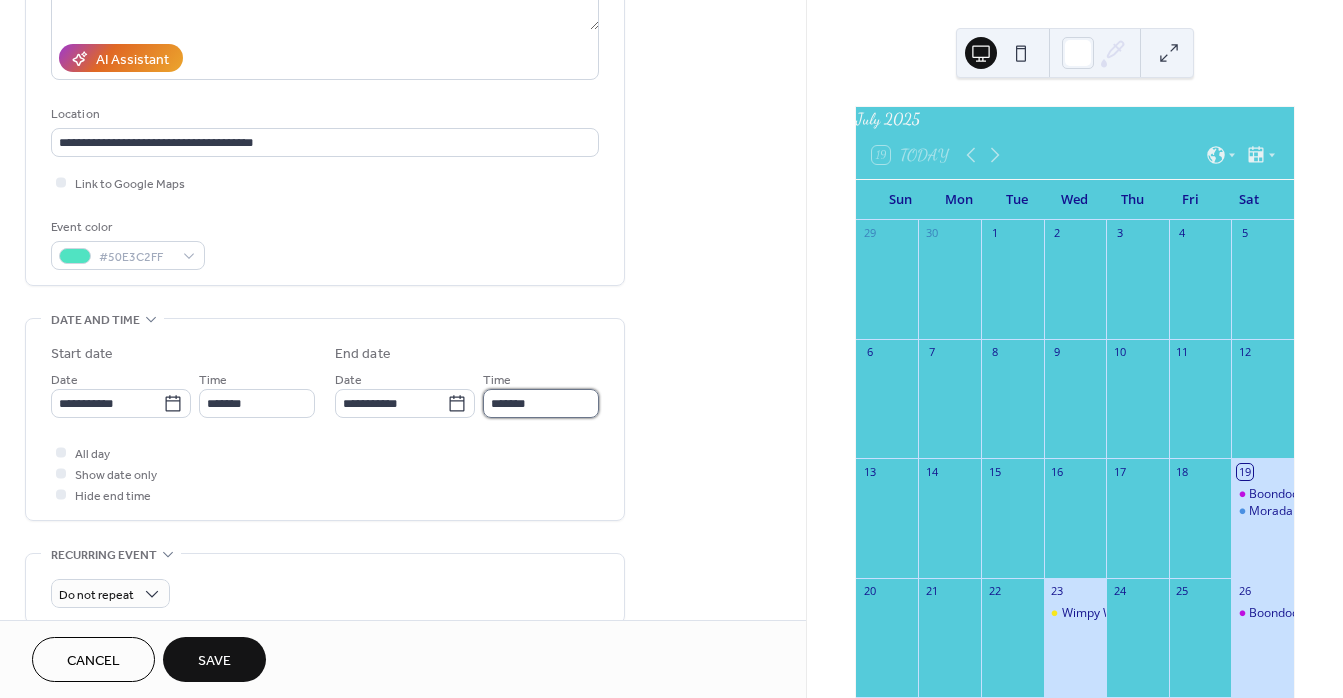 click on "*******" at bounding box center [541, 403] 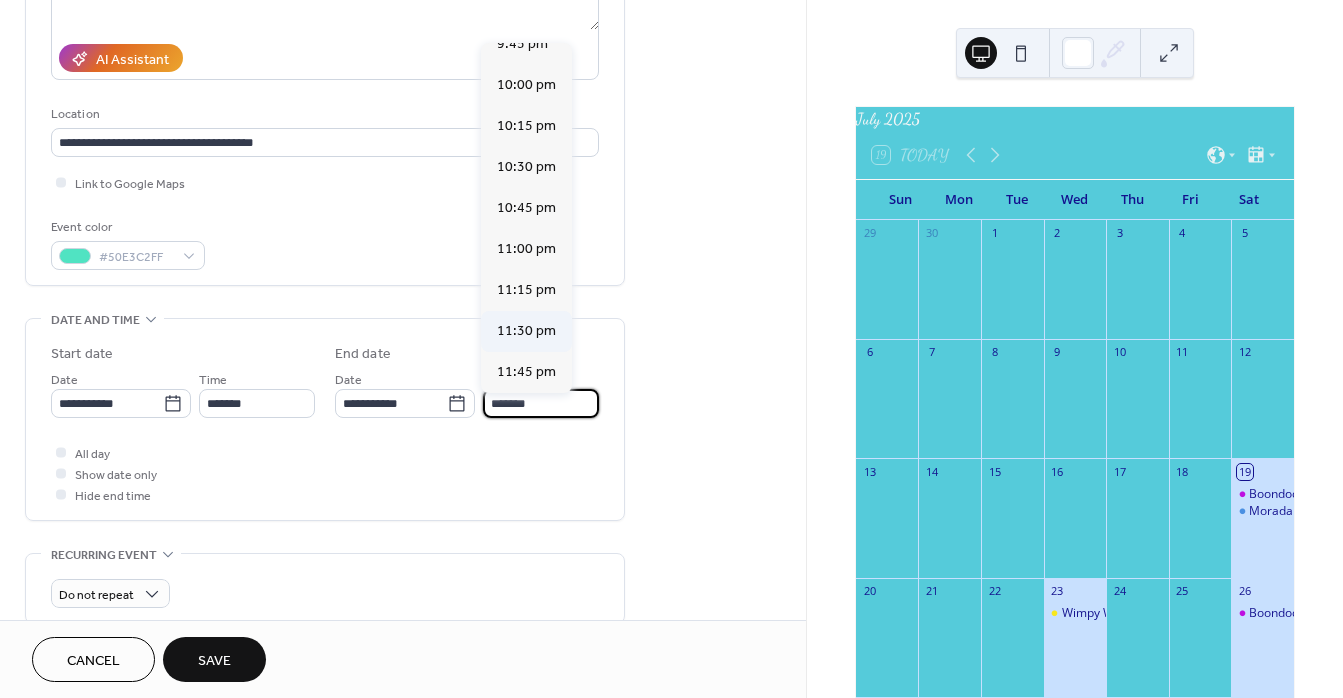 scroll, scrollTop: 766, scrollLeft: 0, axis: vertical 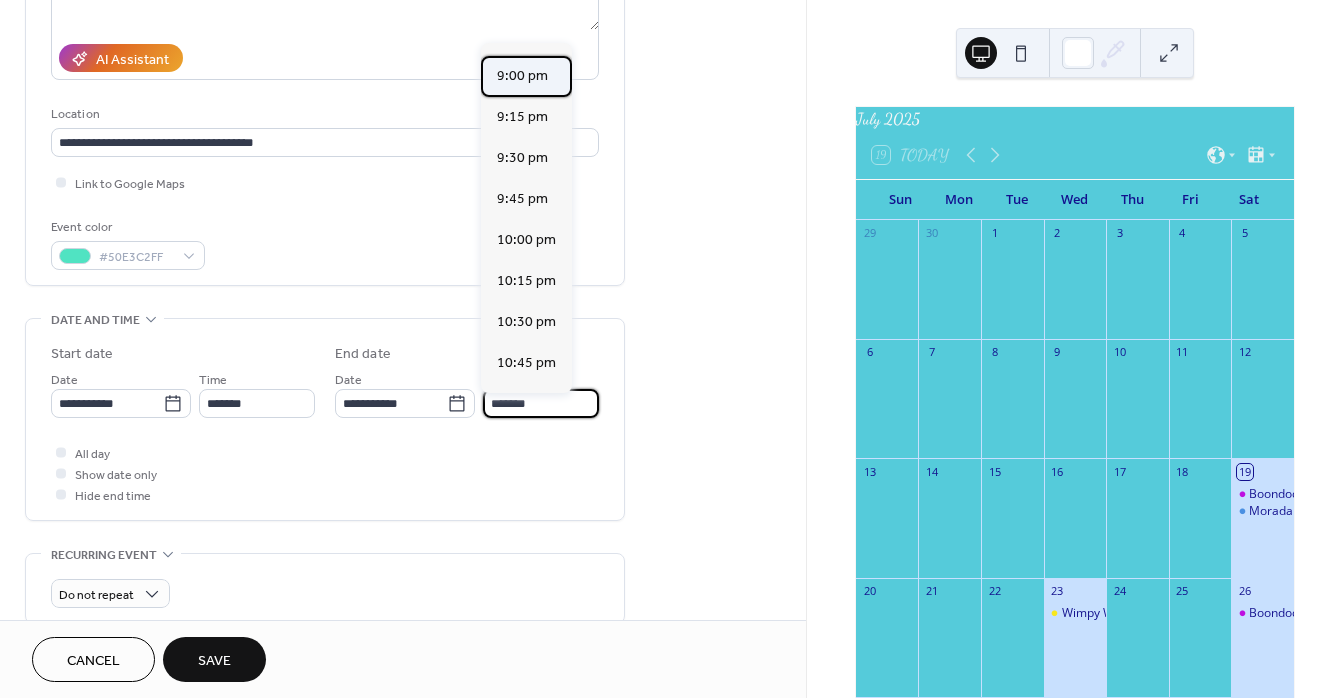 click on "9:00 pm" at bounding box center [522, 76] 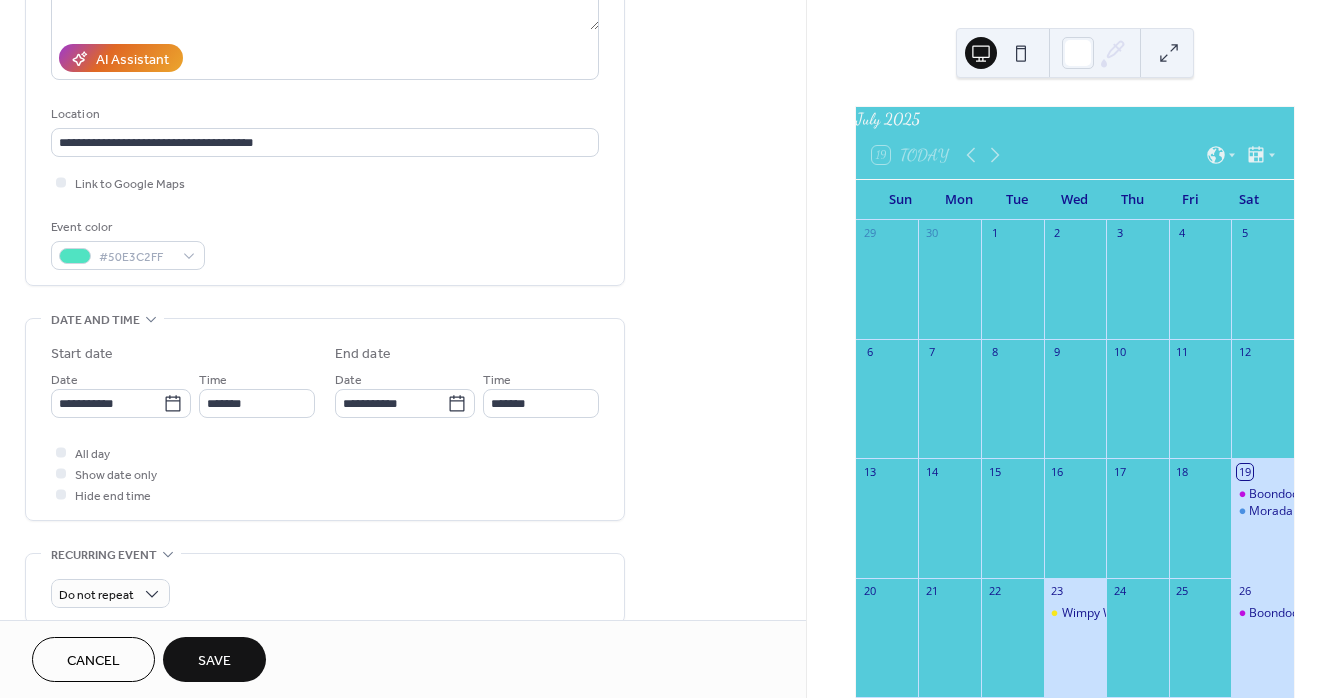 type on "*******" 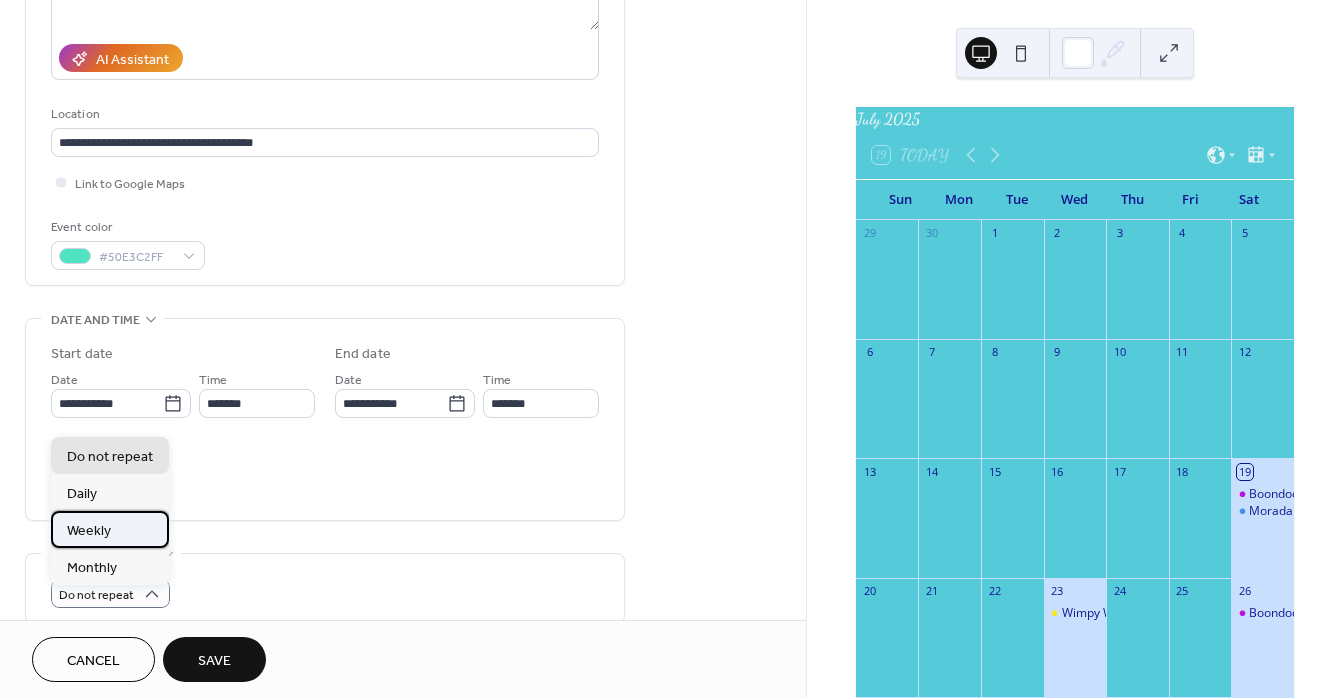 click on "Weekly" at bounding box center [110, 529] 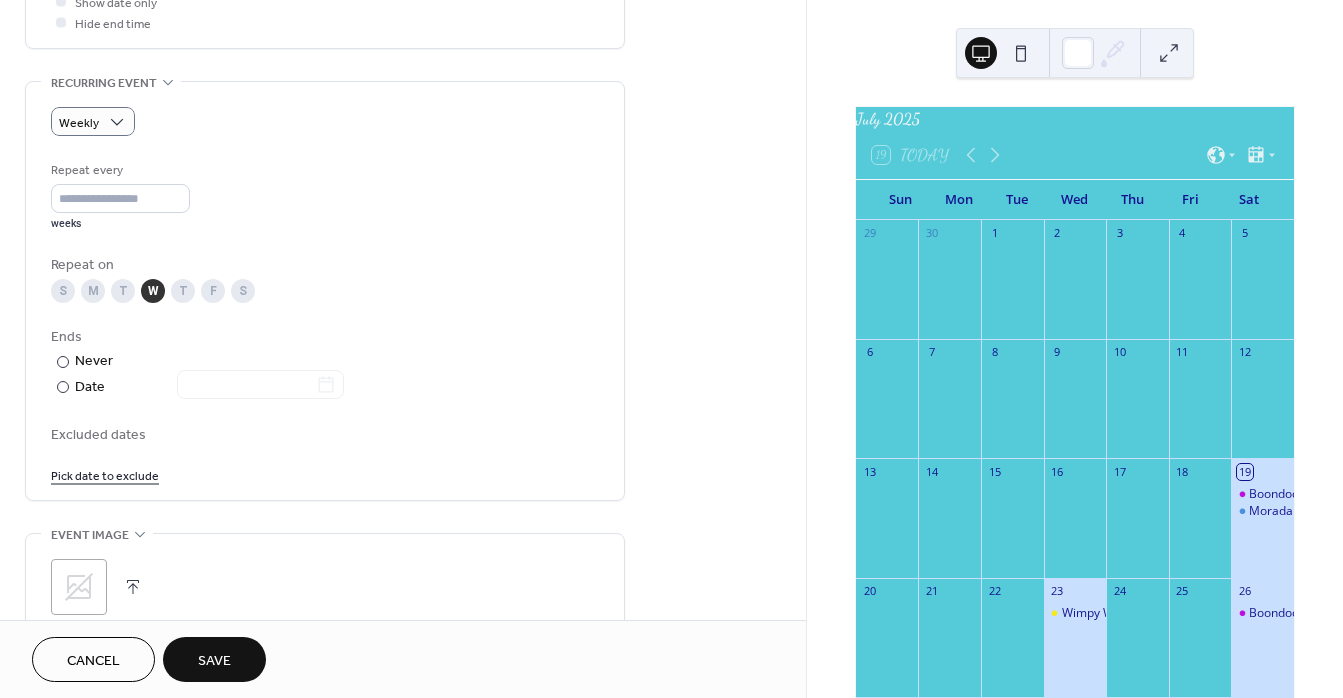 scroll, scrollTop: 944, scrollLeft: 0, axis: vertical 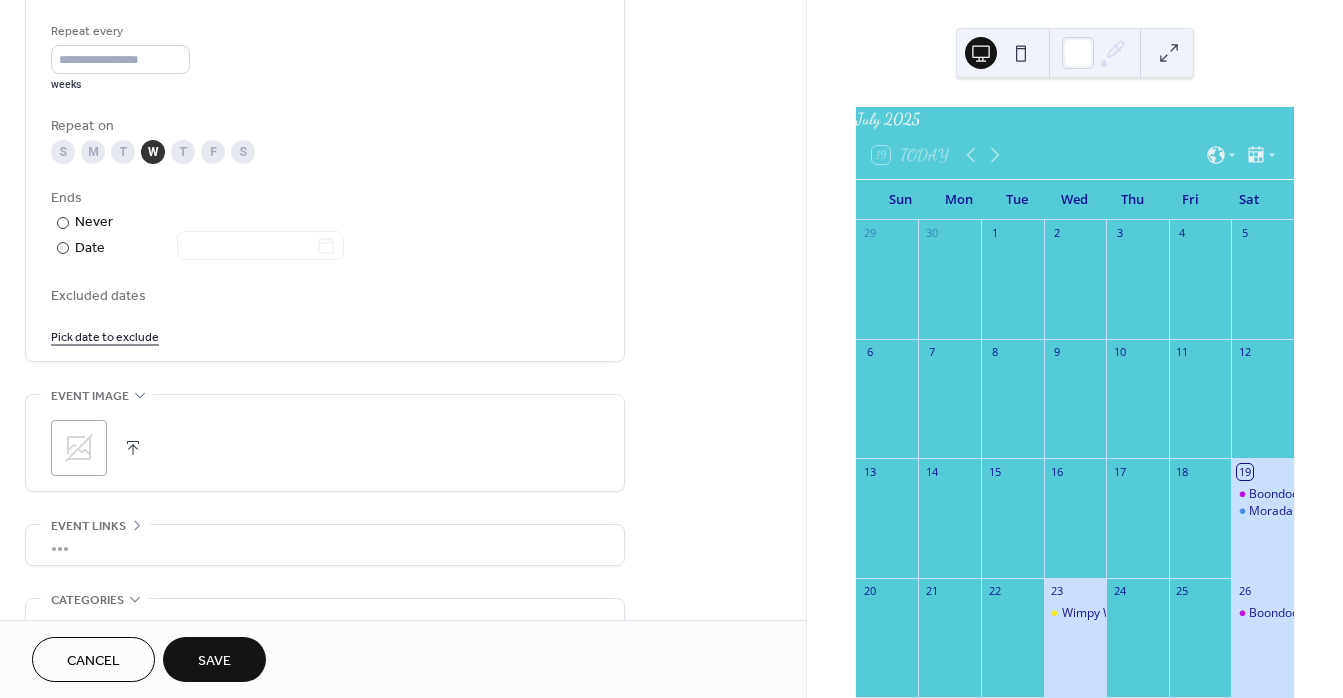 click at bounding box center [133, 448] 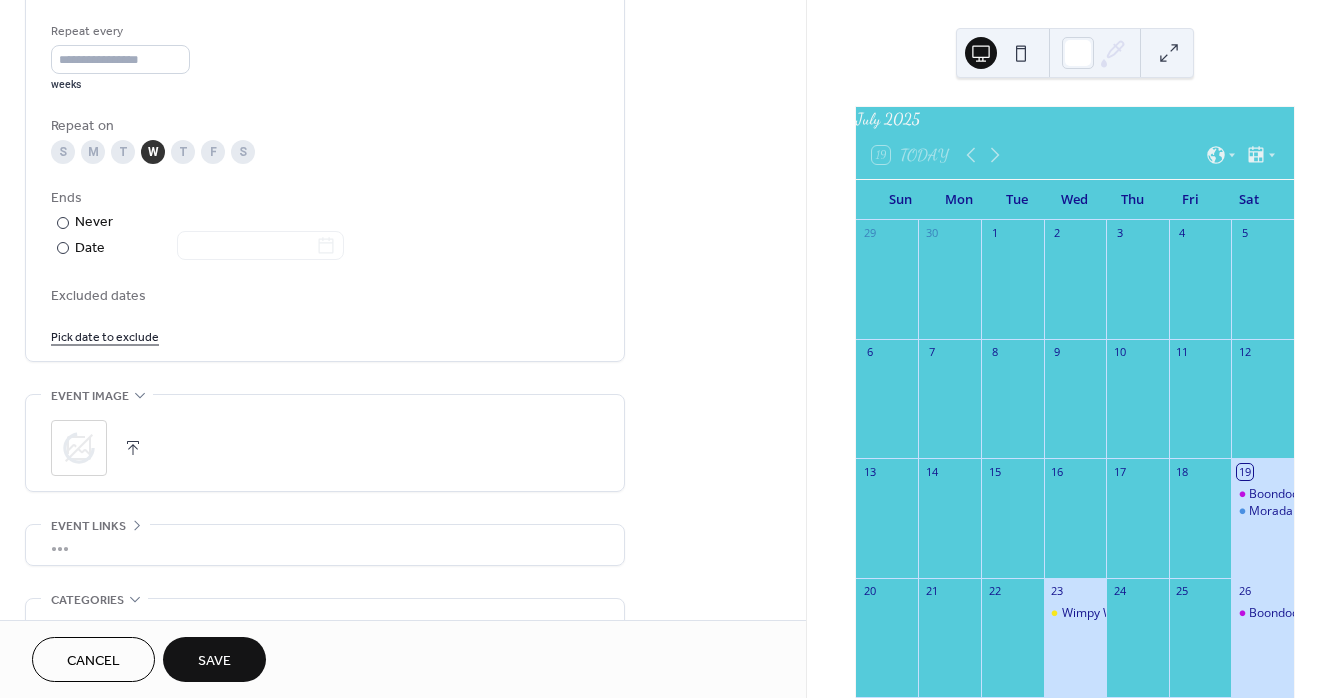 click on "Boondocks Air Market" at bounding box center (1262, 647) 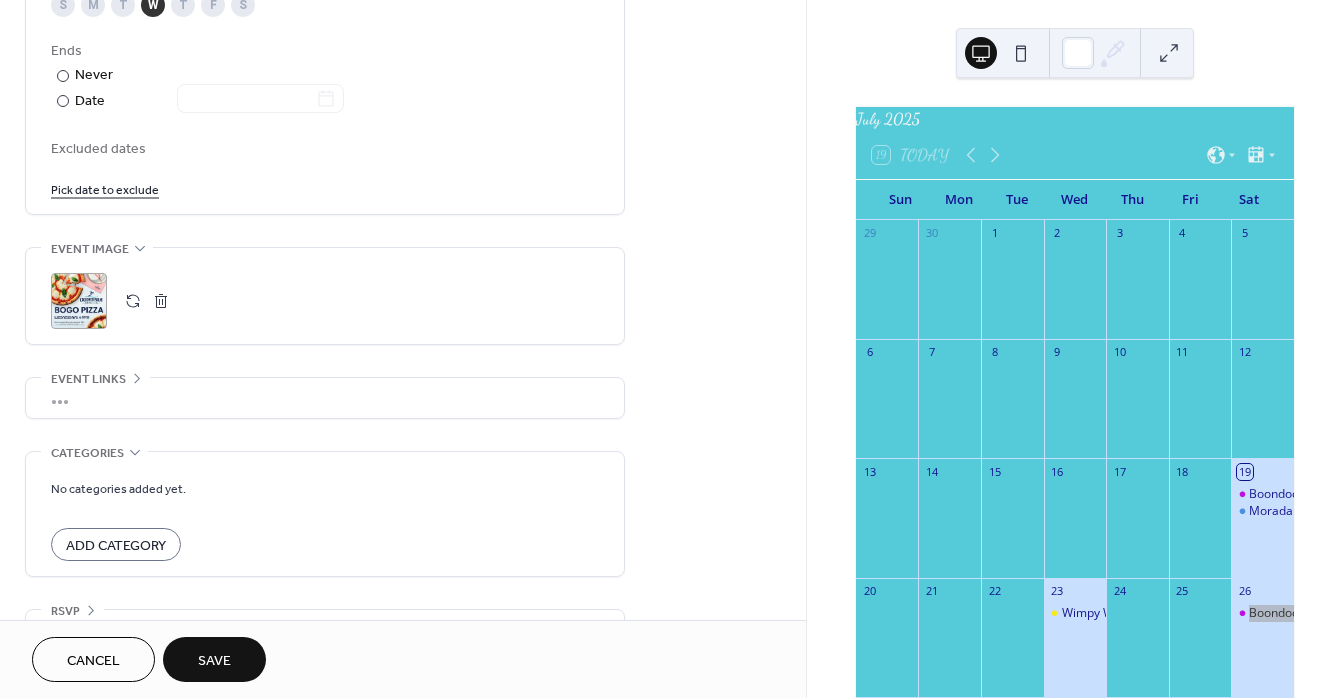 scroll, scrollTop: 1152, scrollLeft: 0, axis: vertical 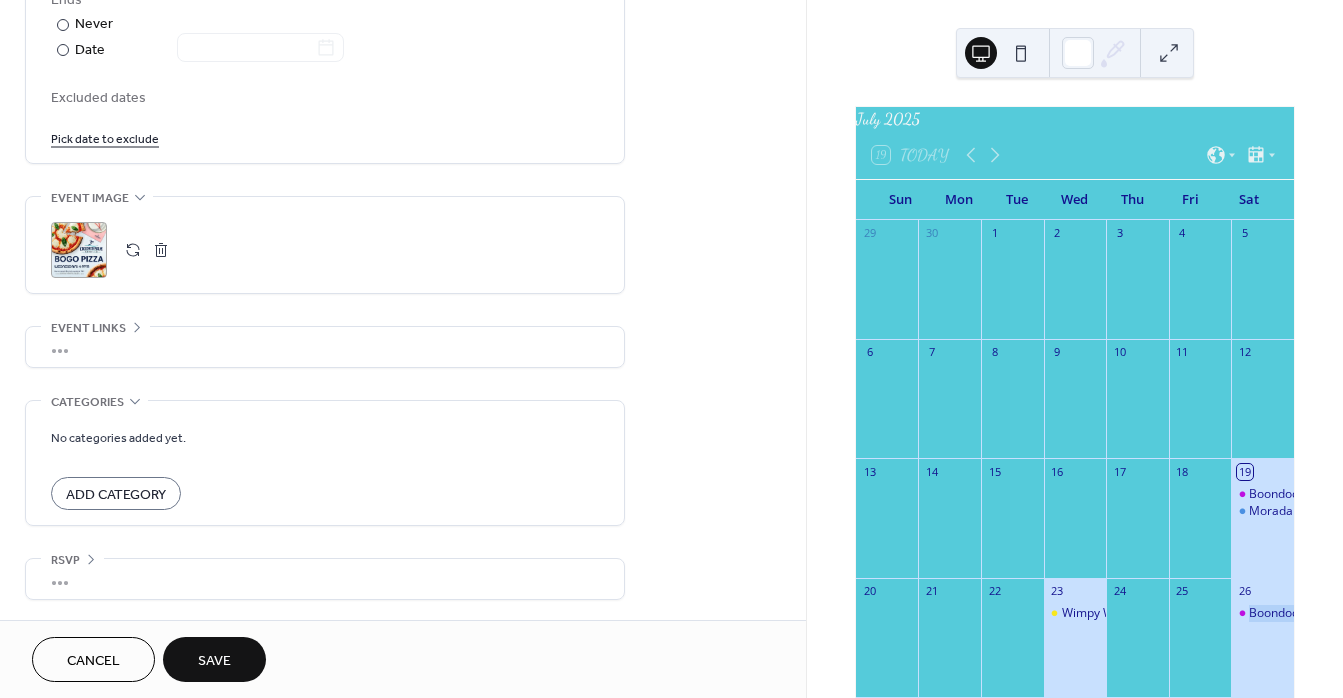 click on "Save" at bounding box center (214, 661) 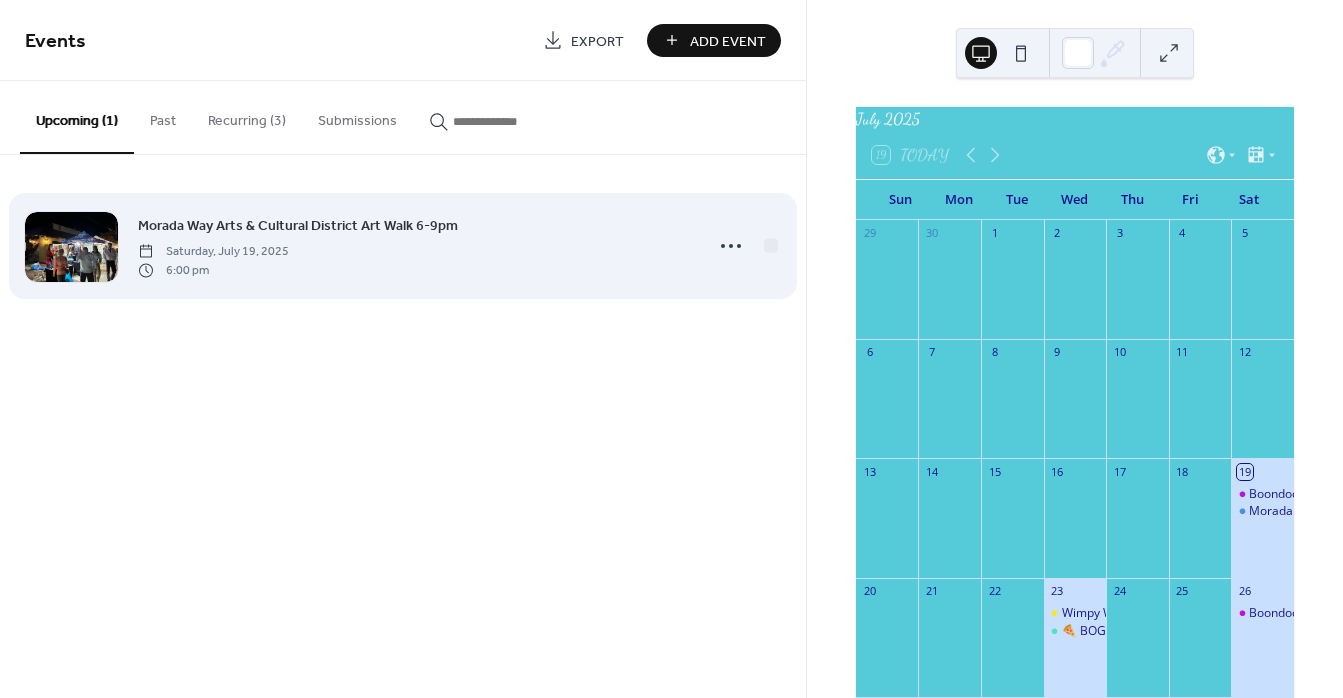 click on "Add Event" at bounding box center (728, 41) 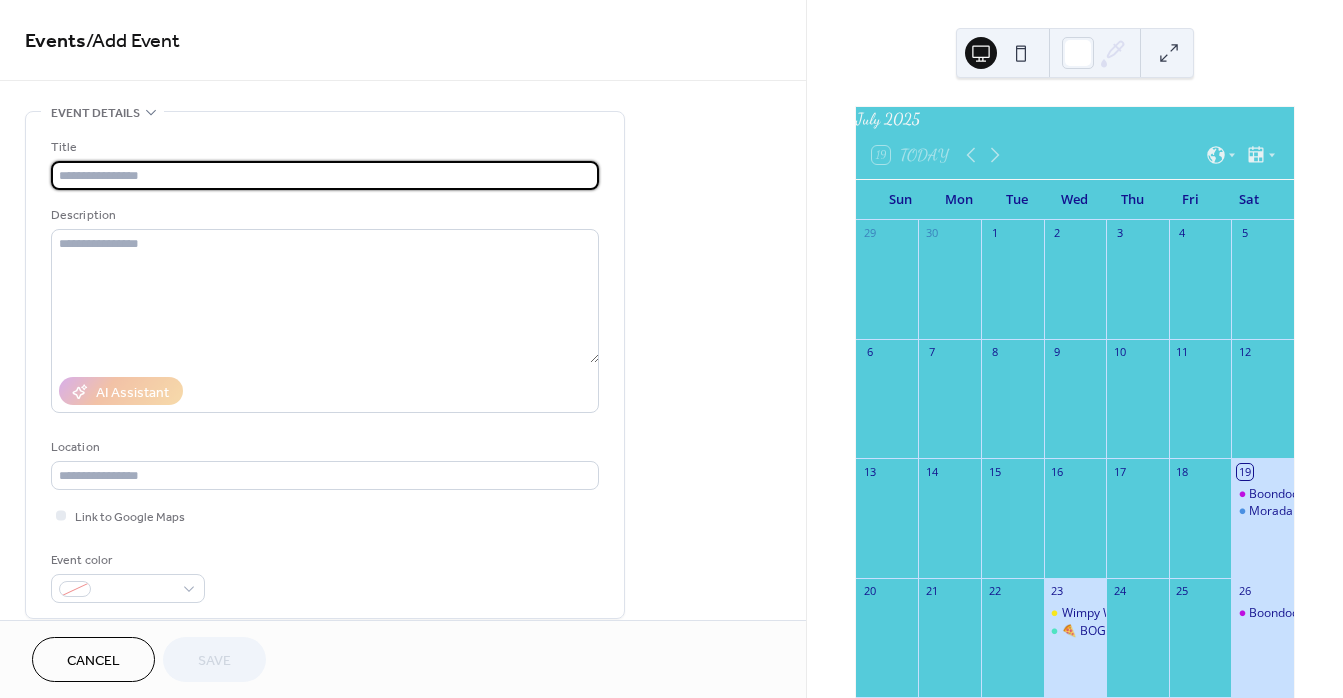 click at bounding box center (325, 175) 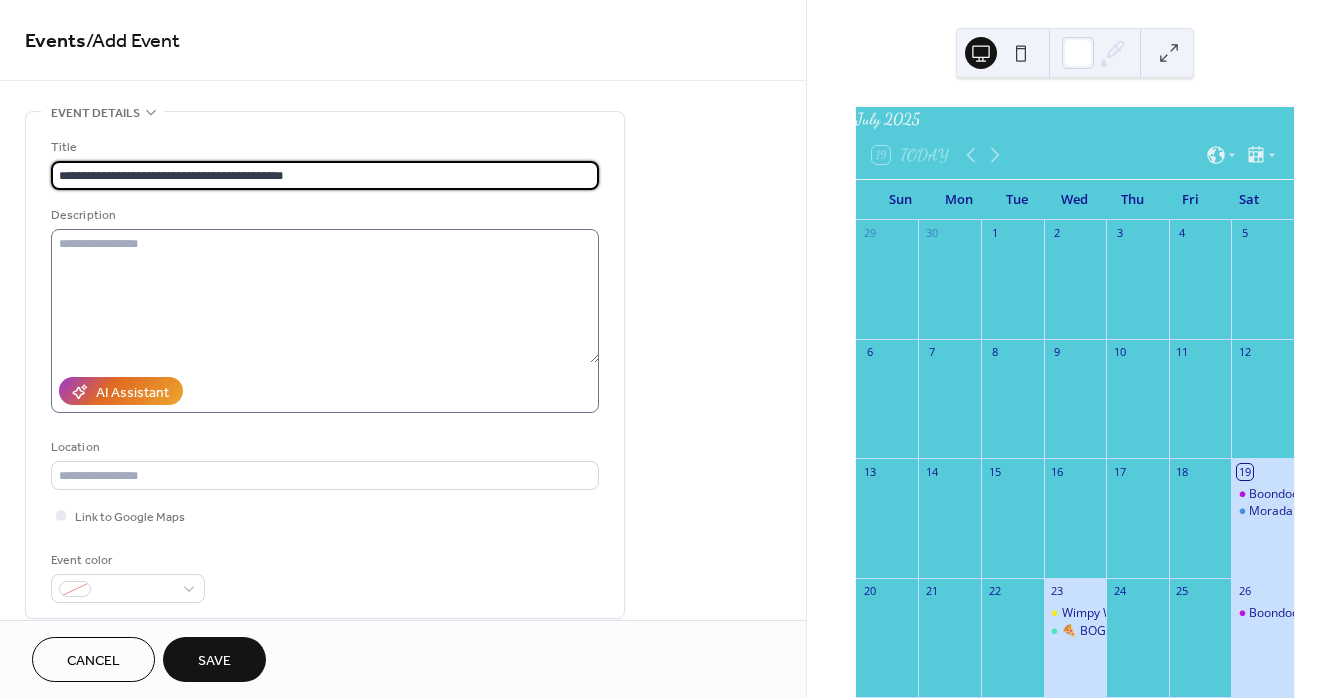 type on "**********" 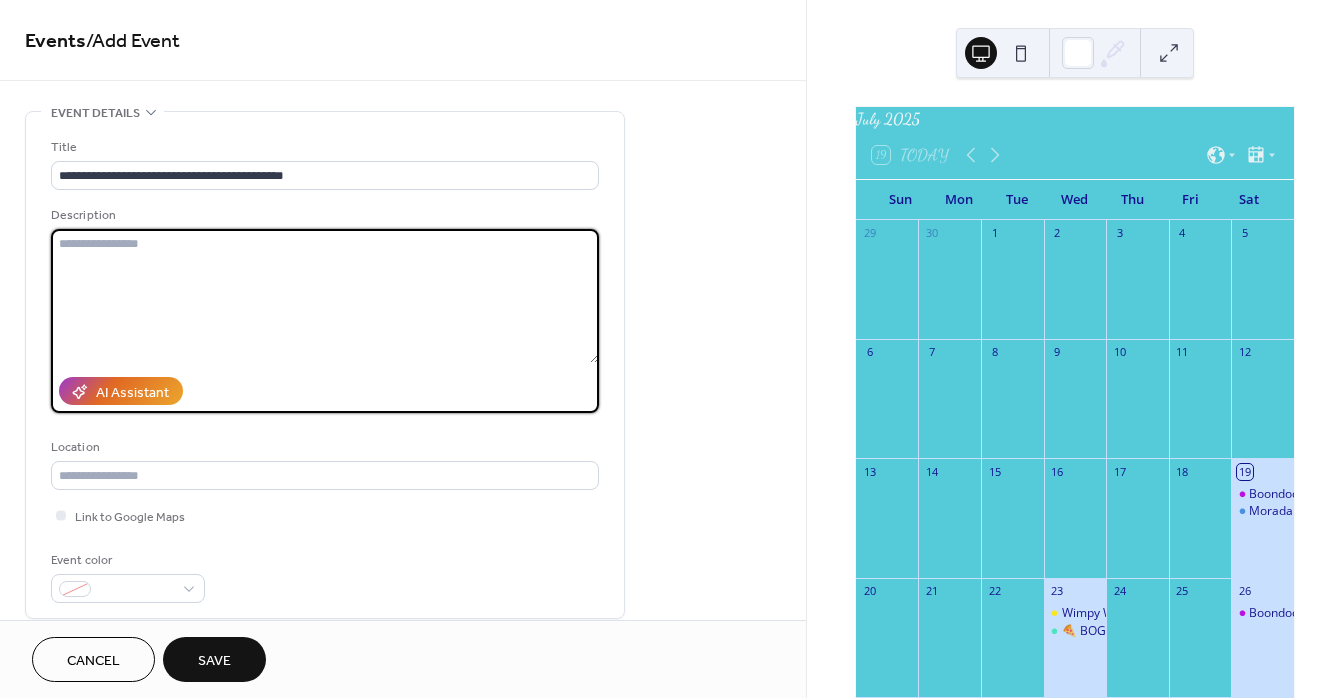 click at bounding box center (325, 296) 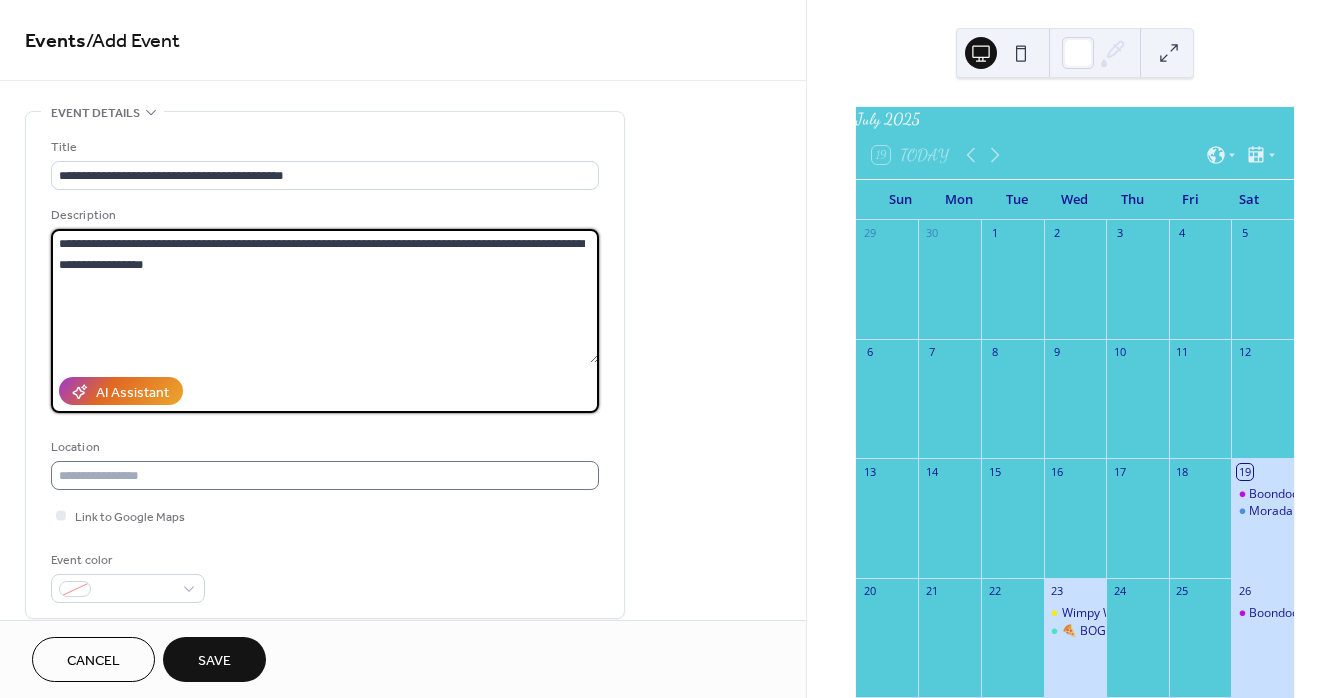 type on "**********" 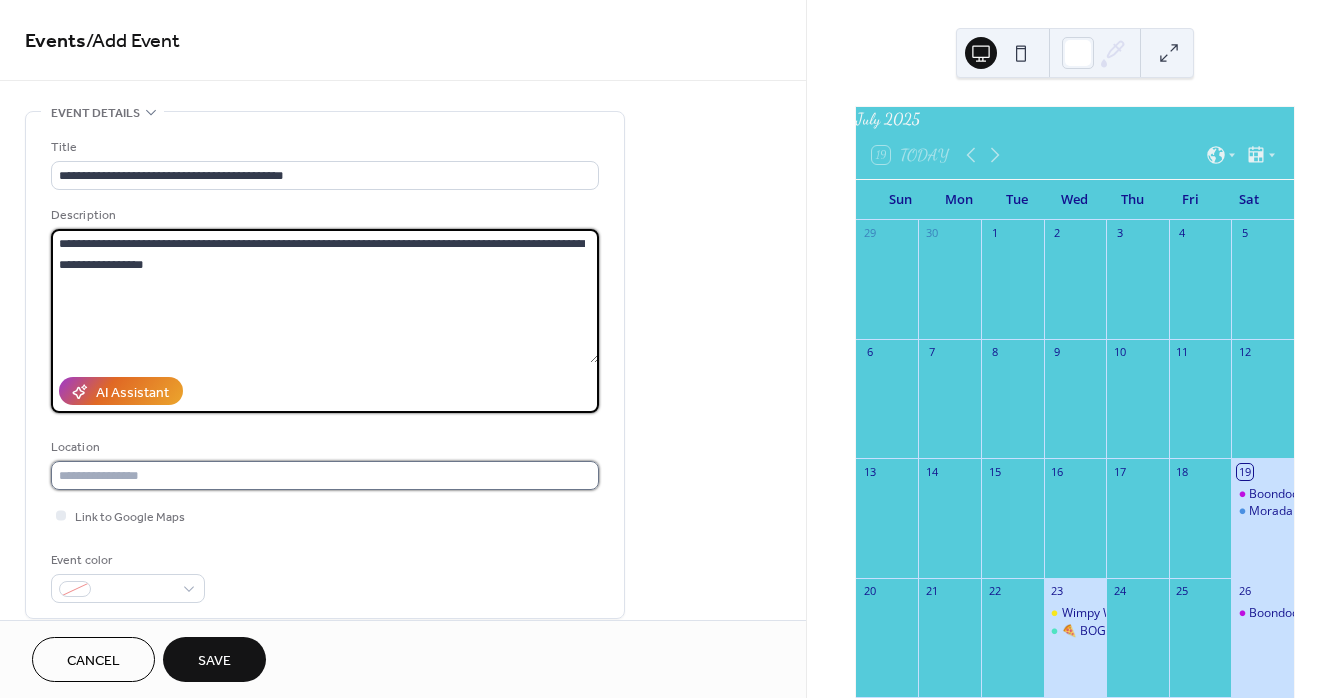 click at bounding box center (325, 475) 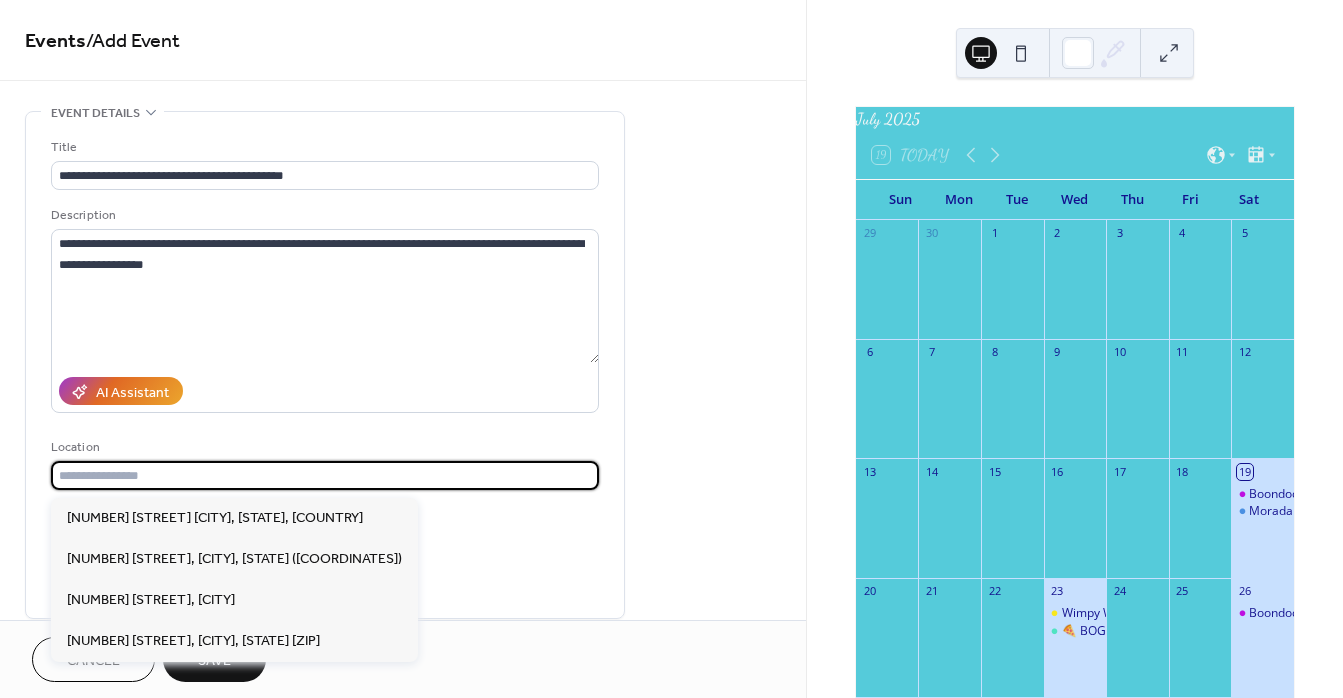 paste on "**********" 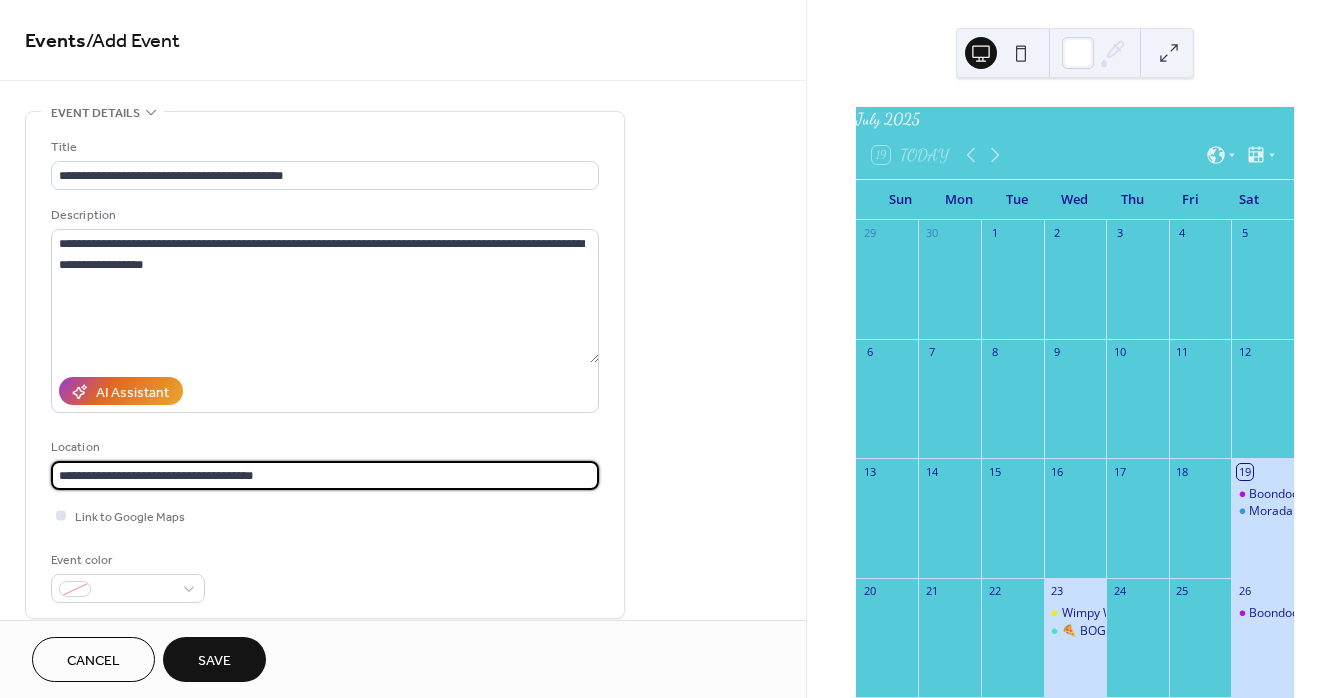 type on "**********" 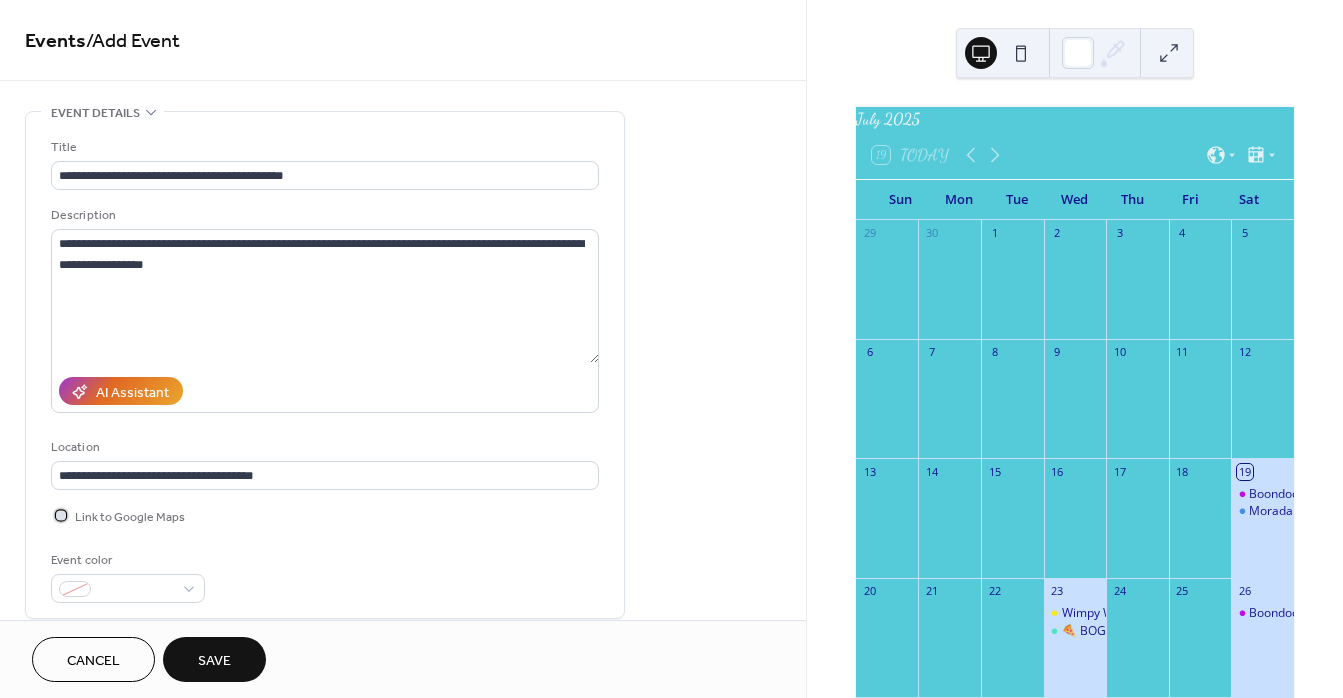 click at bounding box center [61, 515] 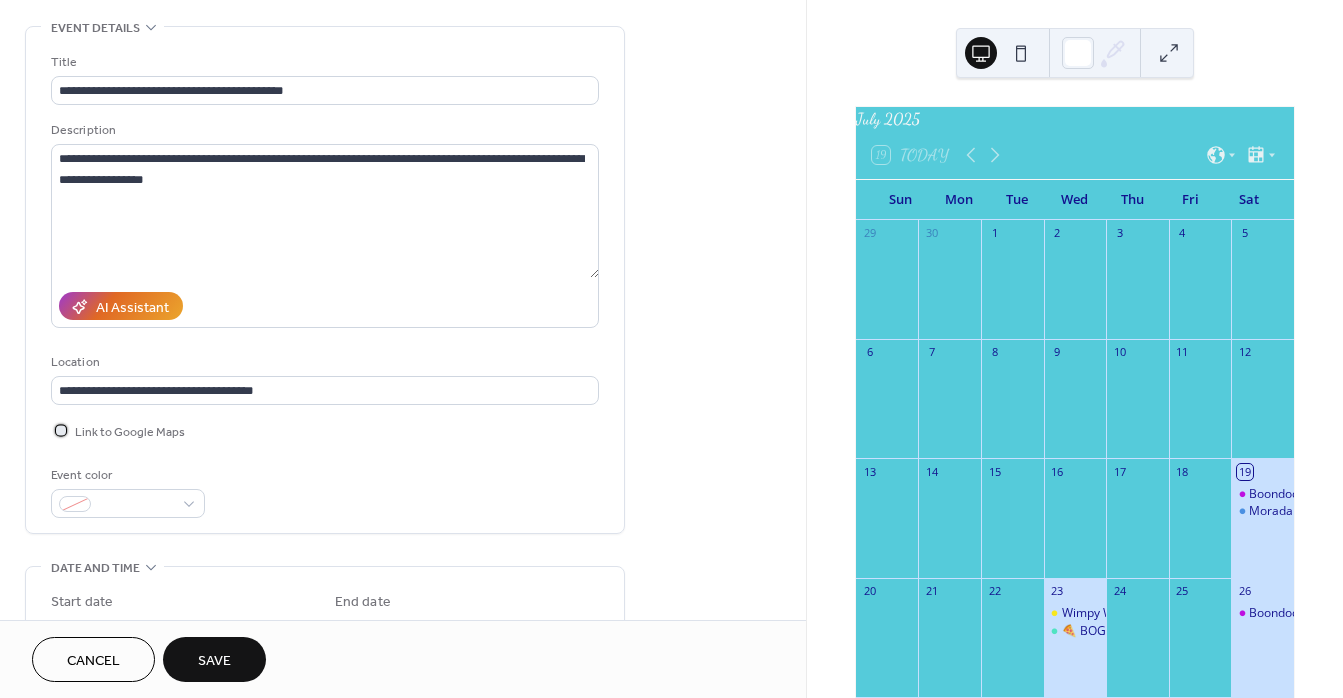 scroll, scrollTop: 340, scrollLeft: 0, axis: vertical 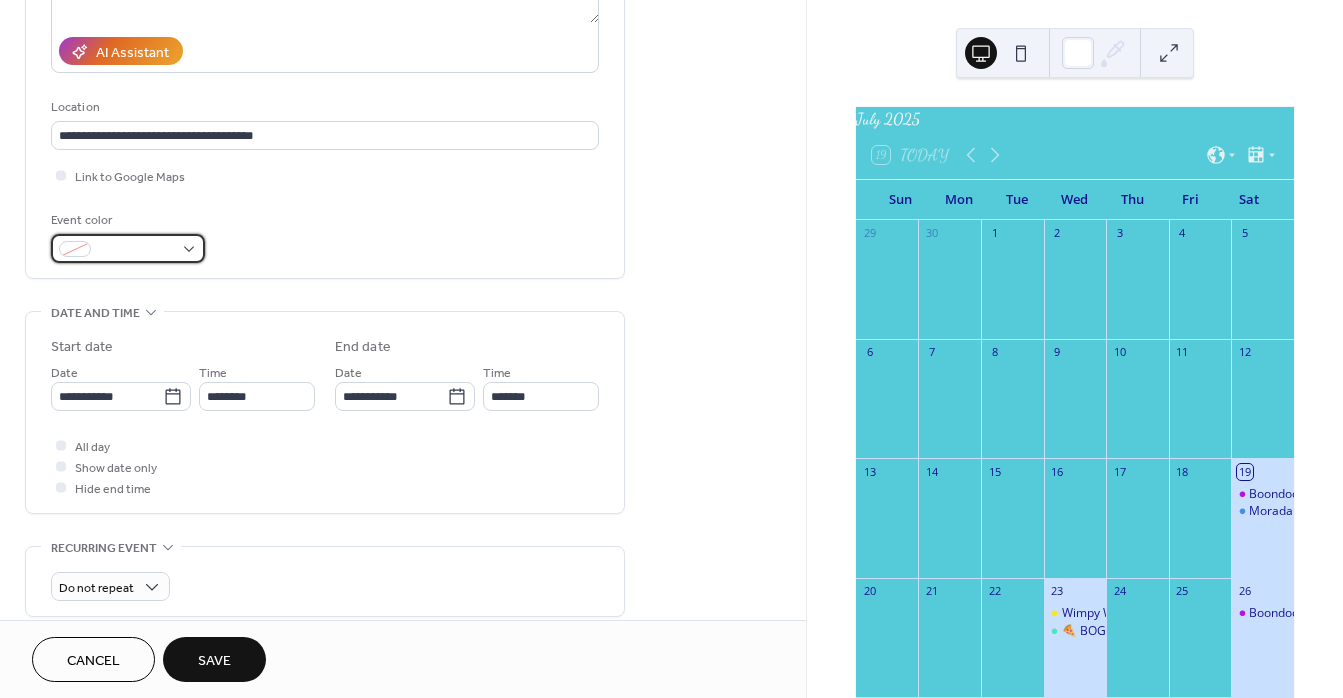 click at bounding box center [128, 248] 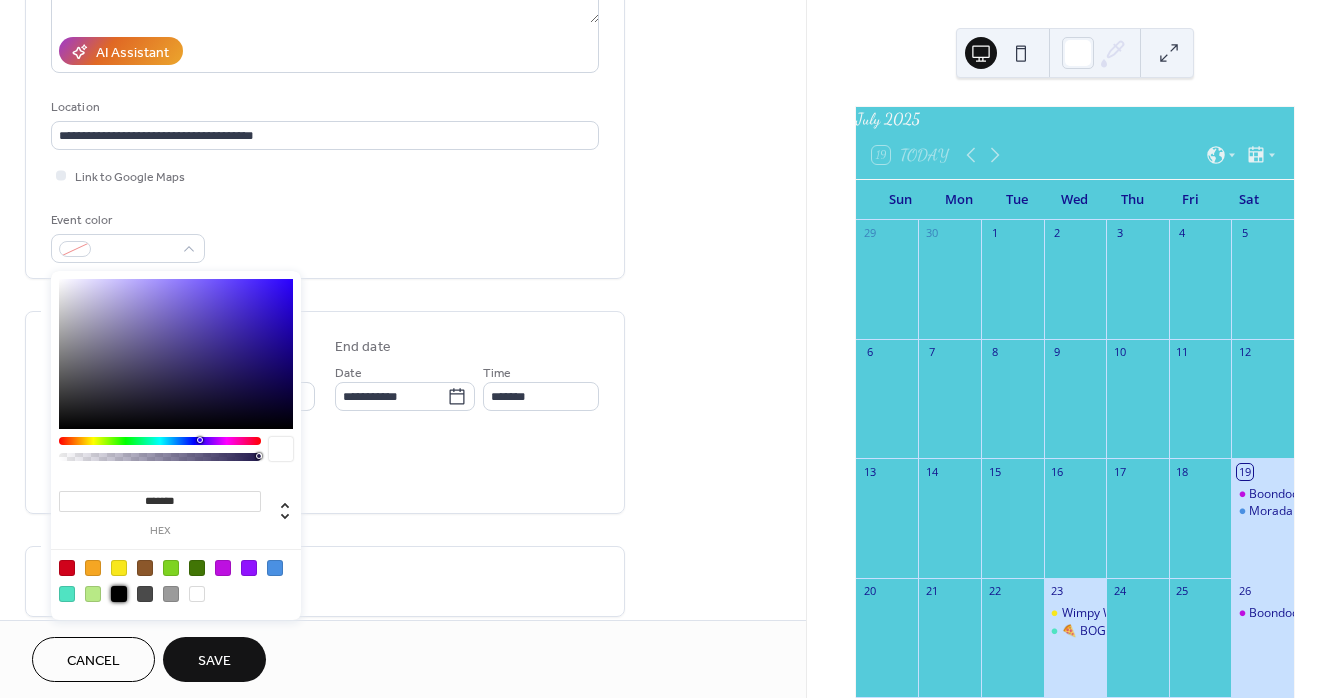 click at bounding box center [119, 594] 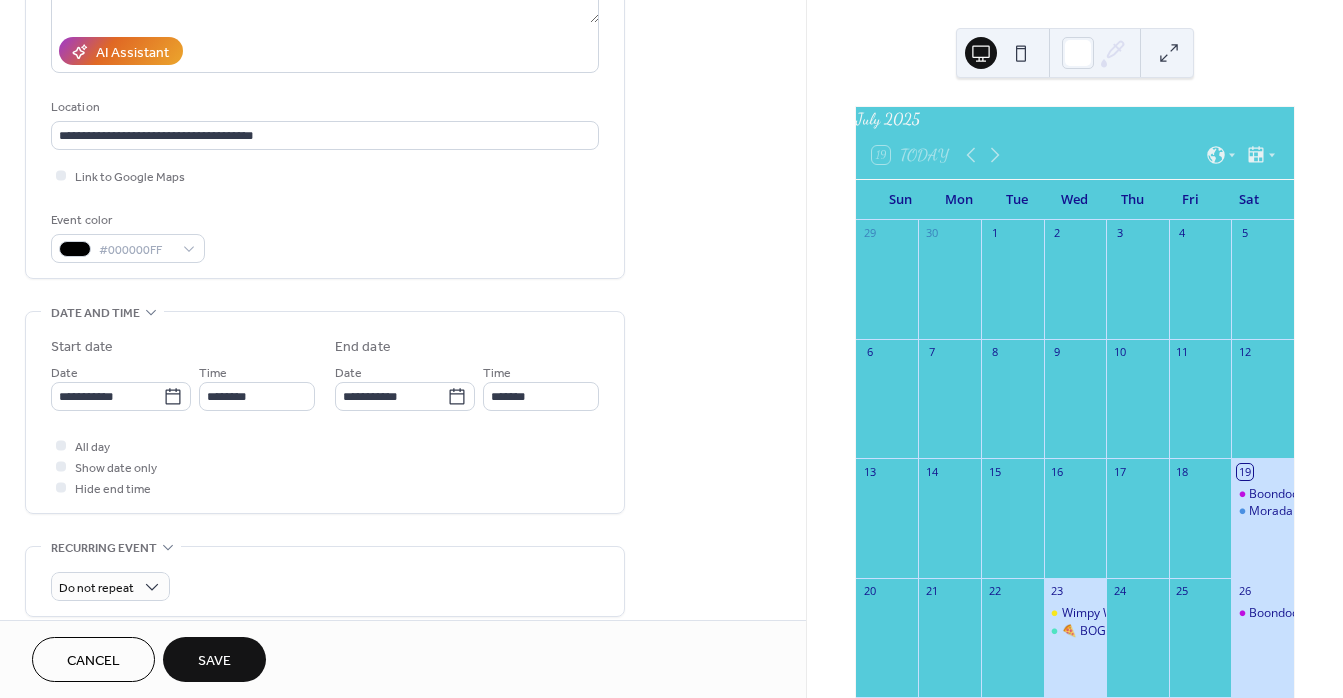 click on "All day Show date only Hide end time" at bounding box center (325, 466) 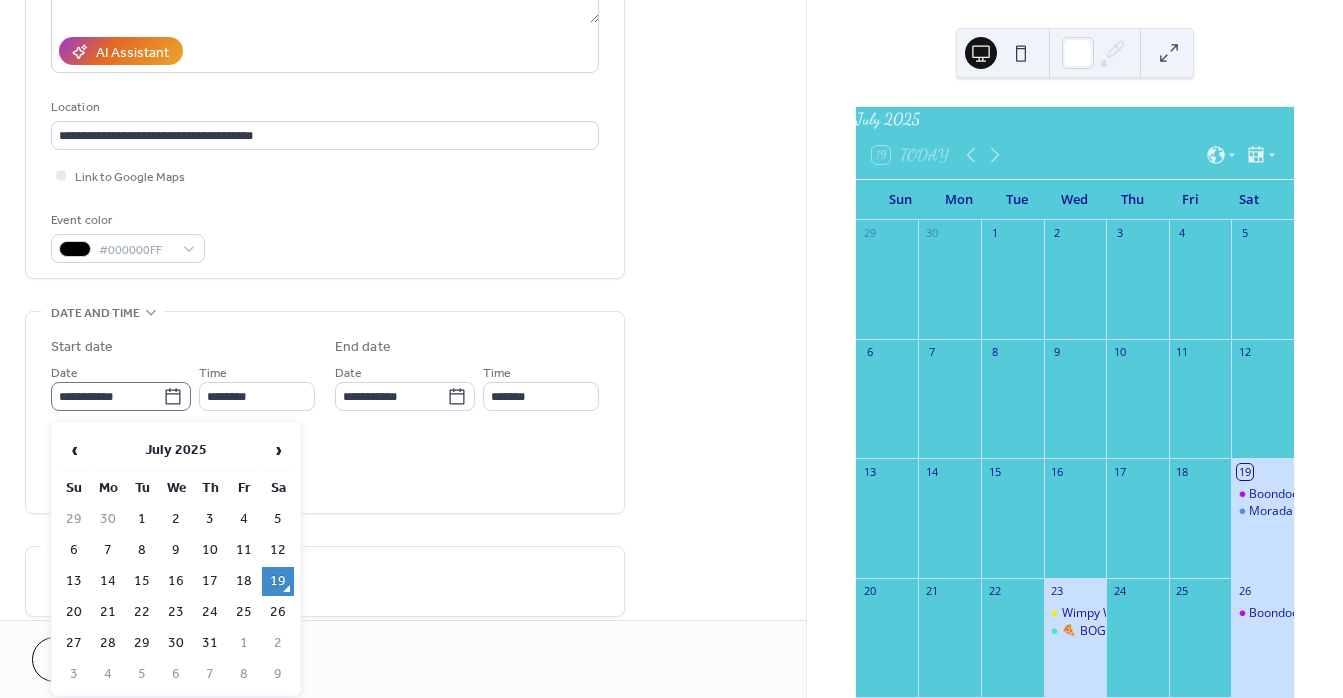 click 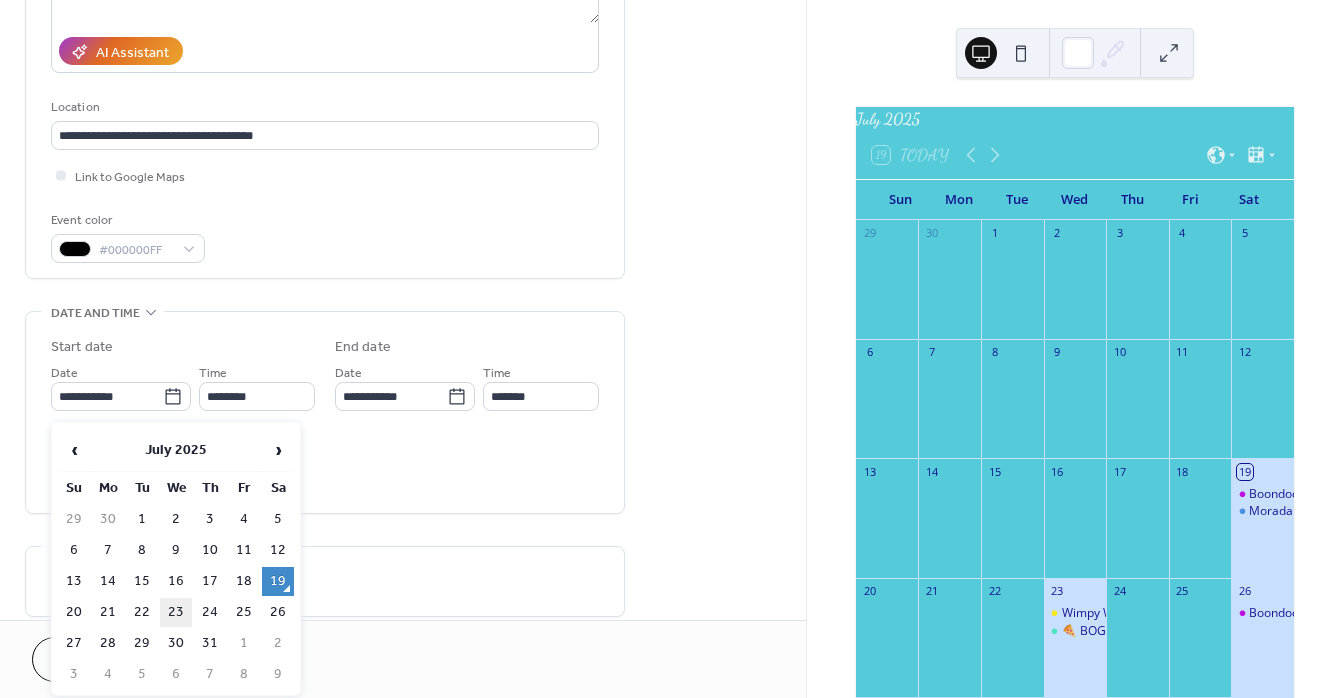 click on "23" at bounding box center [176, 612] 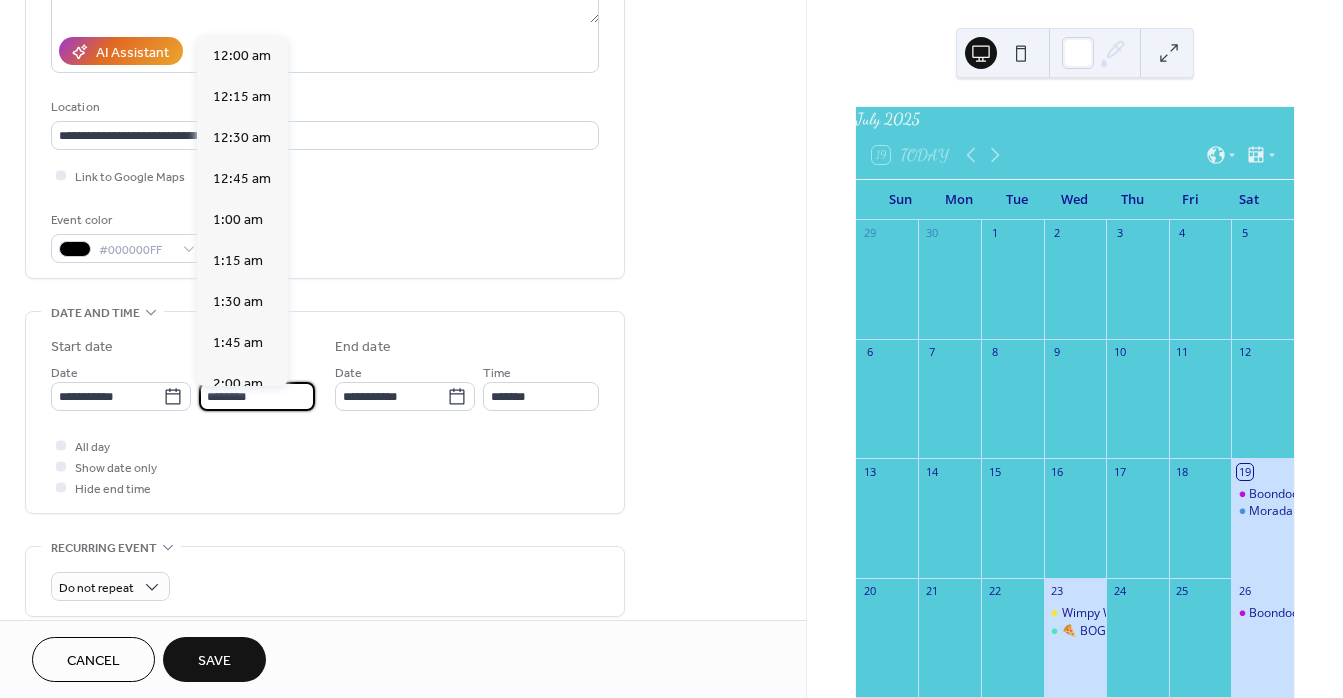 click on "********" at bounding box center [257, 396] 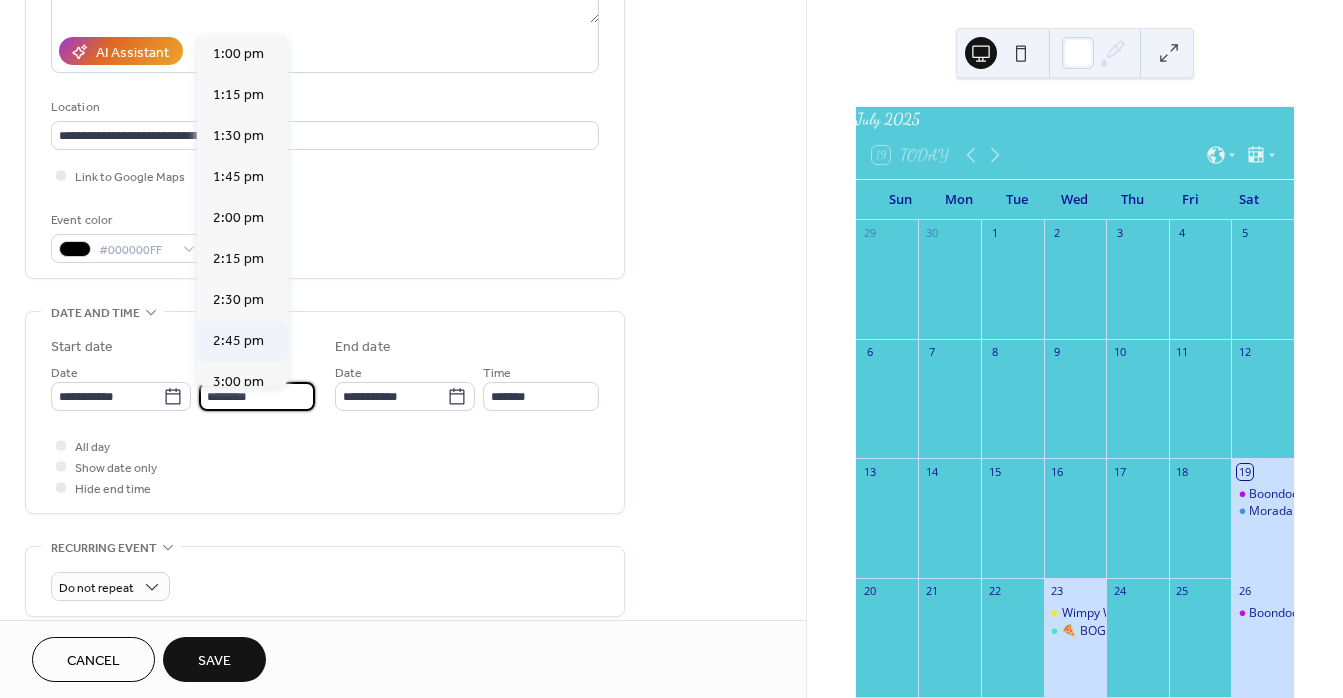 scroll, scrollTop: 2369, scrollLeft: 0, axis: vertical 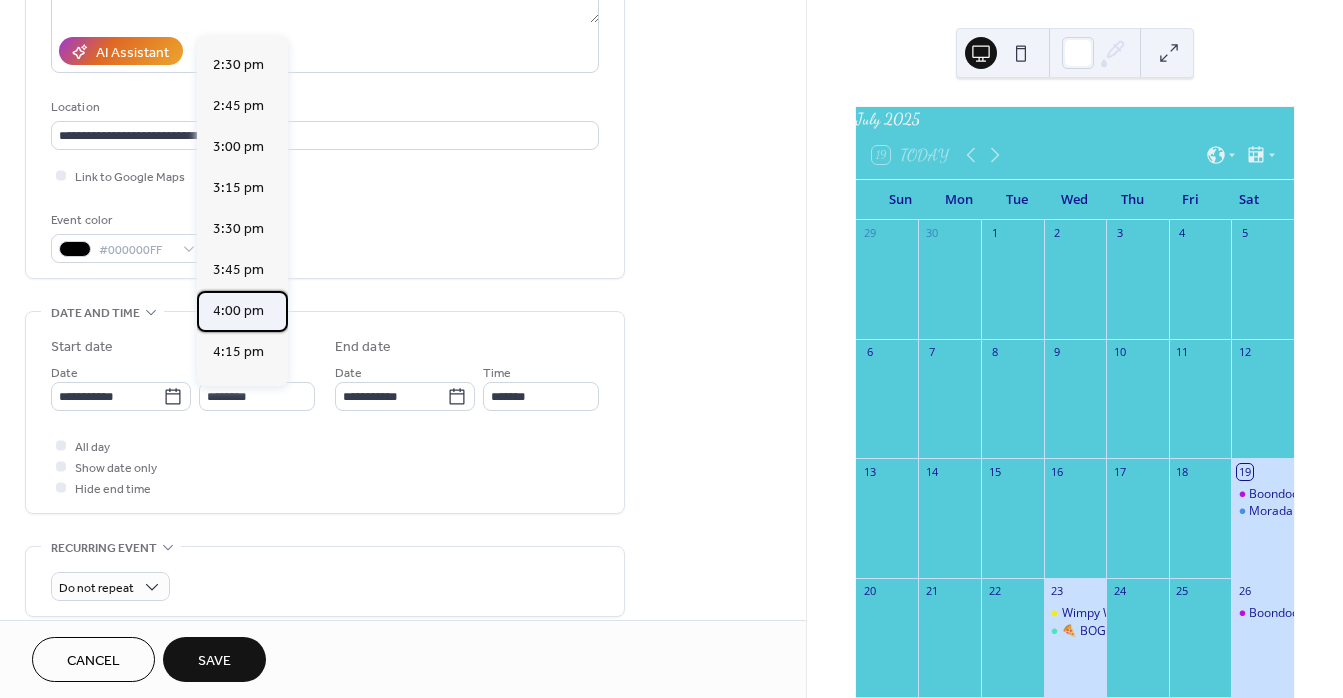 click on "4:00 pm" at bounding box center [238, 311] 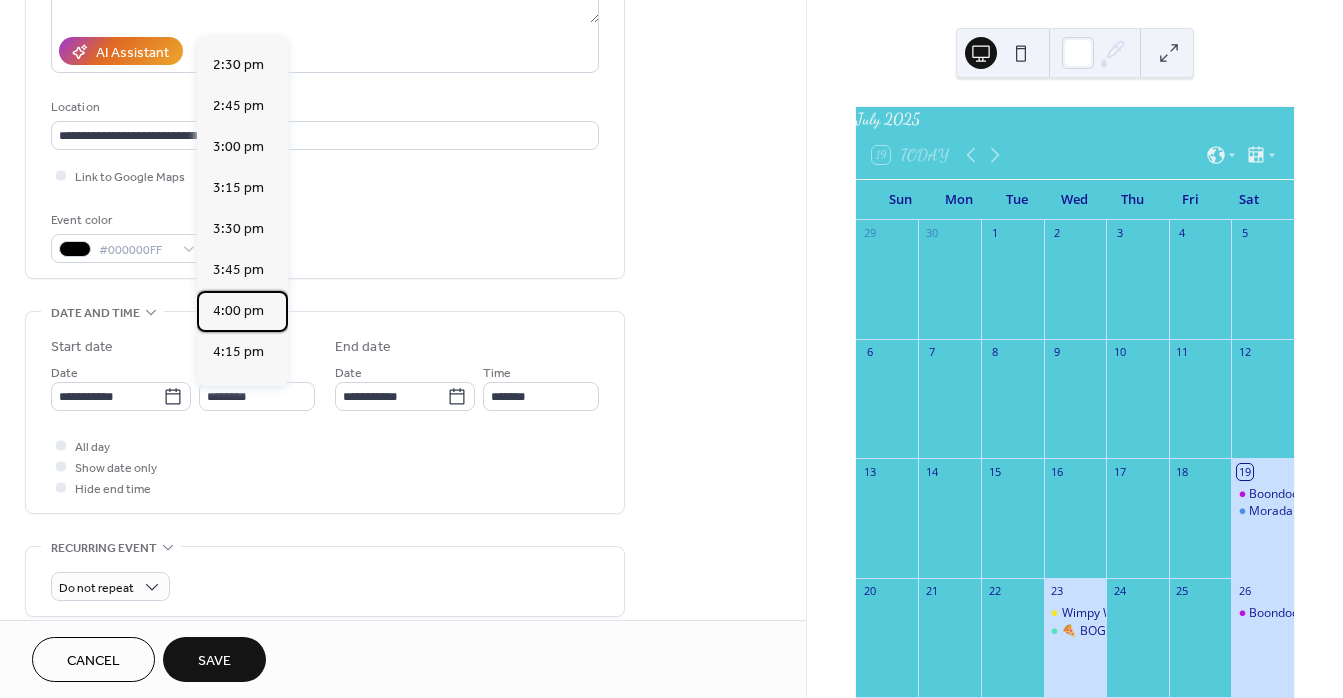 type on "*******" 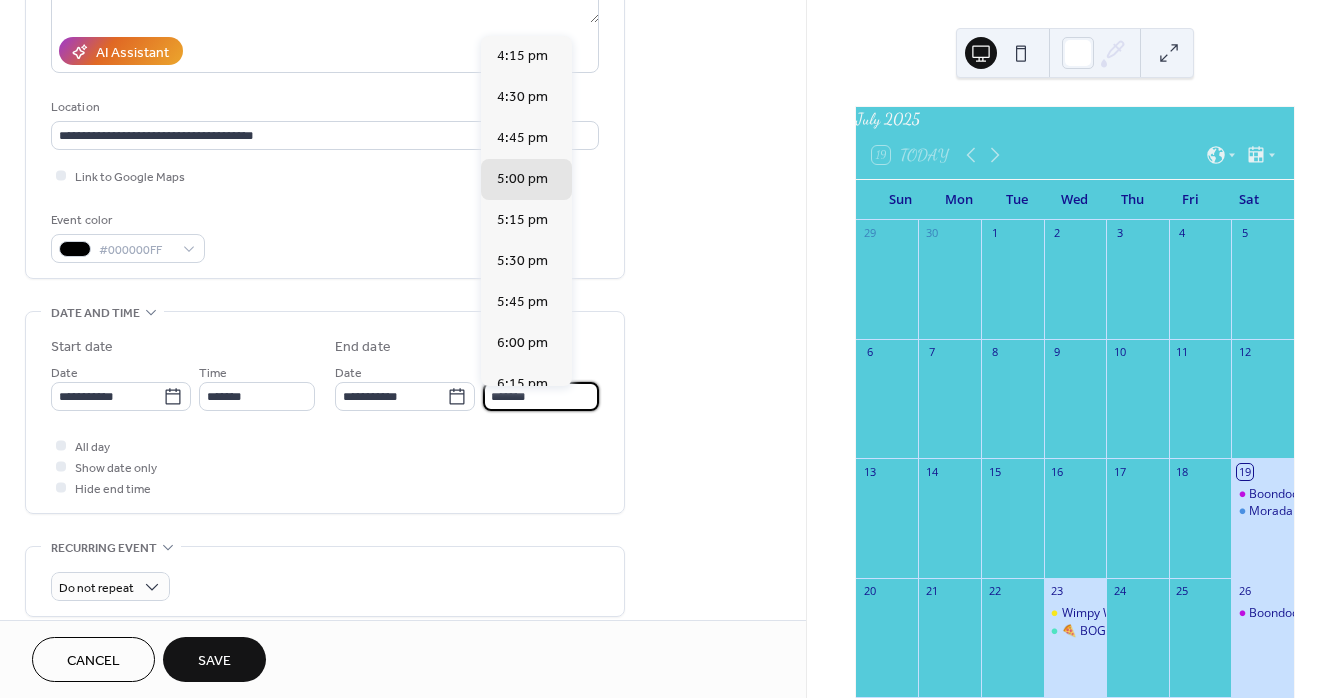 click on "*******" at bounding box center [541, 396] 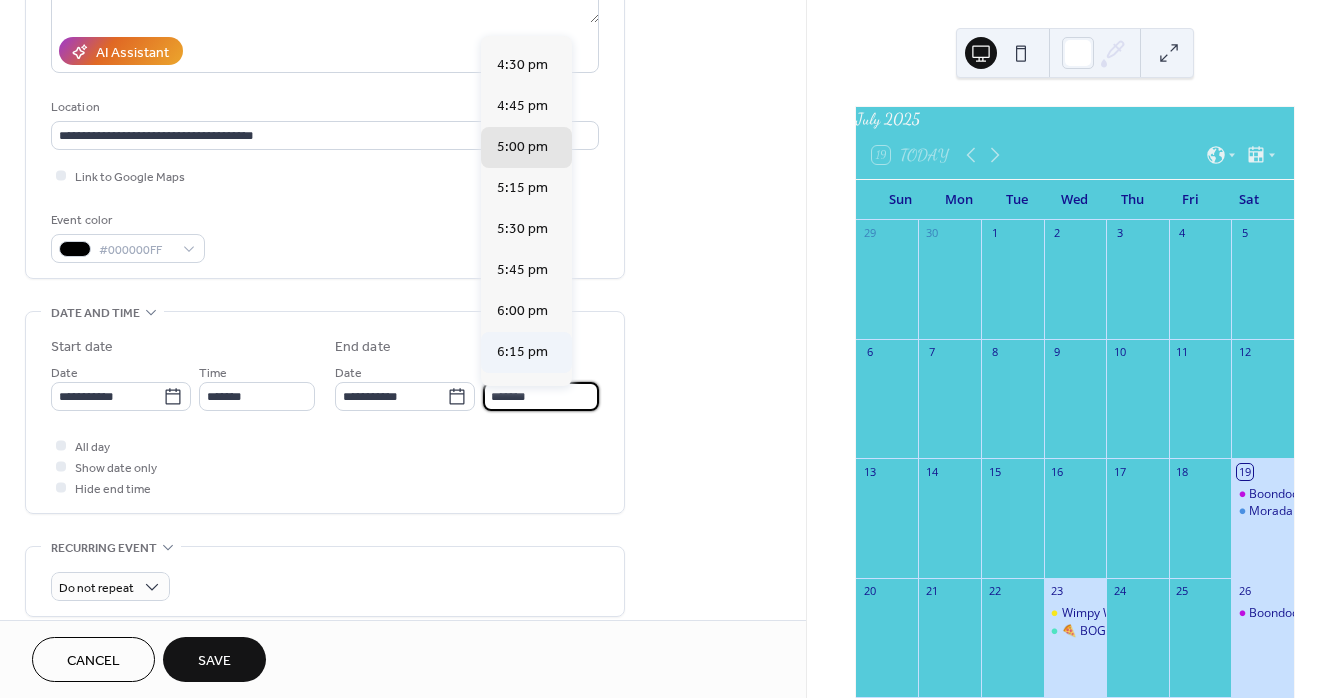 scroll, scrollTop: 260, scrollLeft: 0, axis: vertical 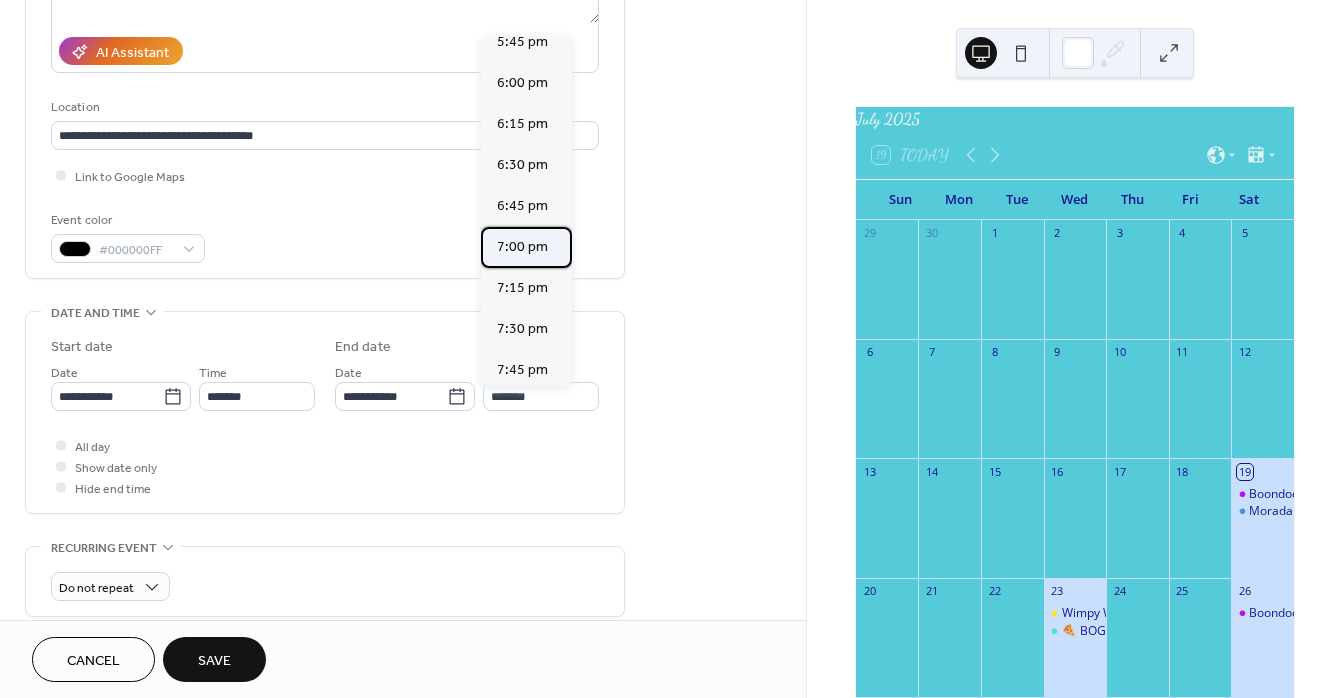 click on "7:00 pm" at bounding box center (522, 247) 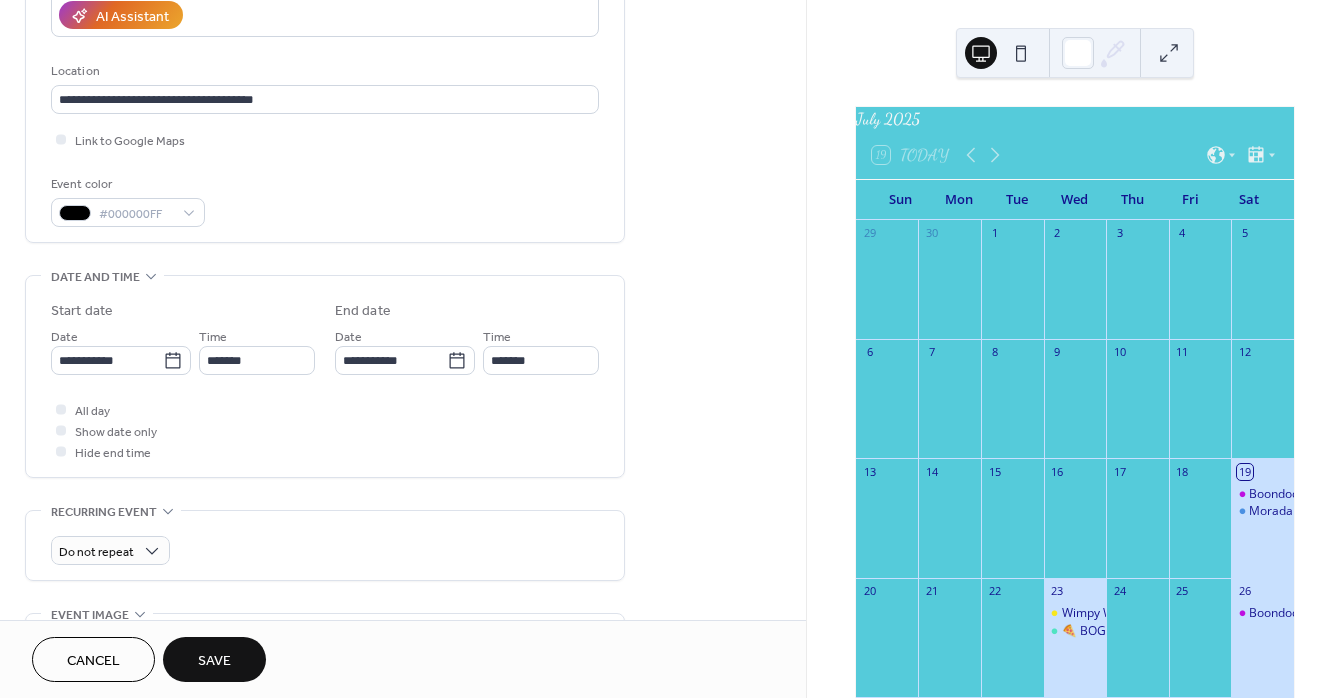 scroll, scrollTop: 421, scrollLeft: 0, axis: vertical 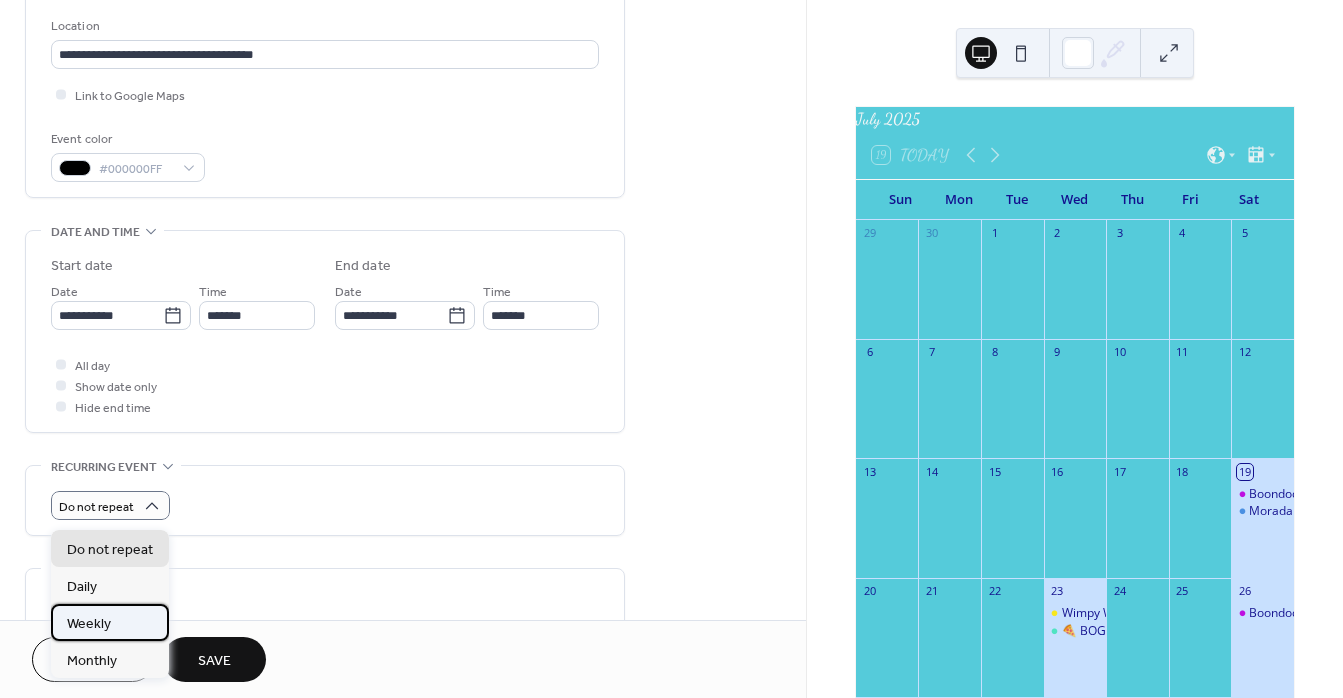 click on "Weekly" at bounding box center [110, 622] 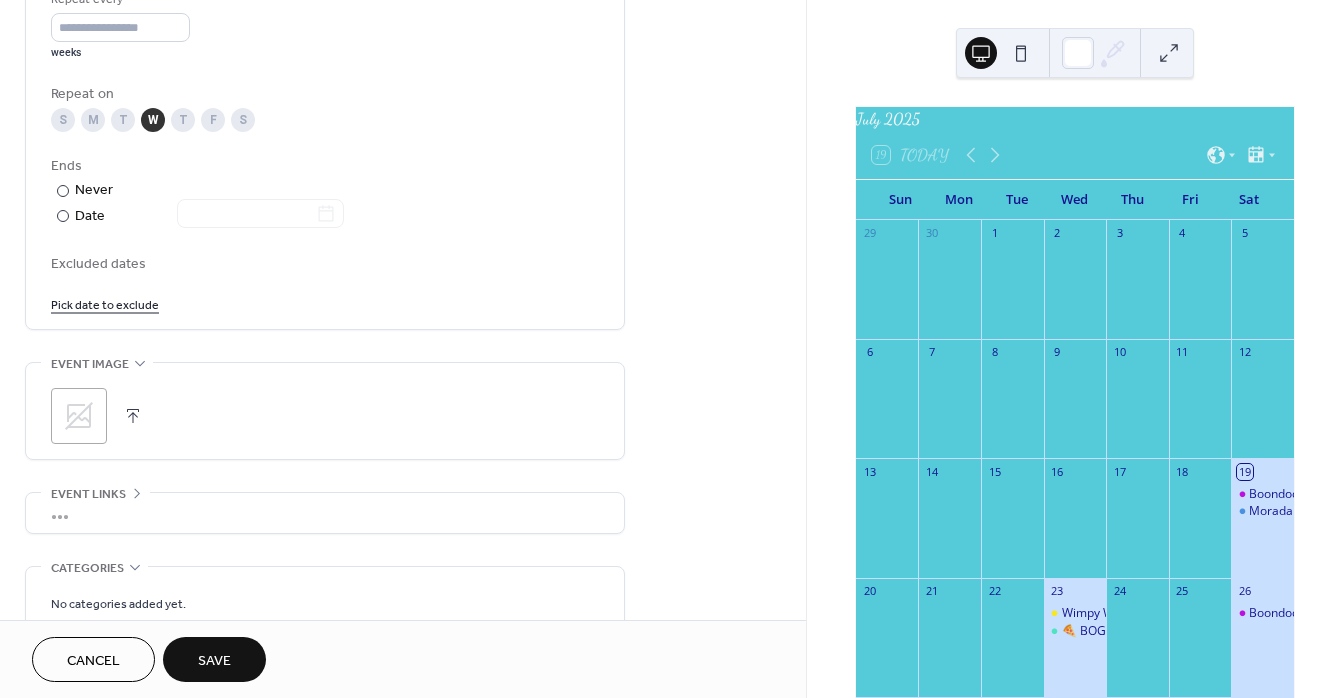 scroll, scrollTop: 1017, scrollLeft: 0, axis: vertical 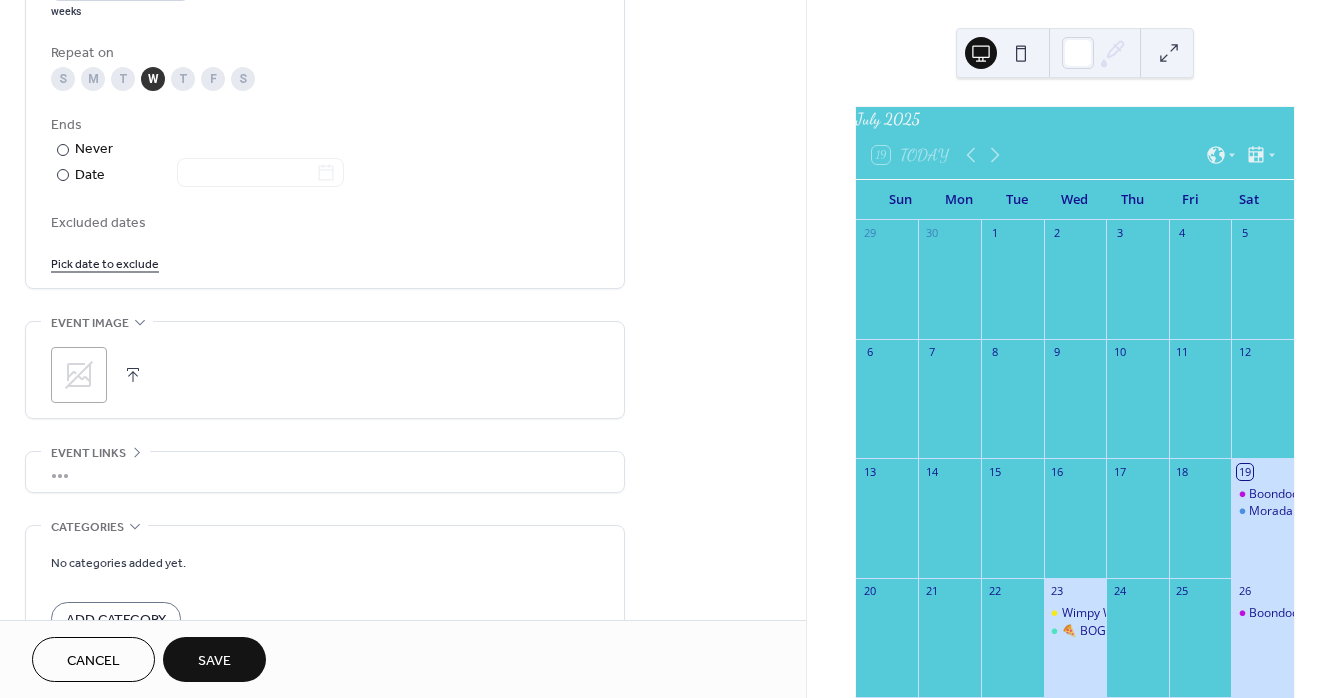 click at bounding box center [133, 375] 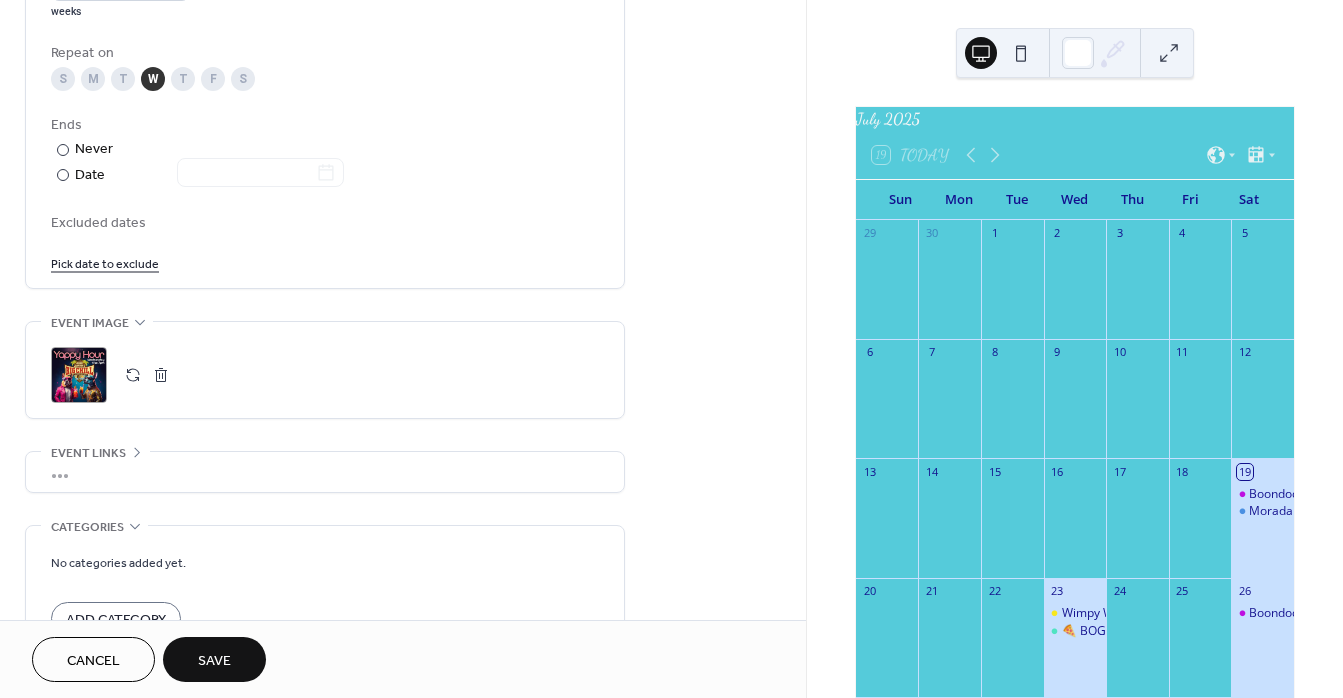 click on ";" at bounding box center [325, 375] 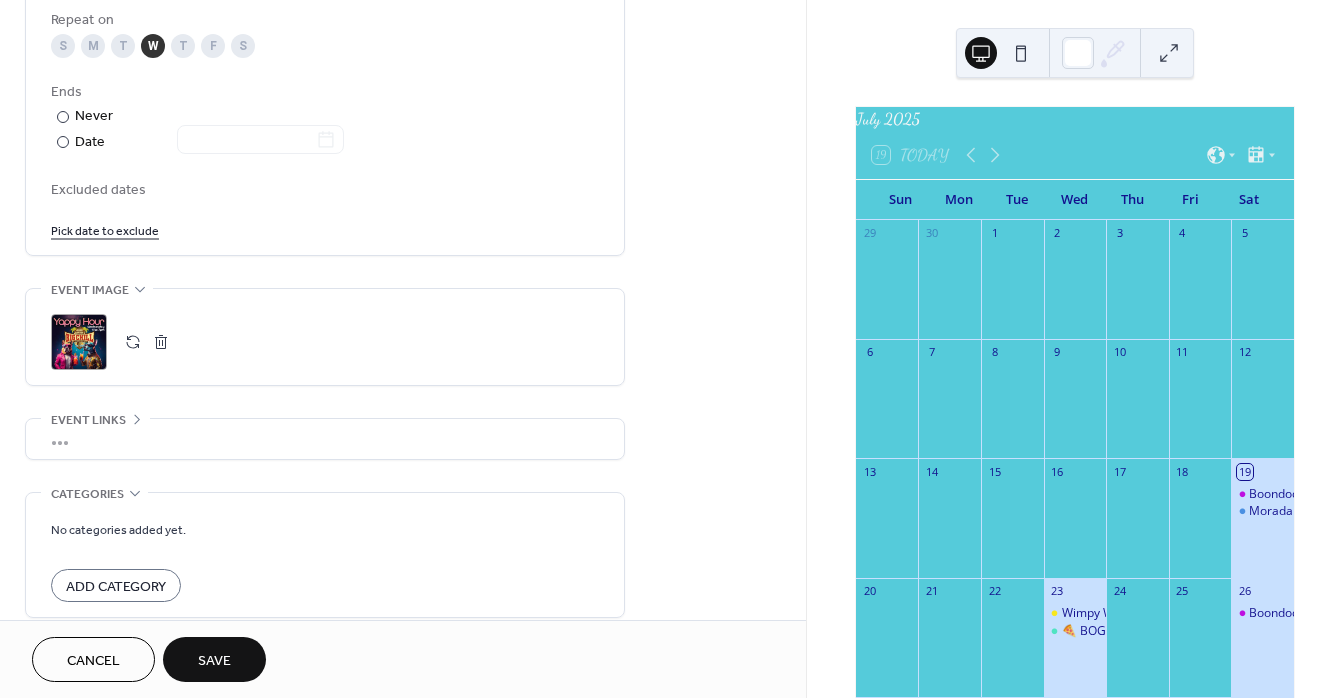 scroll, scrollTop: 1152, scrollLeft: 0, axis: vertical 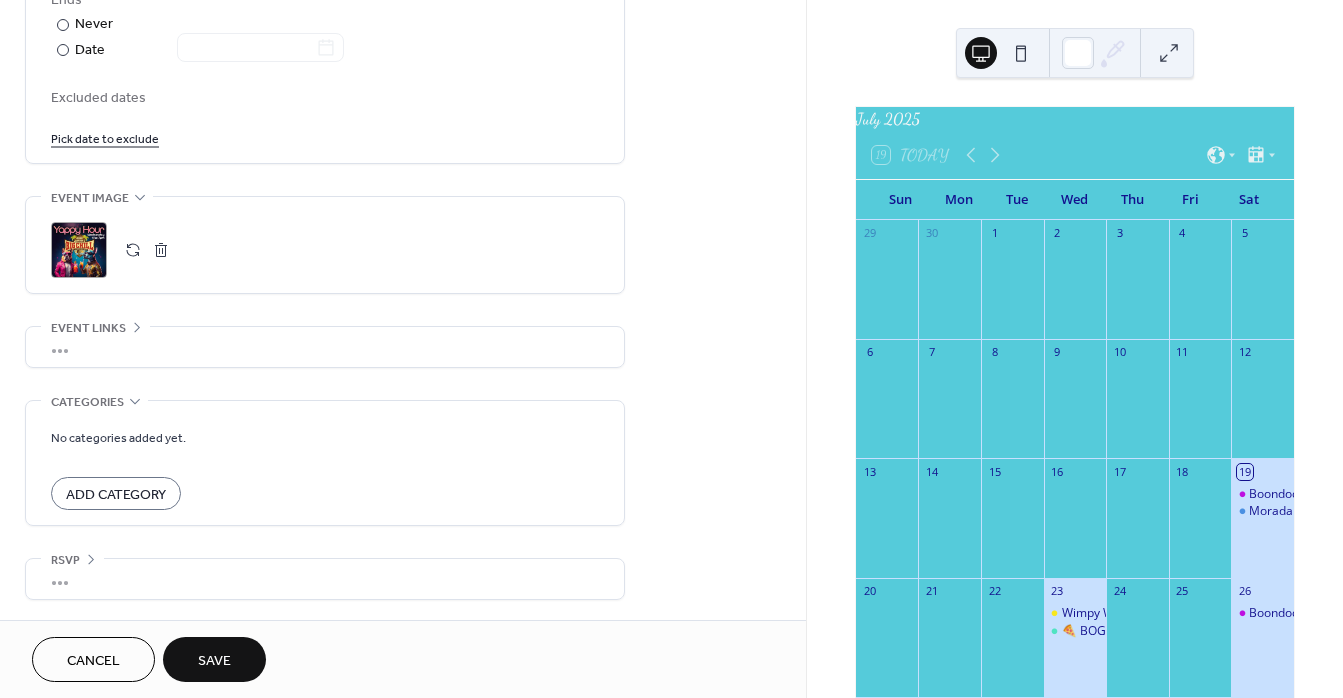 click on "Save" at bounding box center [214, 661] 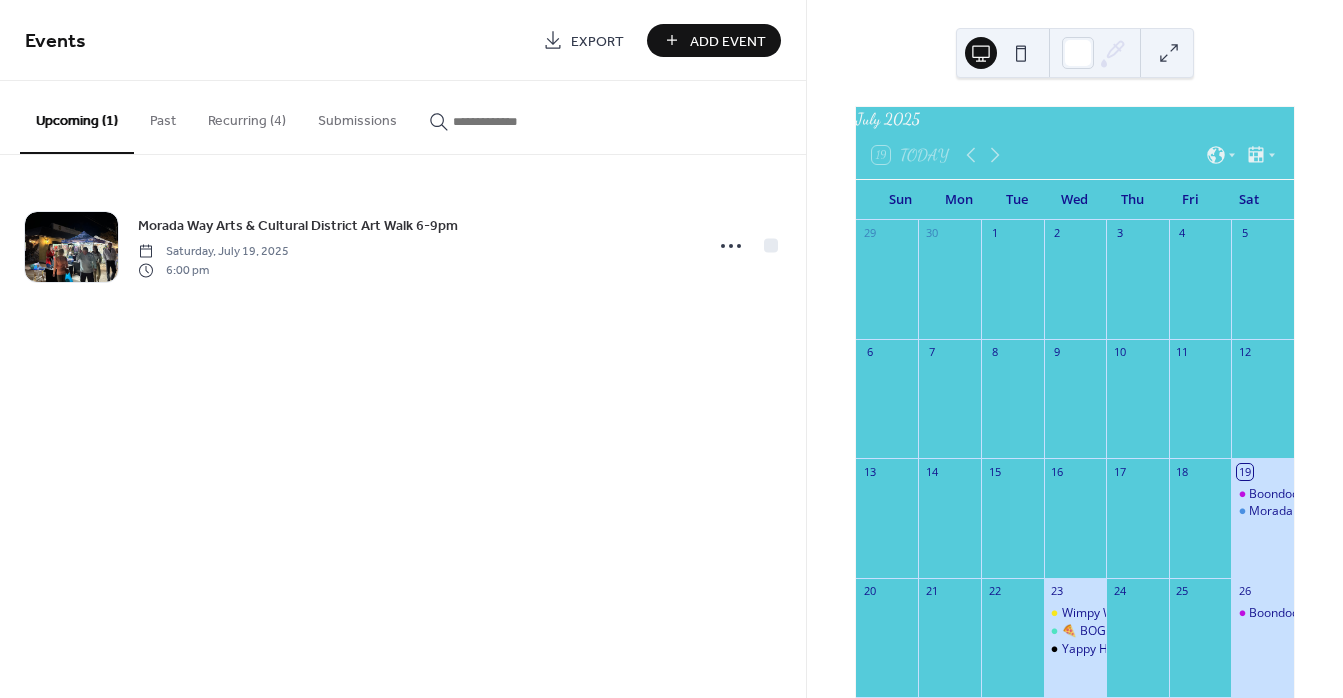 click on "Add Event" at bounding box center (728, 41) 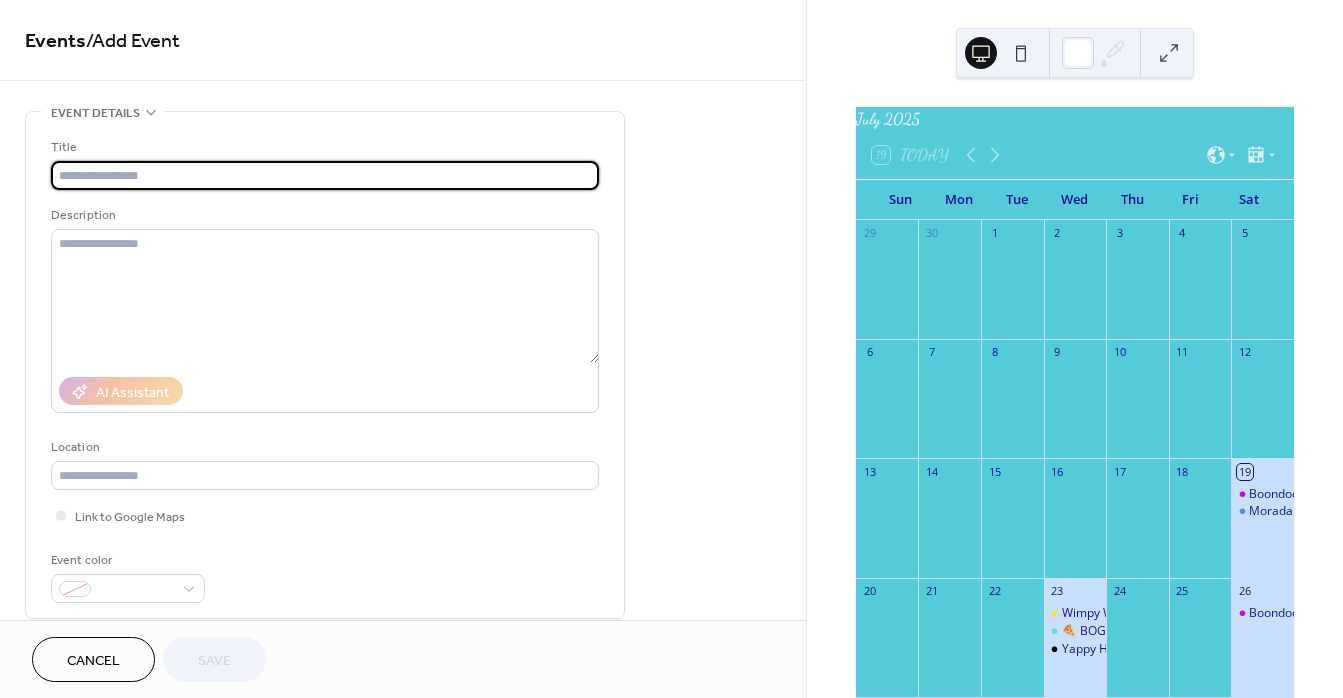 click at bounding box center (325, 175) 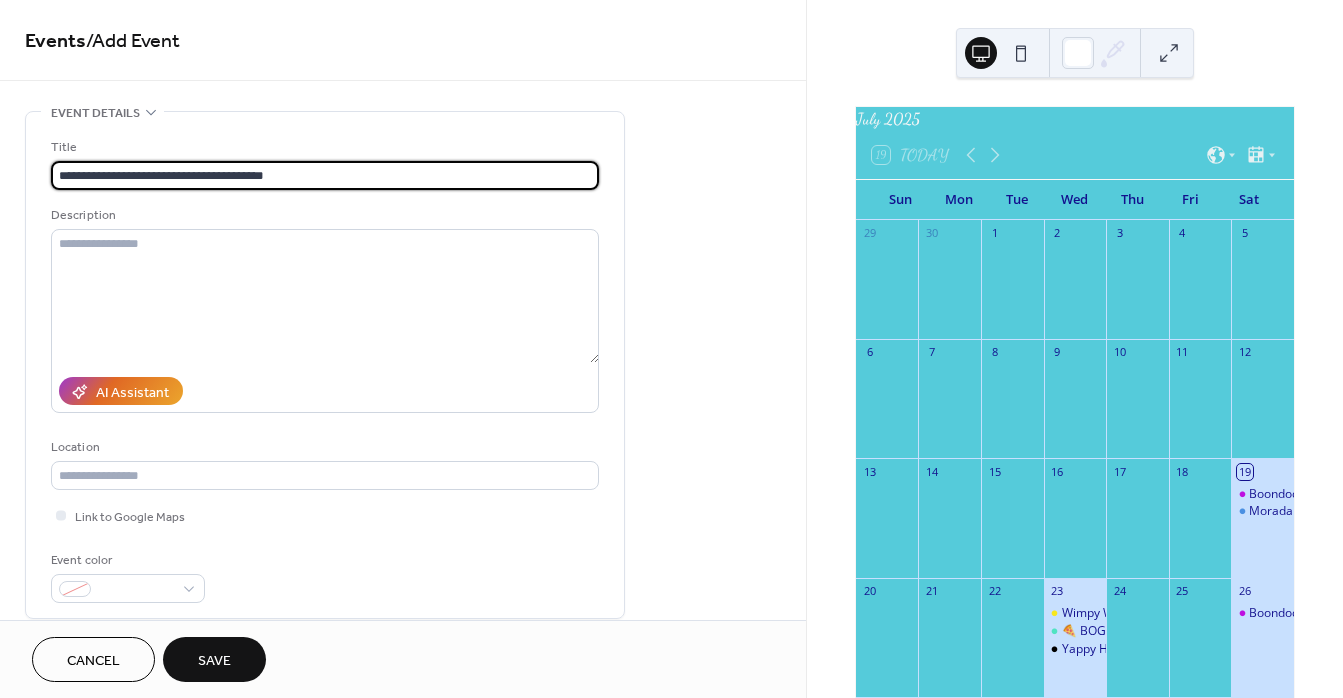 type on "**********" 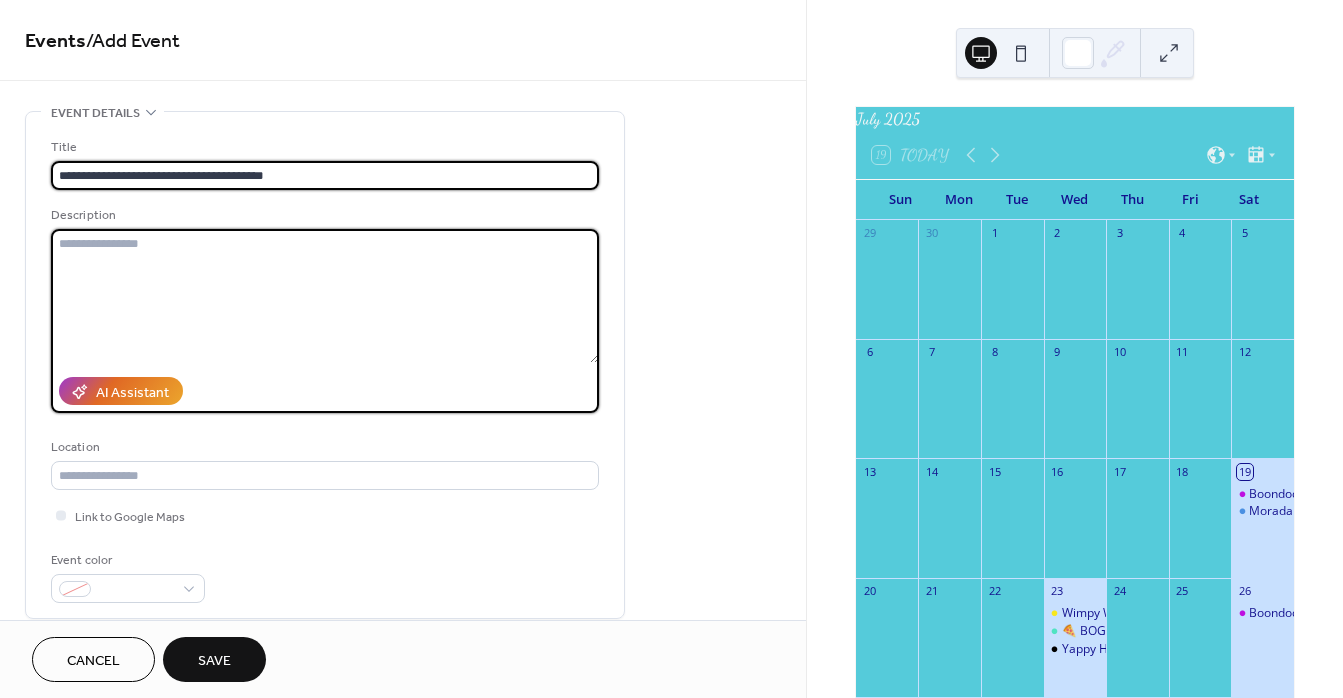 click at bounding box center [325, 296] 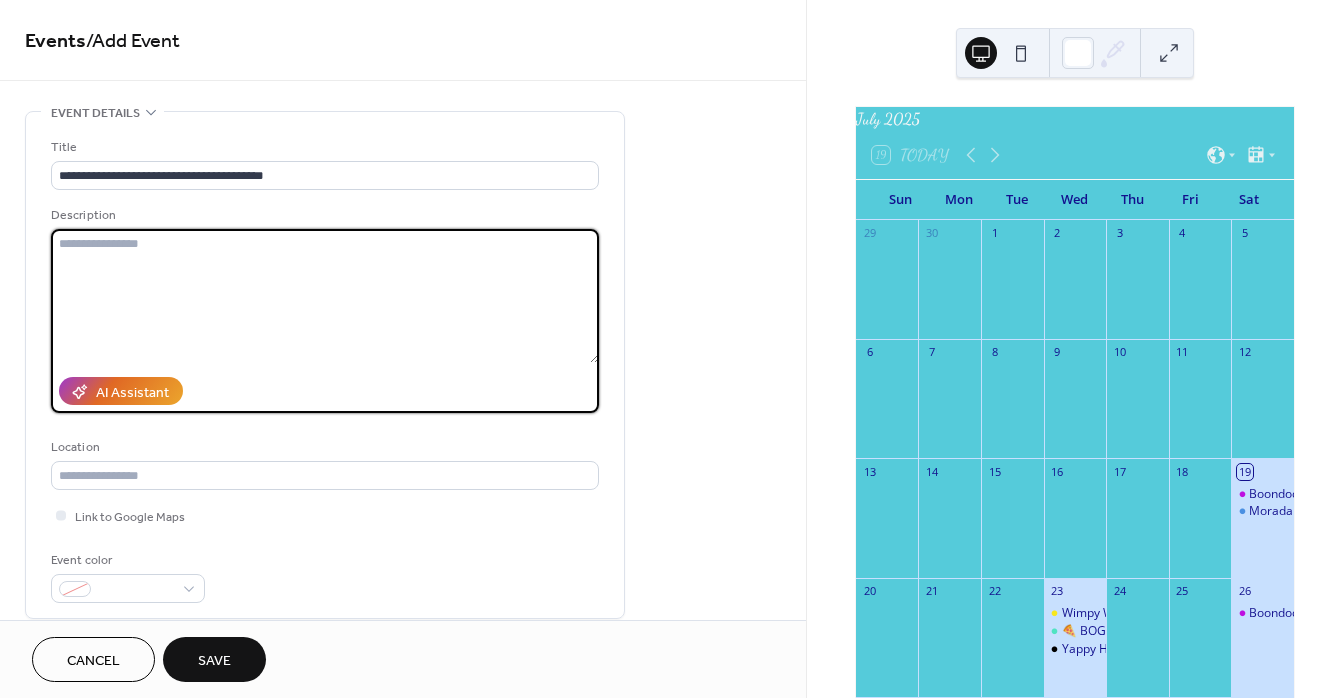 click at bounding box center [325, 296] 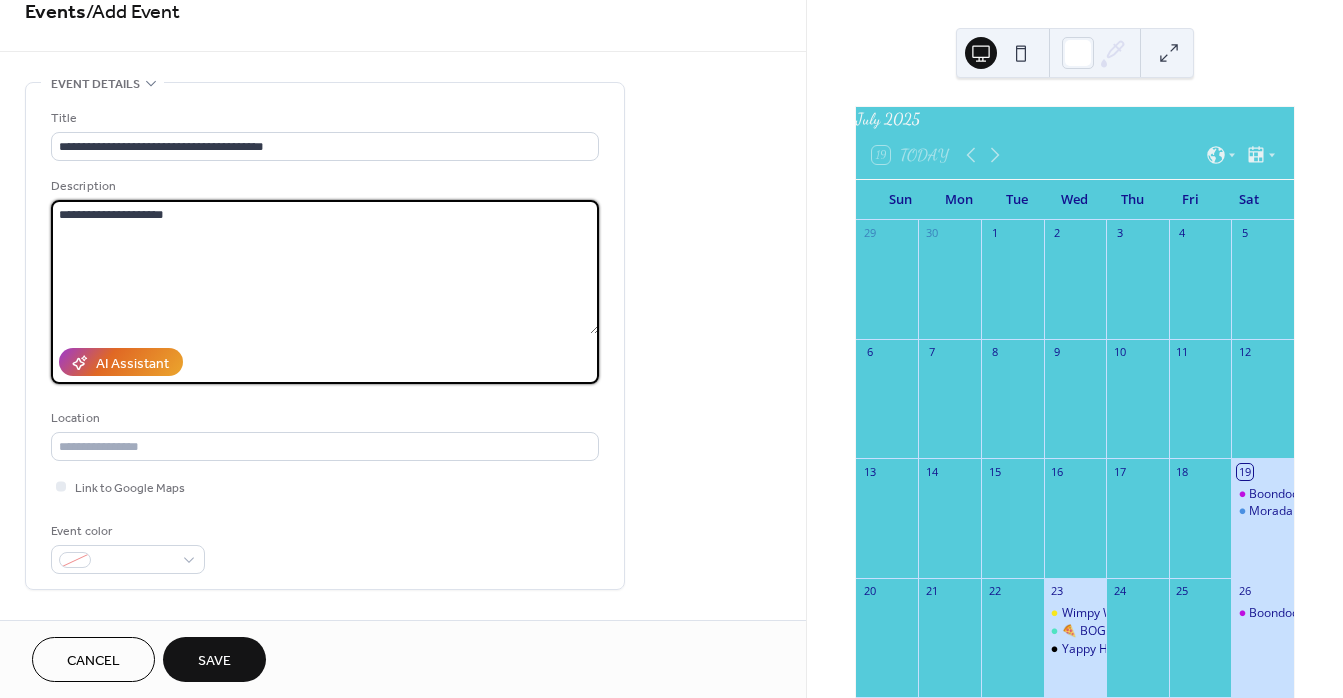 scroll, scrollTop: 111, scrollLeft: 0, axis: vertical 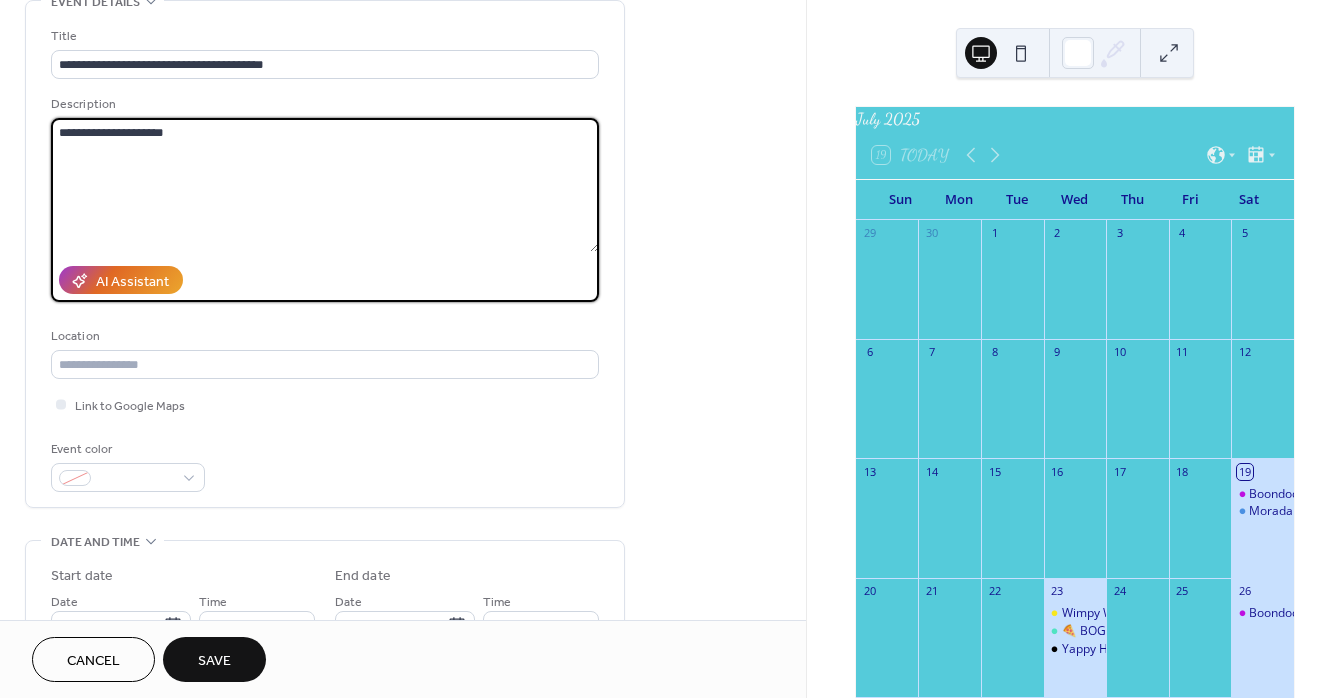 type on "**********" 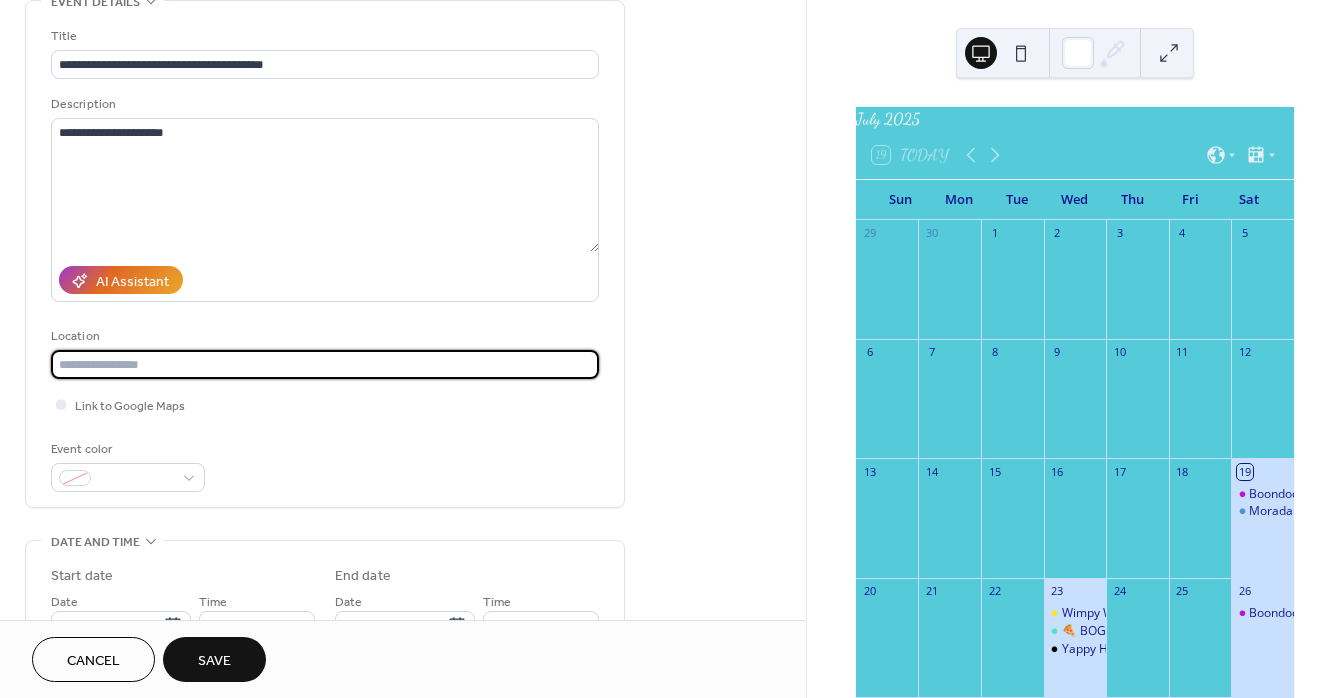 click at bounding box center [325, 364] 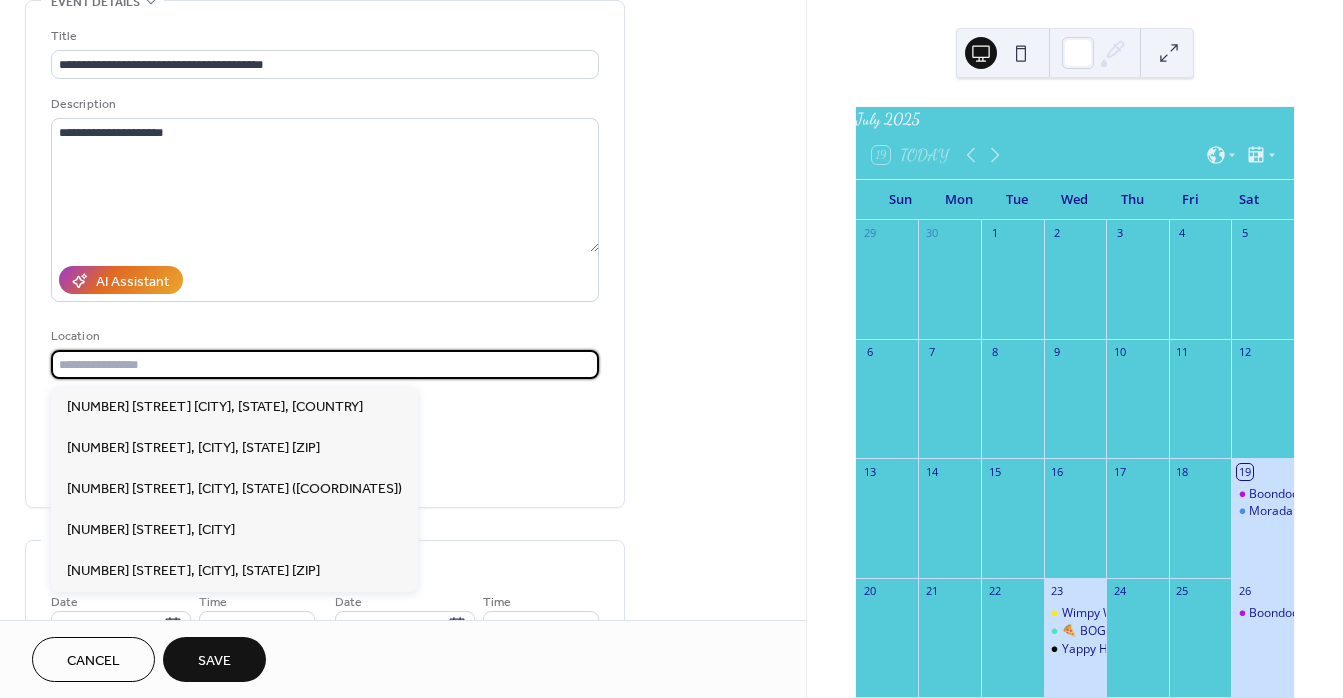 paste on "**********" 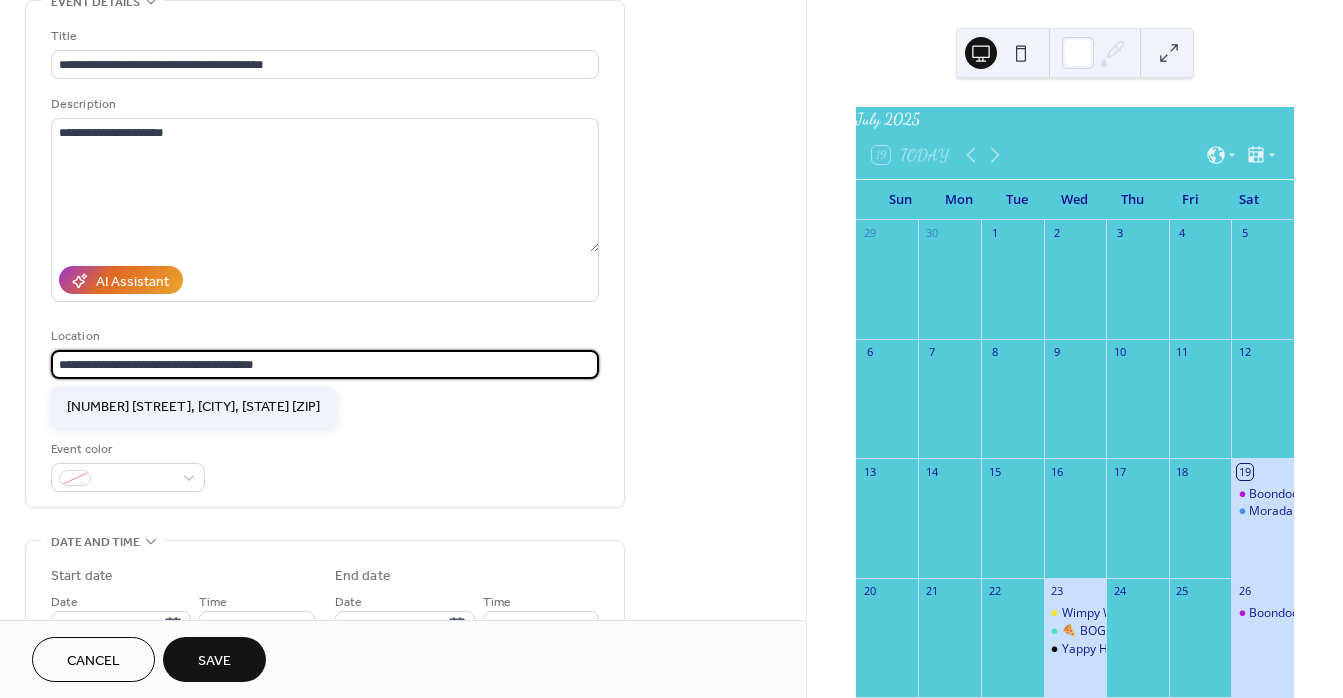type on "**********" 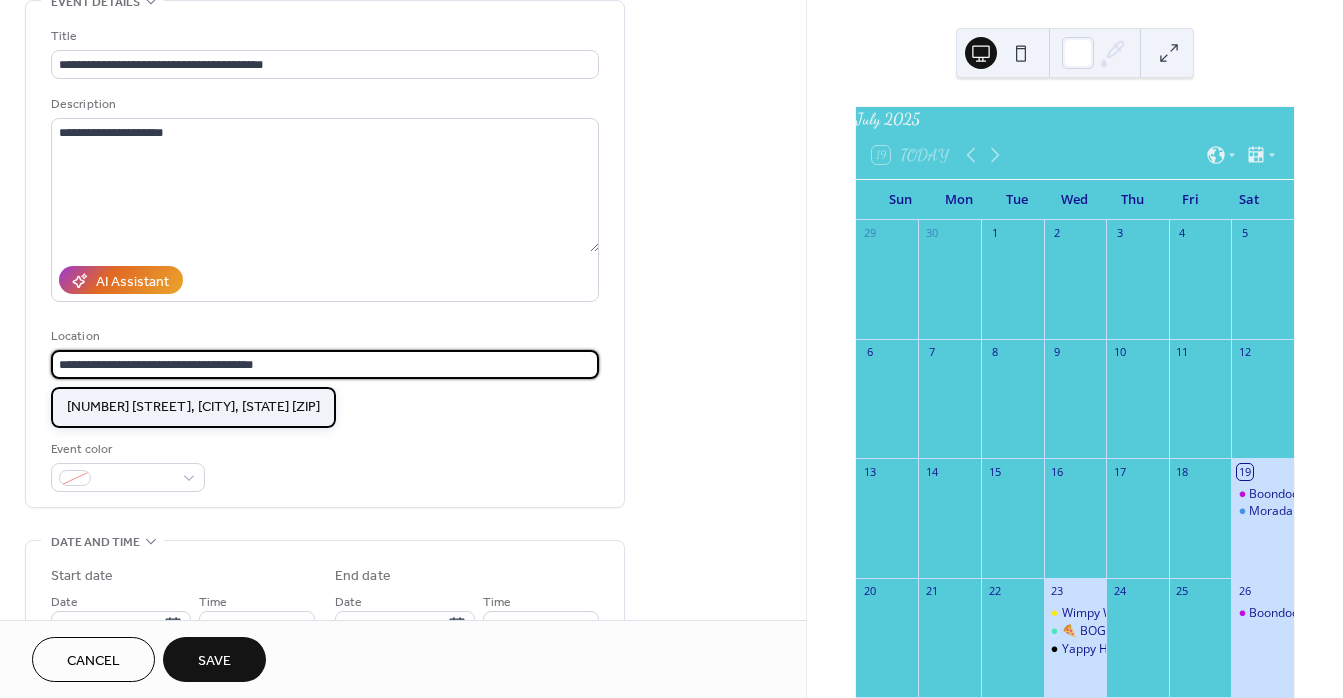 click on "[NUMBER] [STREET], [CITY], [STATE] [POSTAL_CODE]" at bounding box center [193, 407] 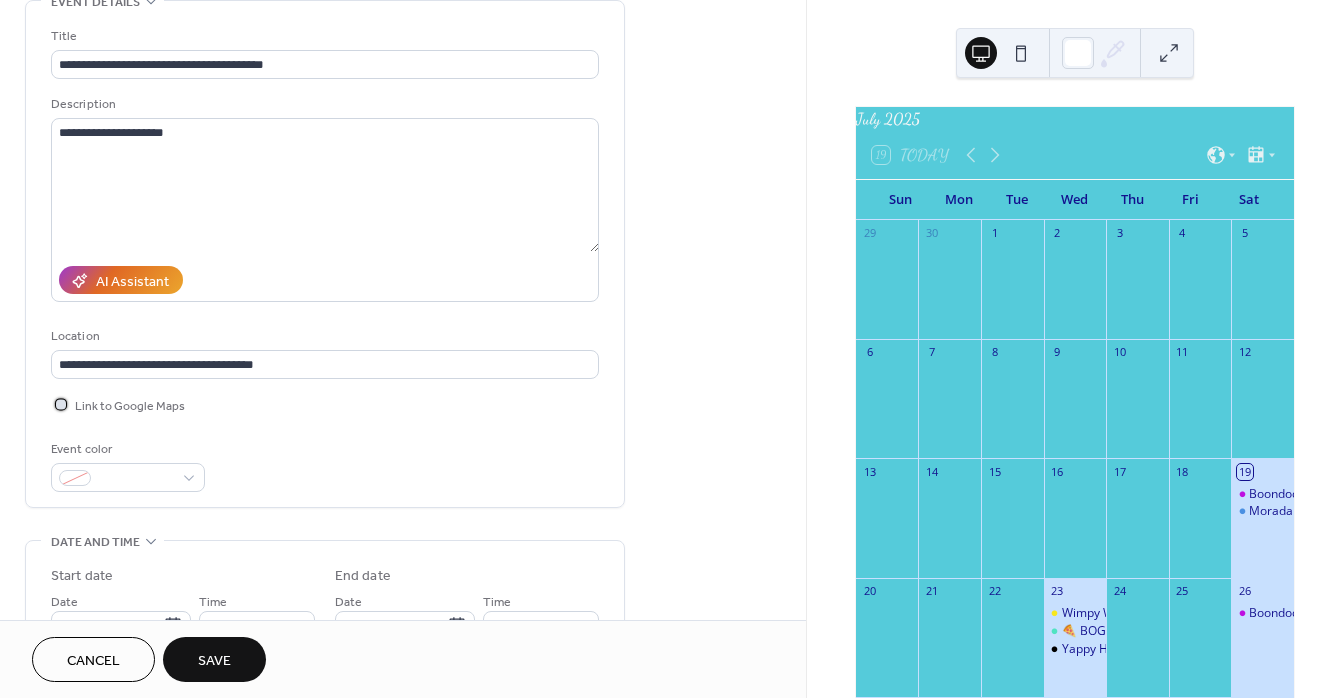 click at bounding box center [61, 404] 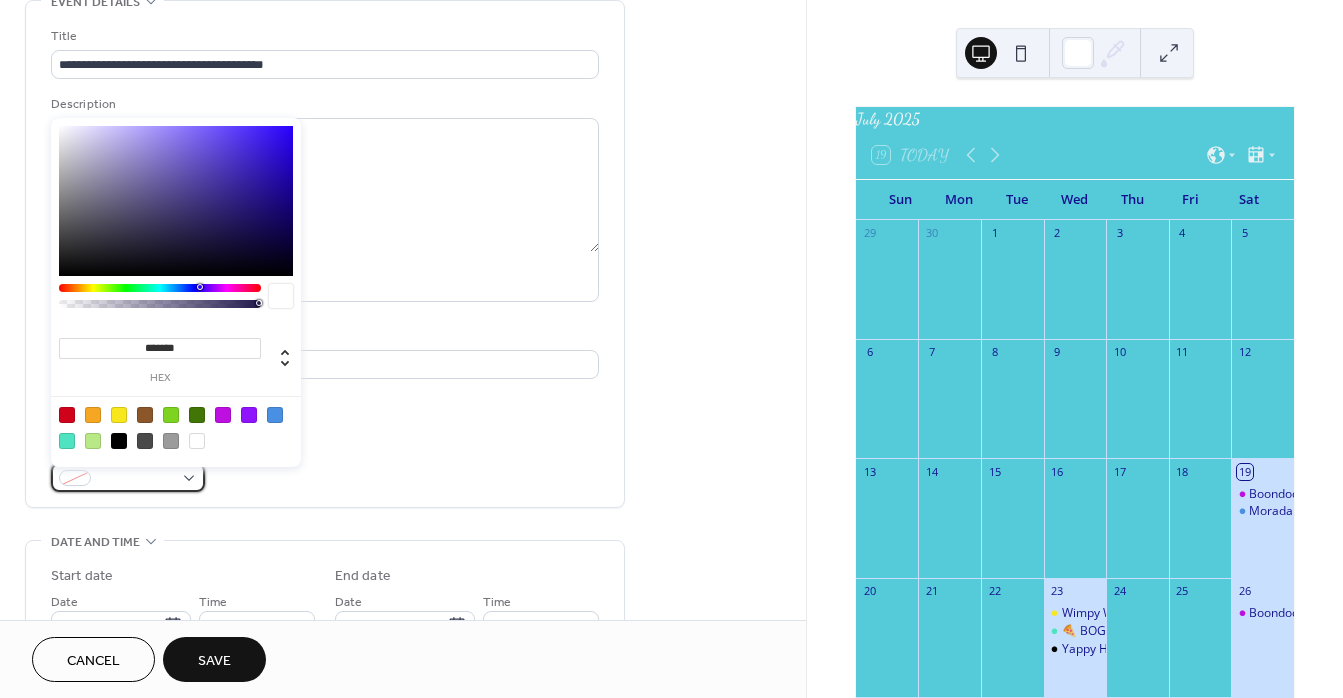 click at bounding box center [128, 477] 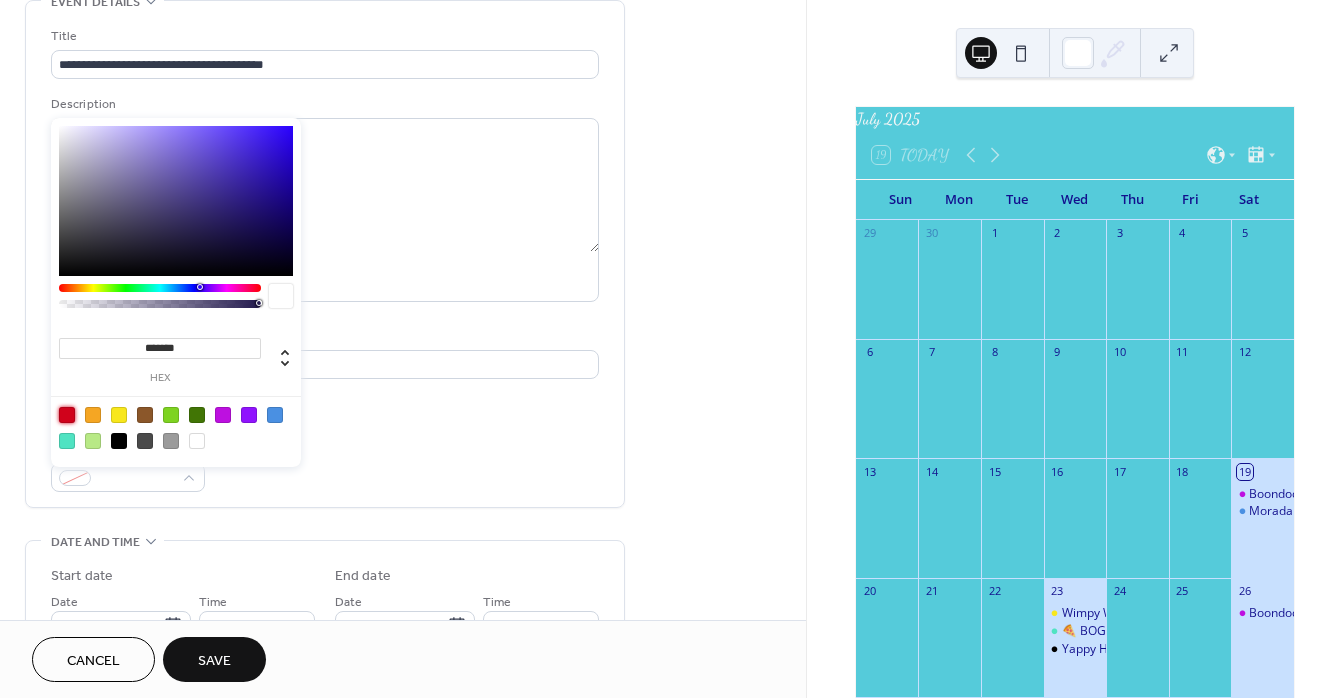 click at bounding box center (67, 415) 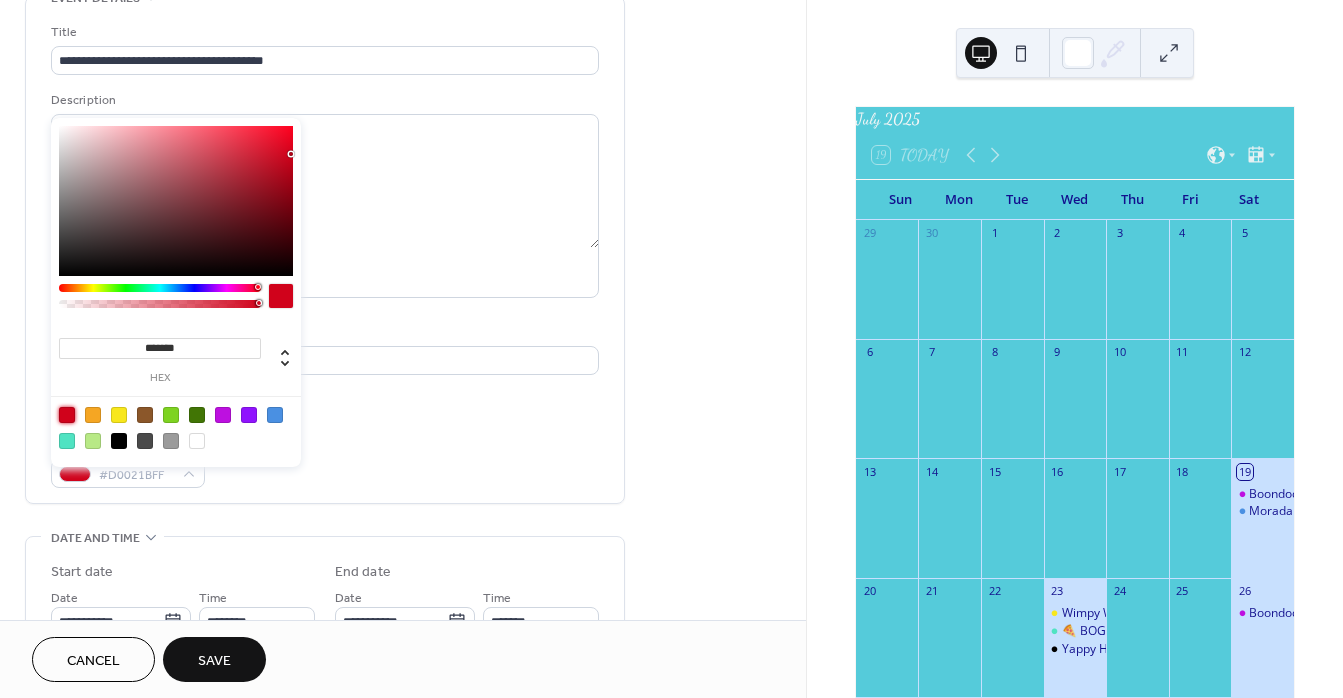 scroll, scrollTop: 156, scrollLeft: 0, axis: vertical 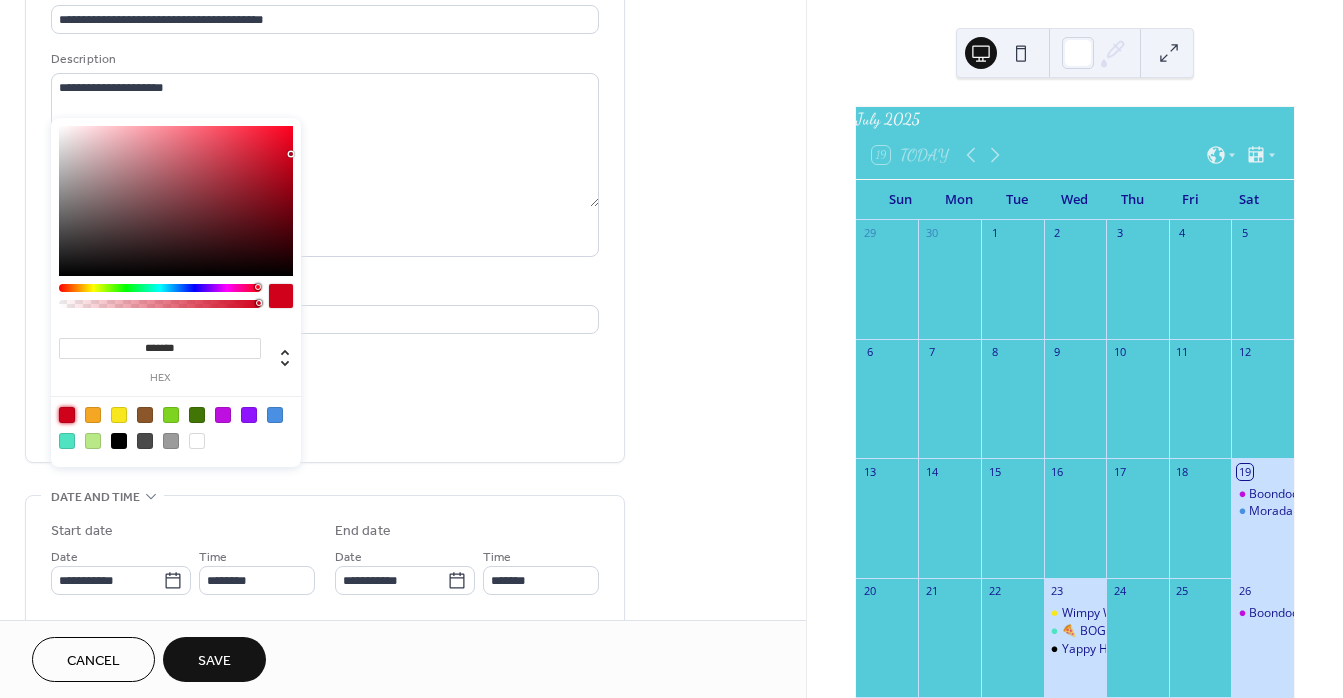 click on "**********" at bounding box center [325, 214] 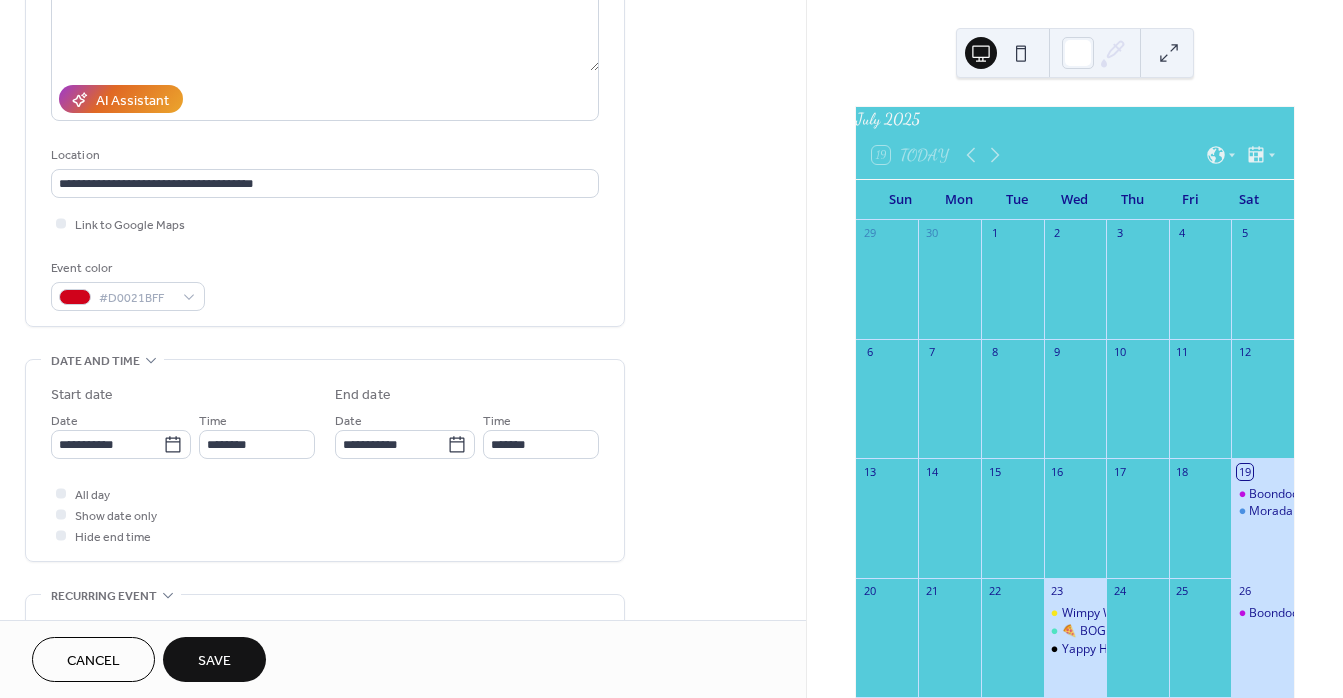 scroll, scrollTop: 315, scrollLeft: 0, axis: vertical 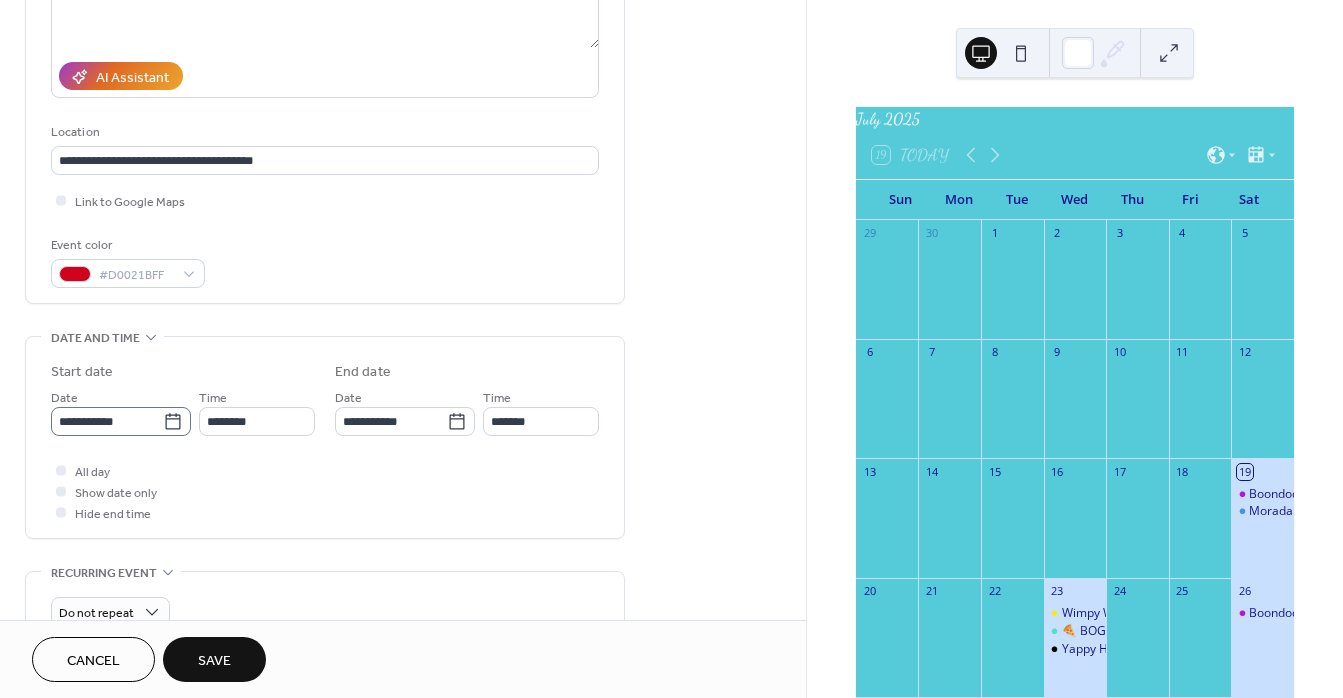 click 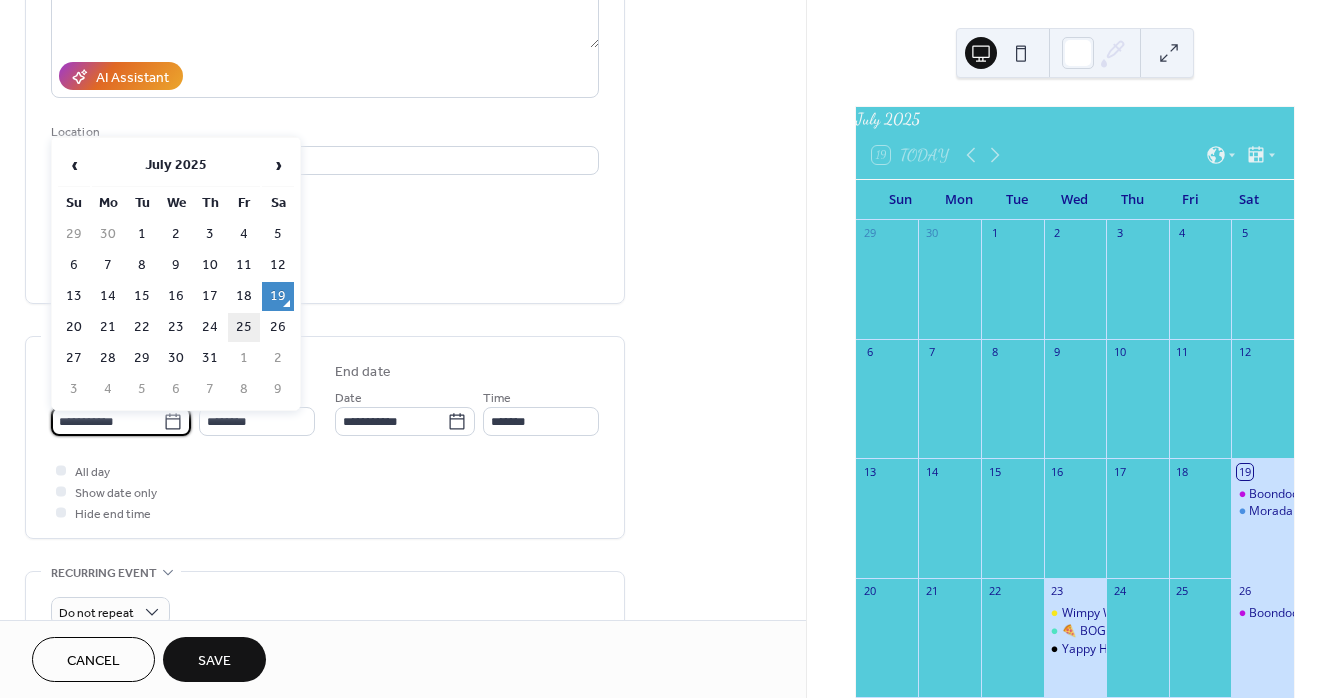 click on "25" at bounding box center (244, 327) 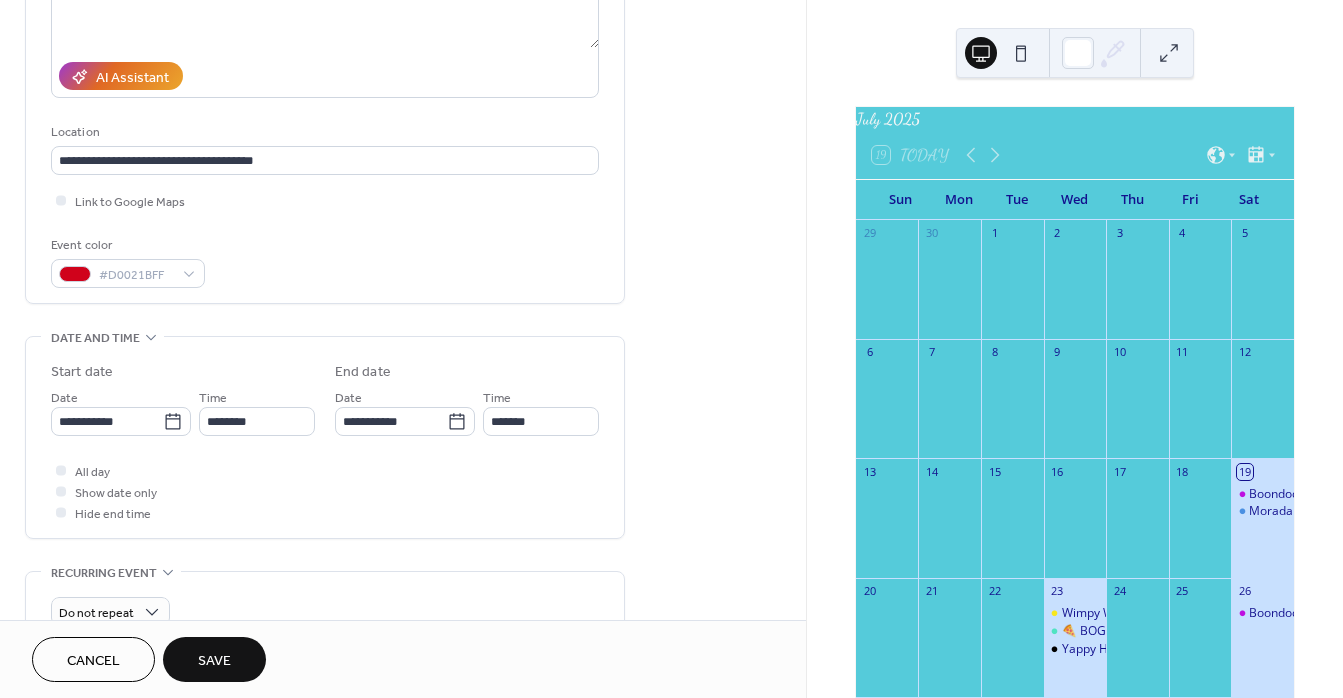 type on "**********" 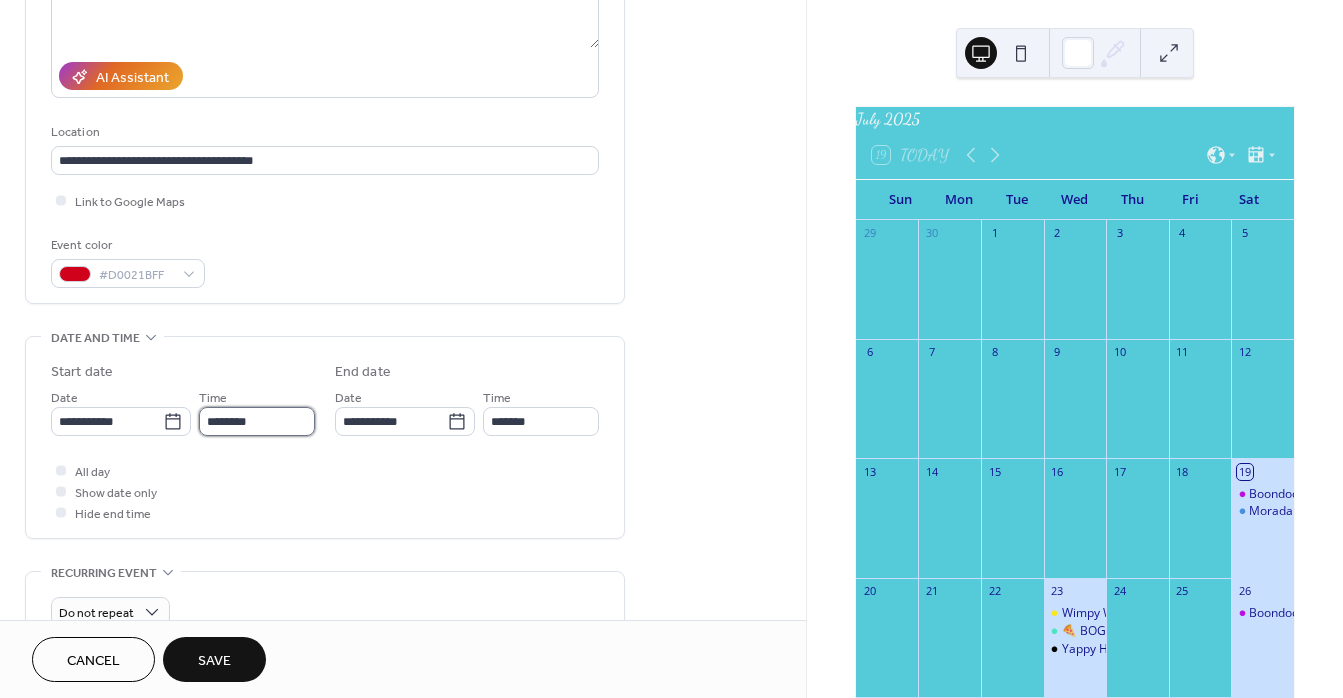 click on "********" at bounding box center [257, 421] 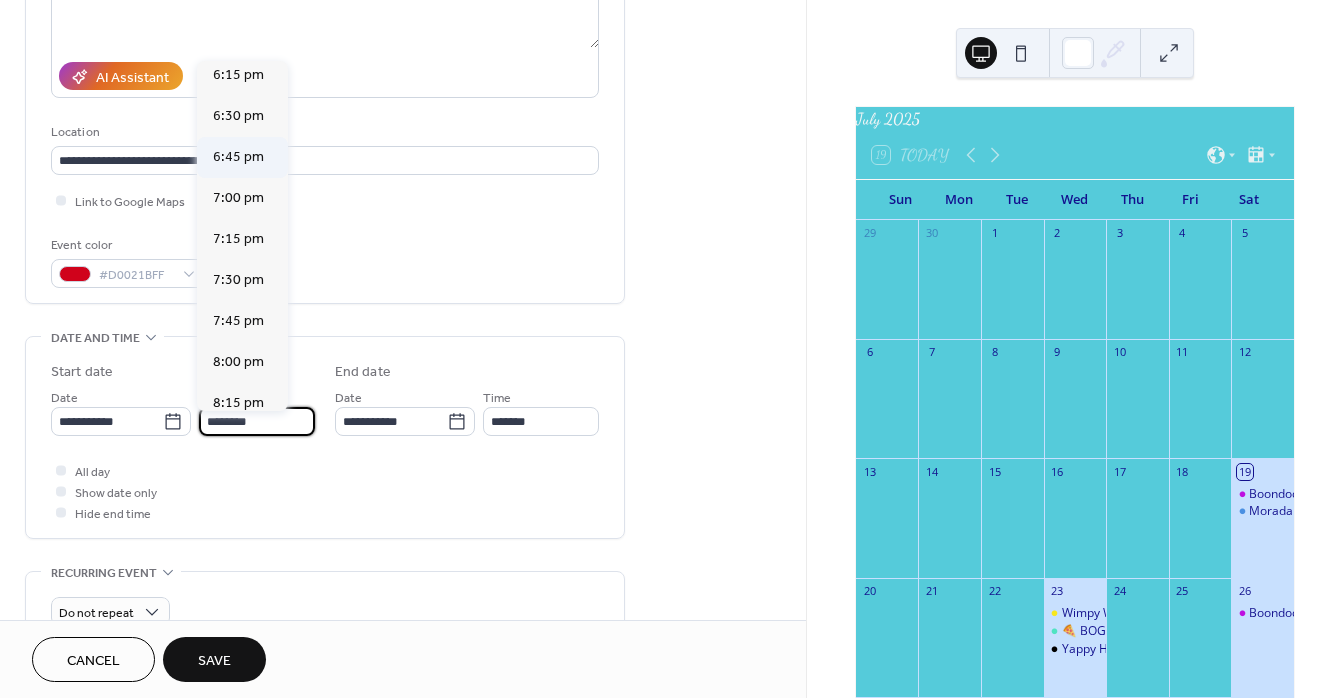 scroll, scrollTop: 2963, scrollLeft: 0, axis: vertical 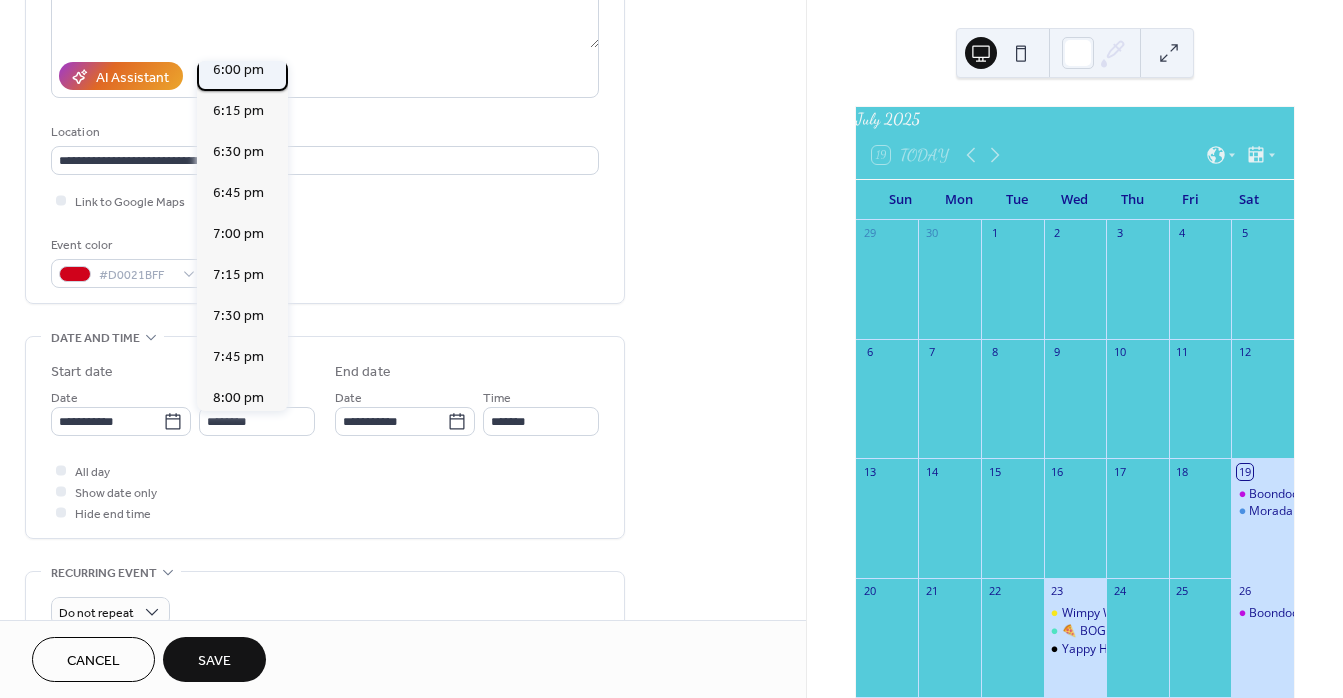 click on "6:00 pm" at bounding box center [238, 70] 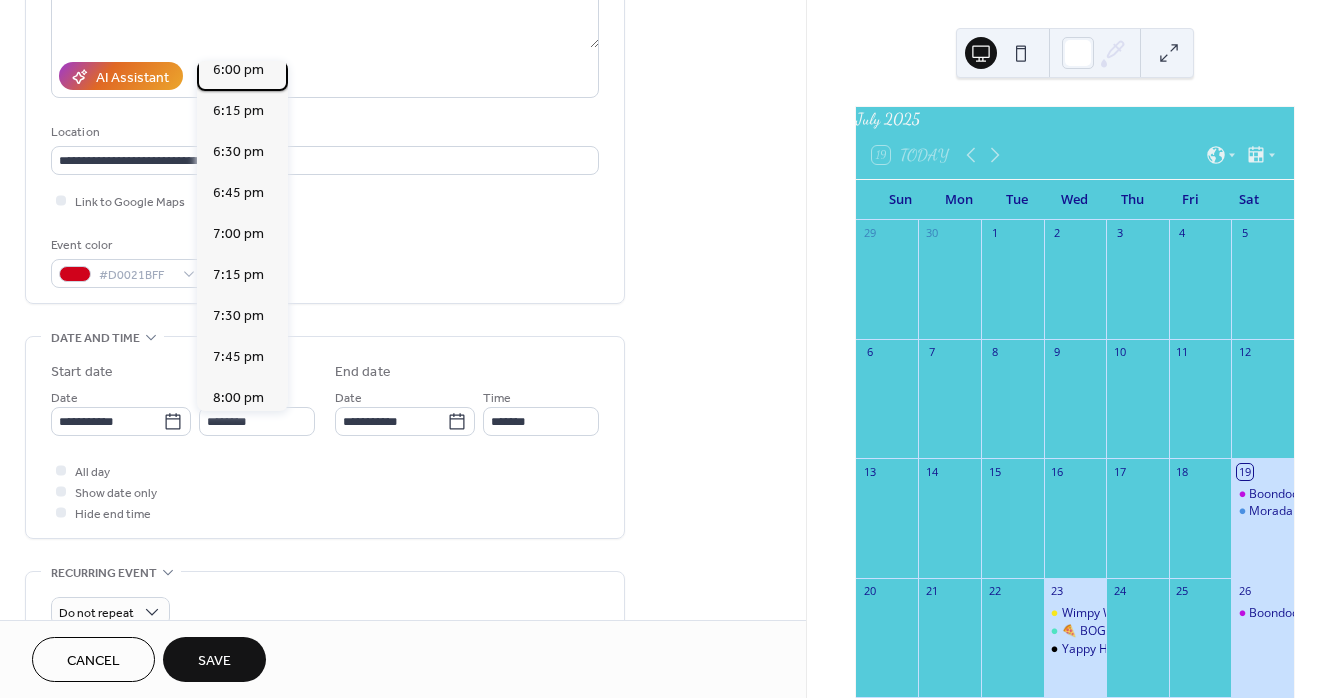 type on "*******" 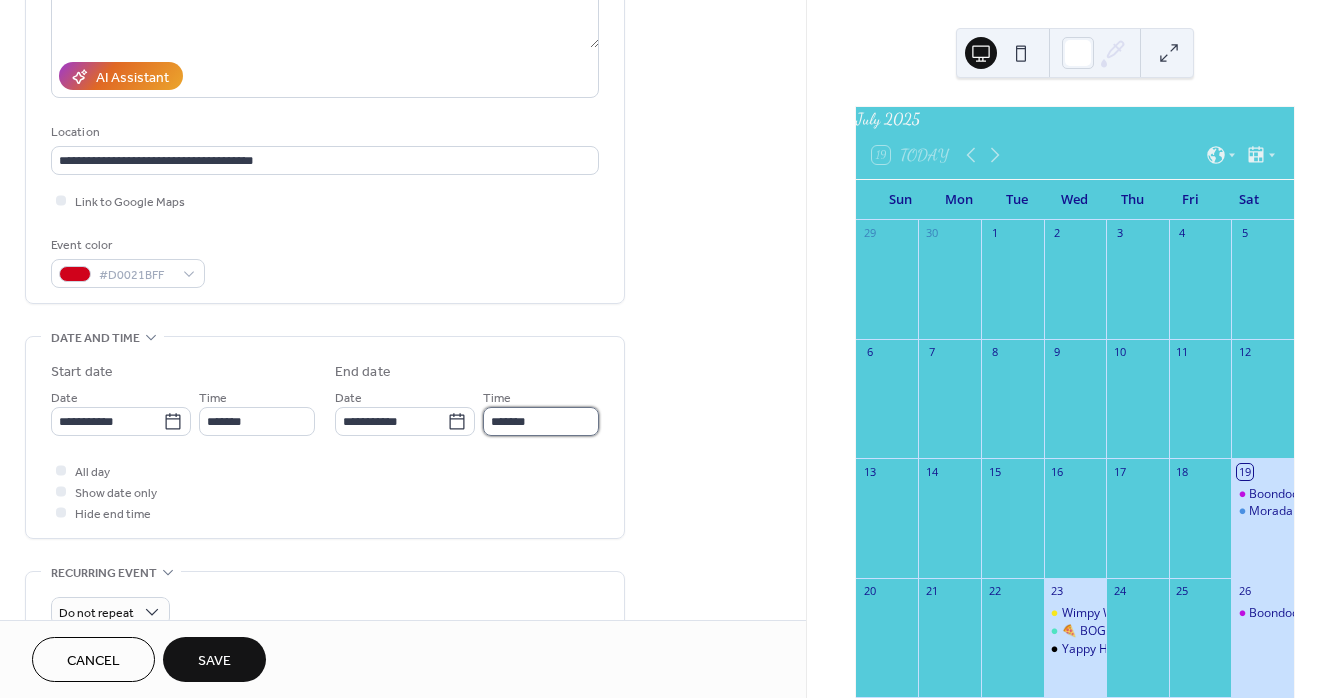 click on "*******" at bounding box center [541, 421] 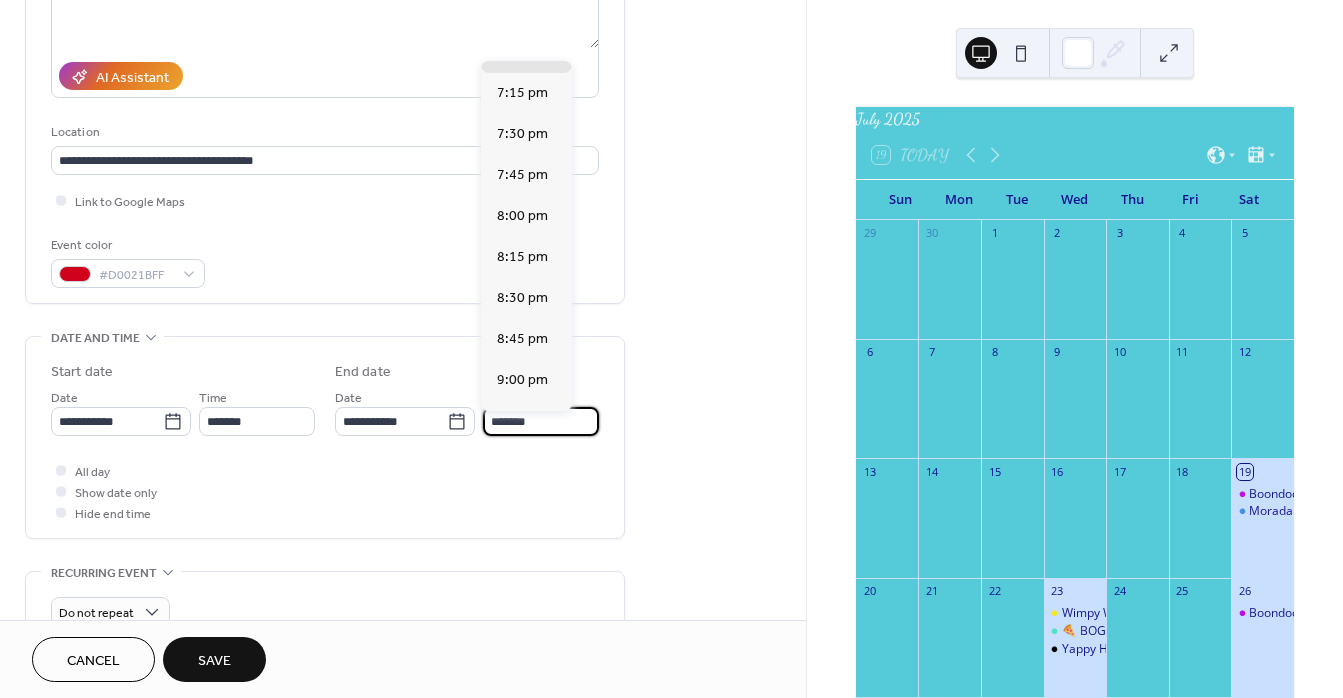 scroll, scrollTop: 551, scrollLeft: 0, axis: vertical 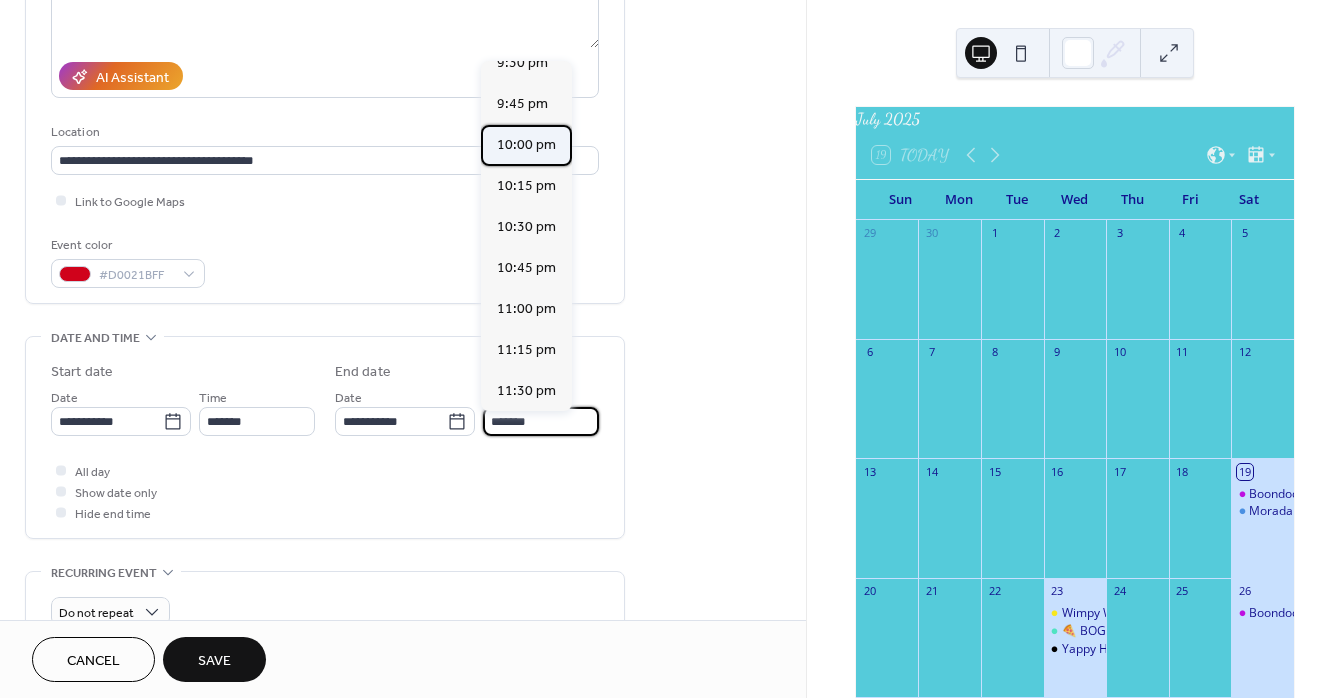 click on "10:00 pm" at bounding box center (526, 145) 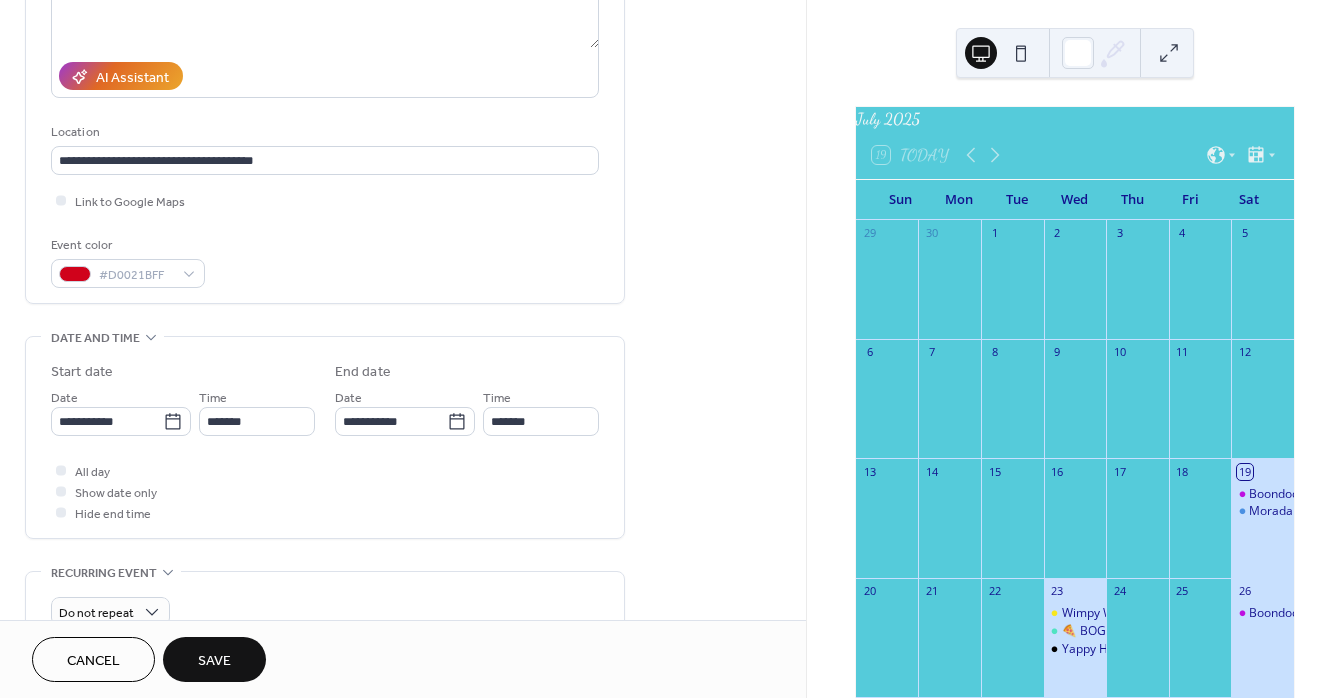type on "********" 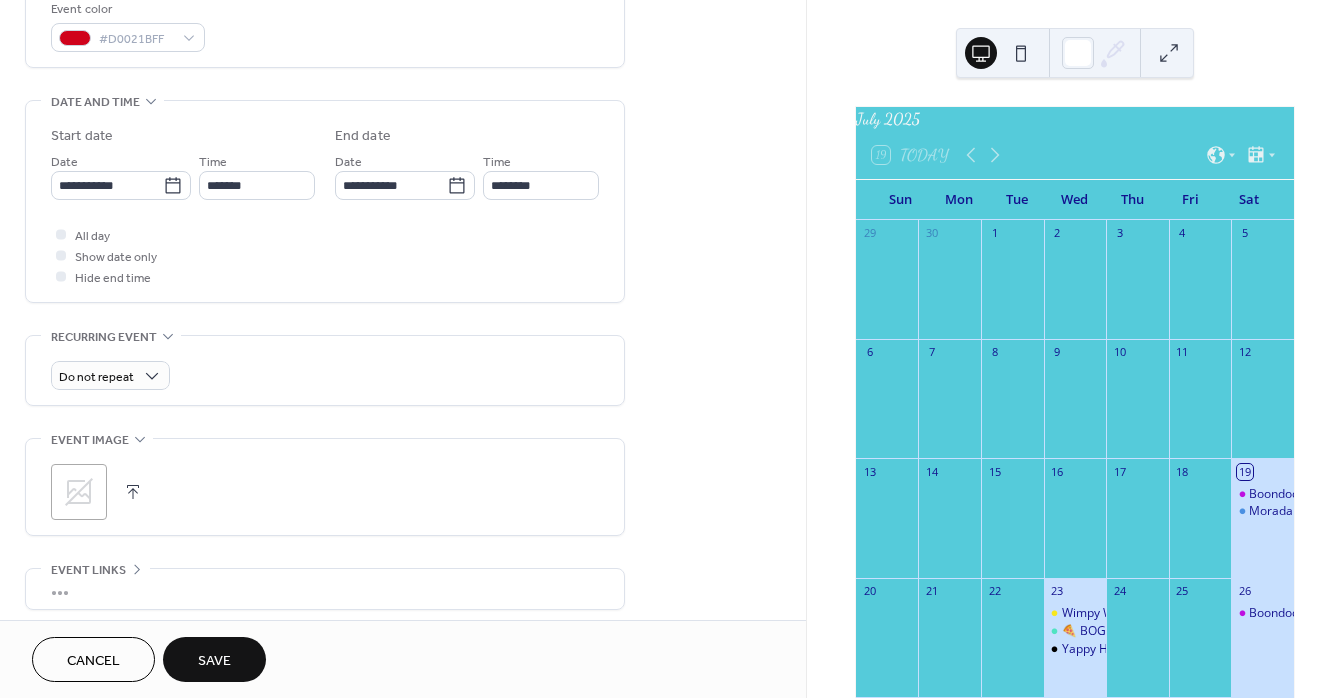 scroll, scrollTop: 692, scrollLeft: 0, axis: vertical 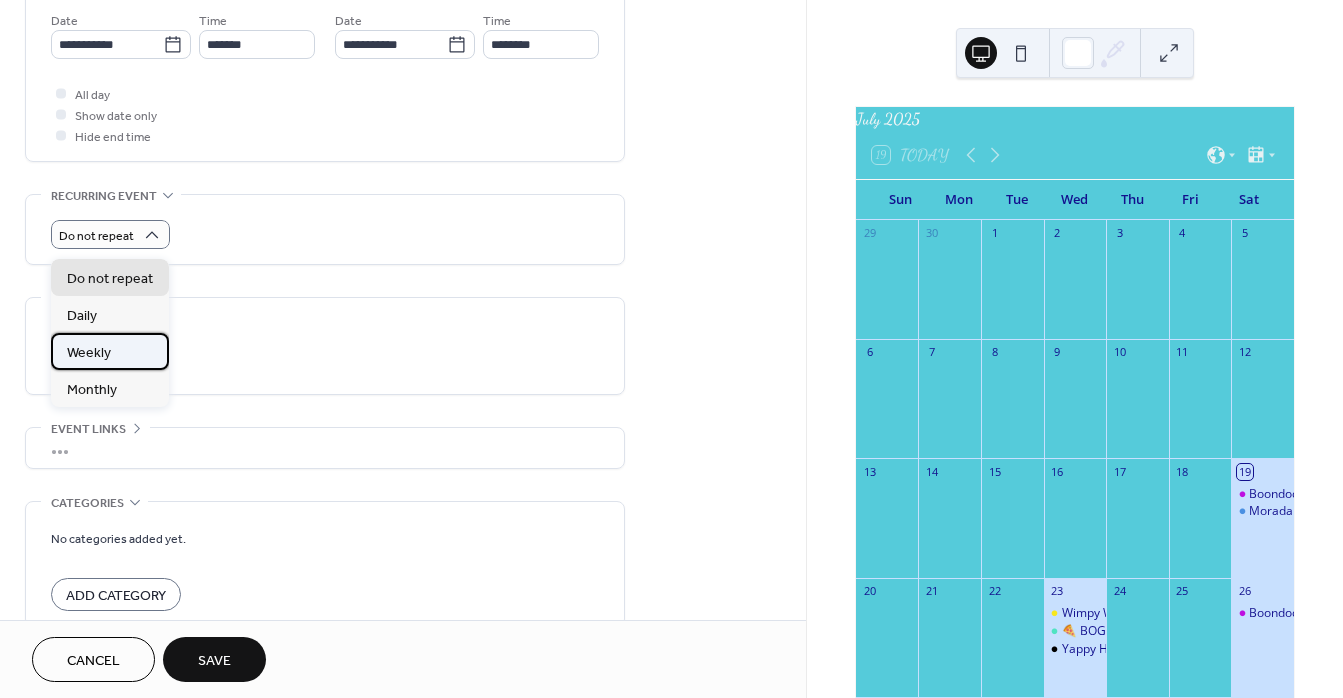 click on "Weekly" at bounding box center [110, 351] 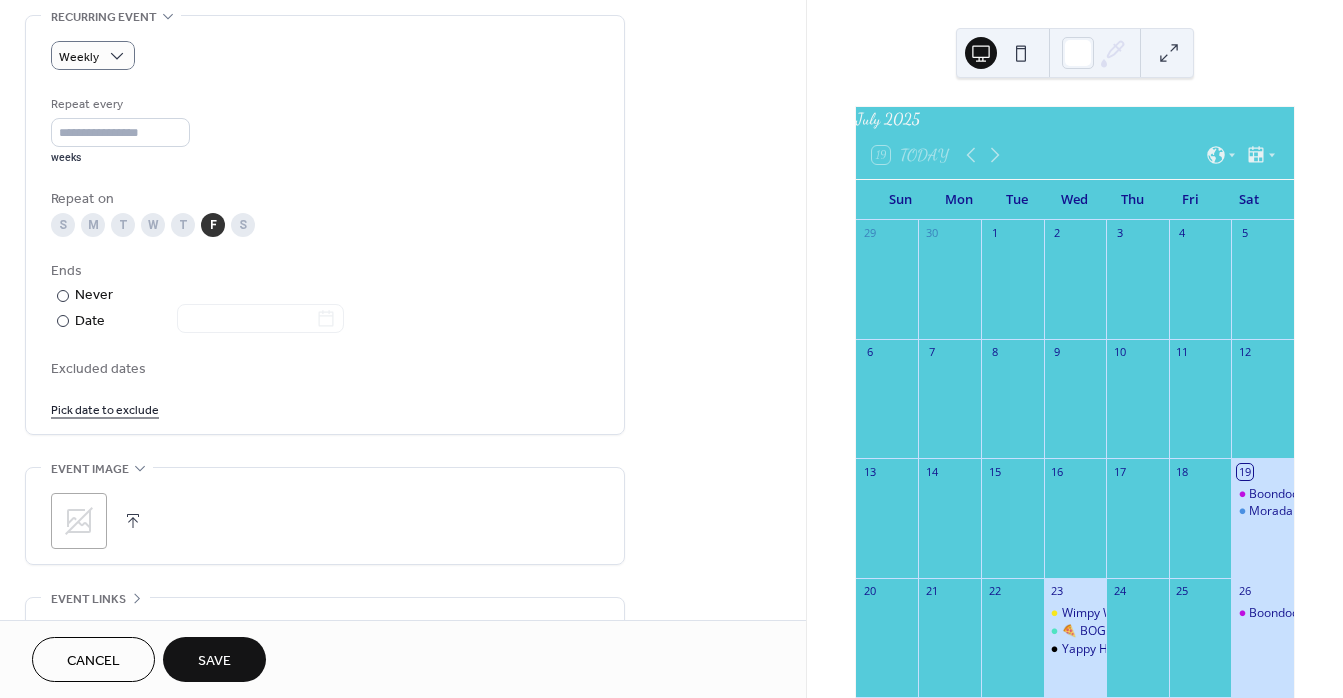 scroll, scrollTop: 945, scrollLeft: 0, axis: vertical 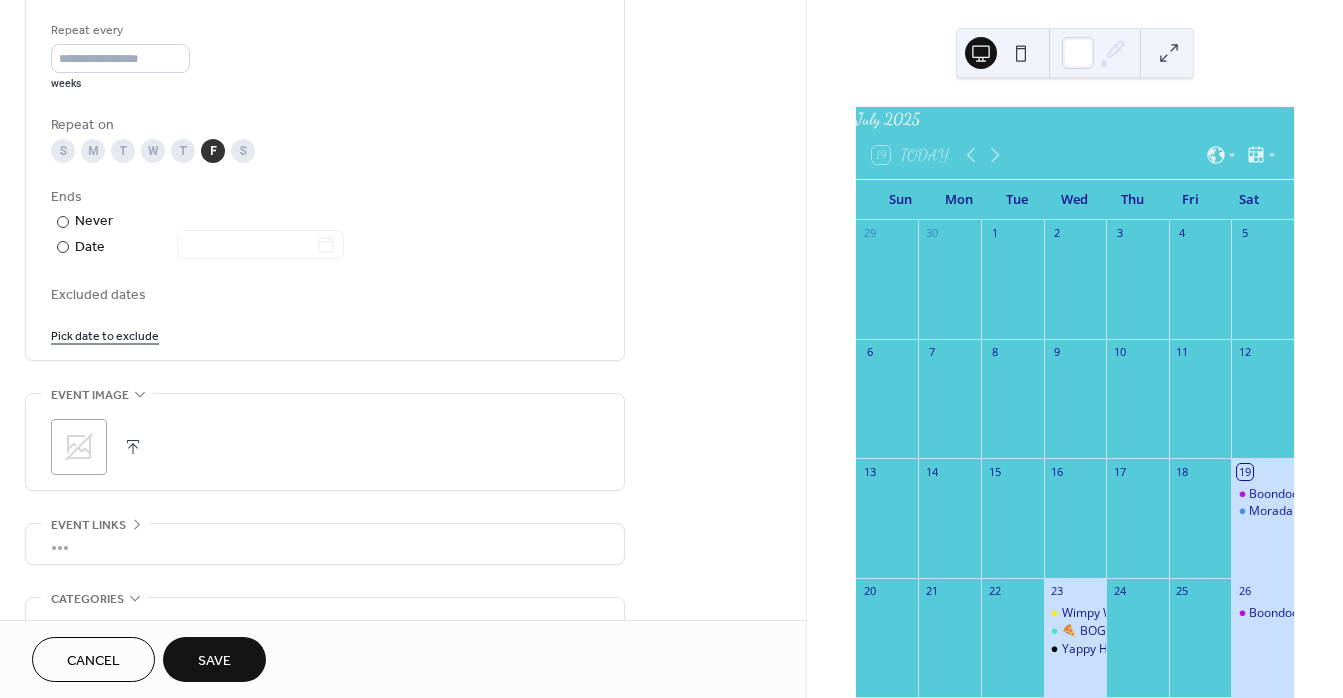 click at bounding box center (133, 447) 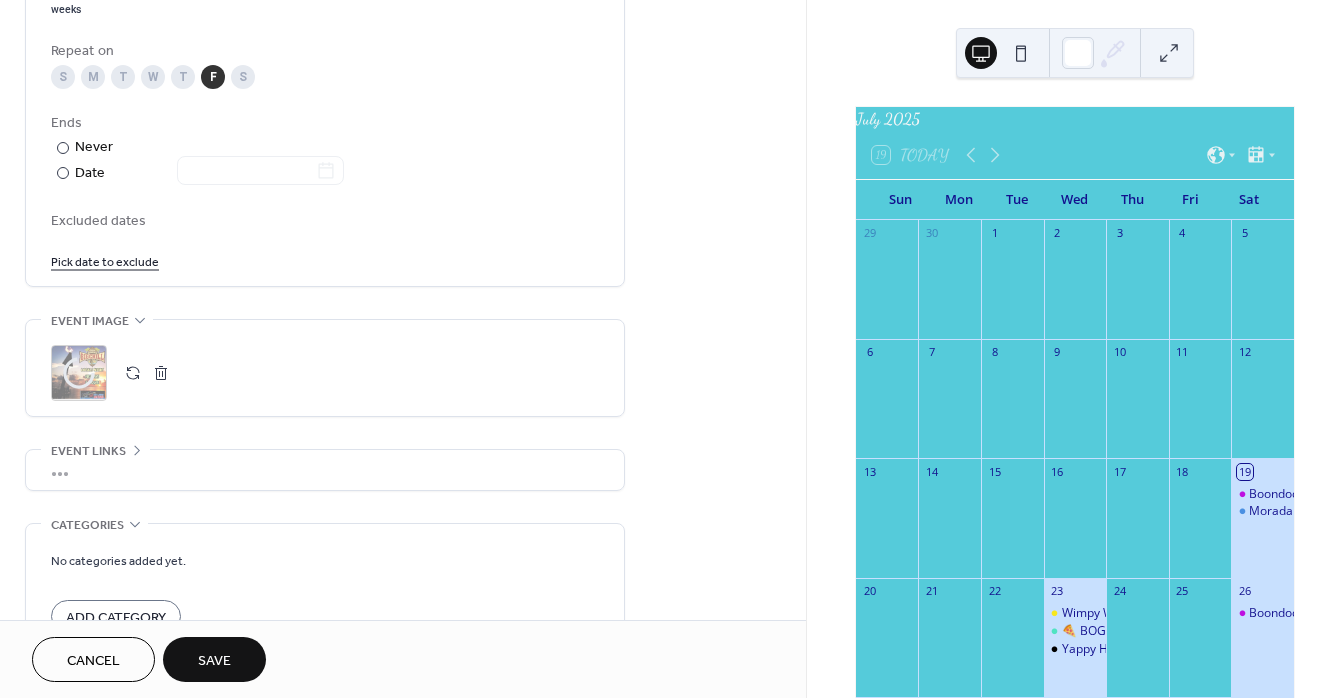 scroll, scrollTop: 1152, scrollLeft: 0, axis: vertical 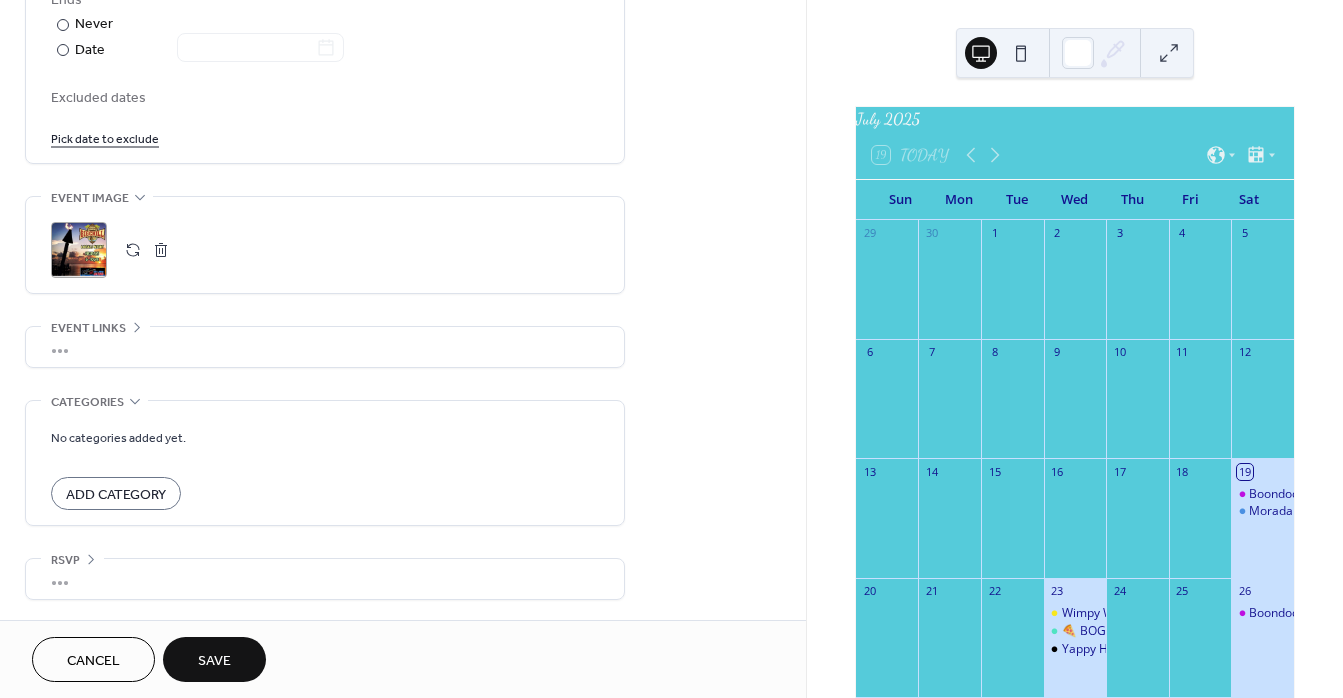 click on "Save" at bounding box center [214, 661] 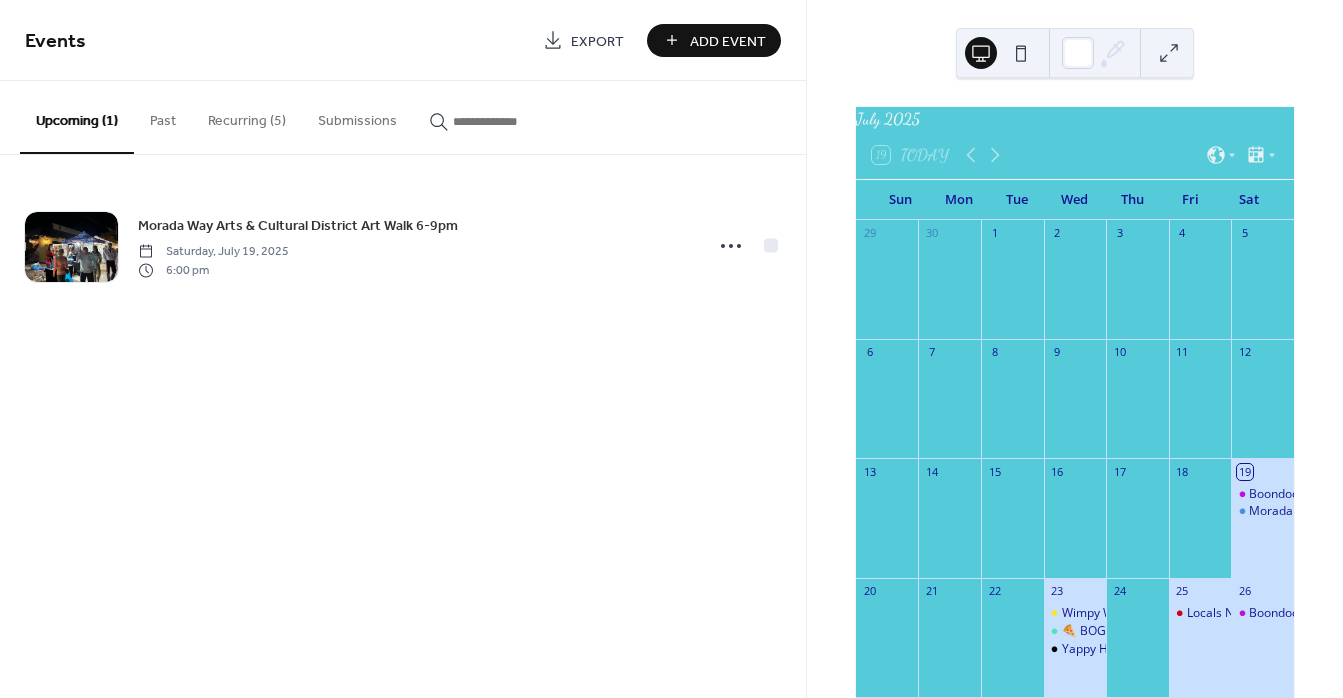 click on "Add Event" at bounding box center (728, 41) 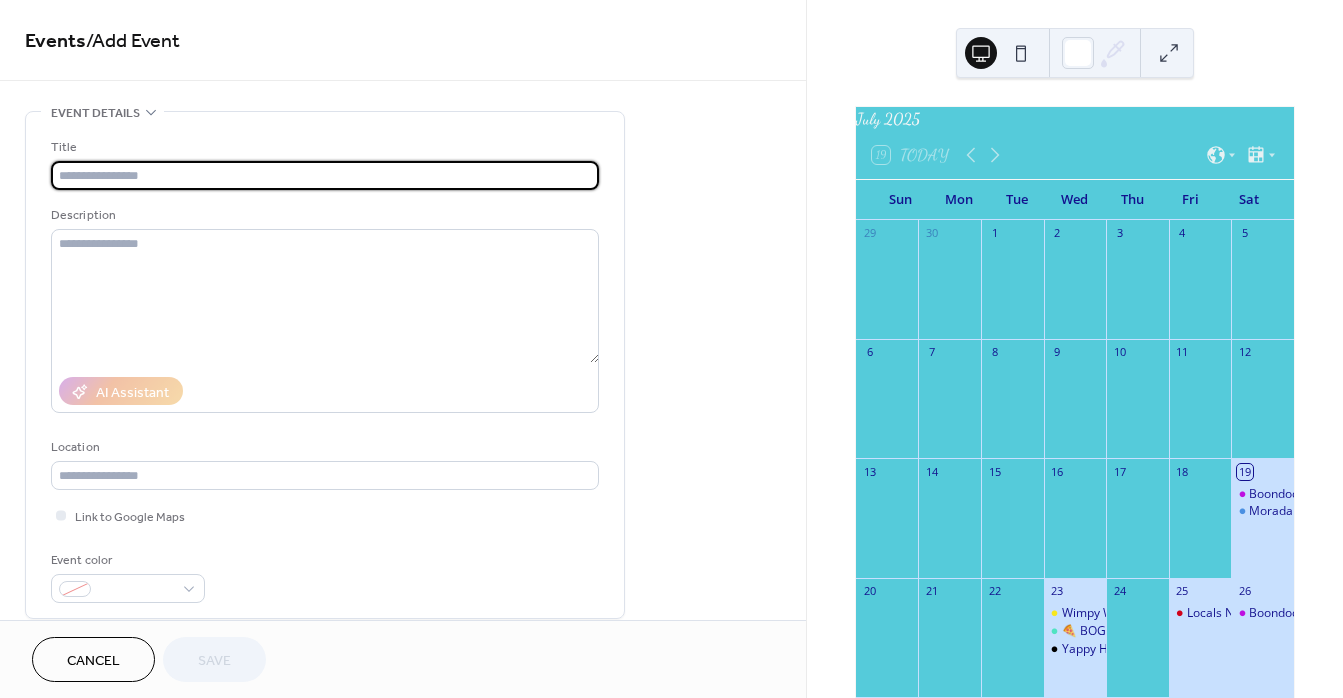 click at bounding box center (325, 175) 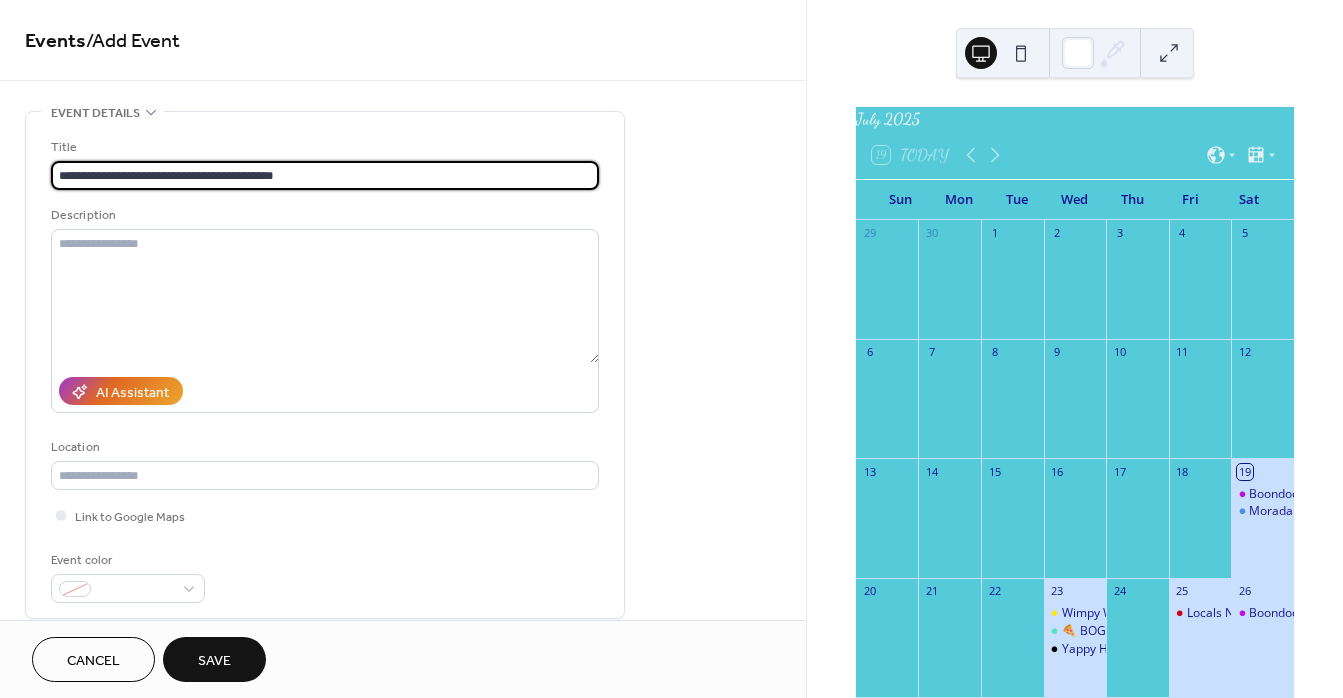 type on "**********" 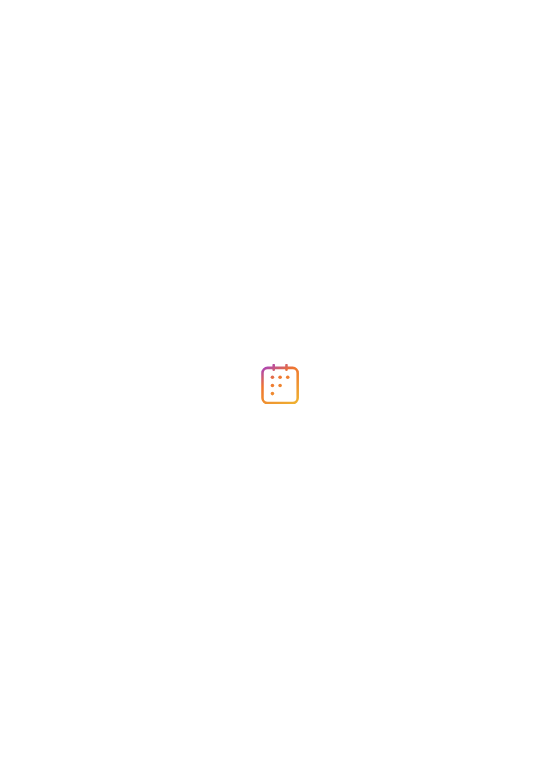 scroll, scrollTop: 0, scrollLeft: 0, axis: both 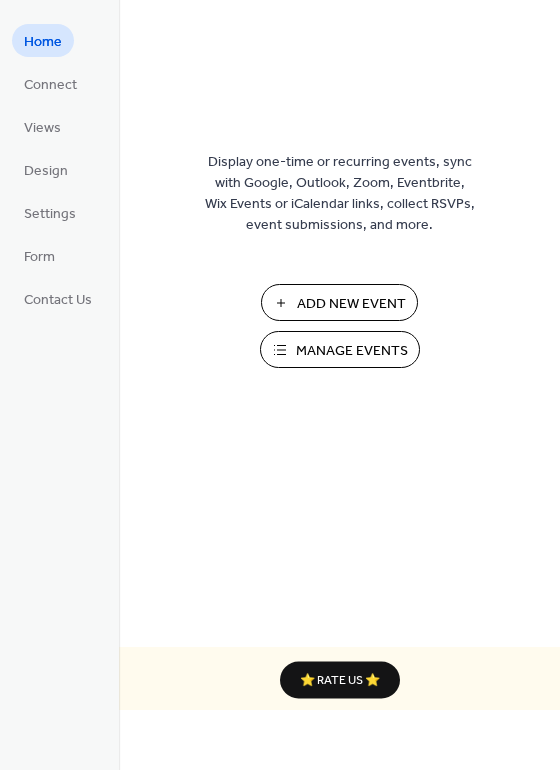 click on "Add New Event" at bounding box center [351, 304] 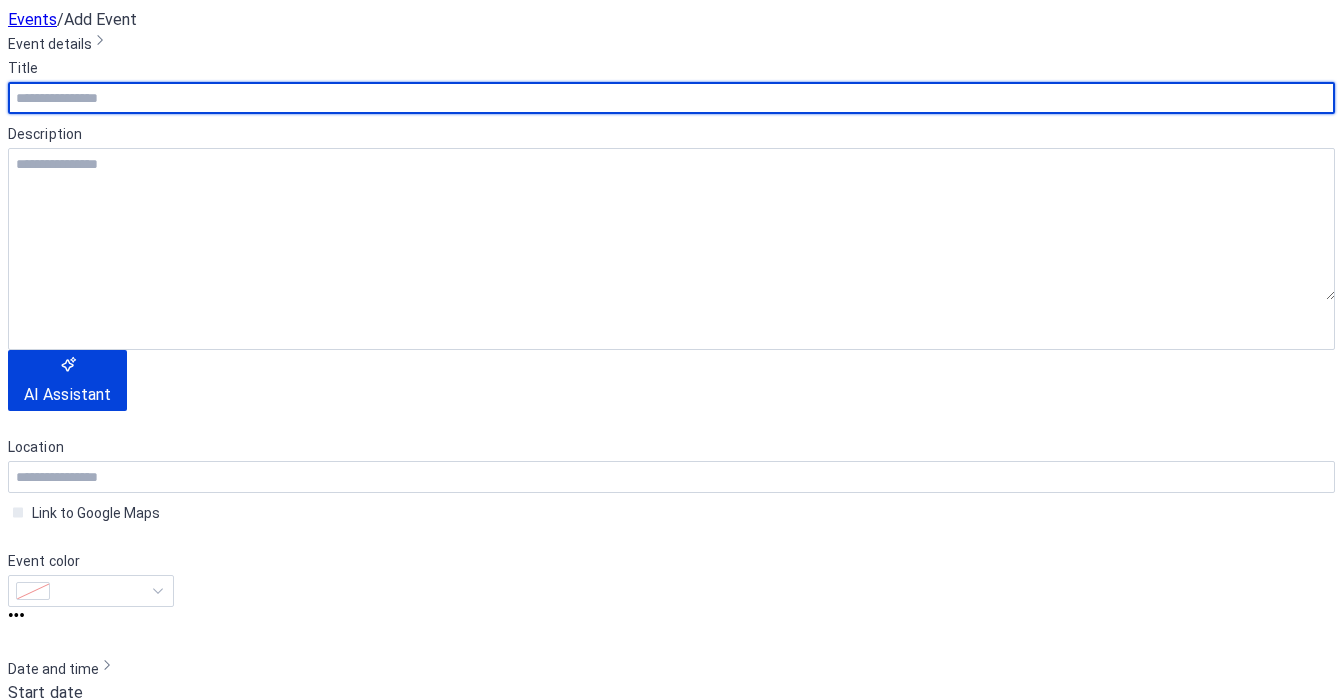 scroll, scrollTop: 0, scrollLeft: 0, axis: both 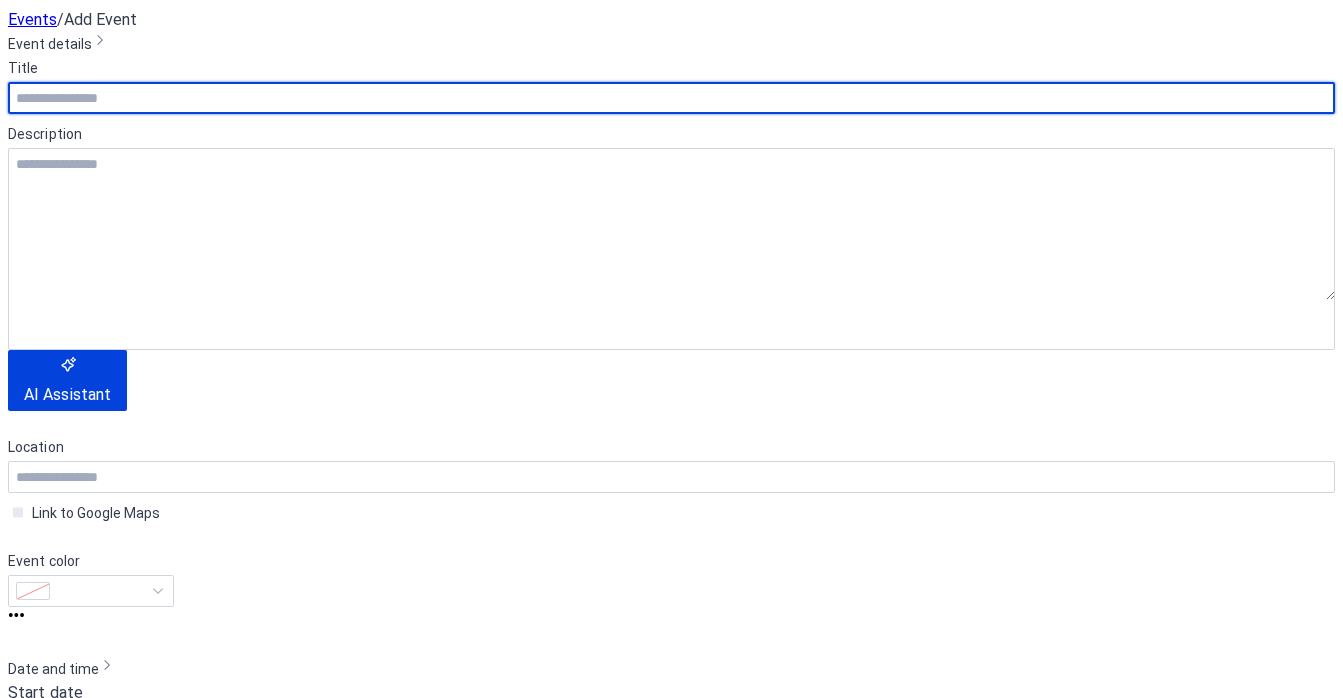 paste on "**********" 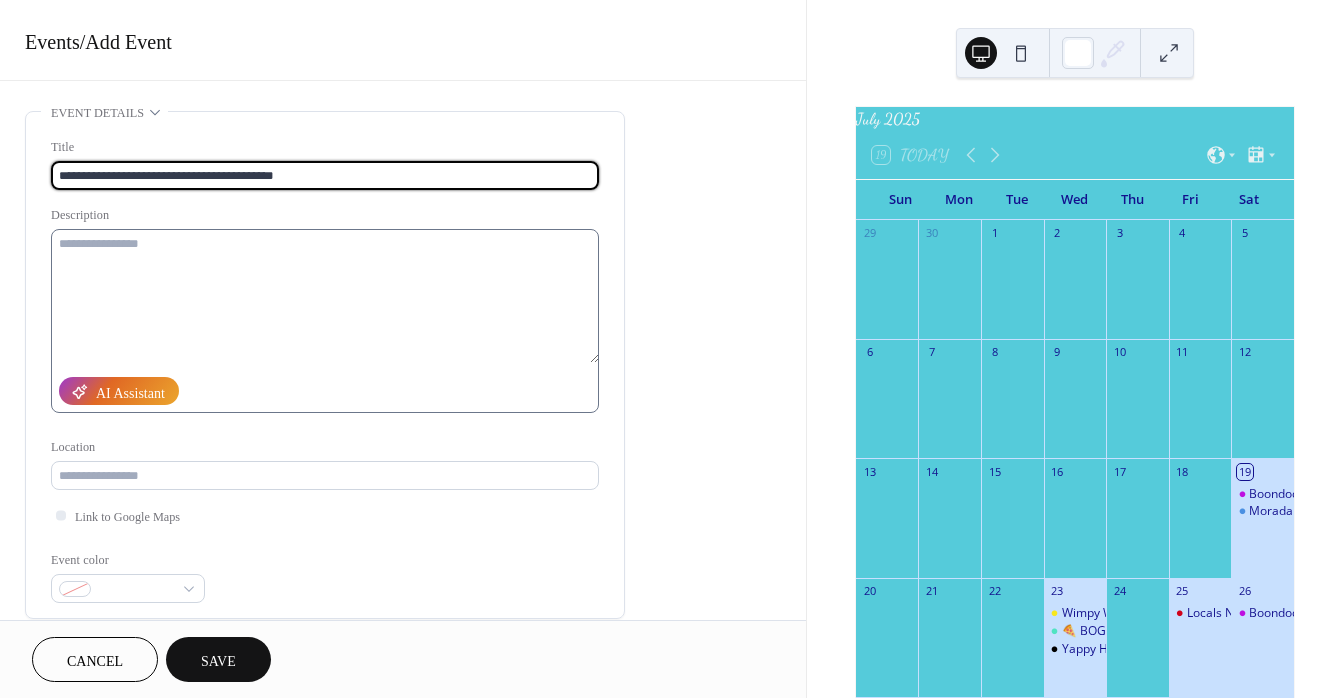 type on "**********" 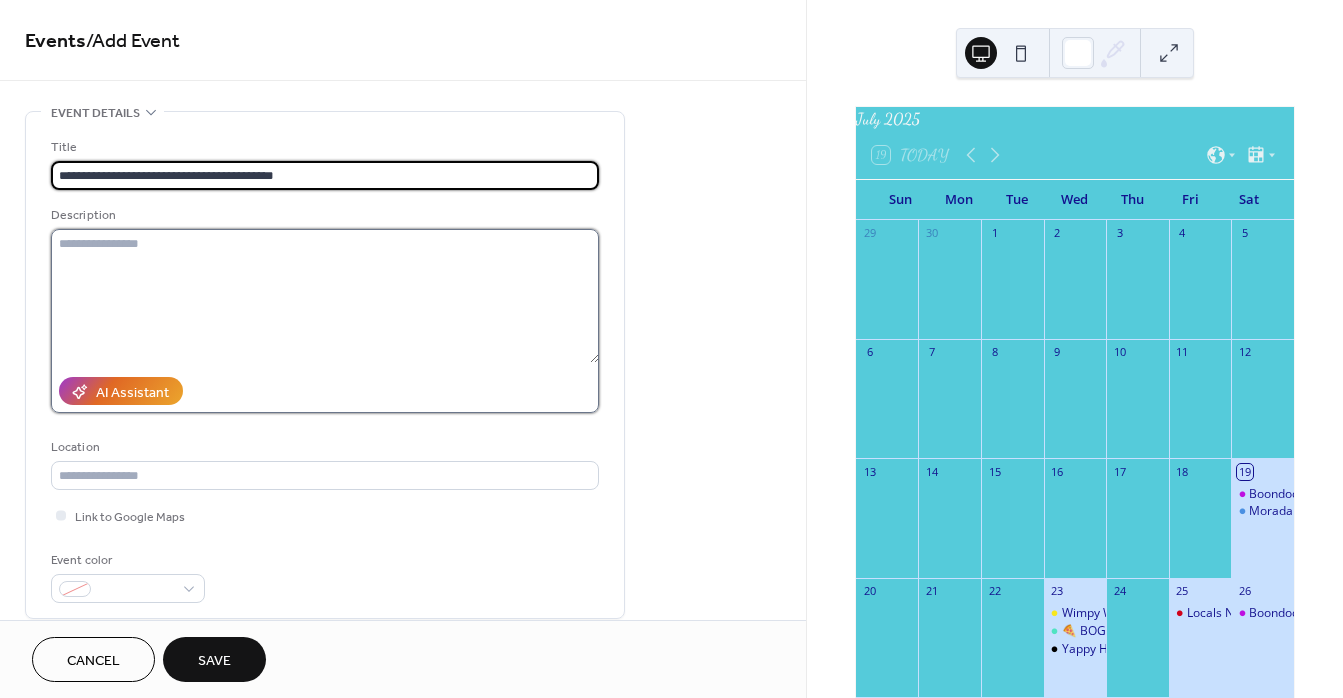 click at bounding box center [325, 296] 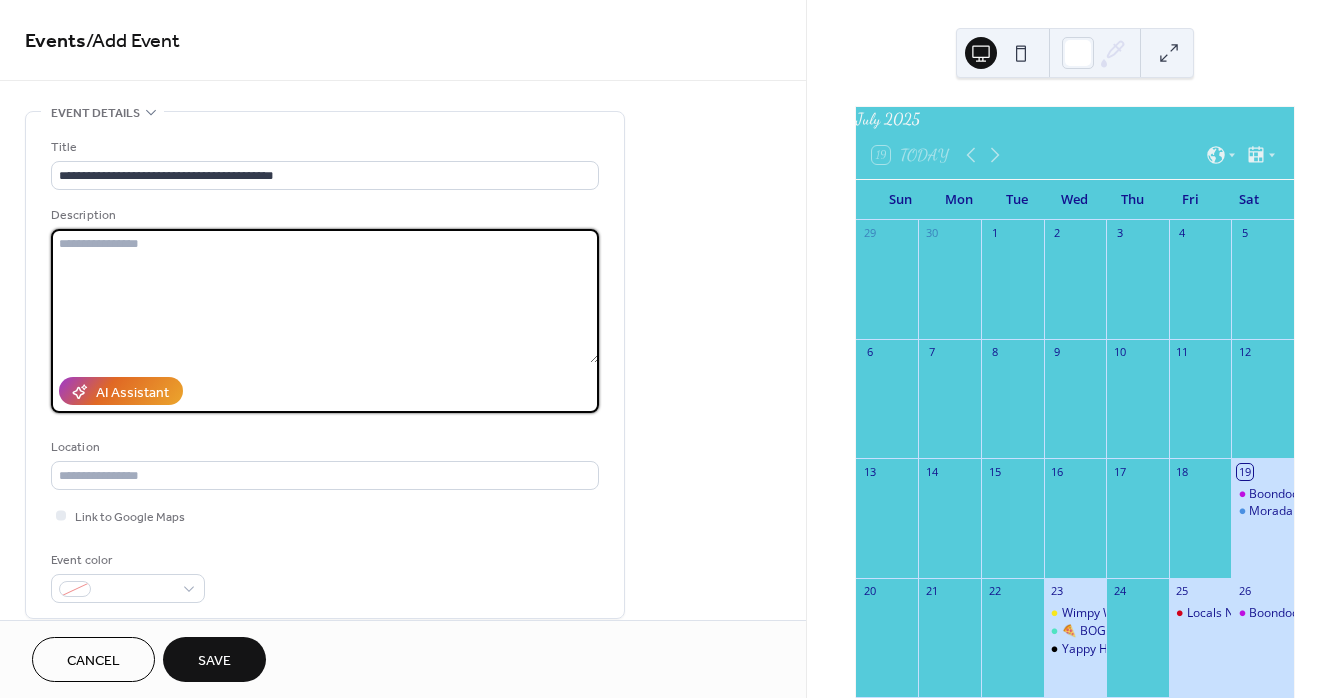 paste on "**********" 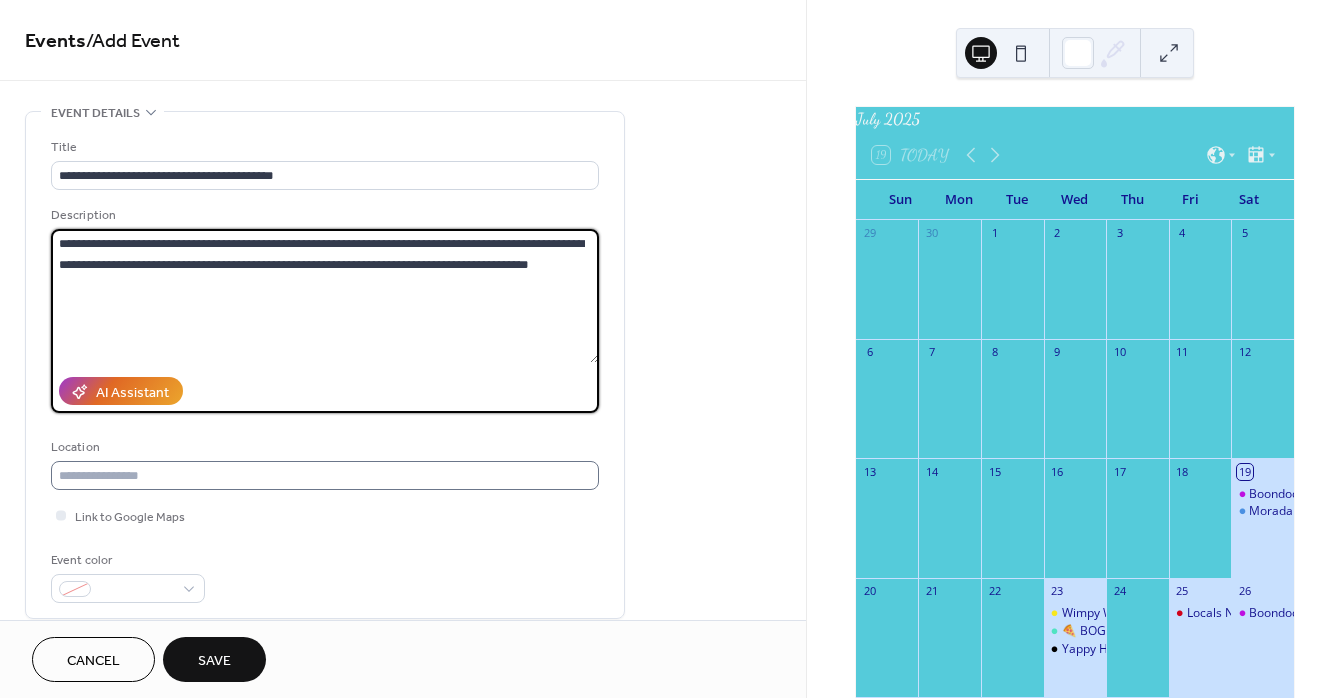 type on "**********" 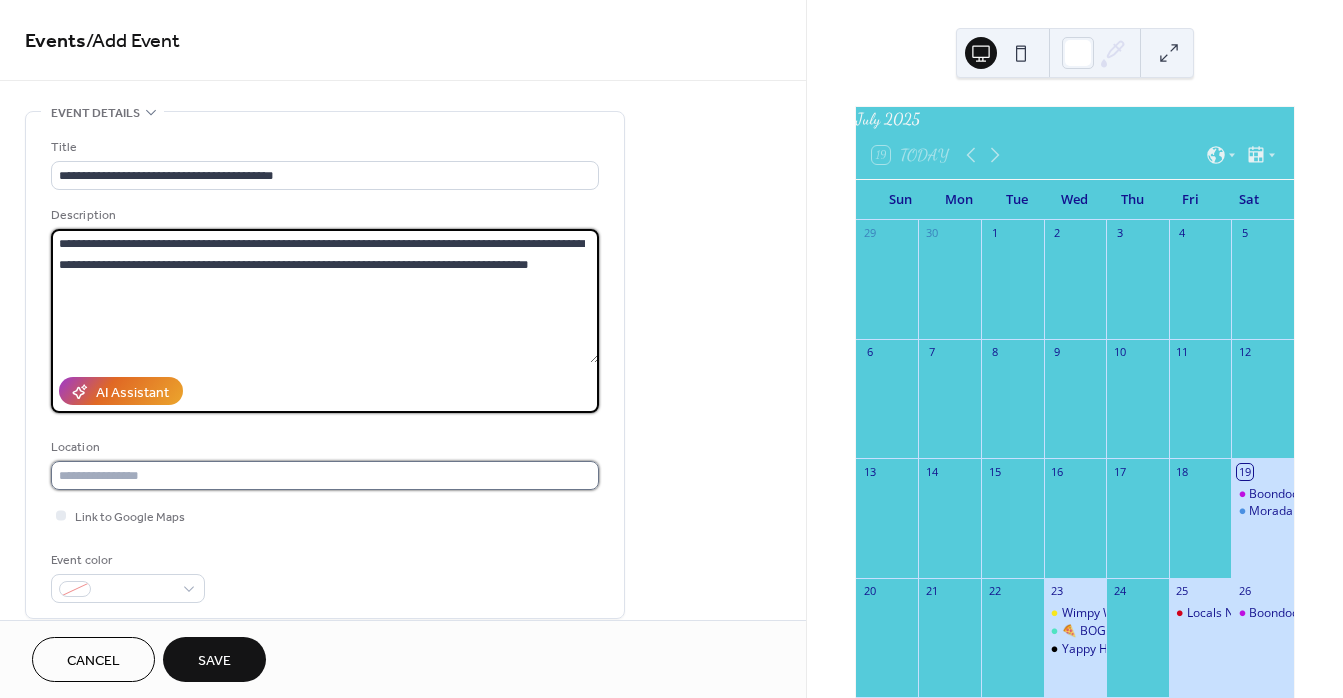 click at bounding box center [325, 475] 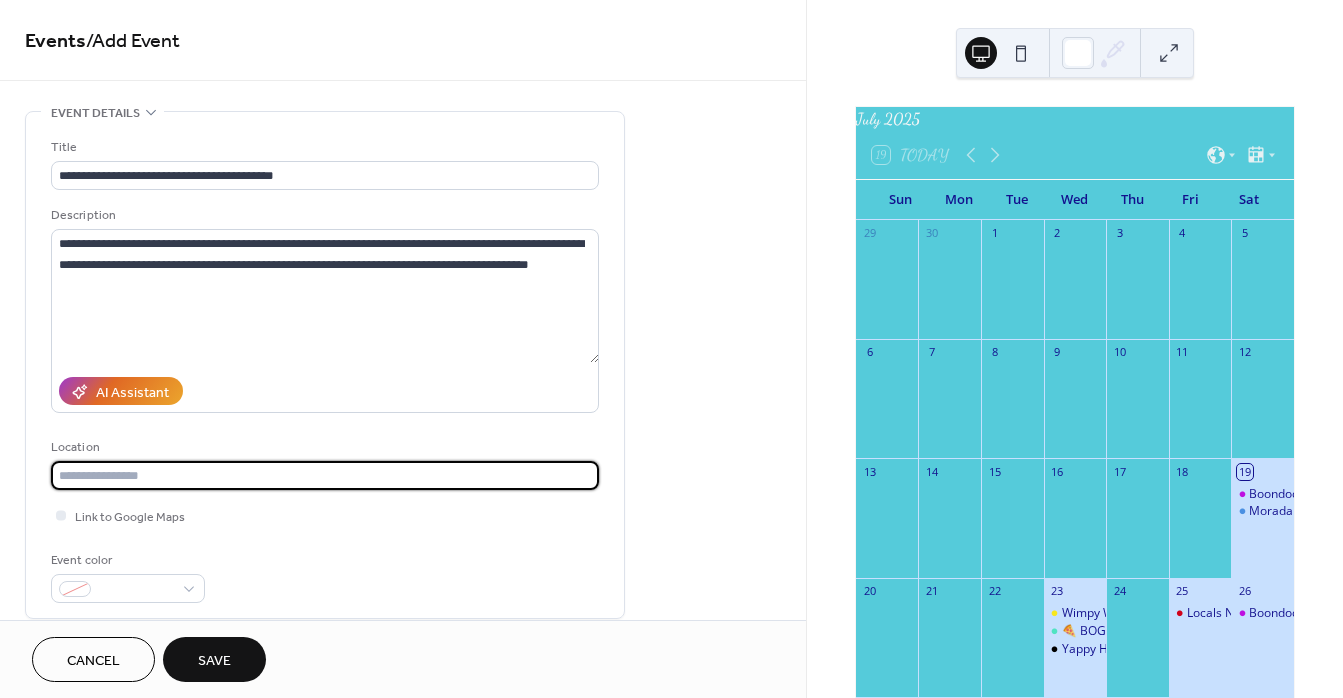 click at bounding box center (325, 475) 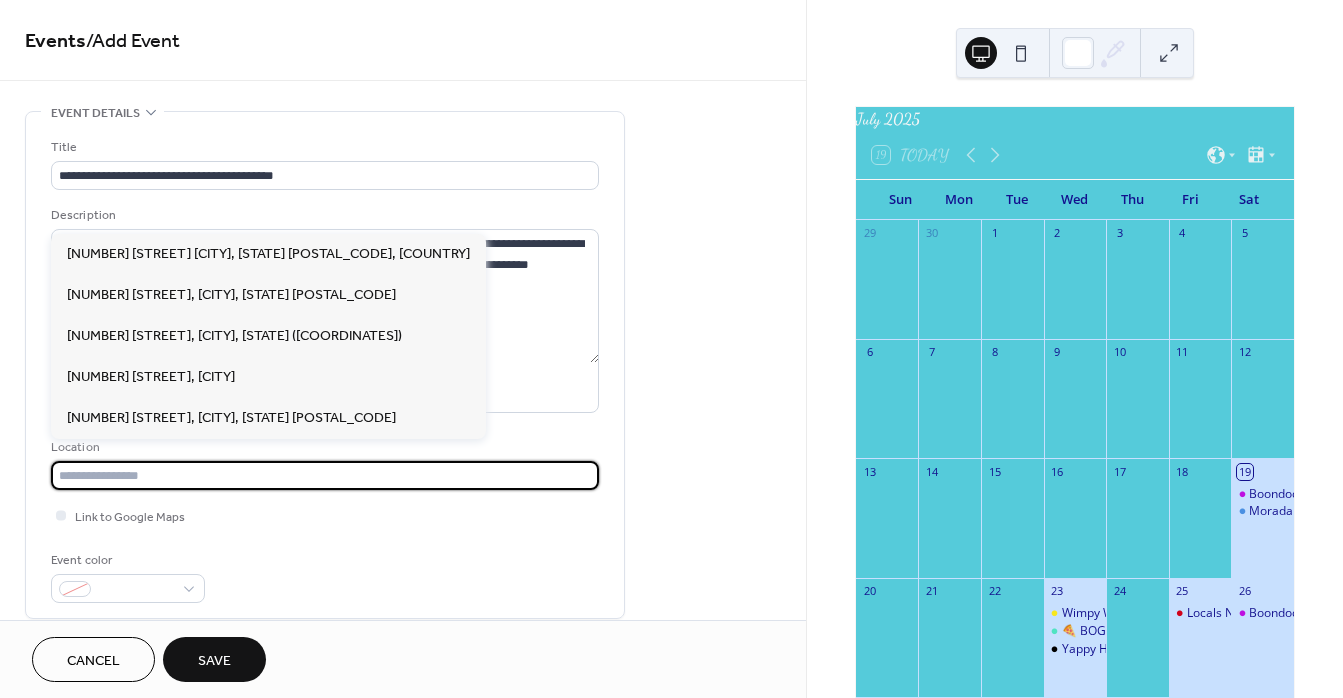 paste on "**********" 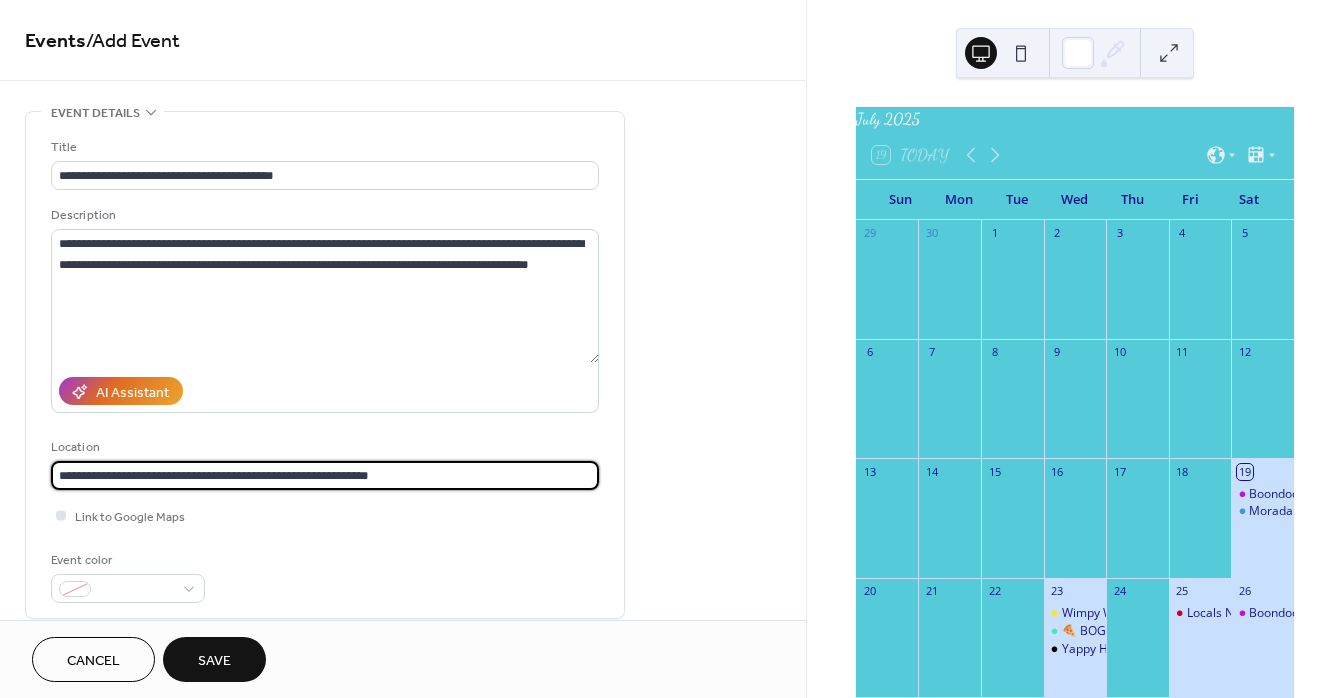 type on "**********" 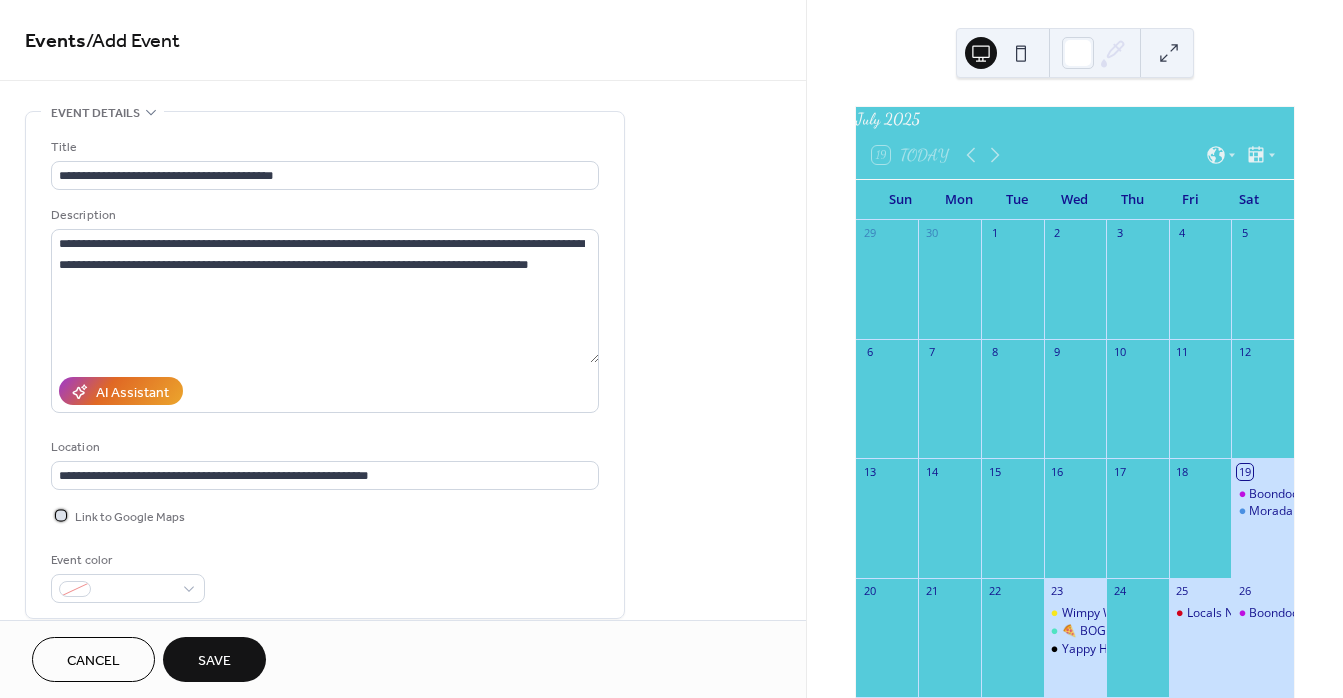 click at bounding box center [61, 515] 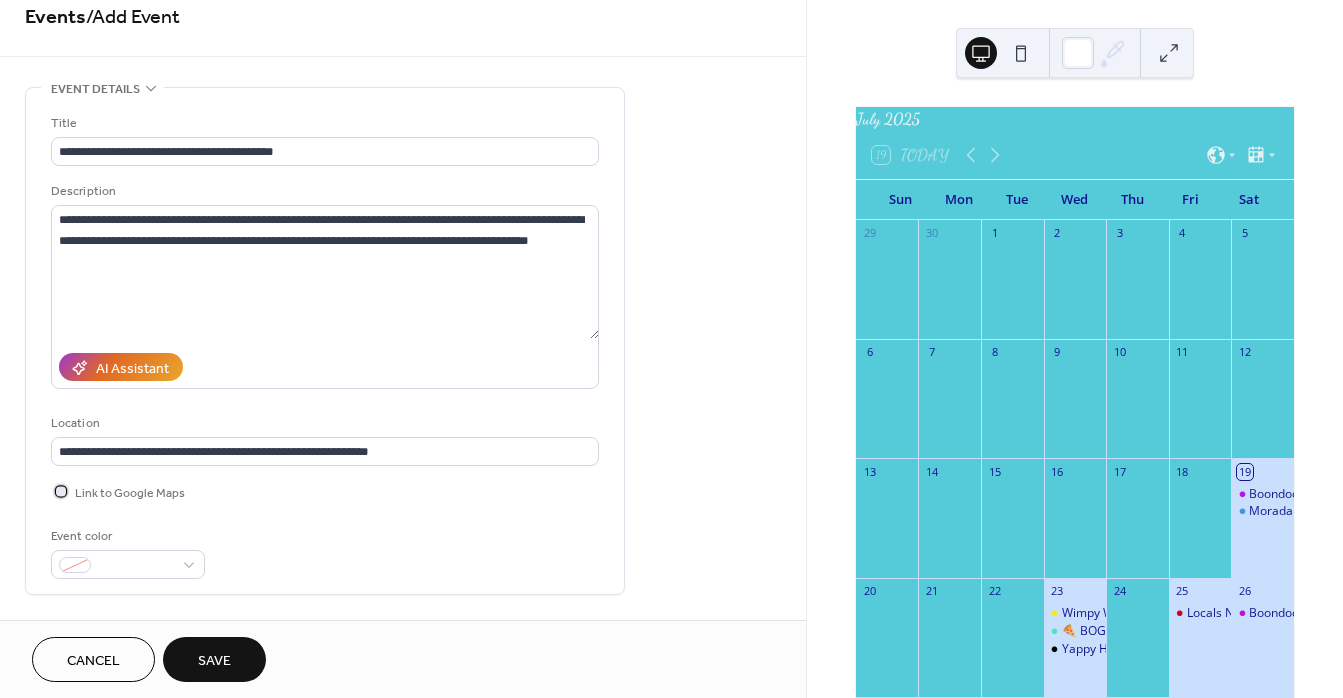 scroll, scrollTop: 123, scrollLeft: 0, axis: vertical 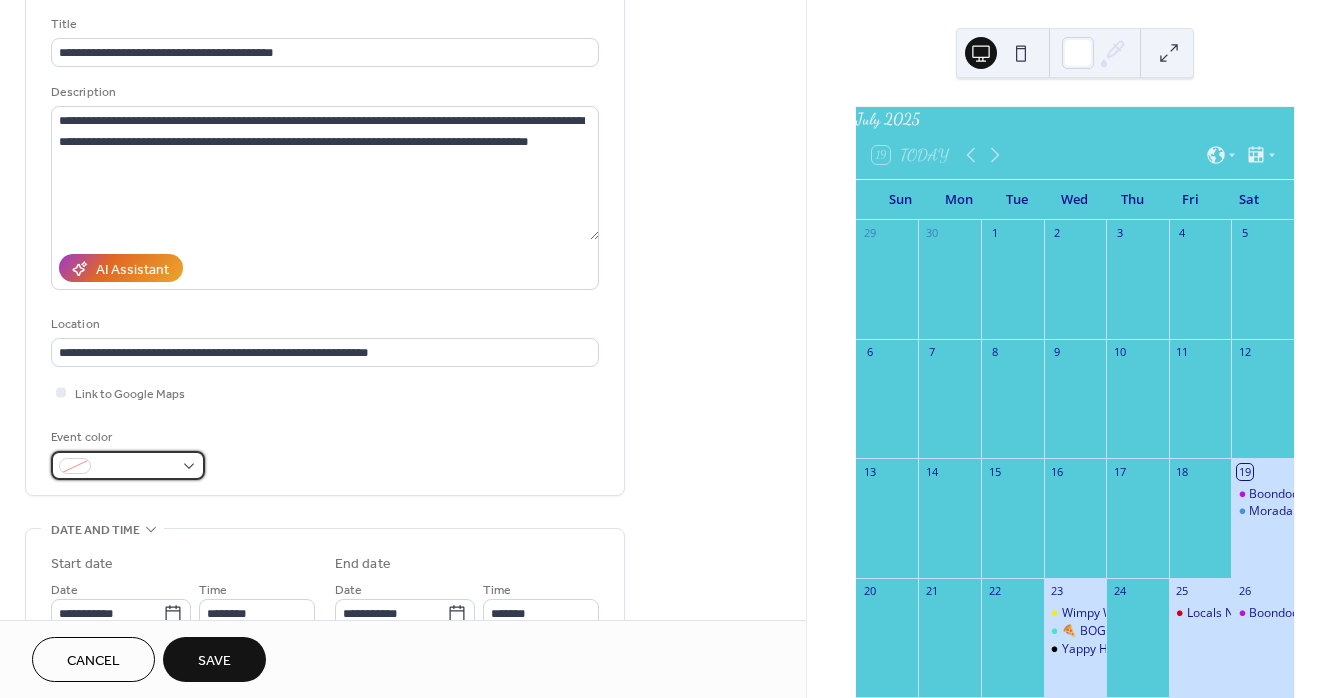 click at bounding box center [128, 465] 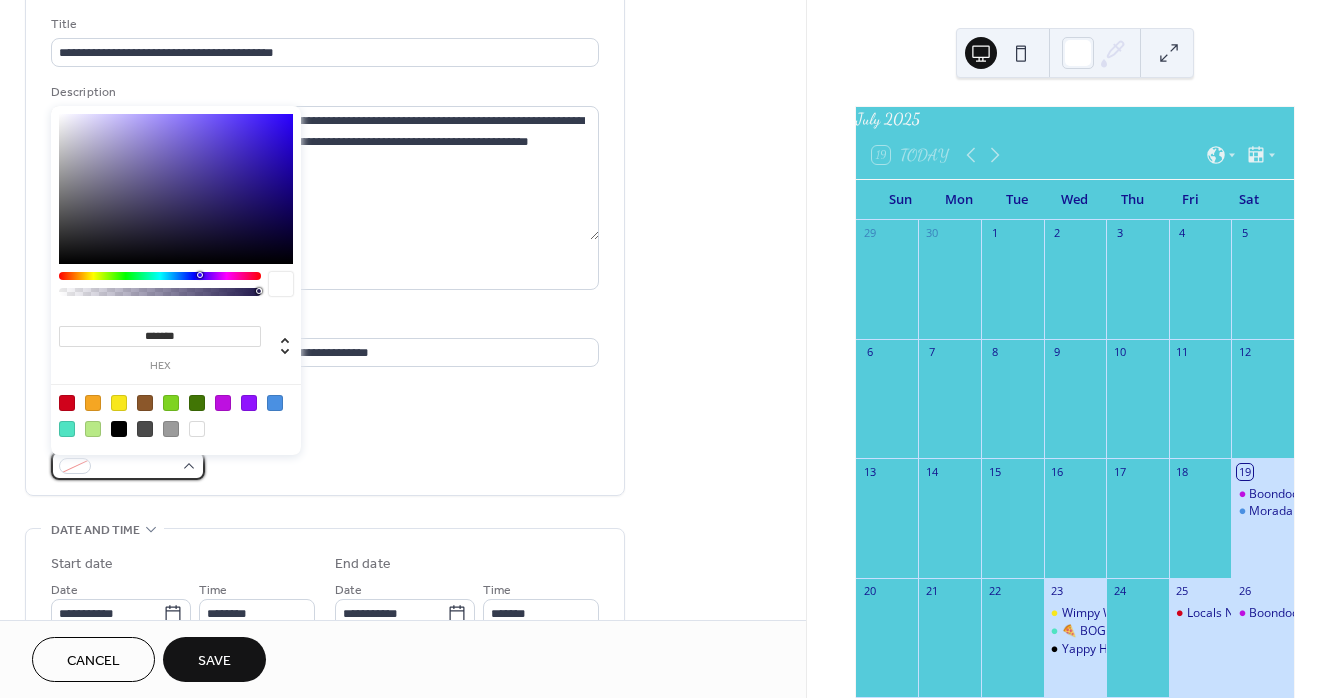 click at bounding box center [128, 465] 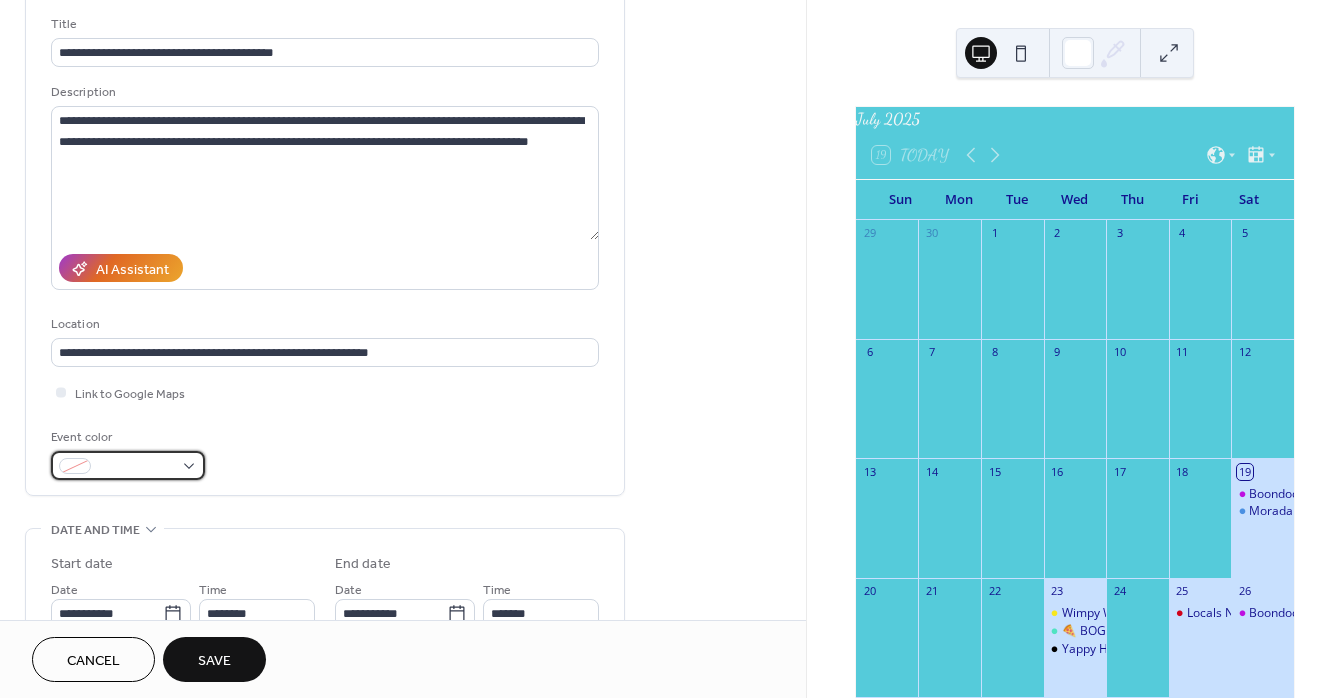 click at bounding box center [128, 465] 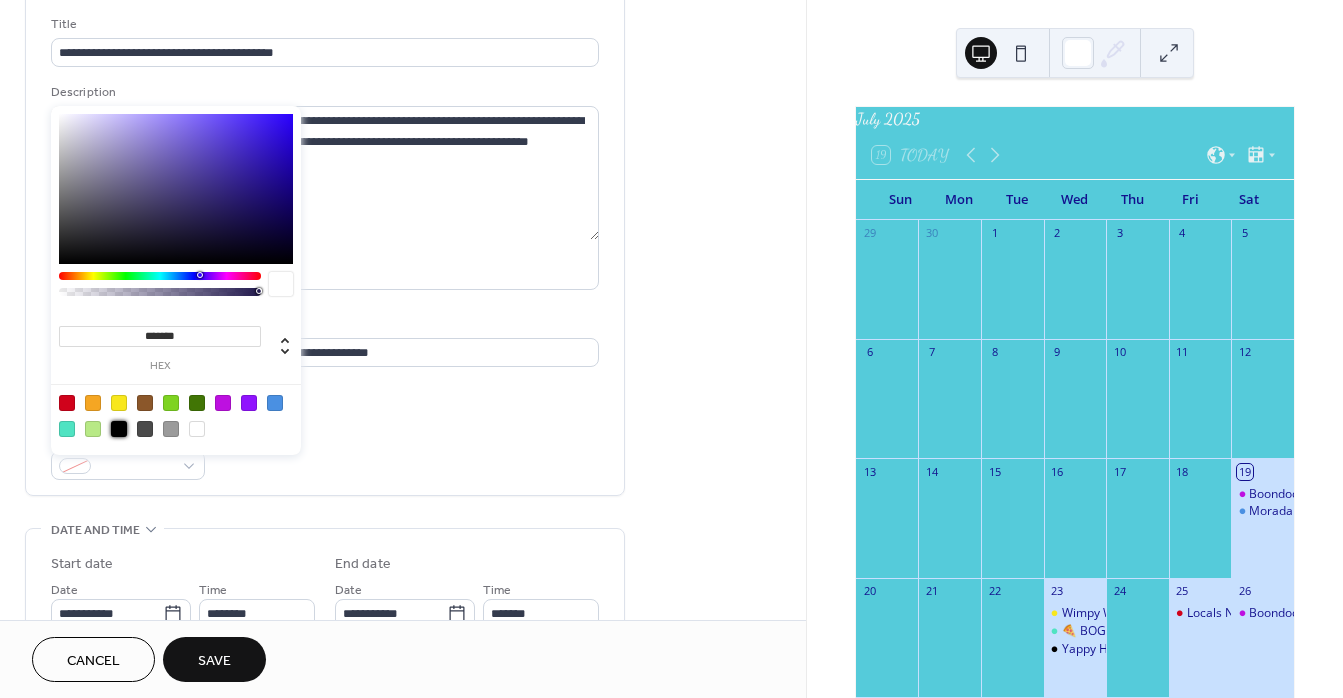 click at bounding box center [119, 429] 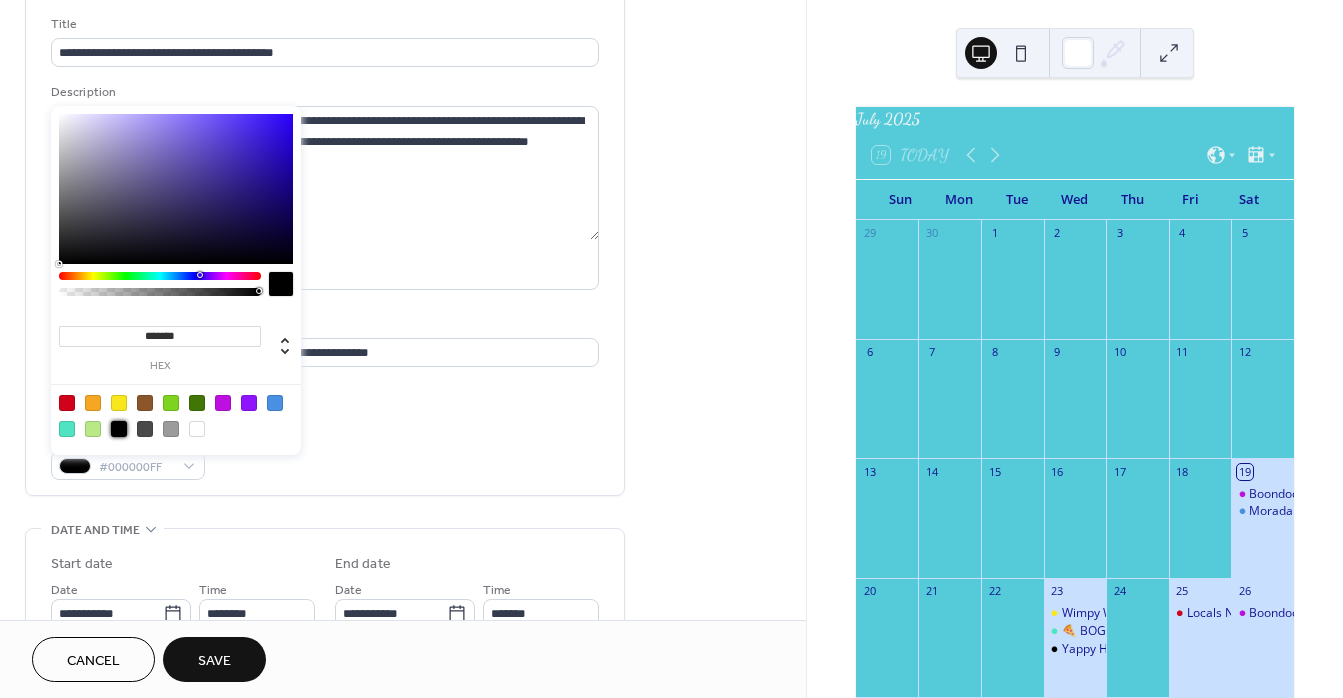 type on "*******" 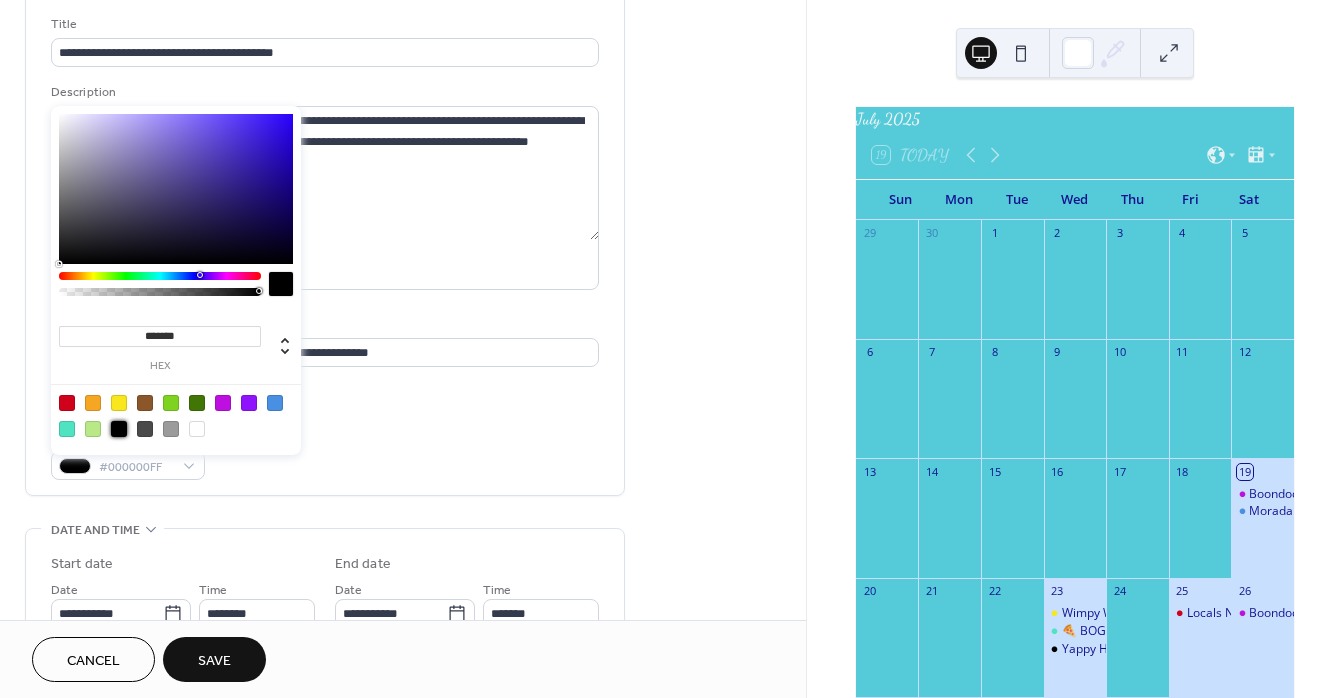 click at bounding box center [119, 429] 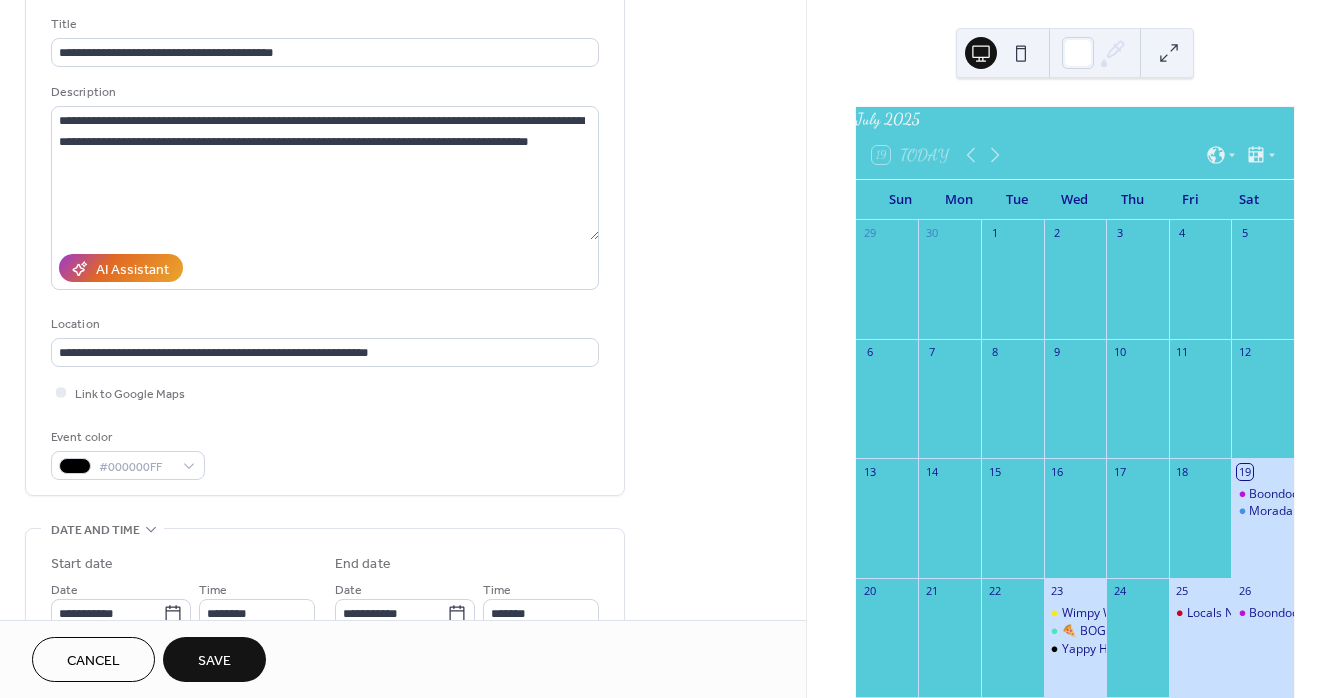 click on "Event color #000000FF" at bounding box center (325, 453) 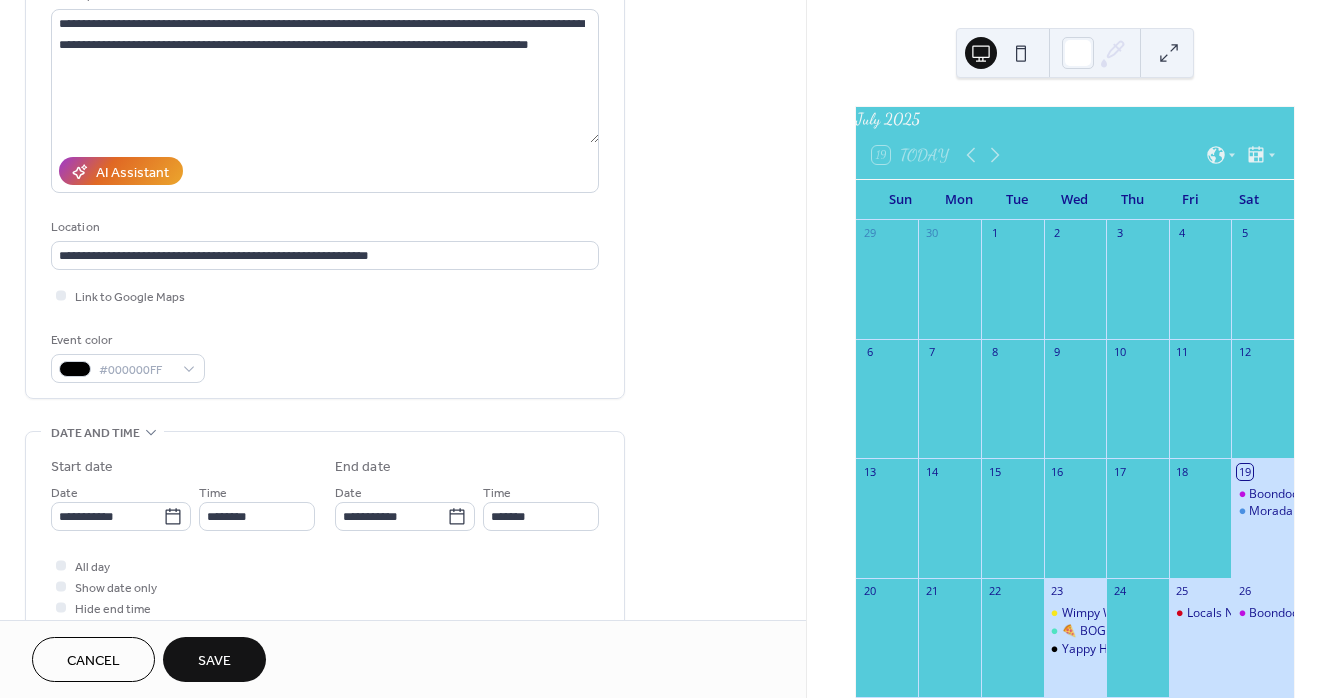 scroll, scrollTop: 269, scrollLeft: 0, axis: vertical 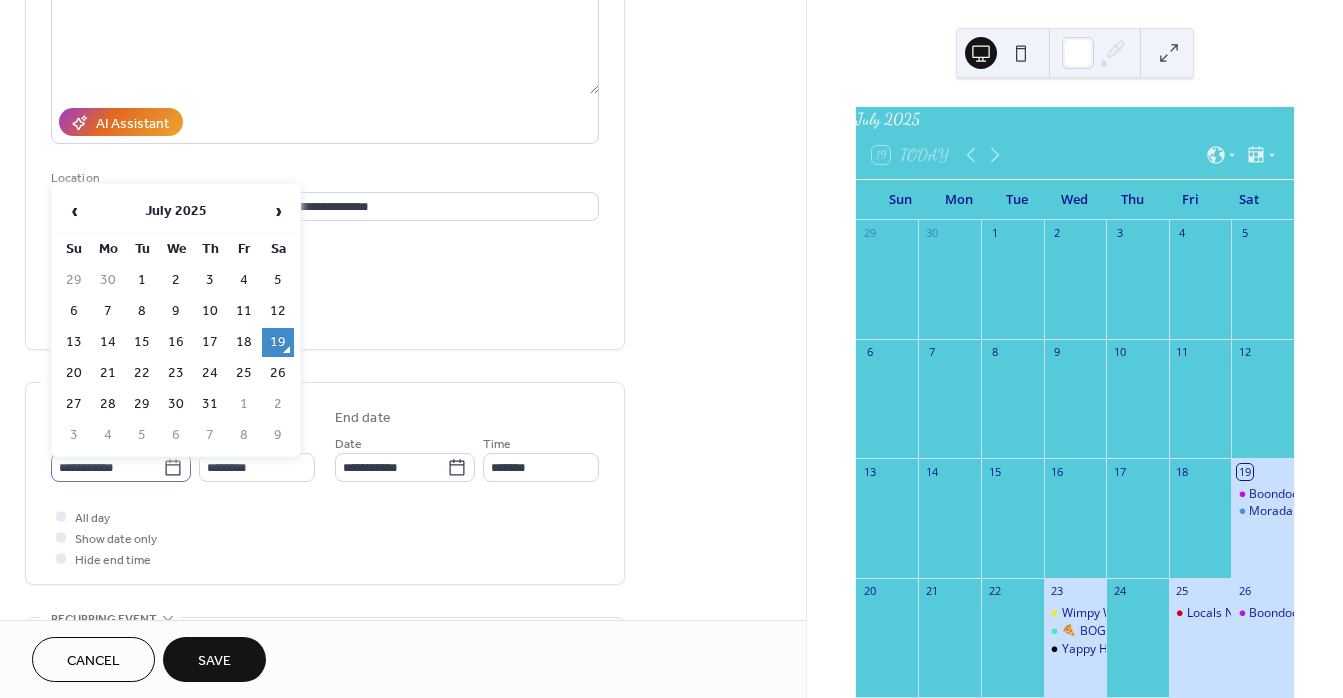click 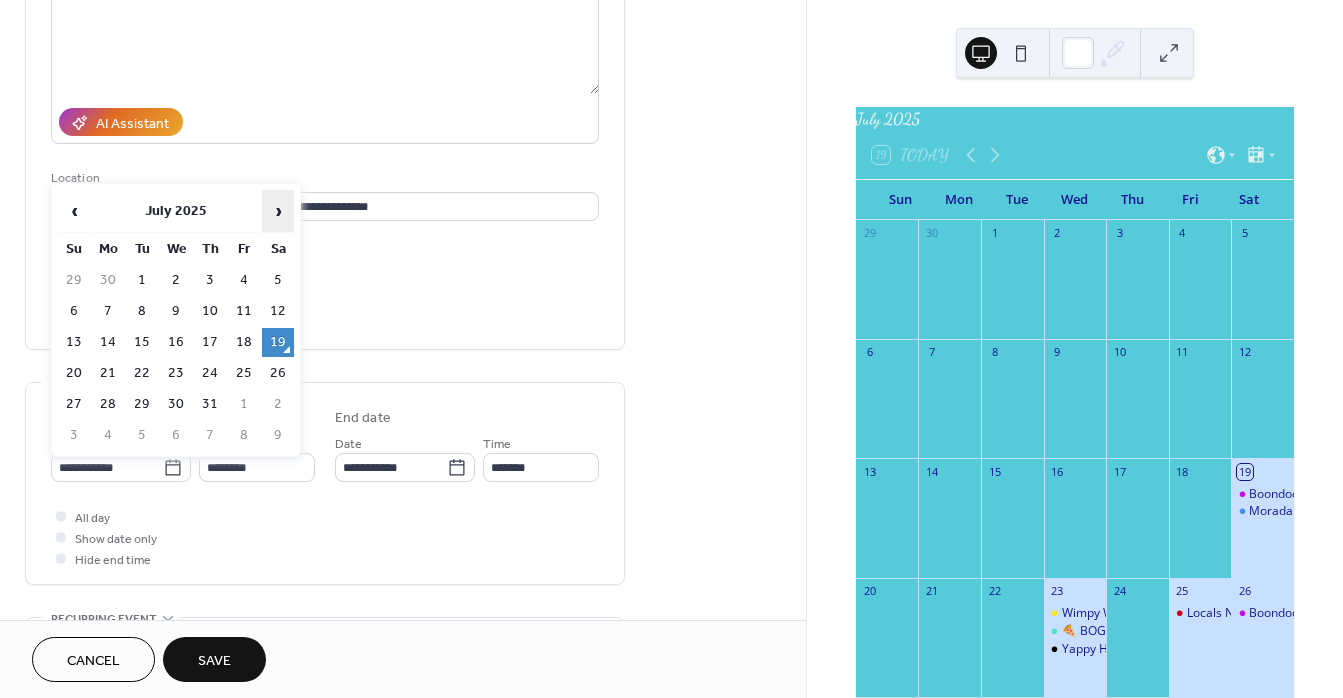 click on "›" at bounding box center (278, 211) 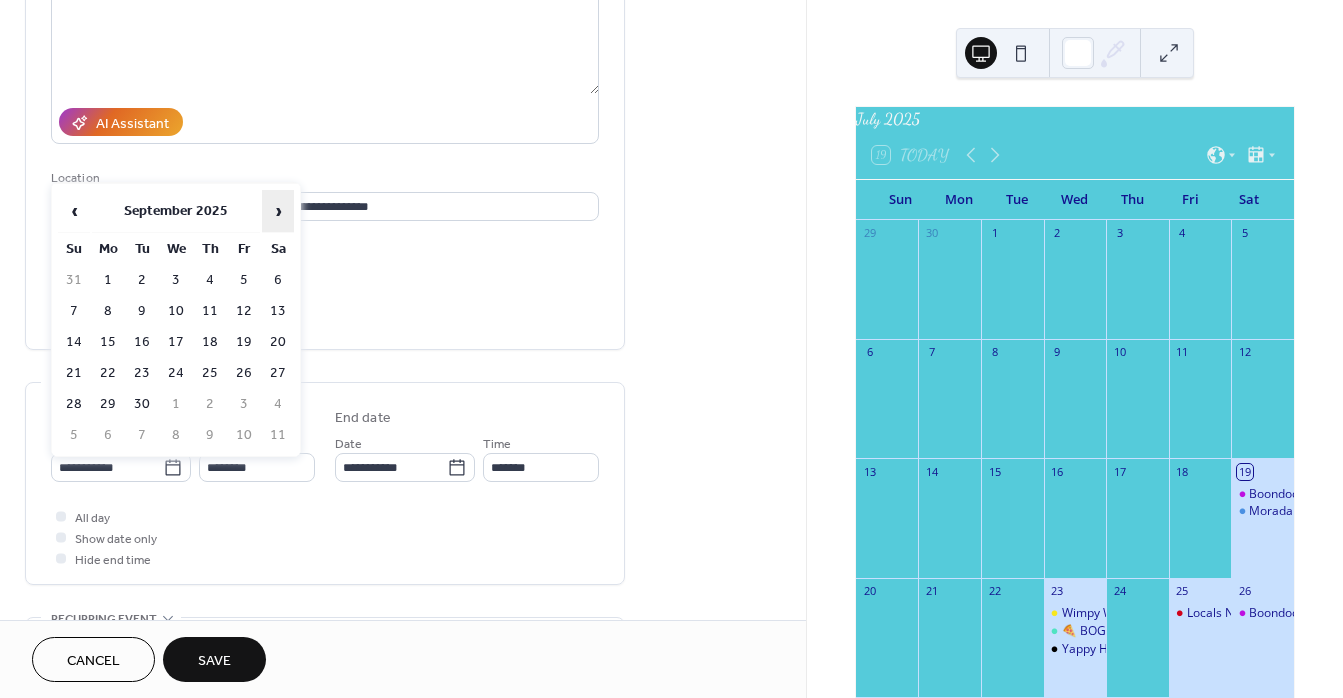 click on "›" at bounding box center [278, 211] 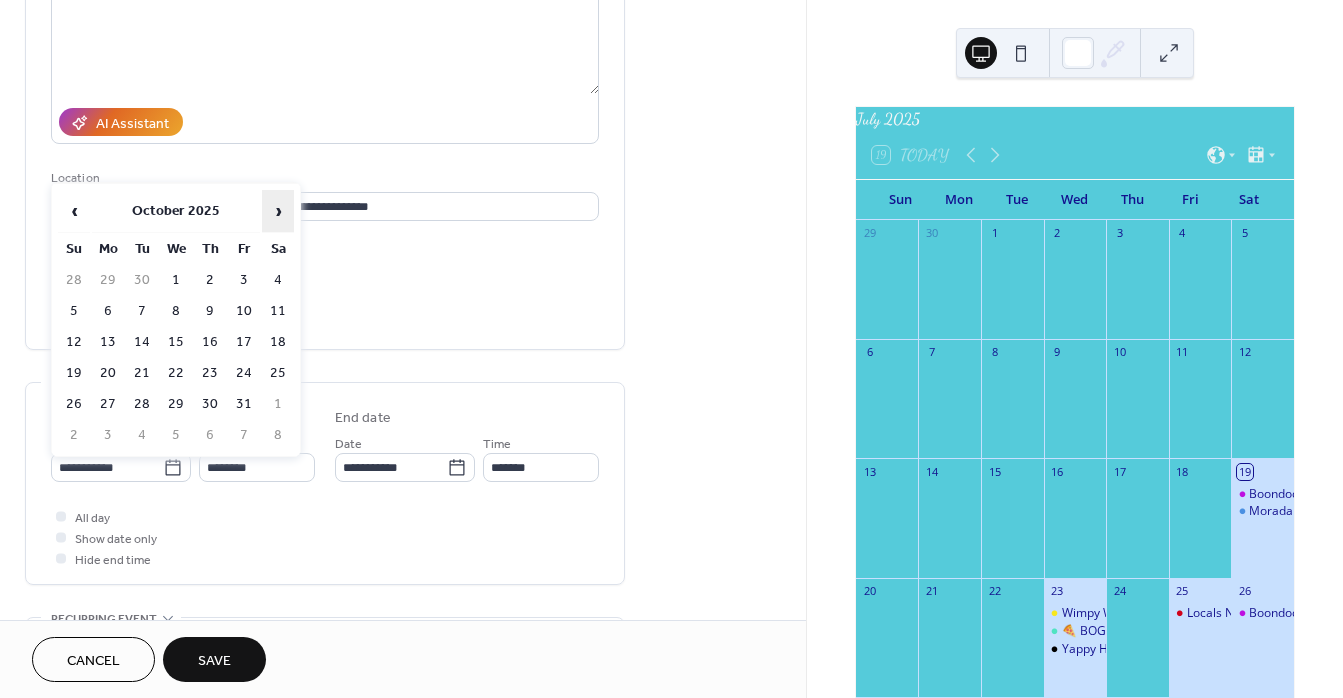 click on "›" at bounding box center (278, 211) 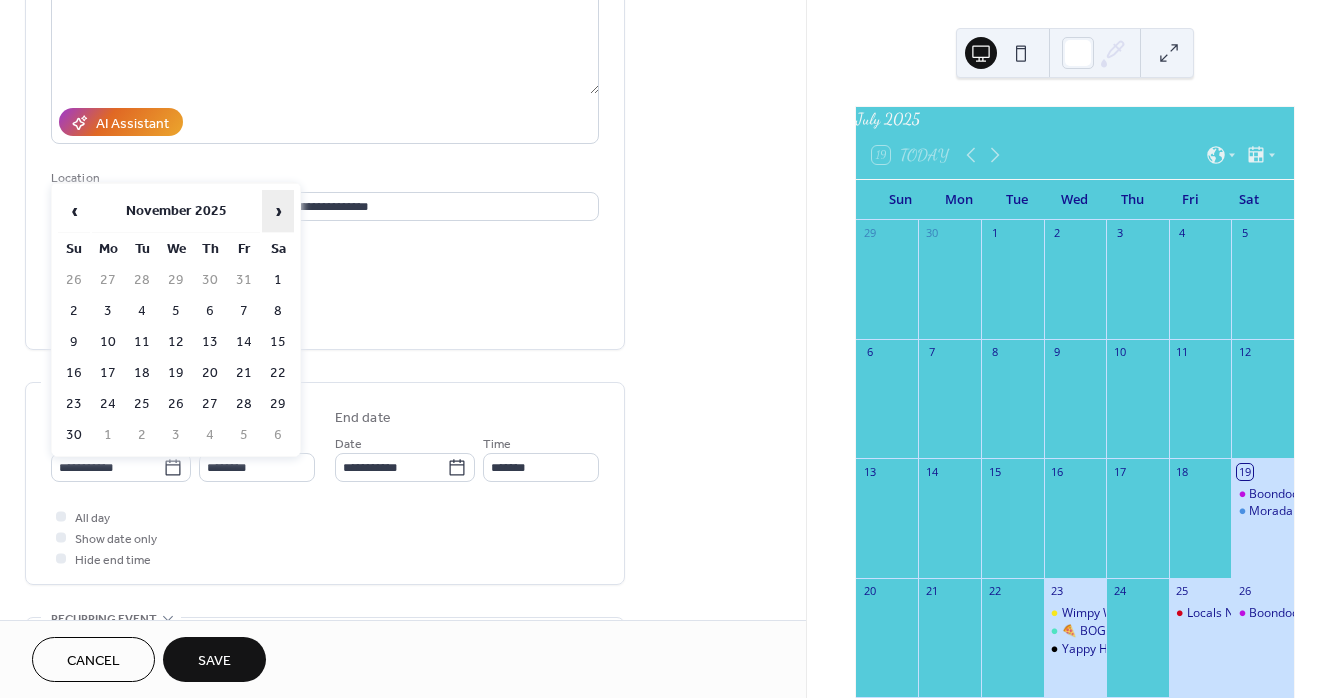 click on "›" at bounding box center (278, 211) 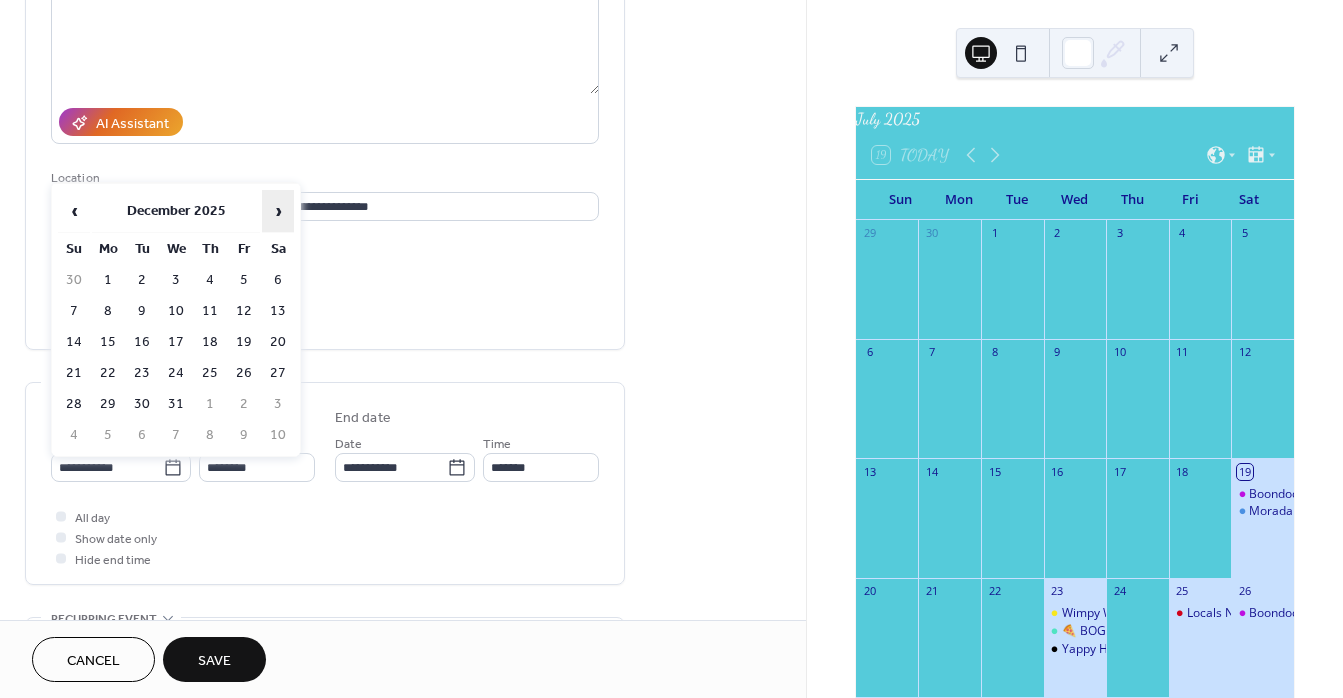 click on "›" at bounding box center (278, 211) 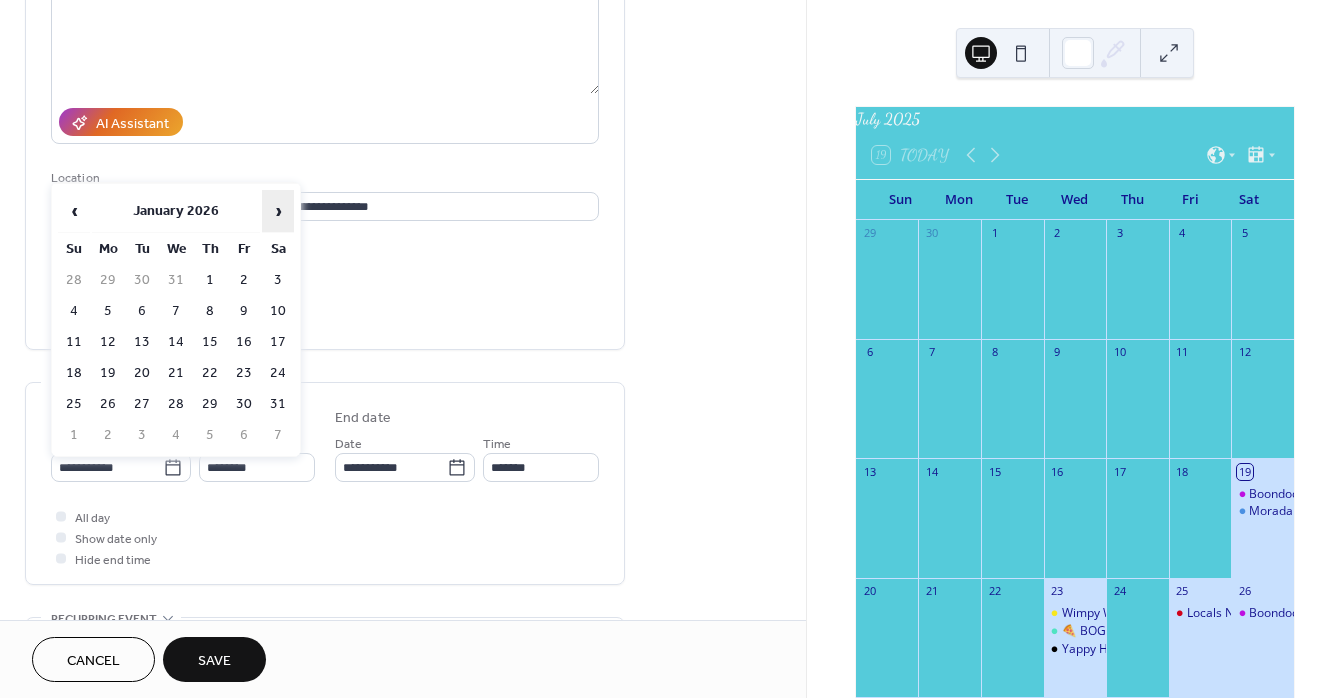 click on "›" at bounding box center (278, 211) 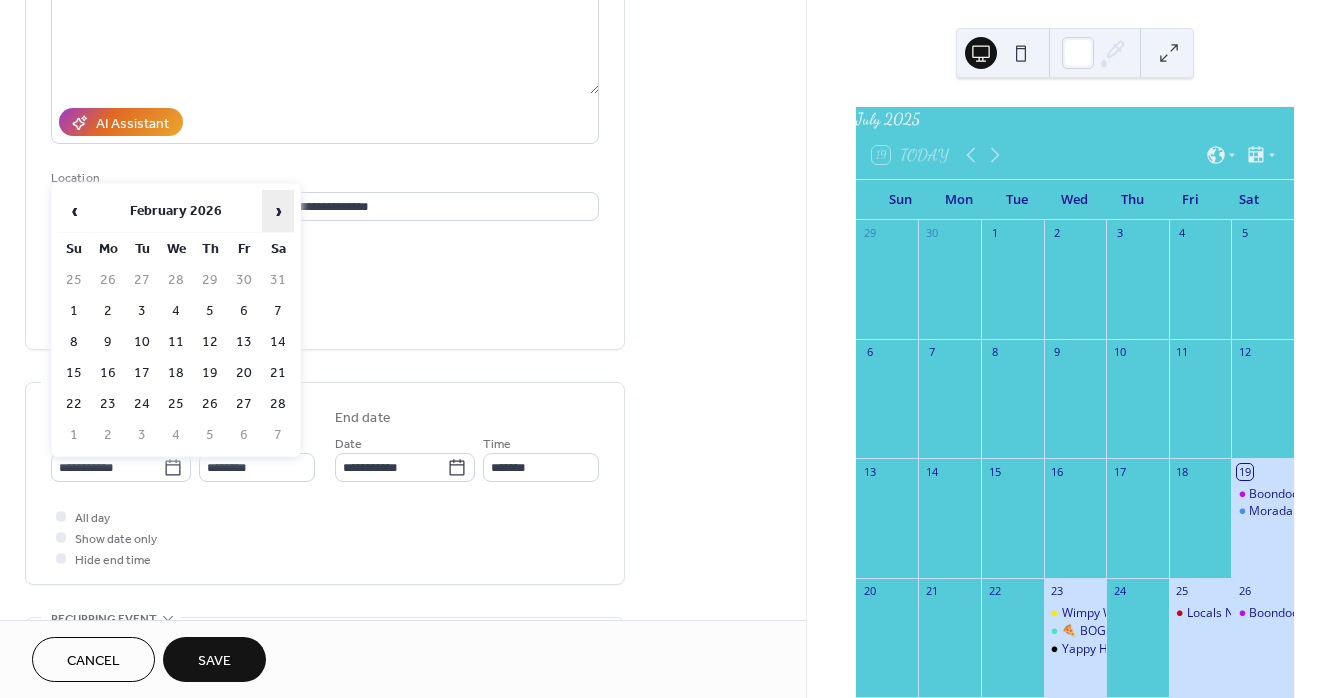 click on "›" at bounding box center (278, 211) 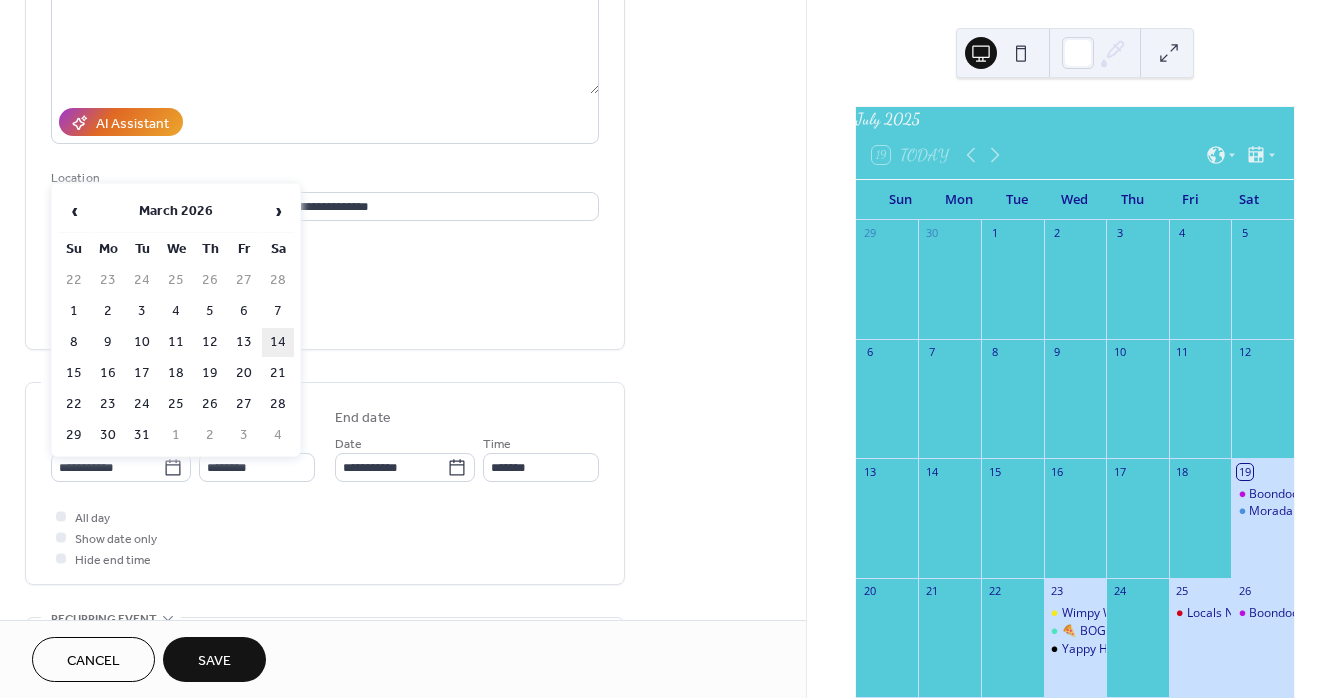 click on "14" at bounding box center (278, 342) 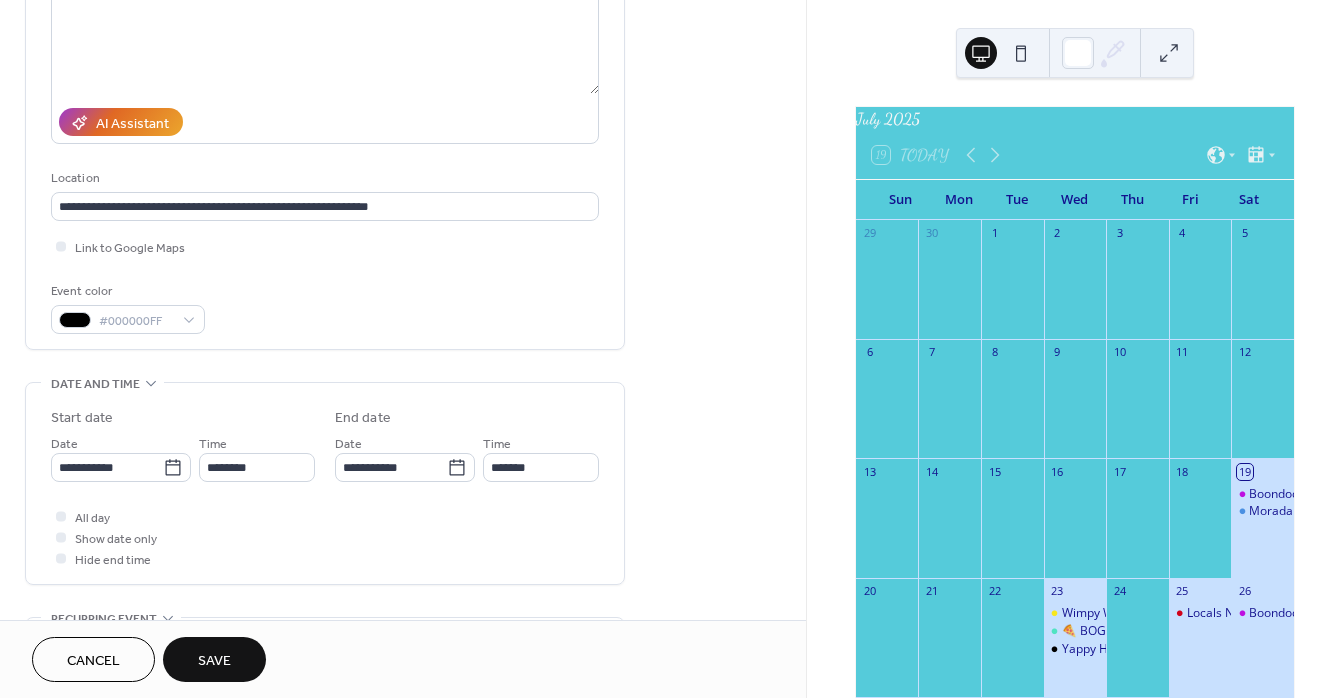 type on "**********" 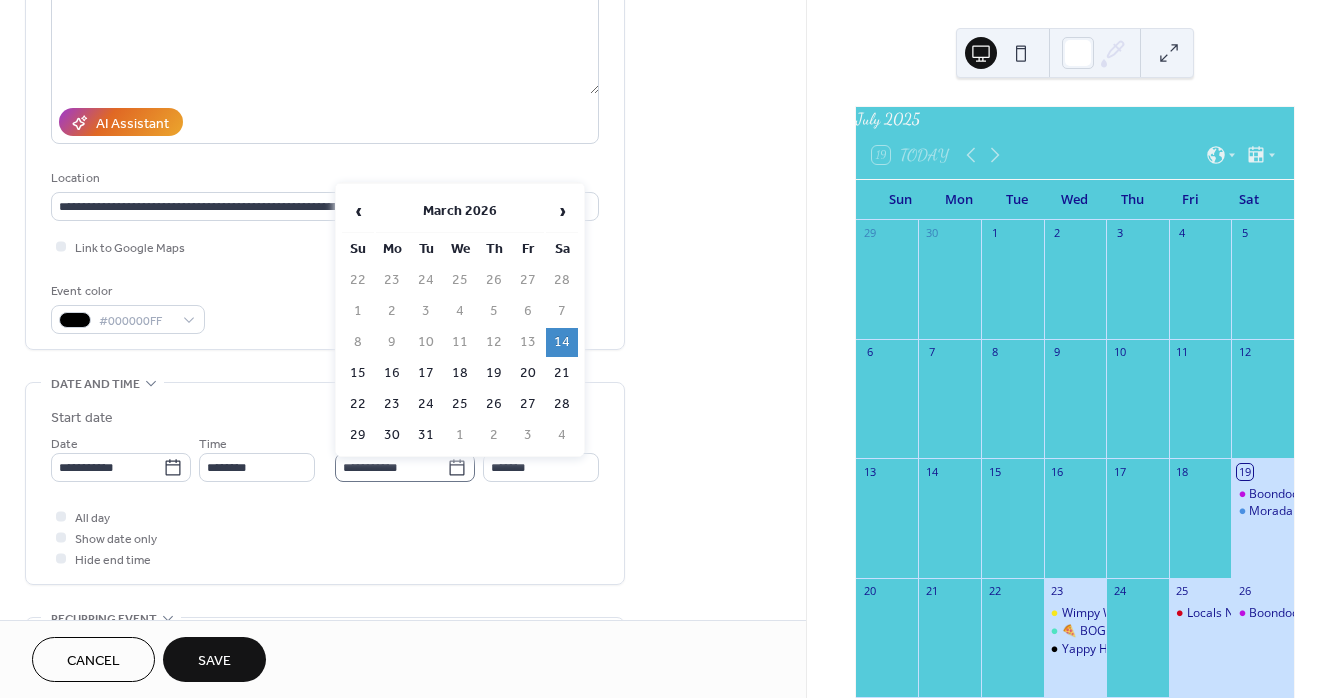 click 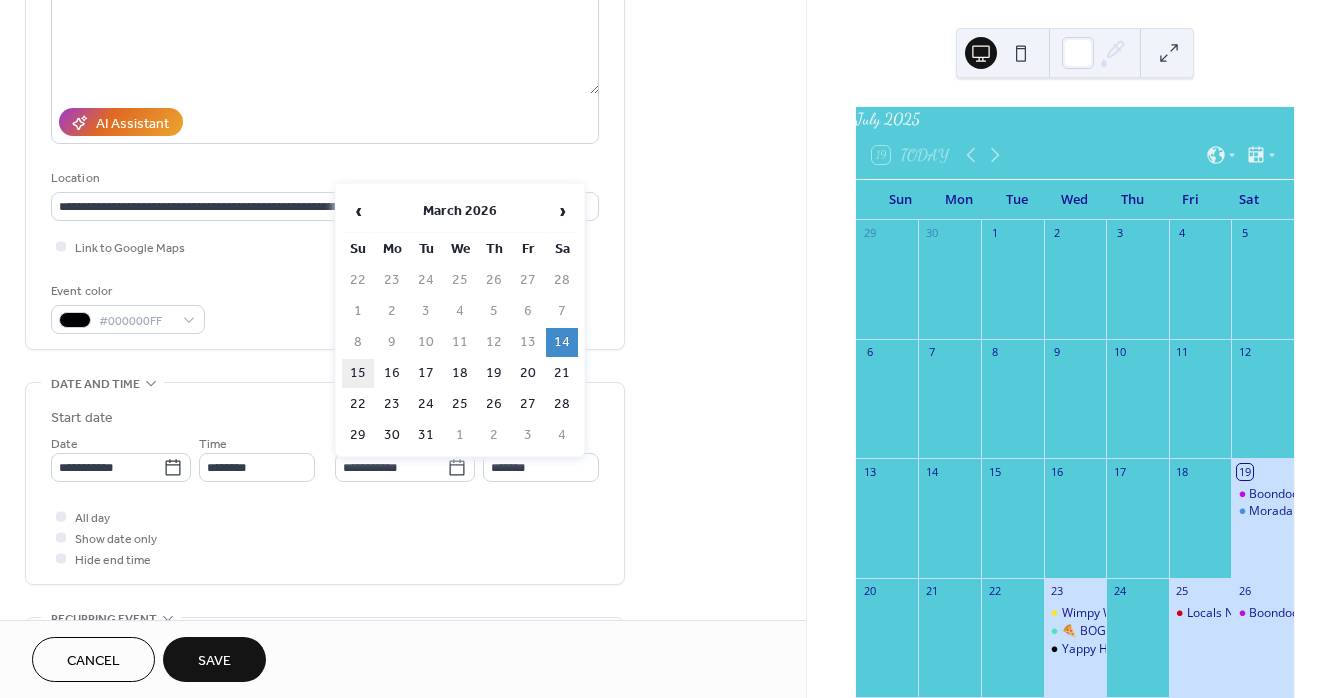 click on "15" at bounding box center [358, 373] 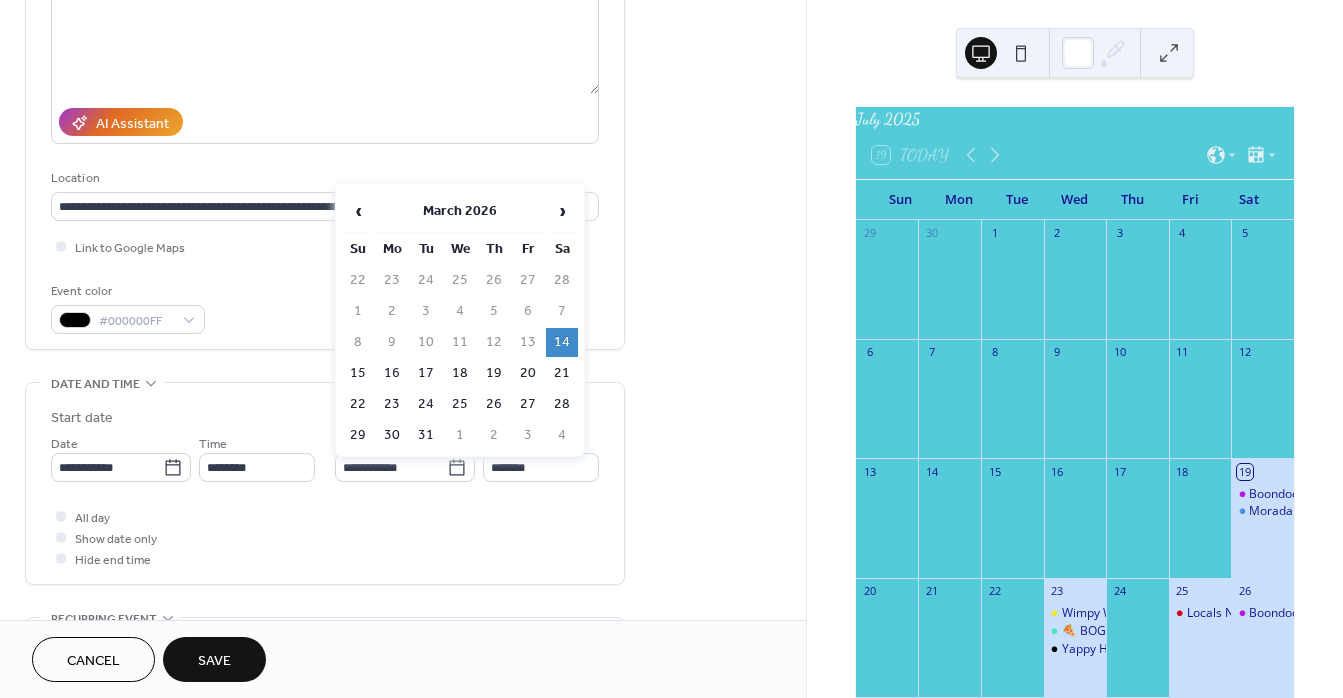 type on "**********" 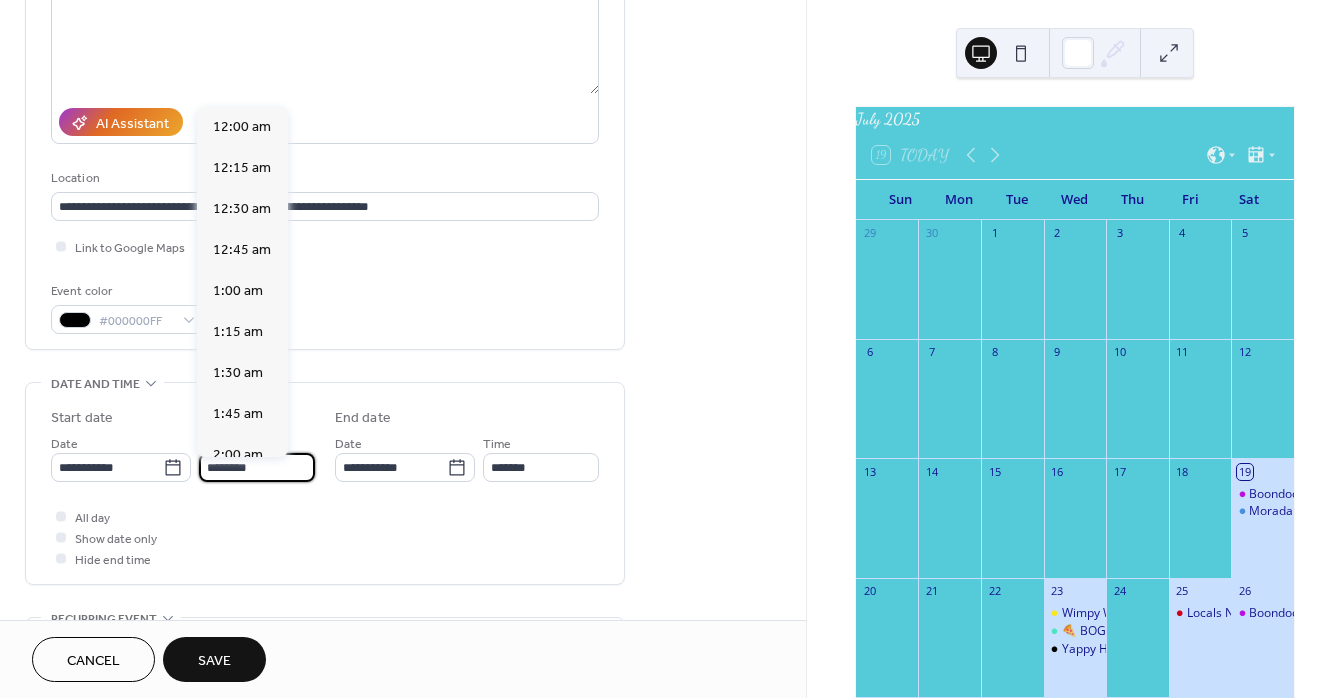 scroll, scrollTop: 1968, scrollLeft: 0, axis: vertical 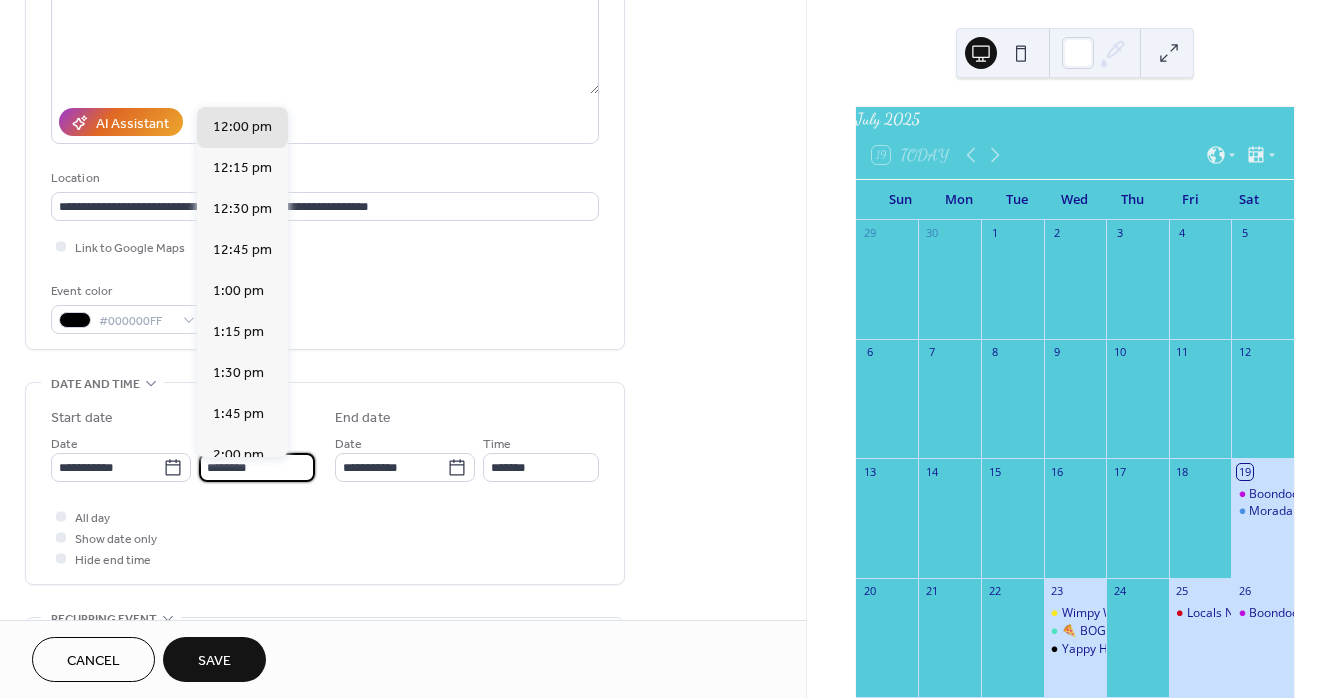 drag, startPoint x: 202, startPoint y: 470, endPoint x: 271, endPoint y: 473, distance: 69.065186 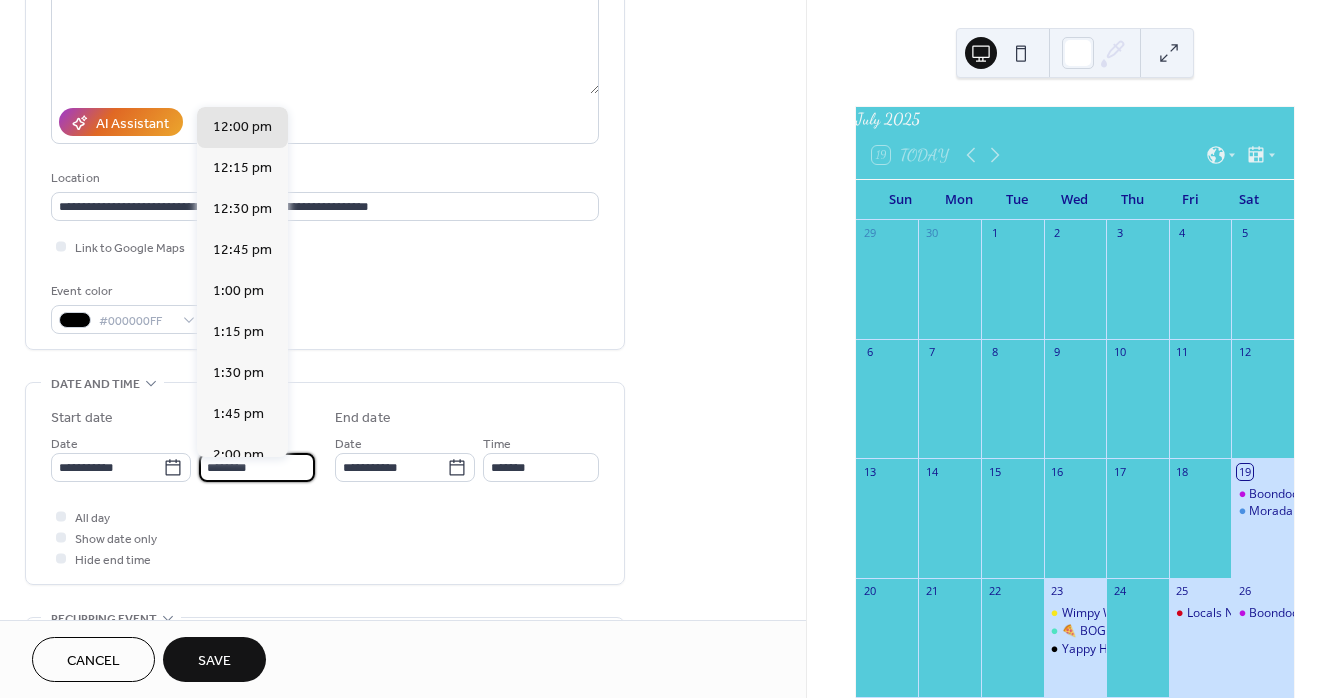 click on "********" at bounding box center (257, 467) 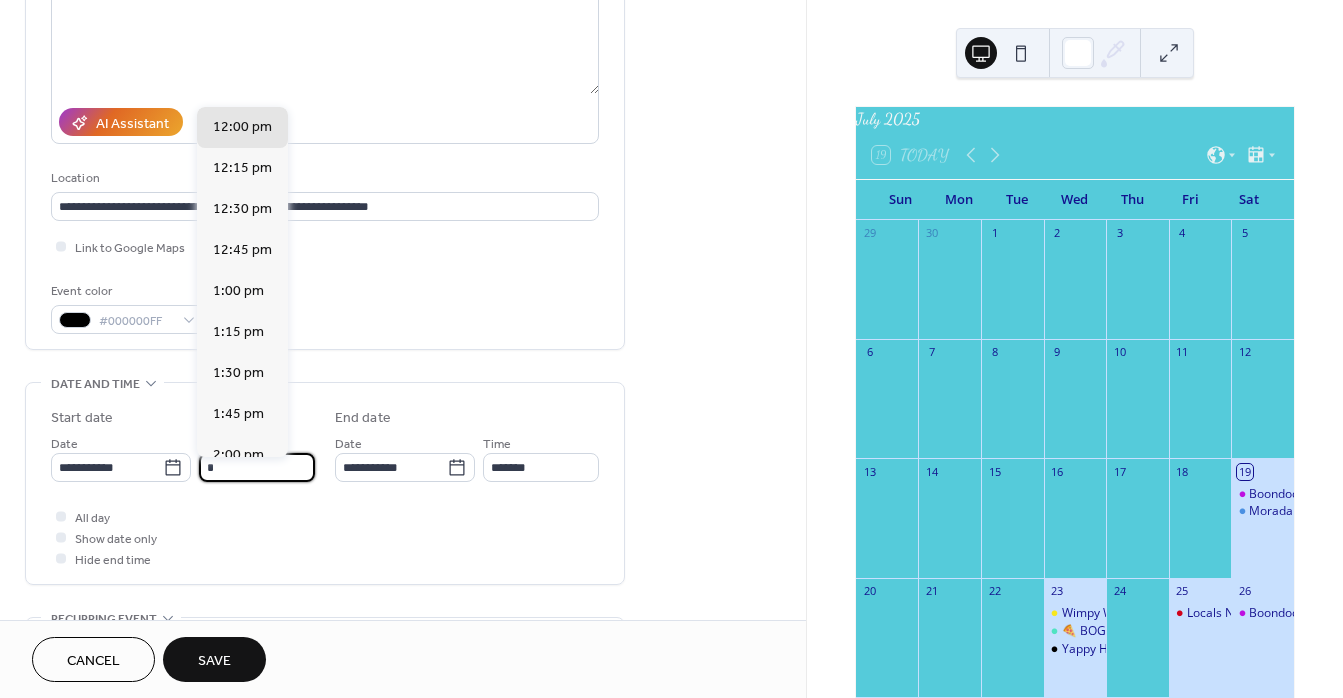 scroll, scrollTop: 1476, scrollLeft: 0, axis: vertical 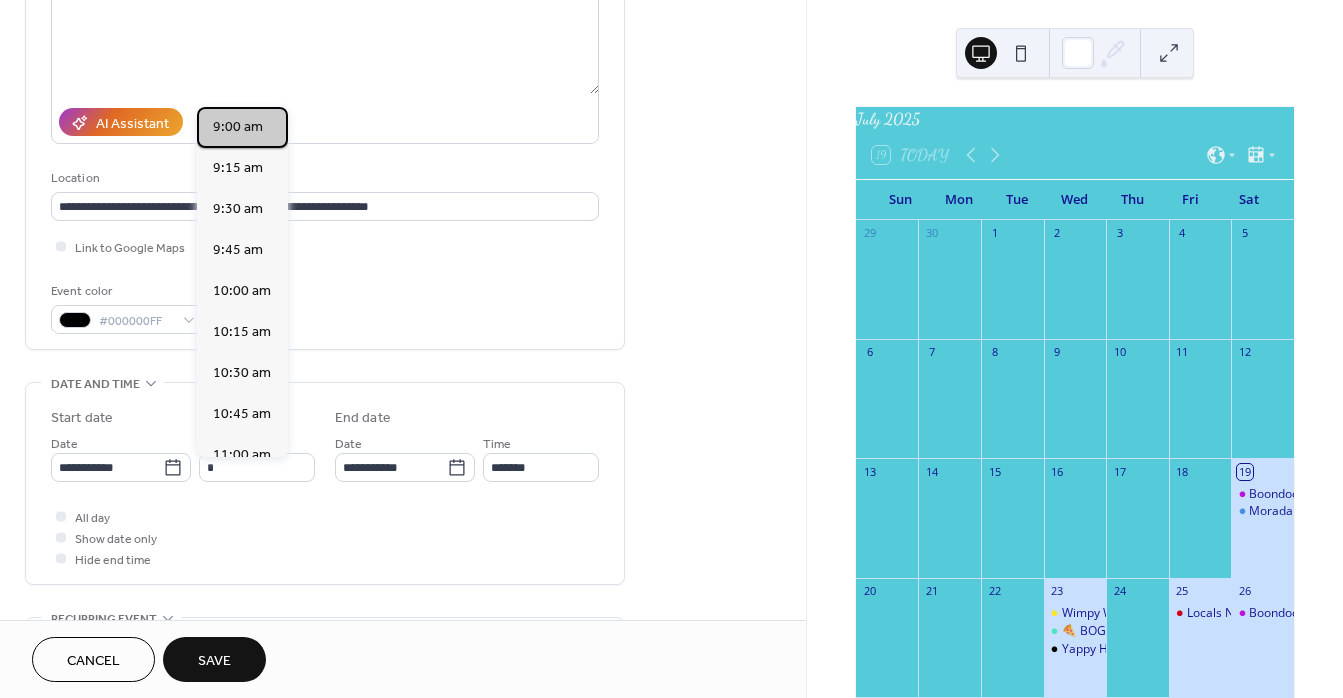 click on "9:00 am" at bounding box center [238, 127] 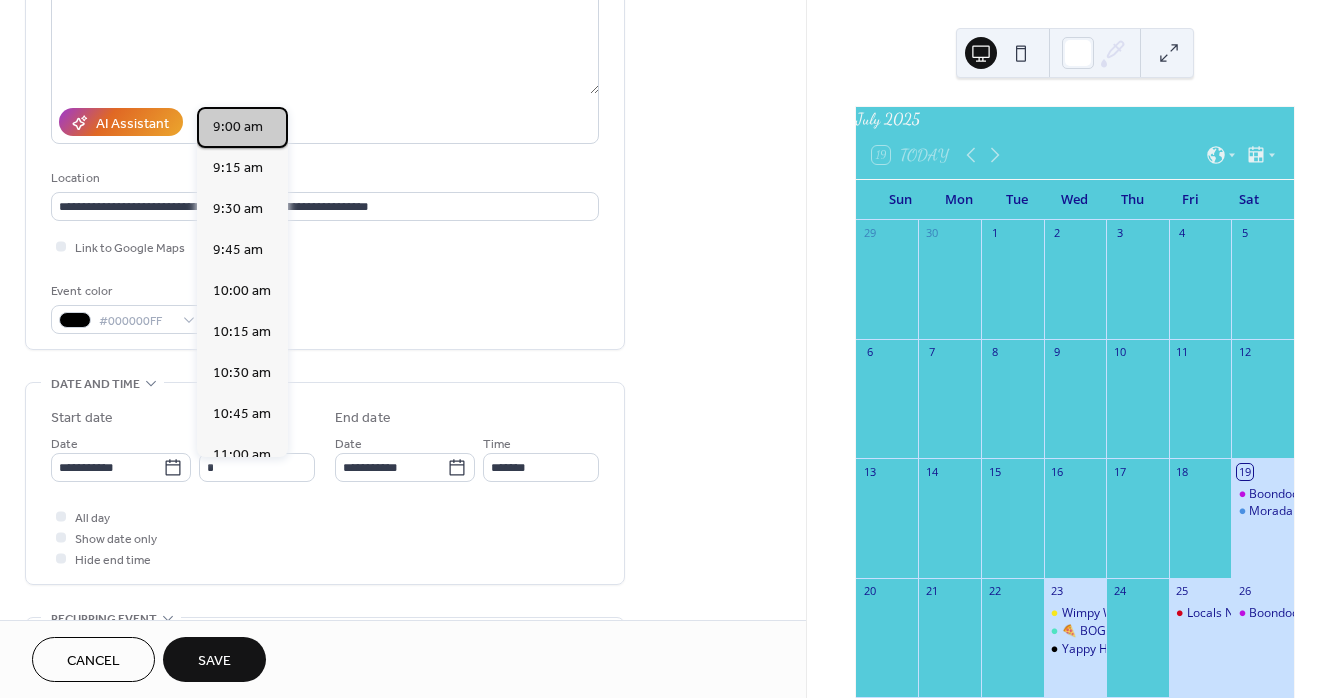 type on "*******" 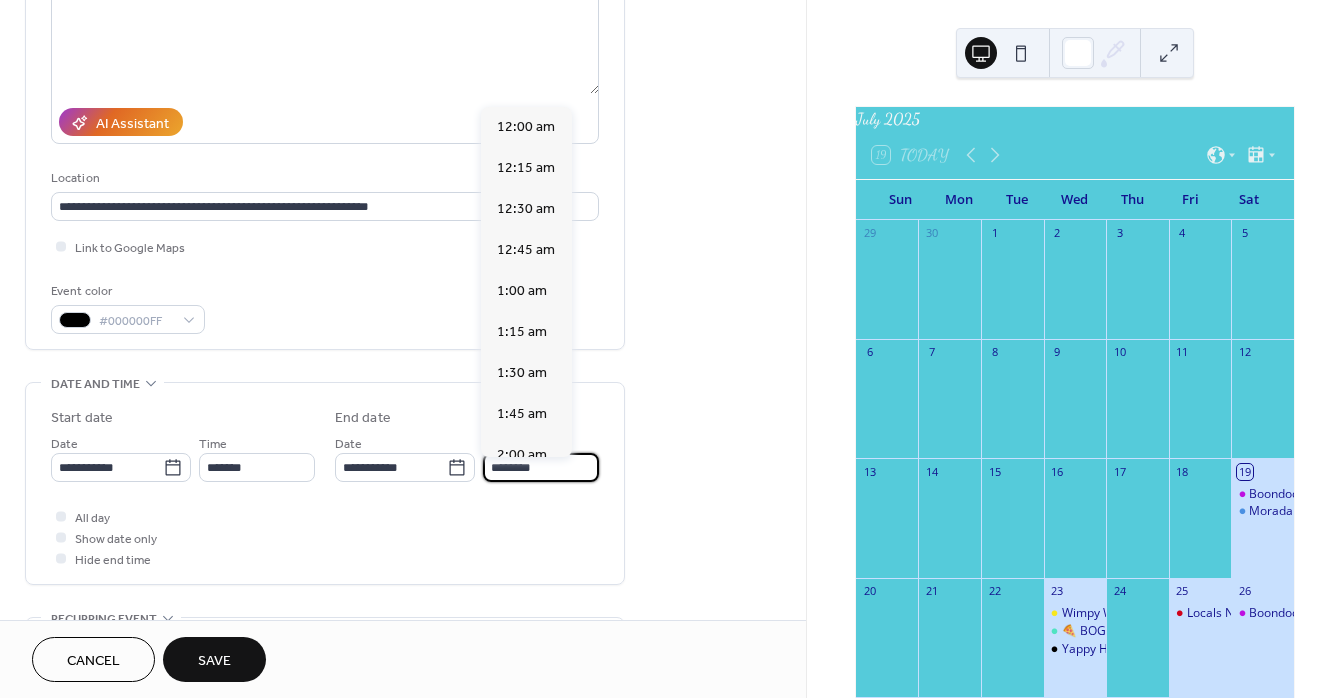 scroll, scrollTop: 1640, scrollLeft: 0, axis: vertical 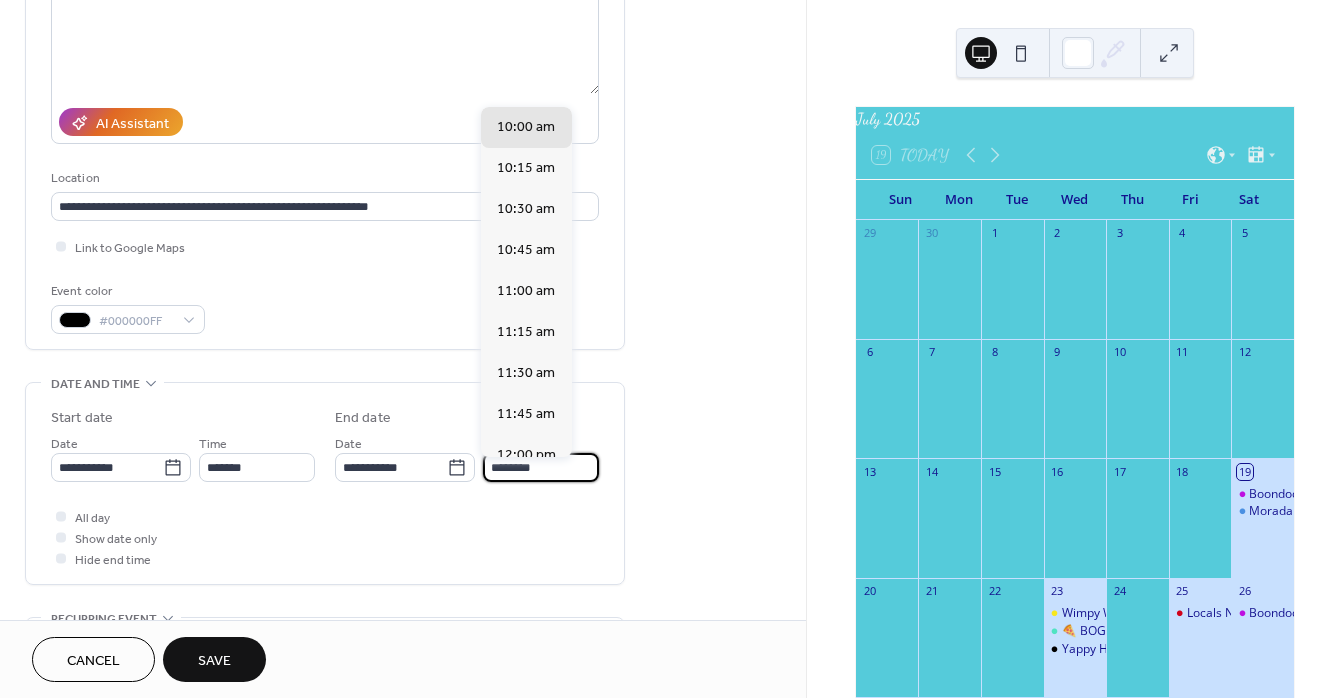 drag, startPoint x: 534, startPoint y: 468, endPoint x: 486, endPoint y: 472, distance: 48.166378 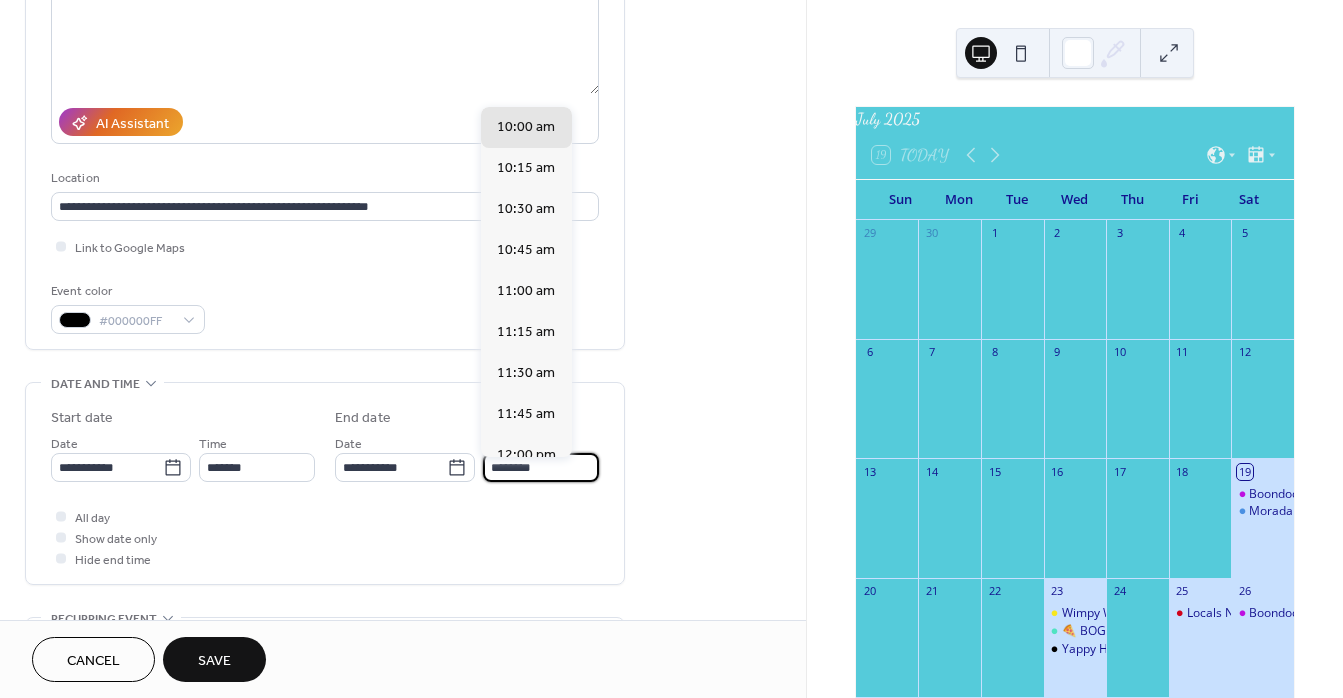 click on "********" at bounding box center [541, 467] 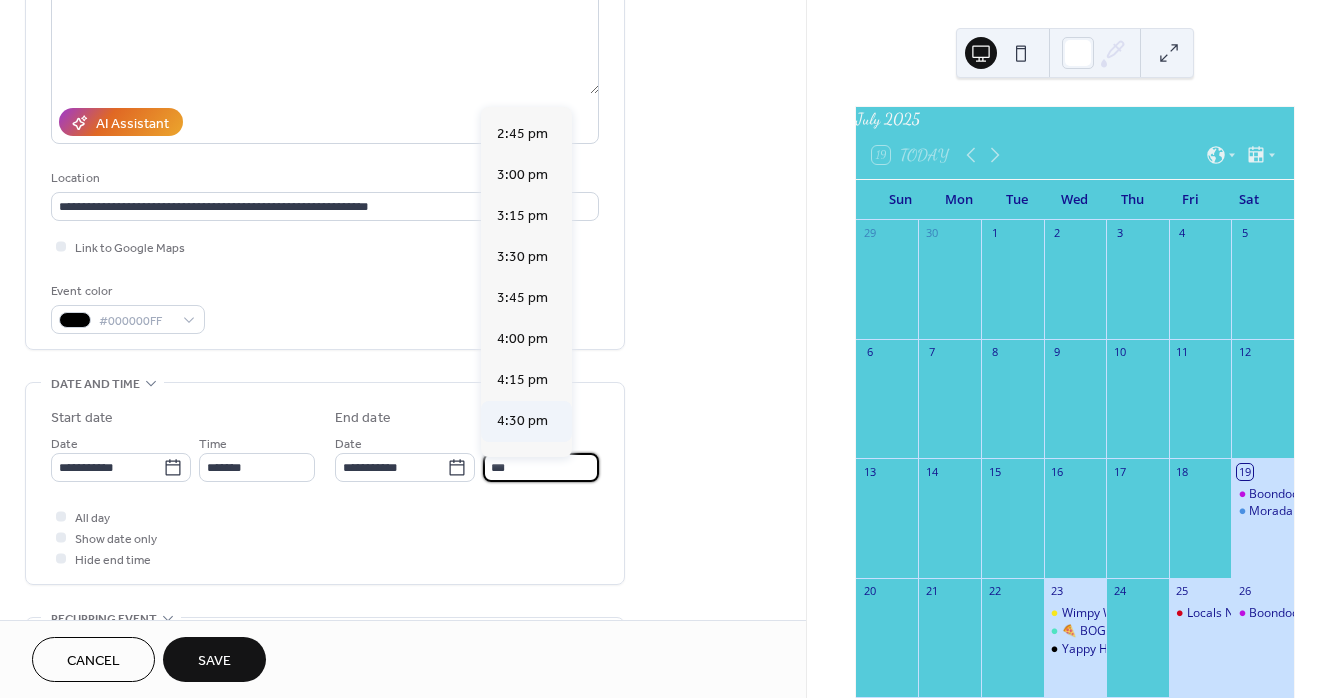 scroll, scrollTop: 2644, scrollLeft: 0, axis: vertical 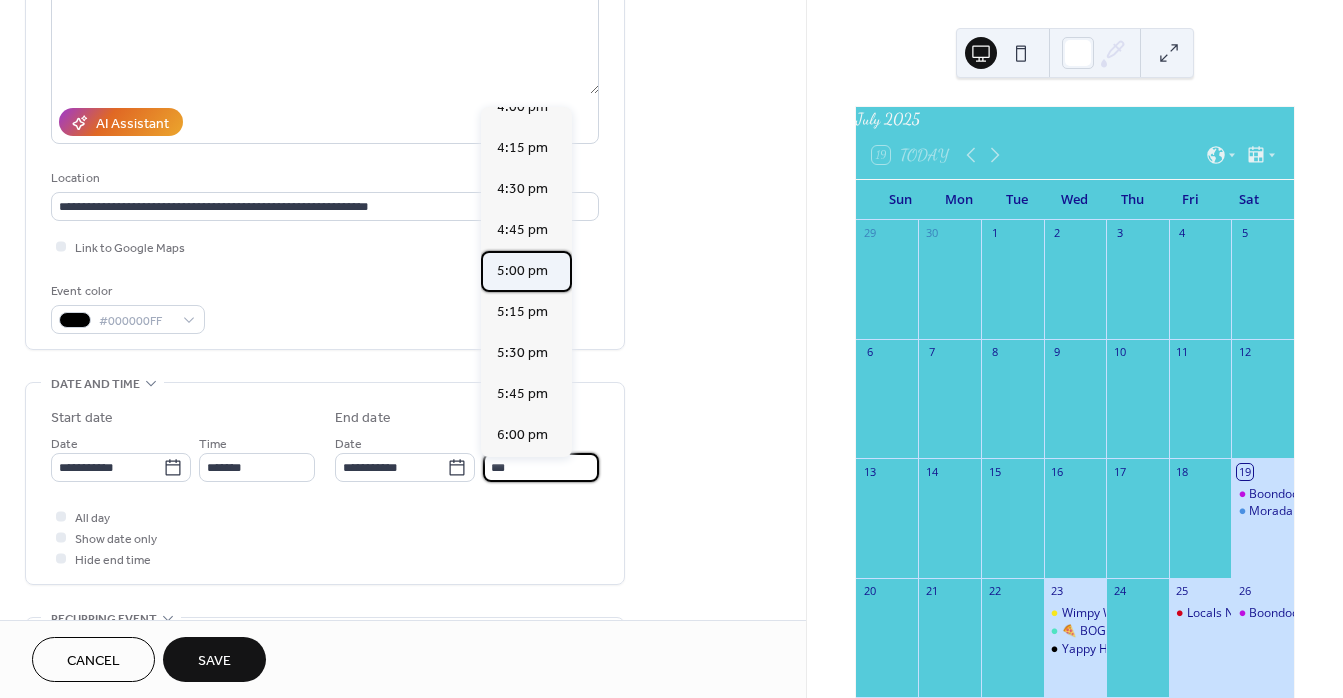 click on "5:00 pm" at bounding box center [522, 271] 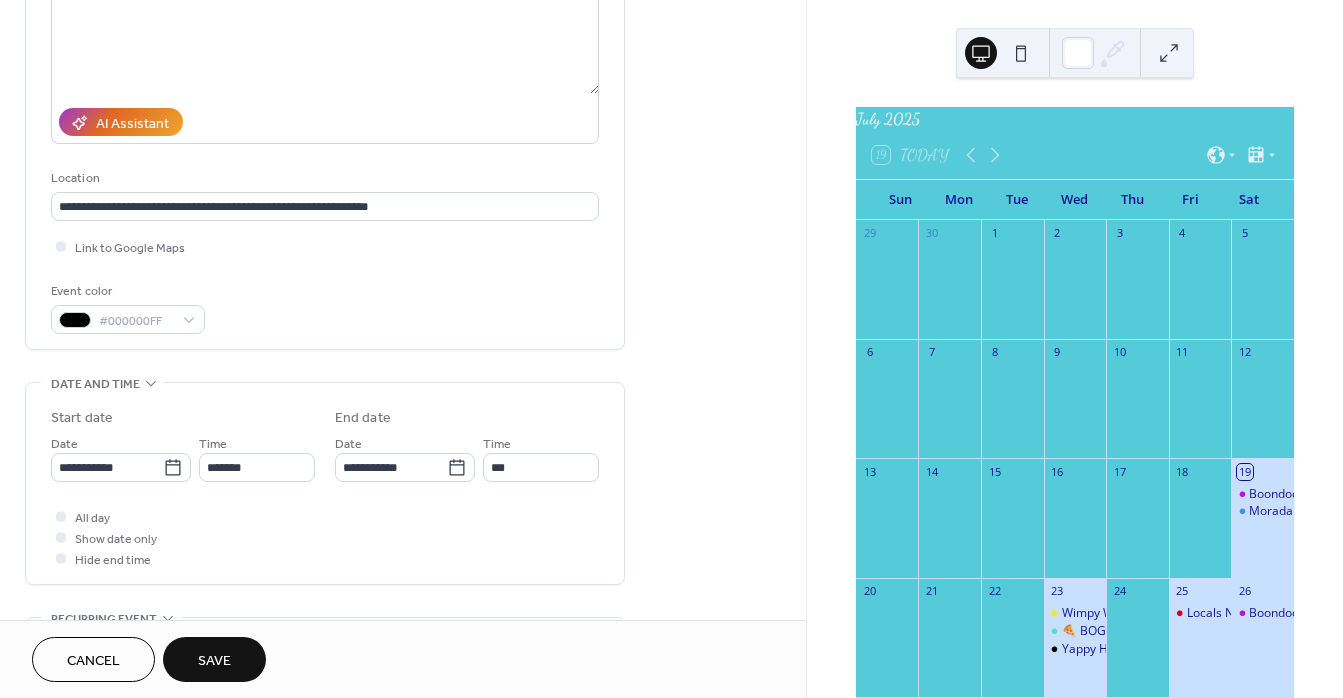 type on "*******" 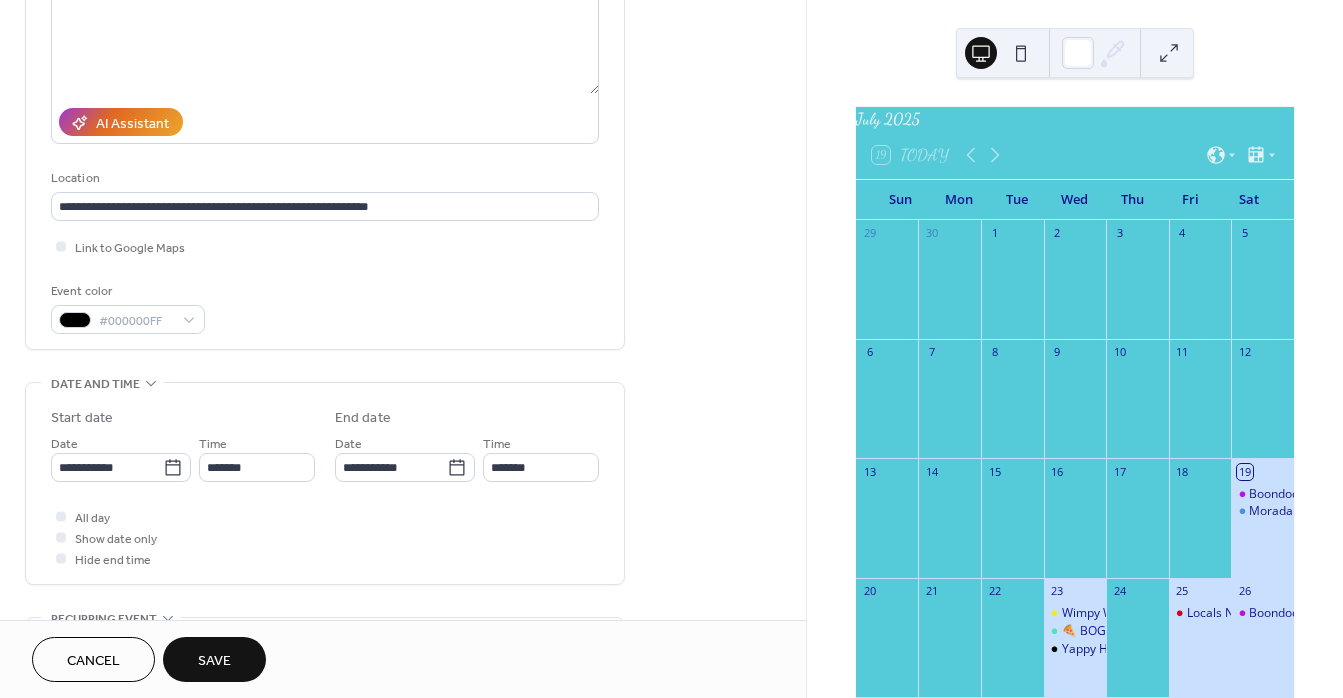 click on "**********" at bounding box center [325, 101] 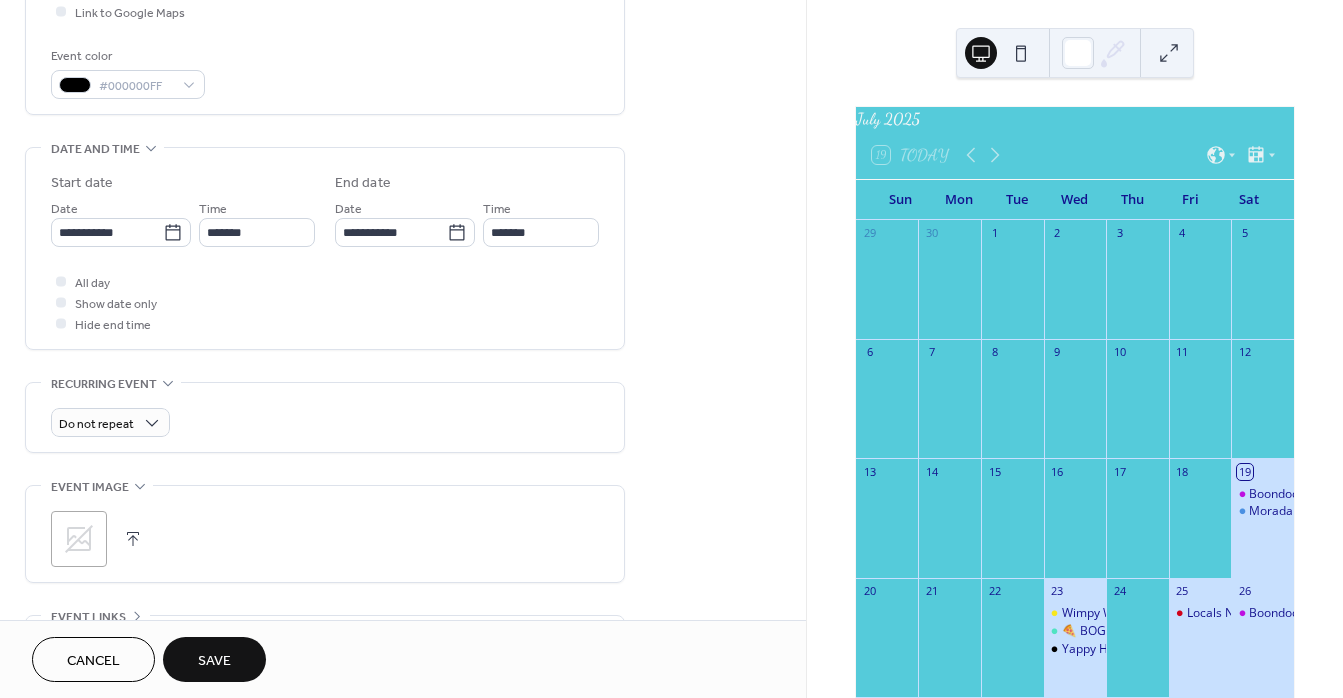 scroll, scrollTop: 553, scrollLeft: 0, axis: vertical 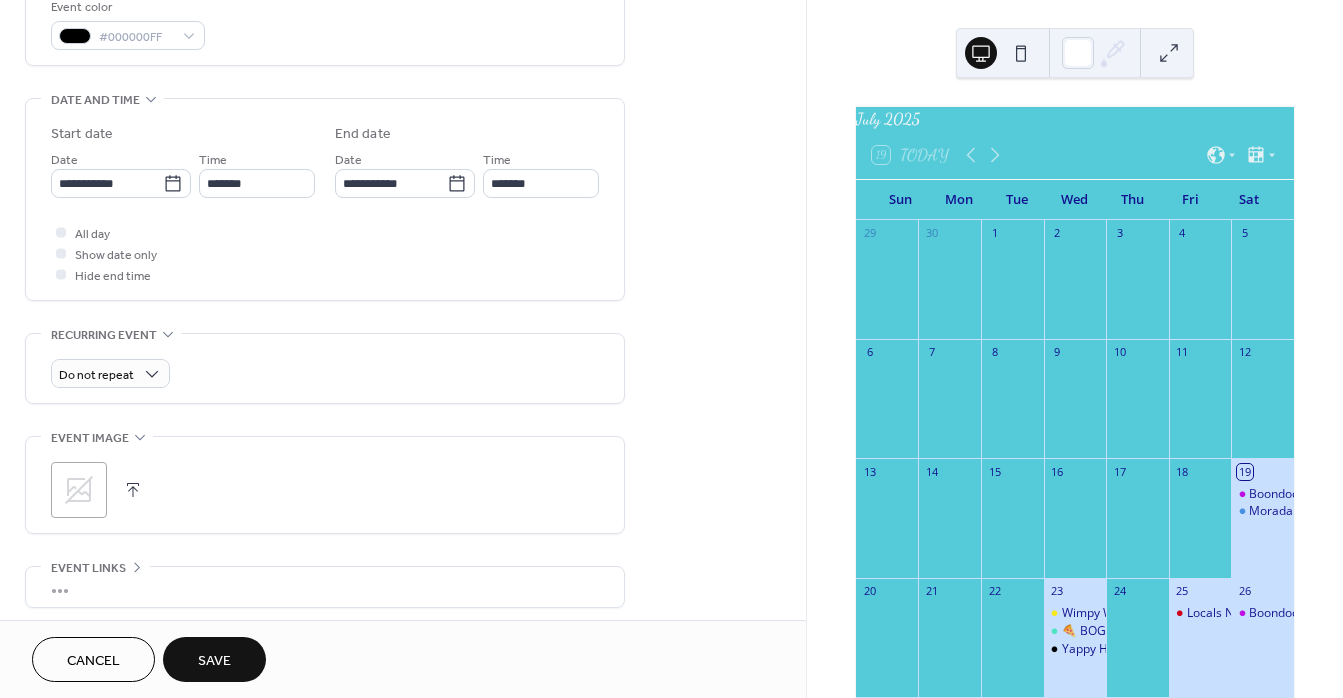 click at bounding box center [133, 490] 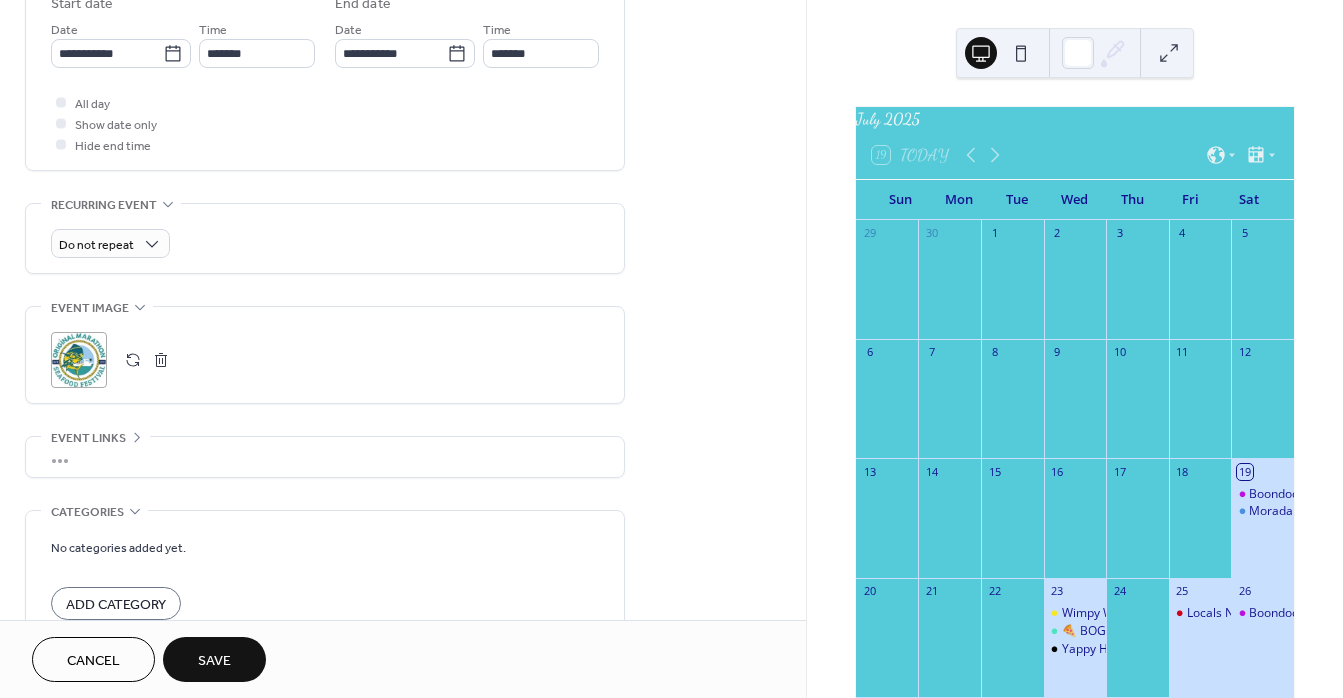 scroll, scrollTop: 799, scrollLeft: 0, axis: vertical 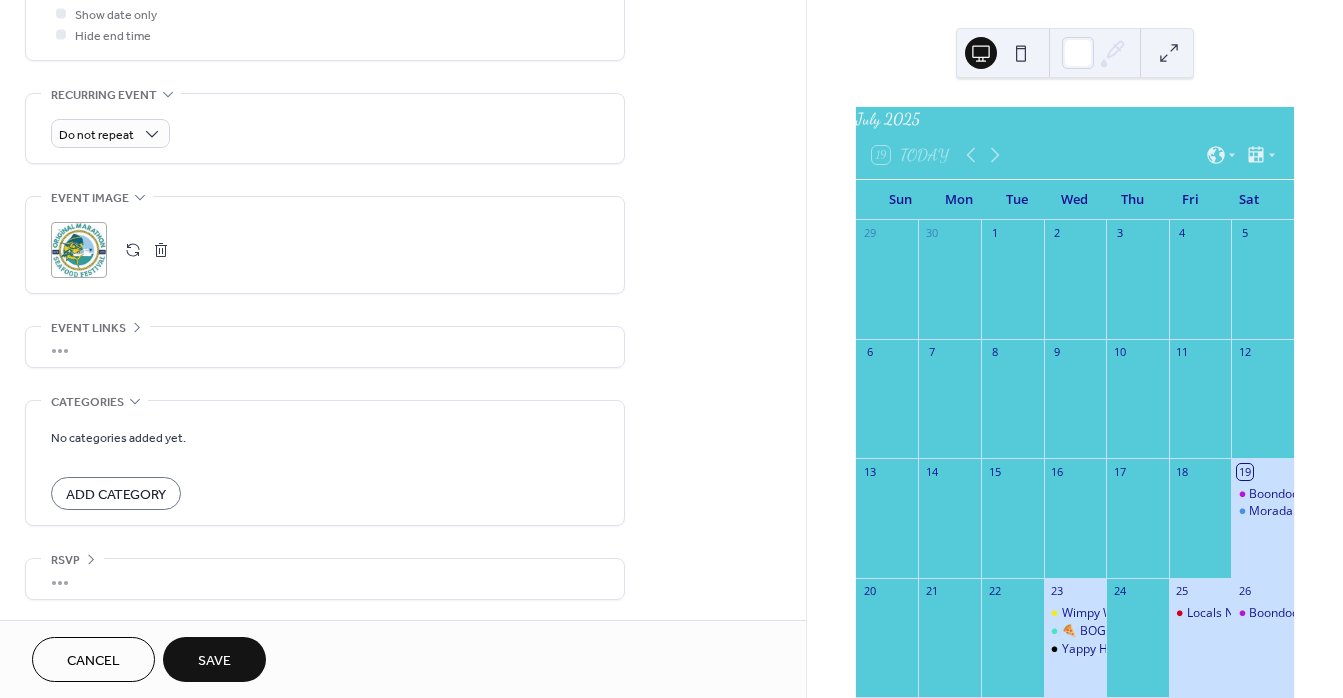 click on "Save" at bounding box center [214, 661] 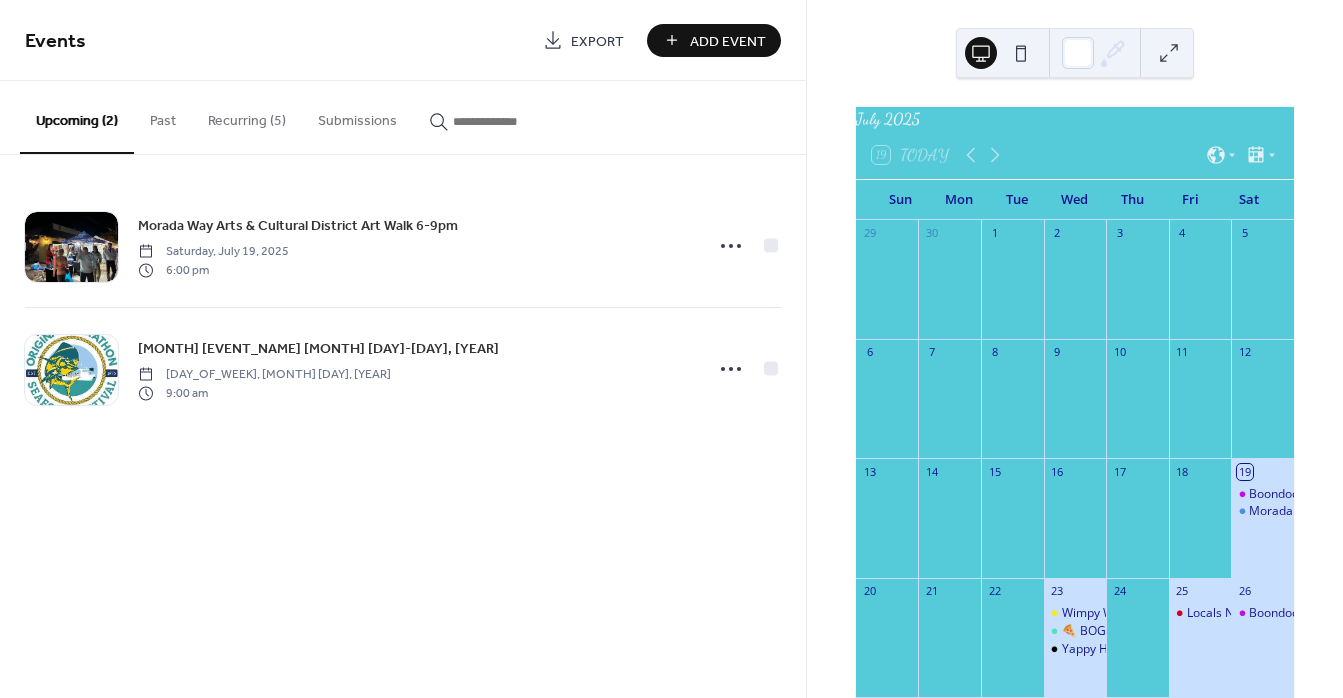 click on "Add Event" at bounding box center (728, 41) 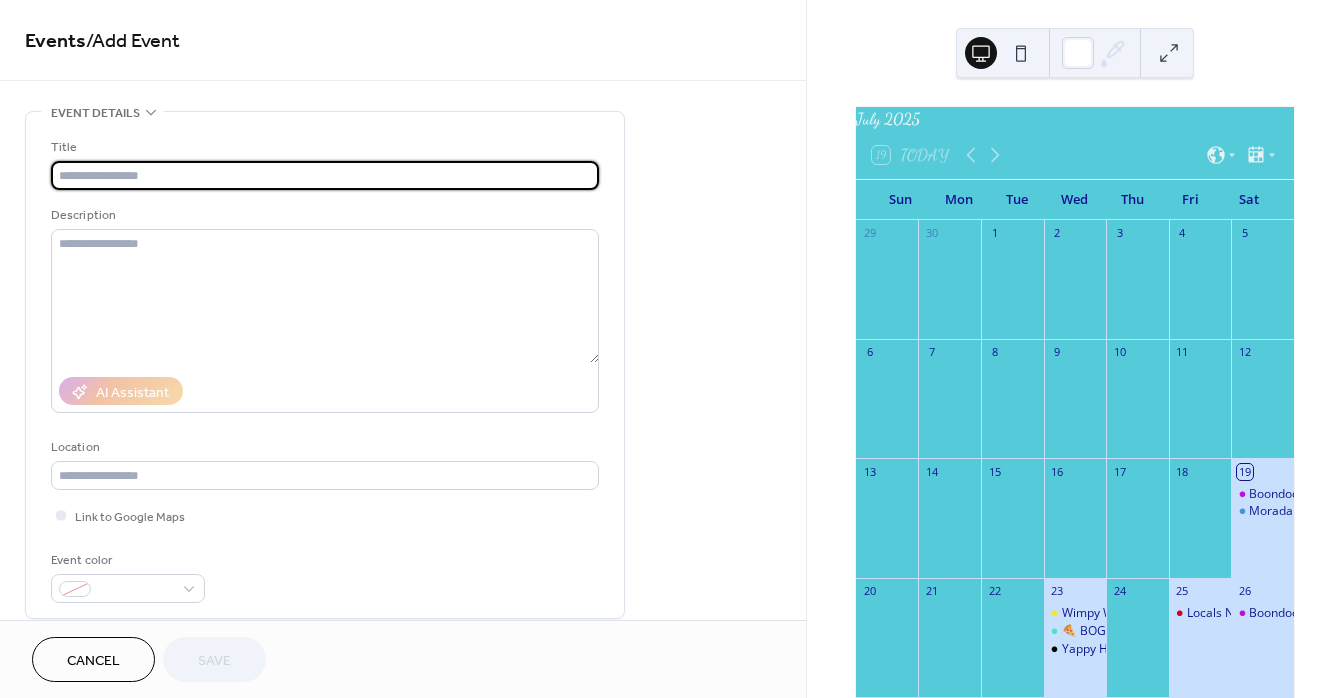 click at bounding box center [325, 175] 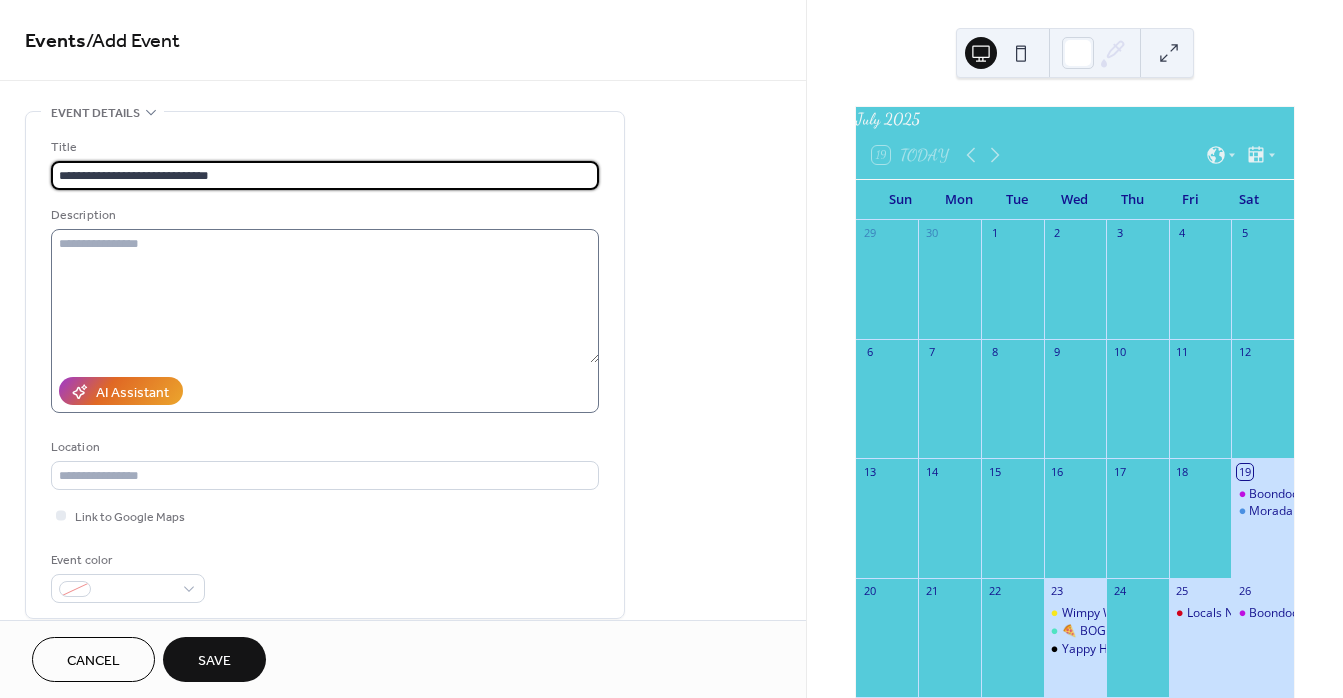 type on "**********" 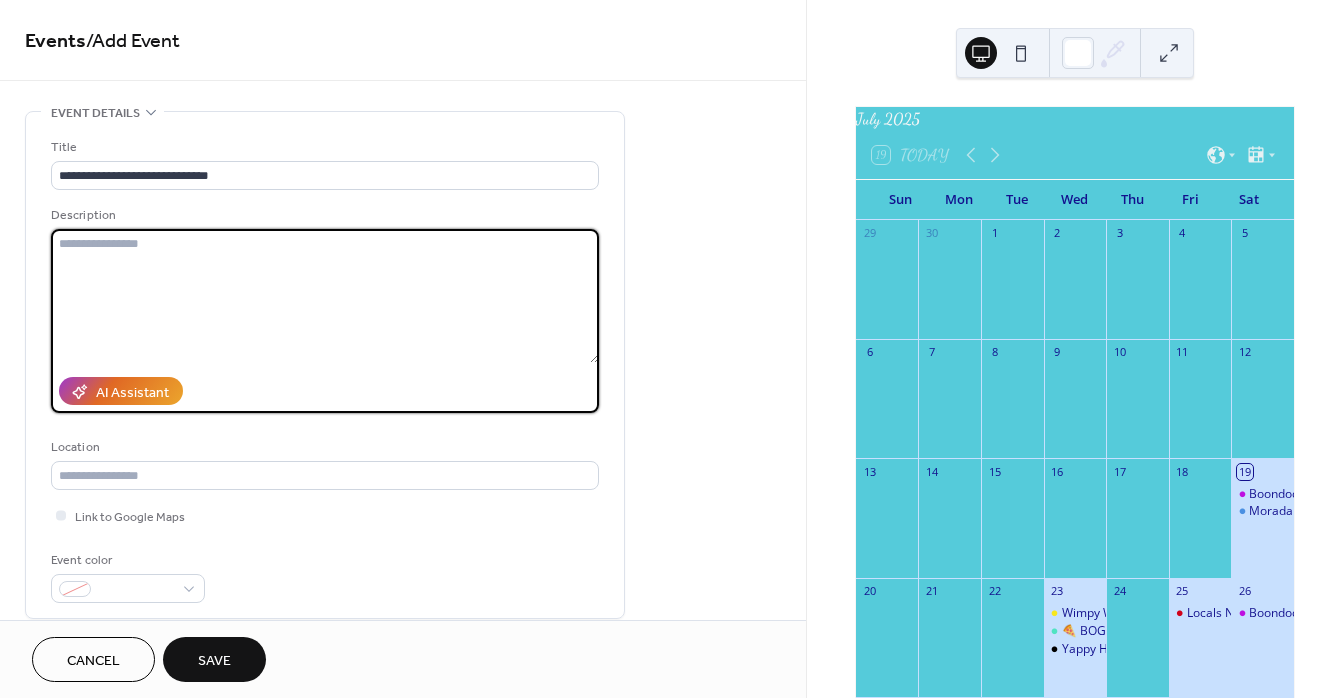click at bounding box center [325, 296] 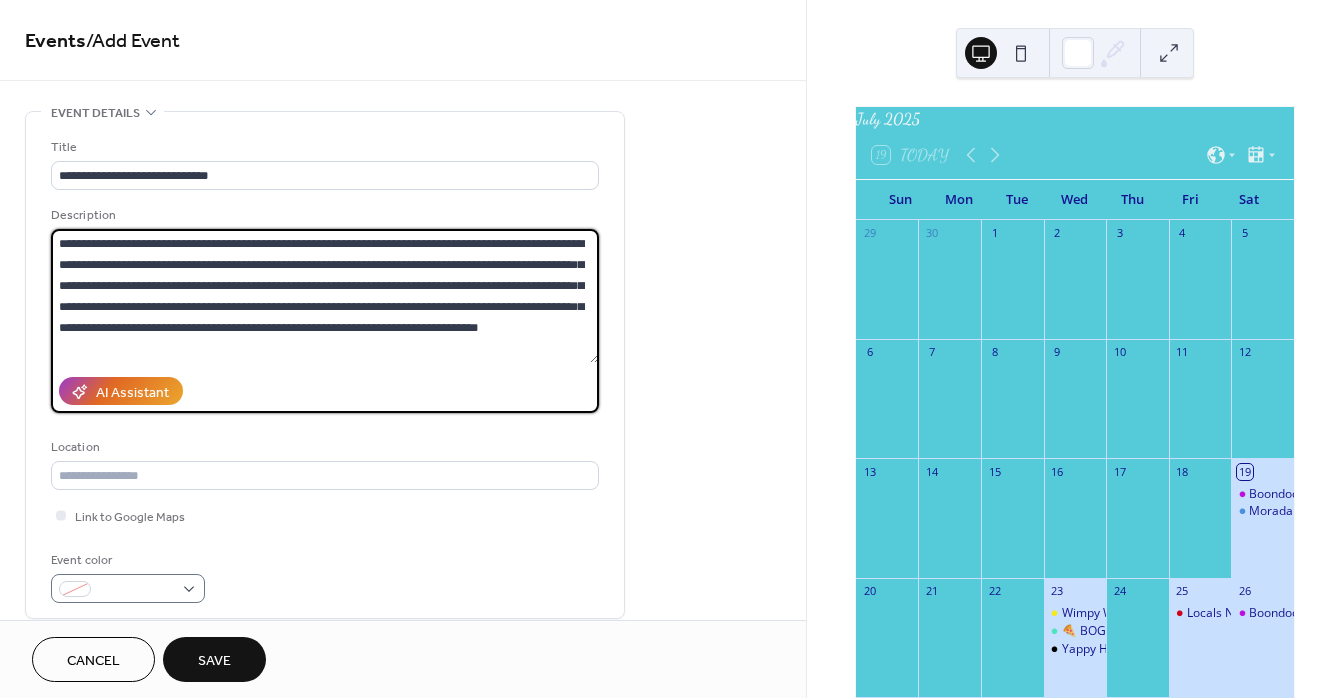 type on "**********" 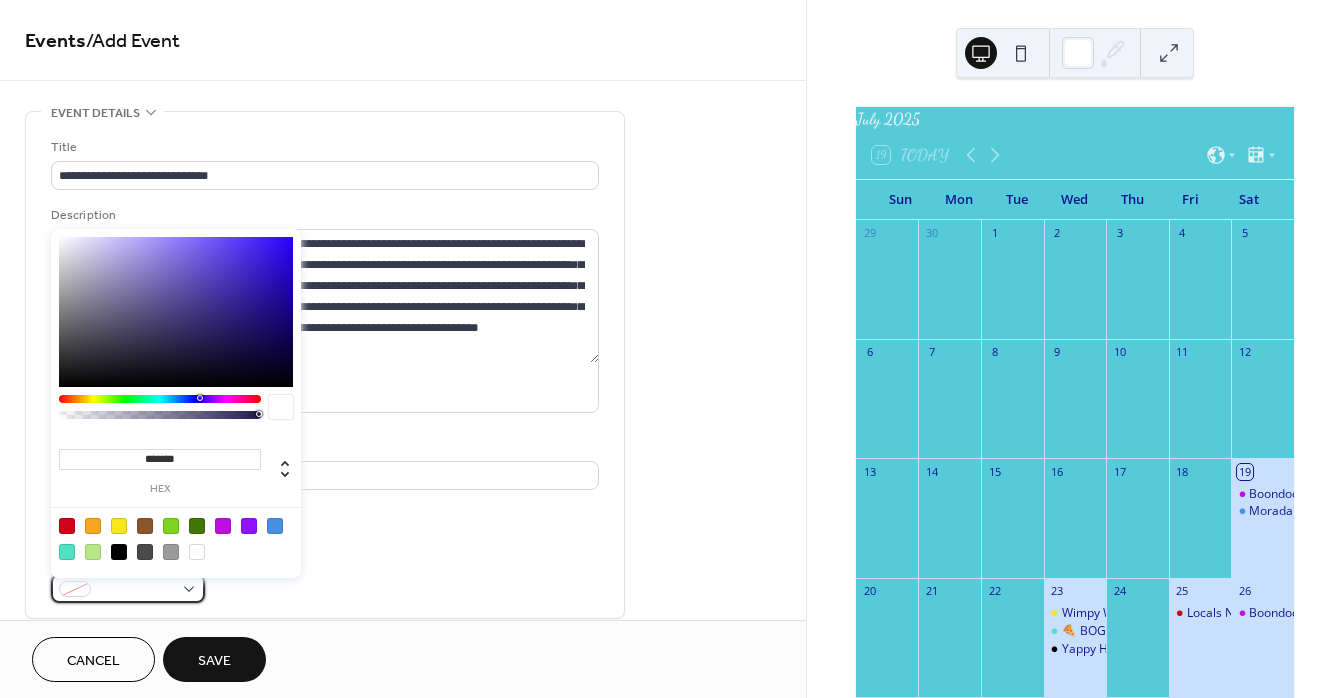 click at bounding box center [128, 588] 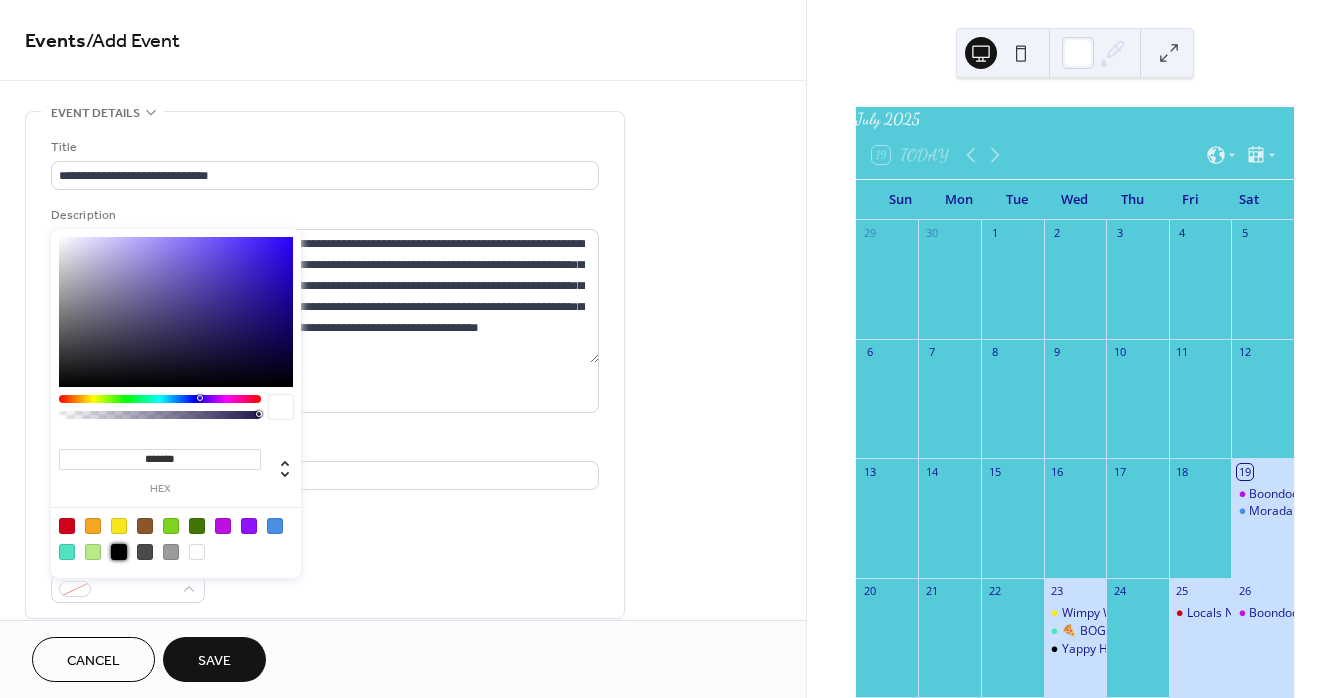 click at bounding box center (119, 552) 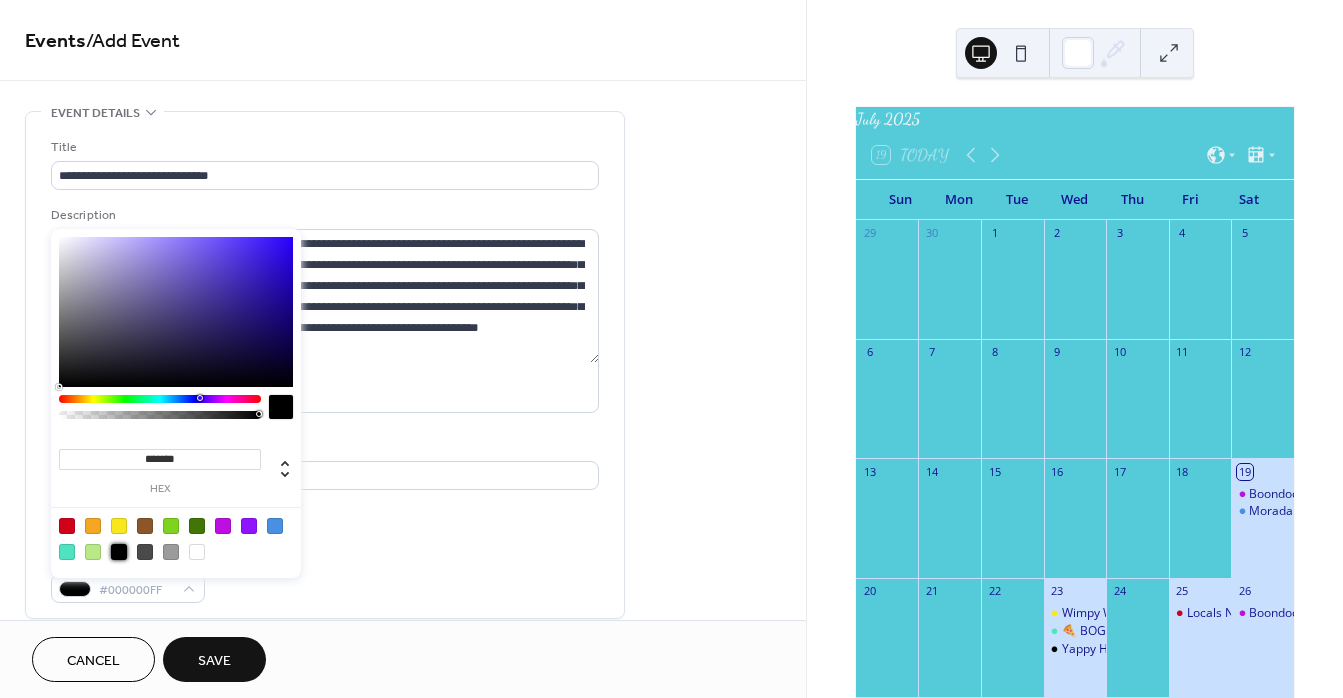 type on "*******" 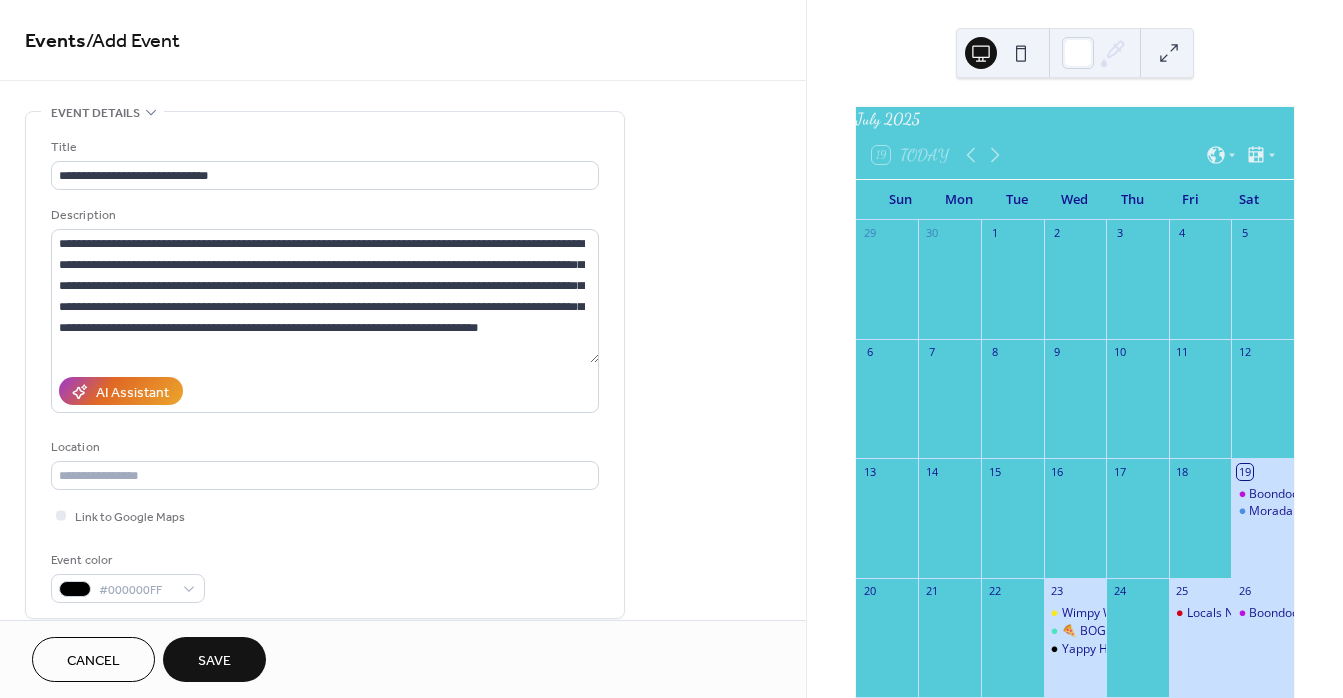 click on "**********" at bounding box center (325, 370) 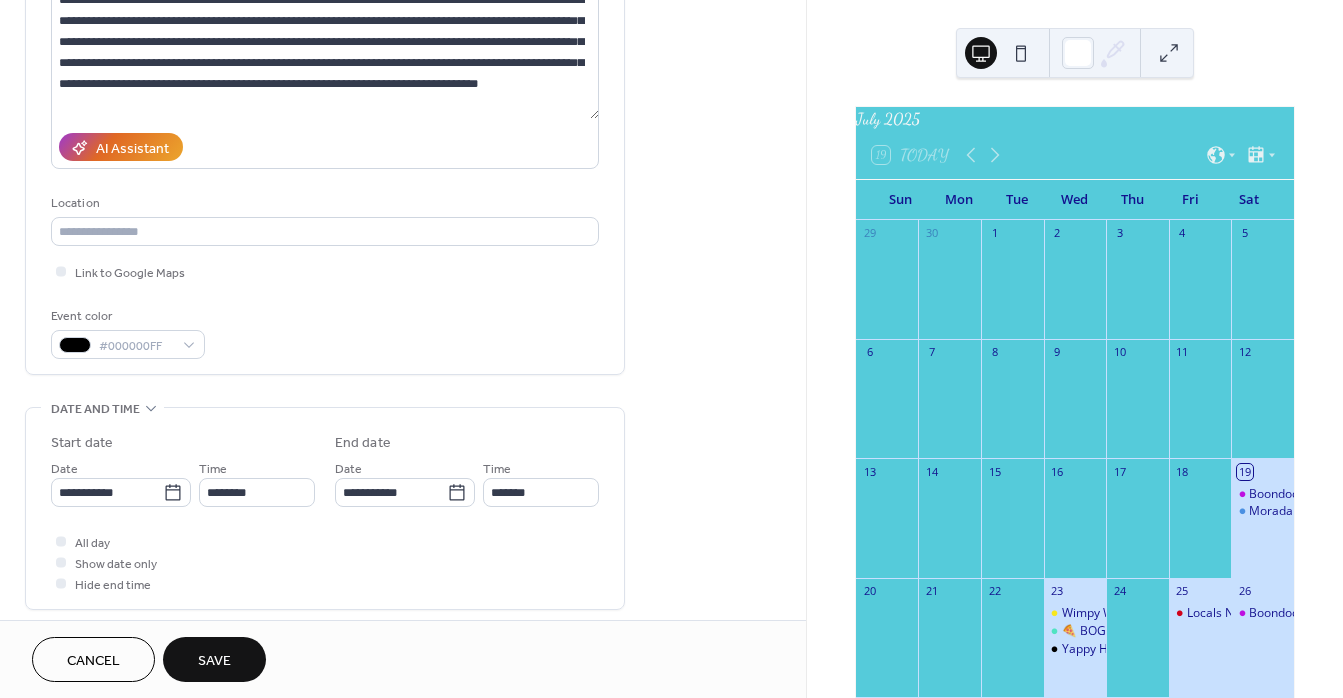 scroll, scrollTop: 284, scrollLeft: 0, axis: vertical 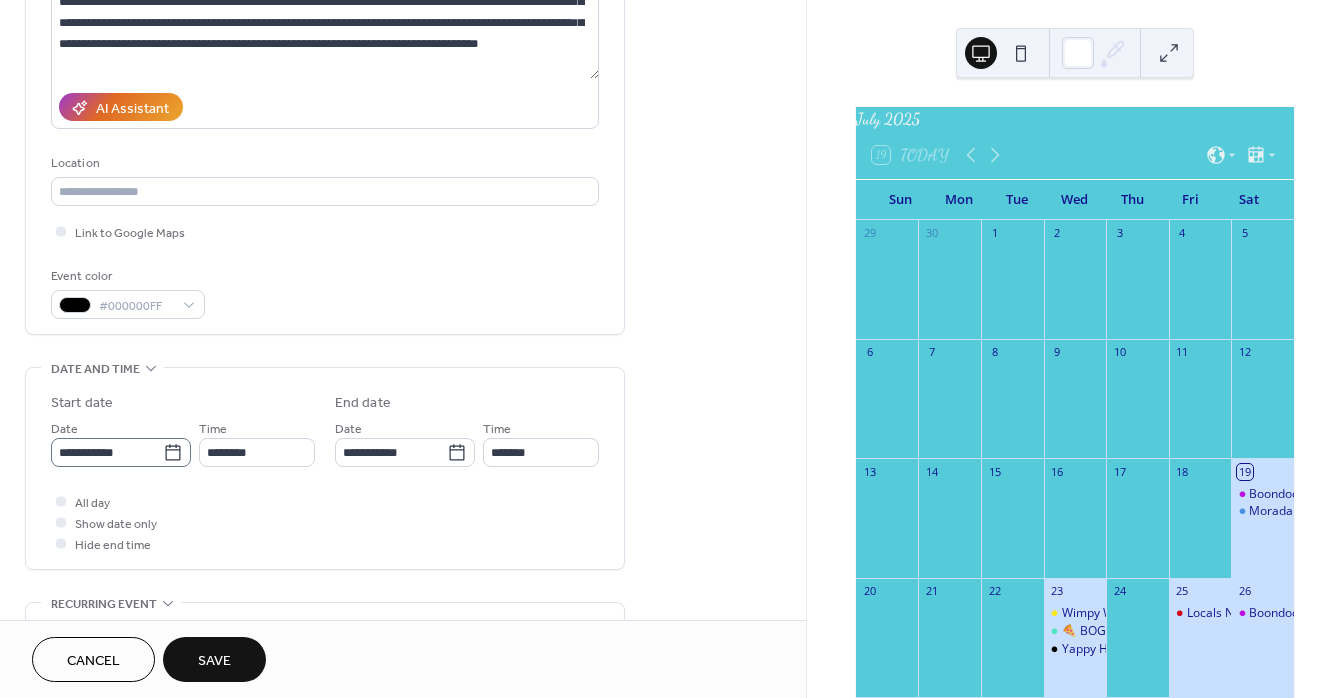 click 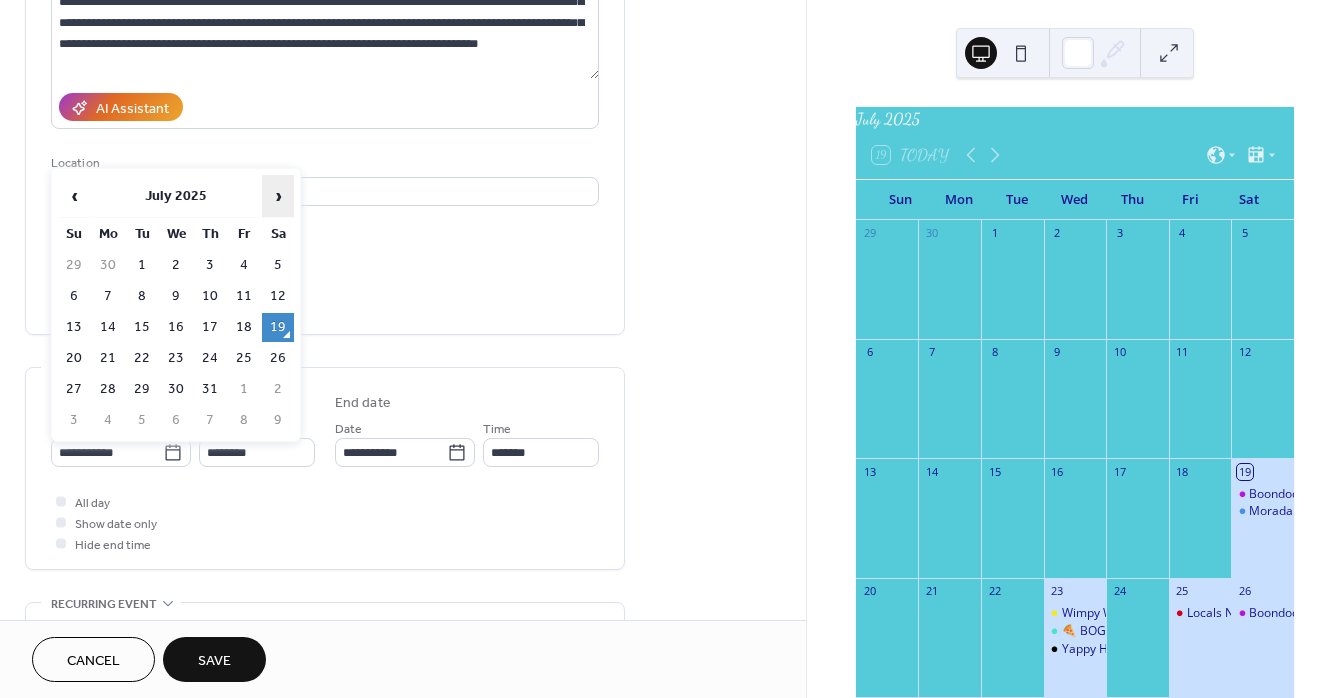 click on "›" at bounding box center [278, 196] 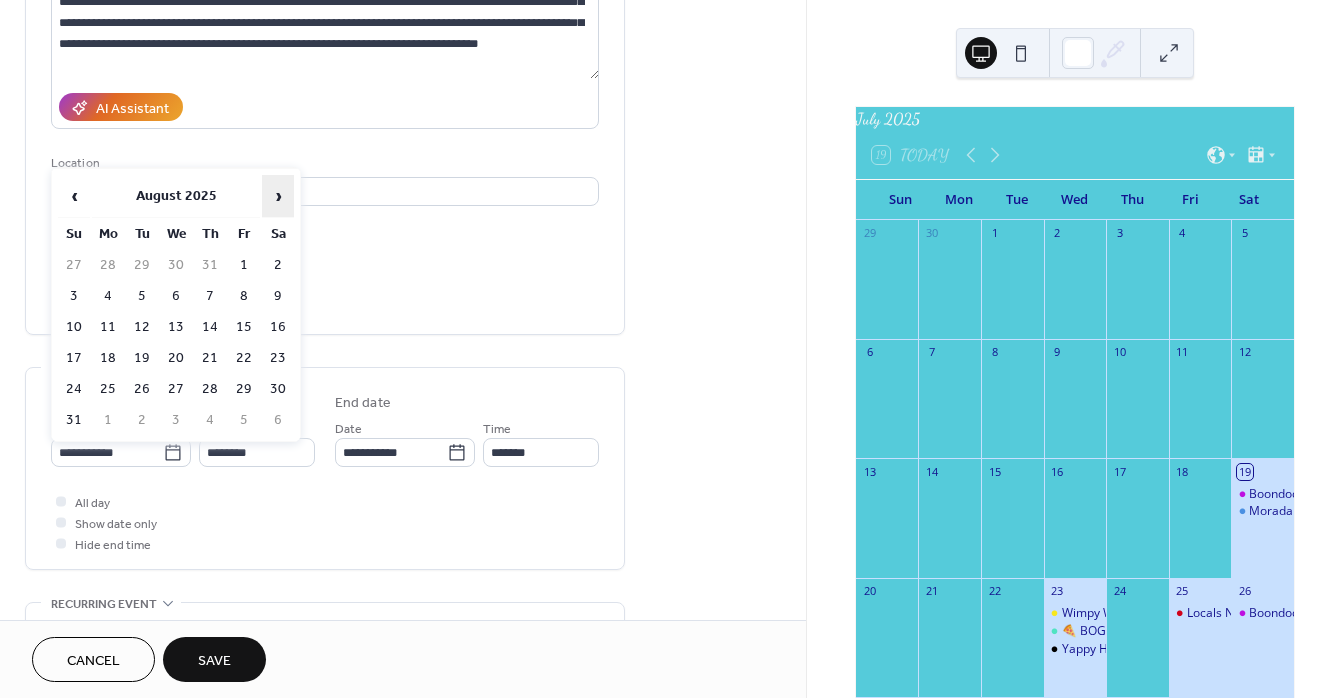 click on "›" at bounding box center (278, 196) 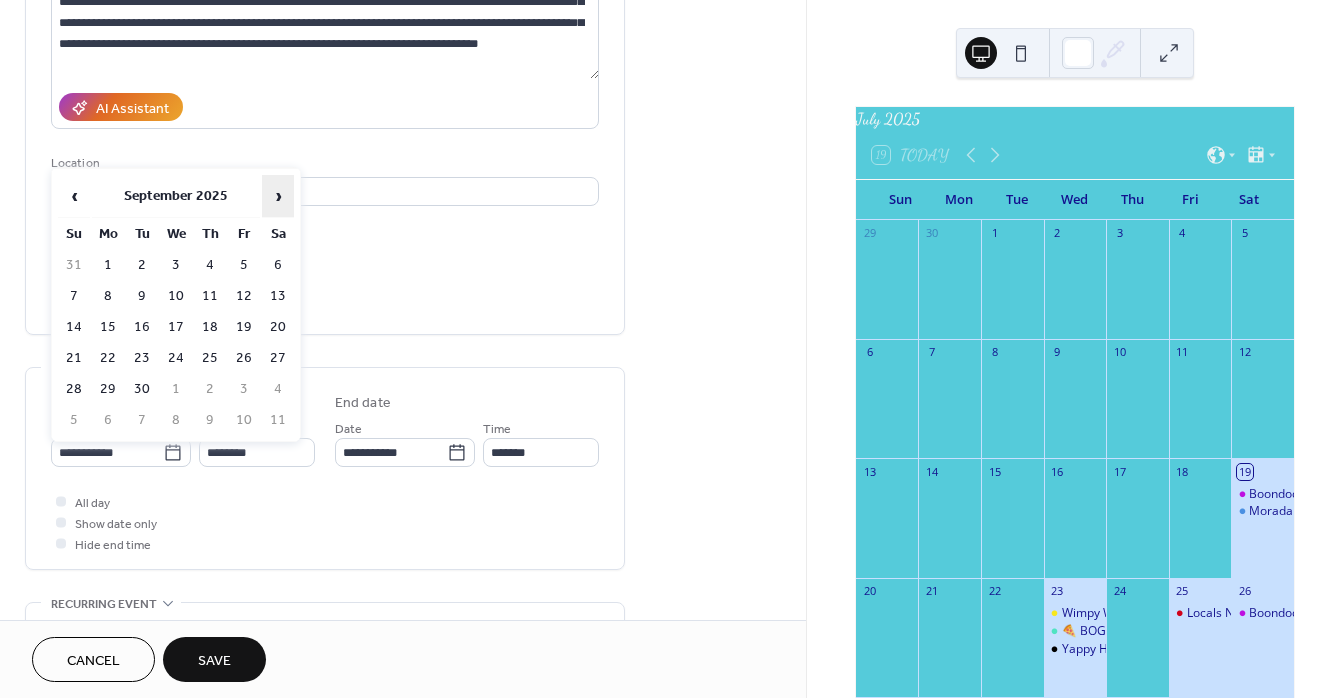 click on "›" at bounding box center [278, 196] 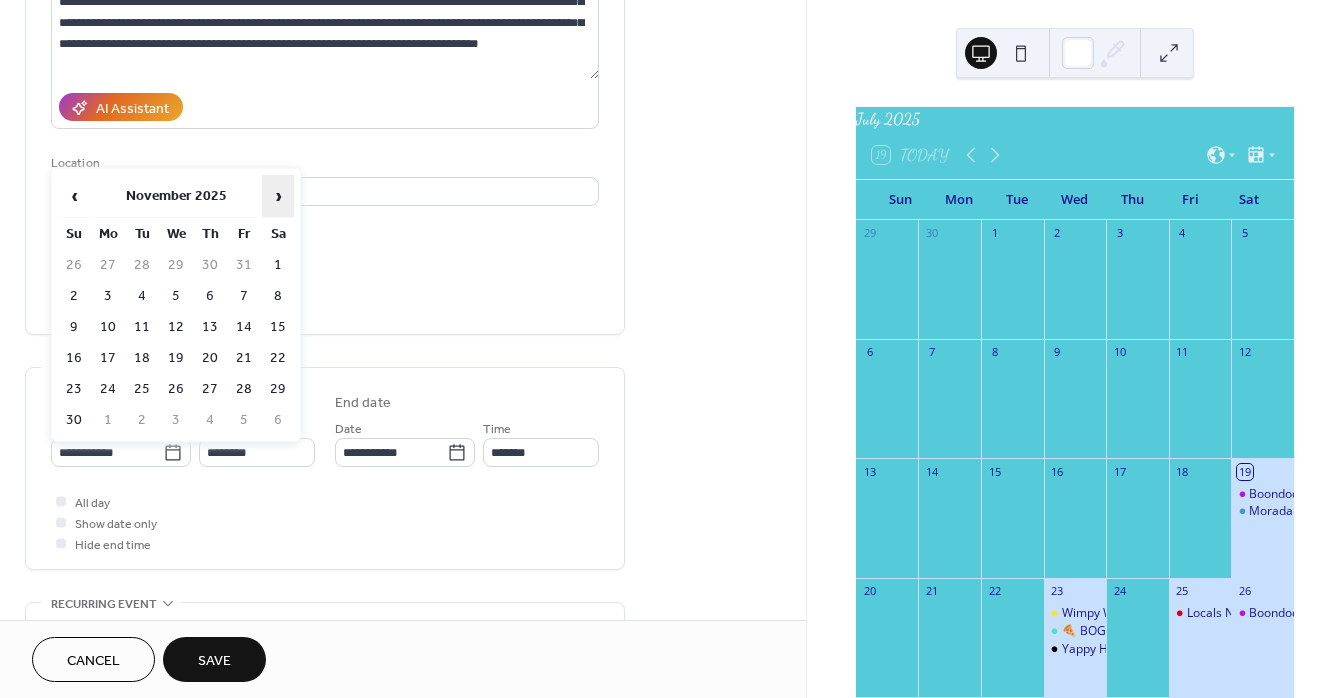 click on "›" at bounding box center (278, 196) 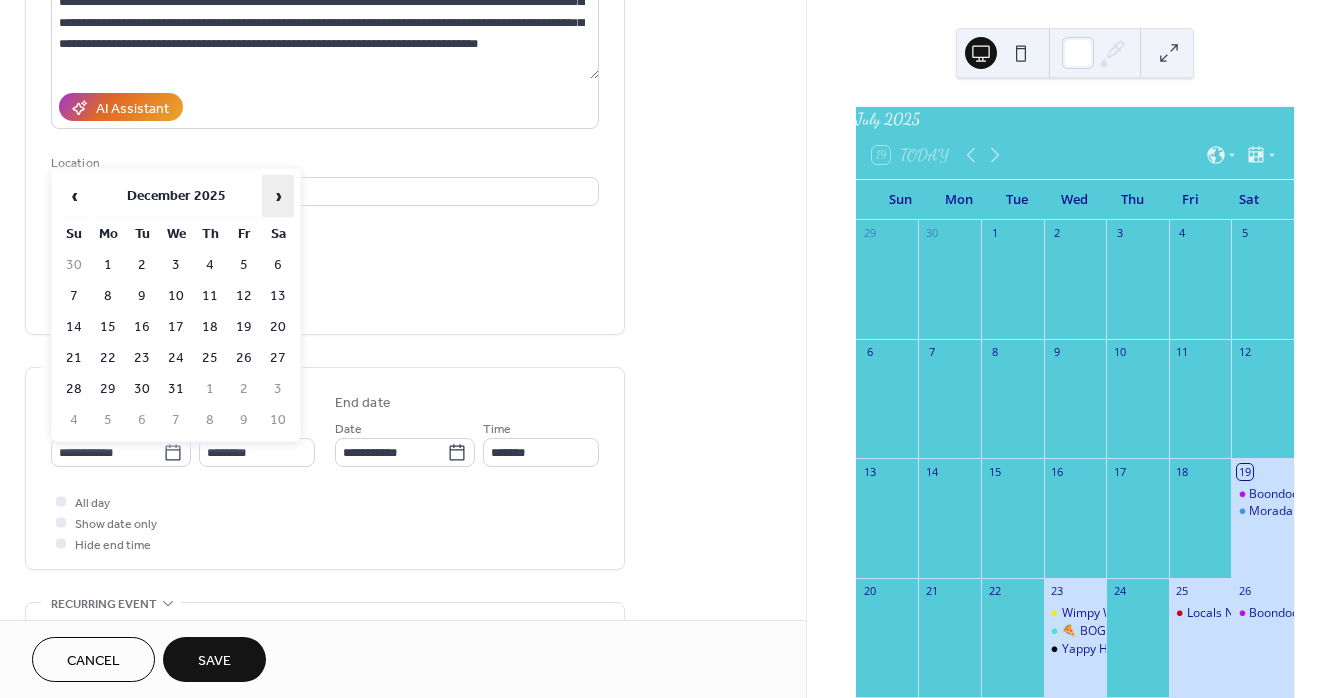 click on "›" at bounding box center [278, 196] 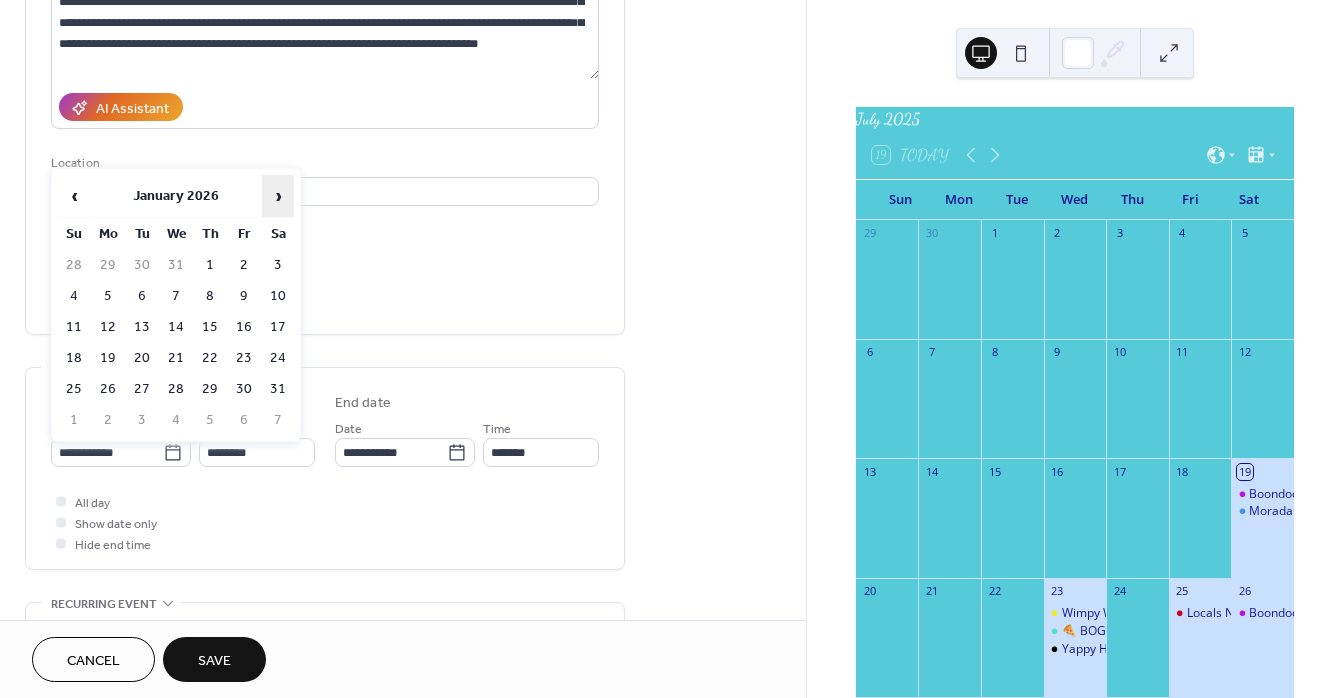 click on "›" at bounding box center (278, 196) 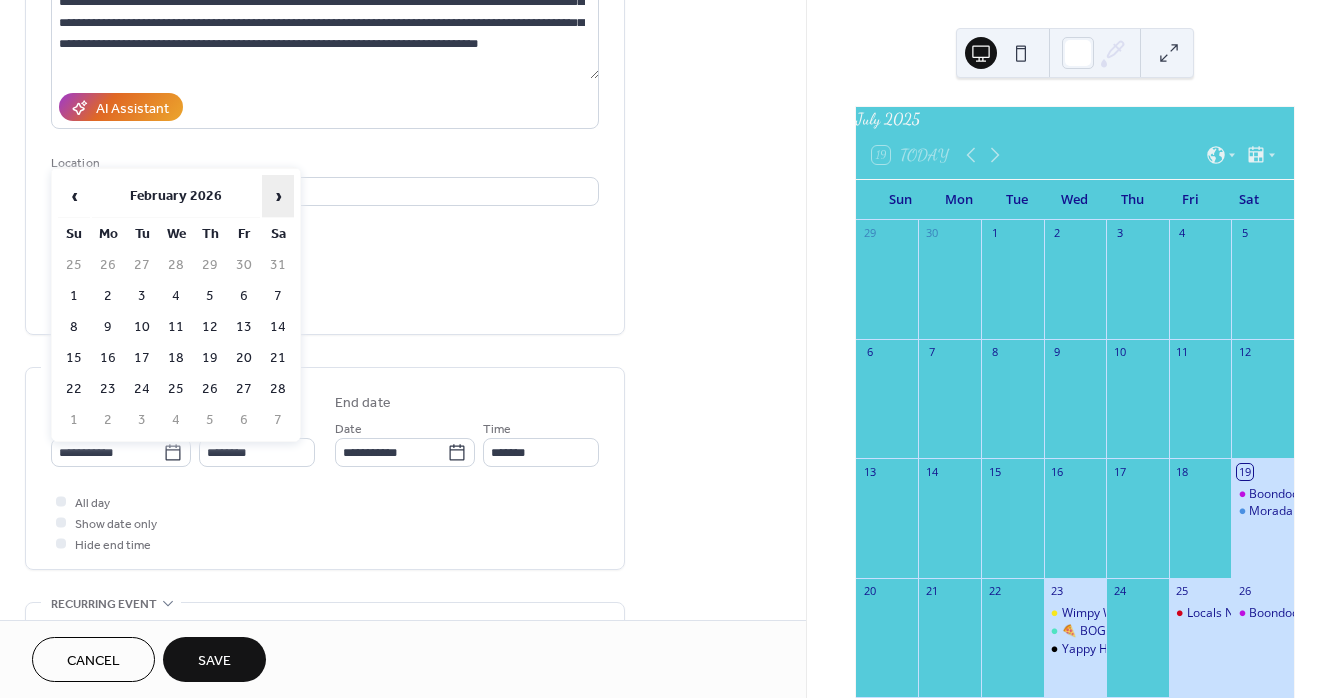 click on "›" at bounding box center (278, 196) 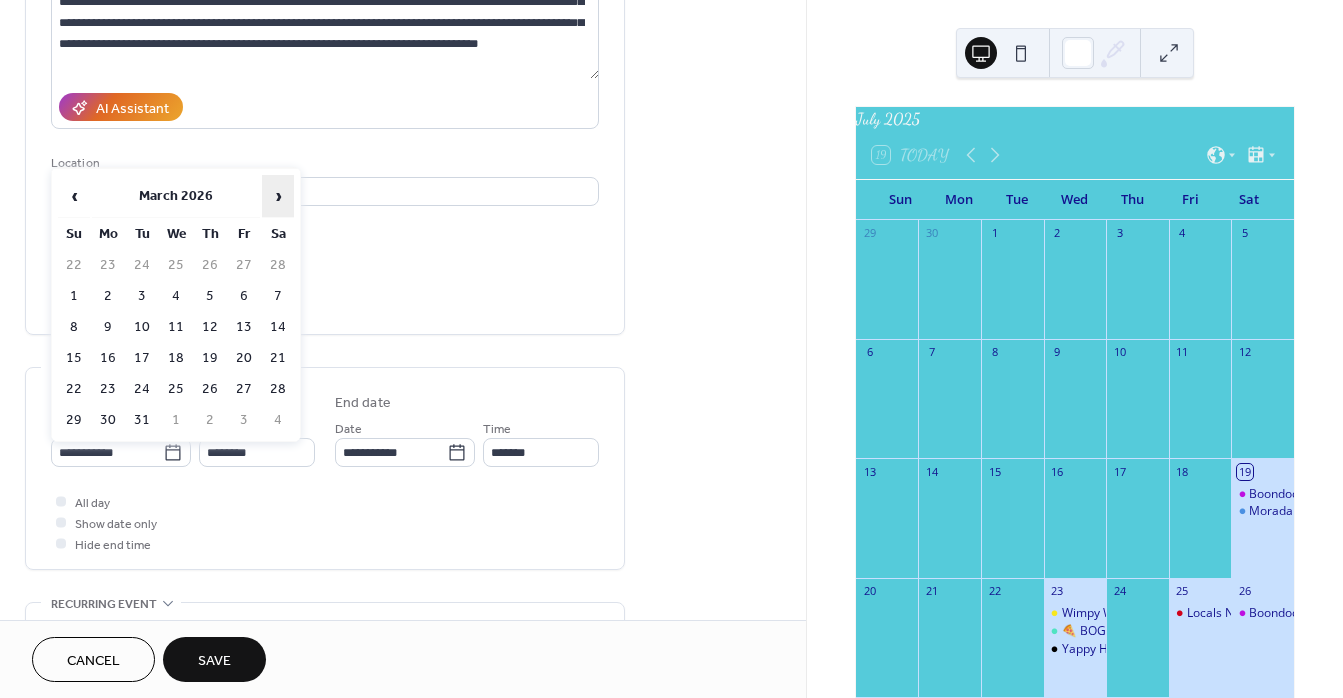 click on "›" at bounding box center (278, 196) 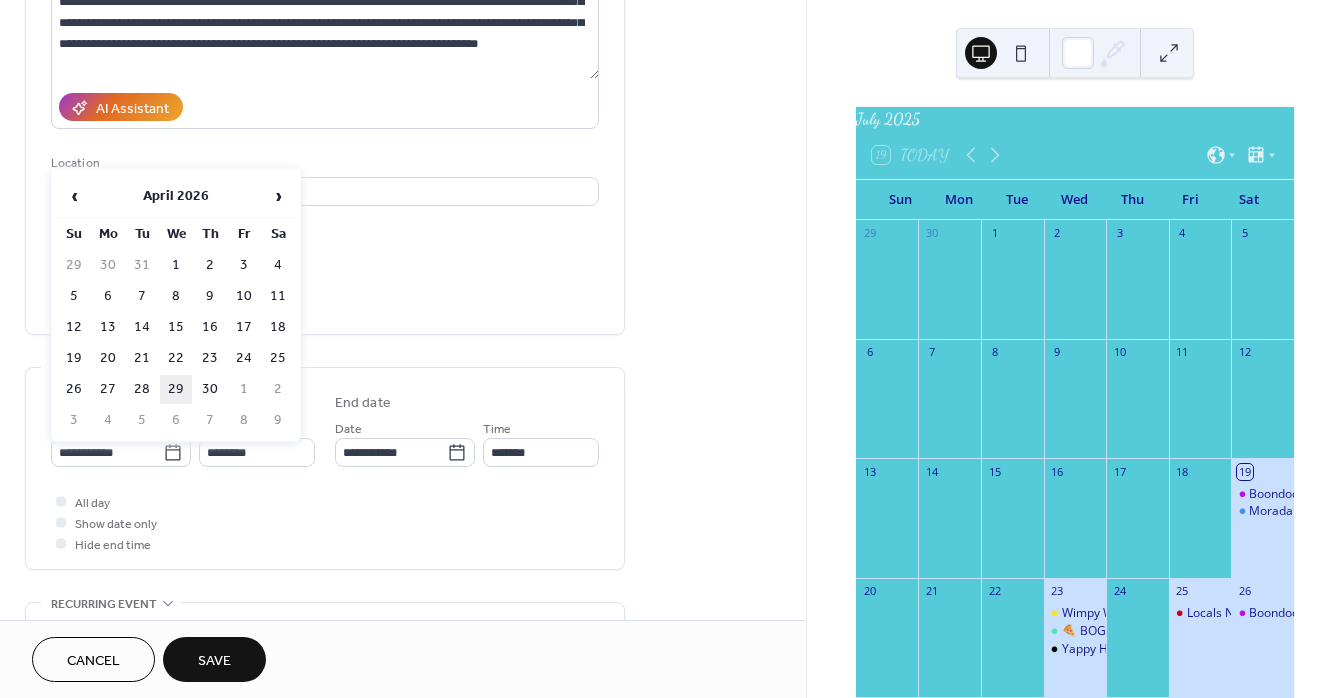 click on "29" at bounding box center [176, 389] 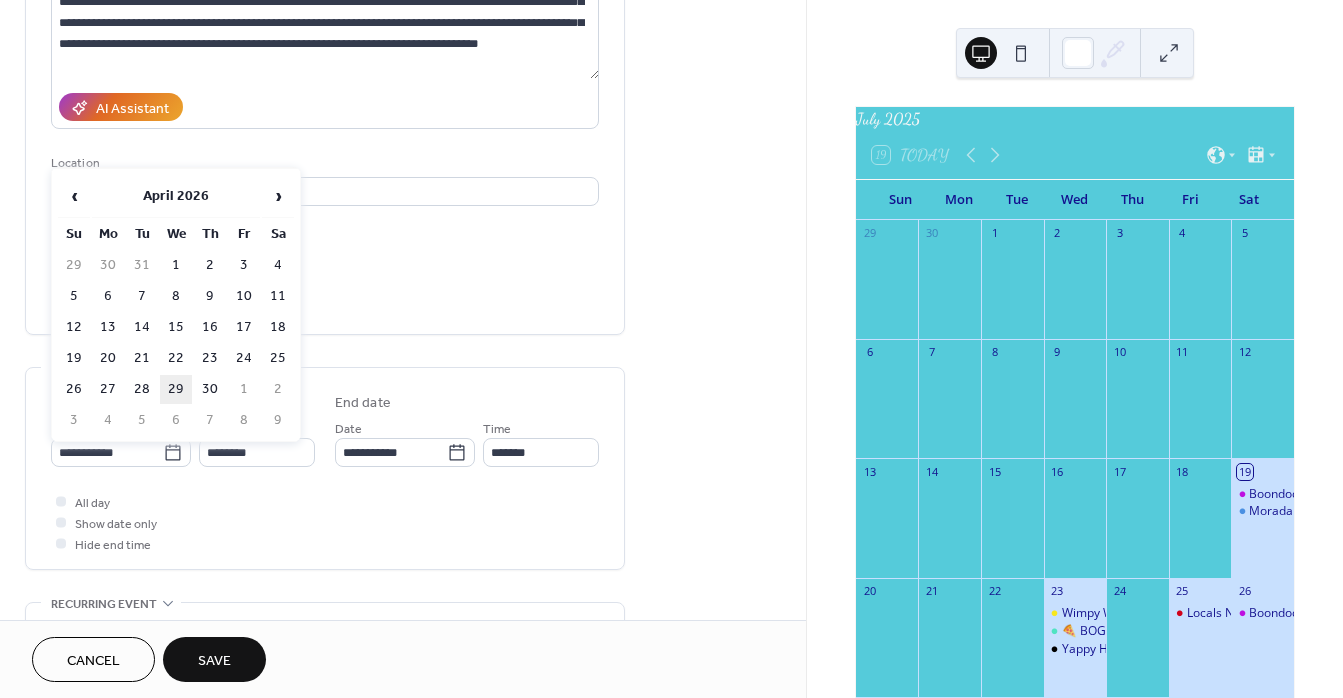 type on "**********" 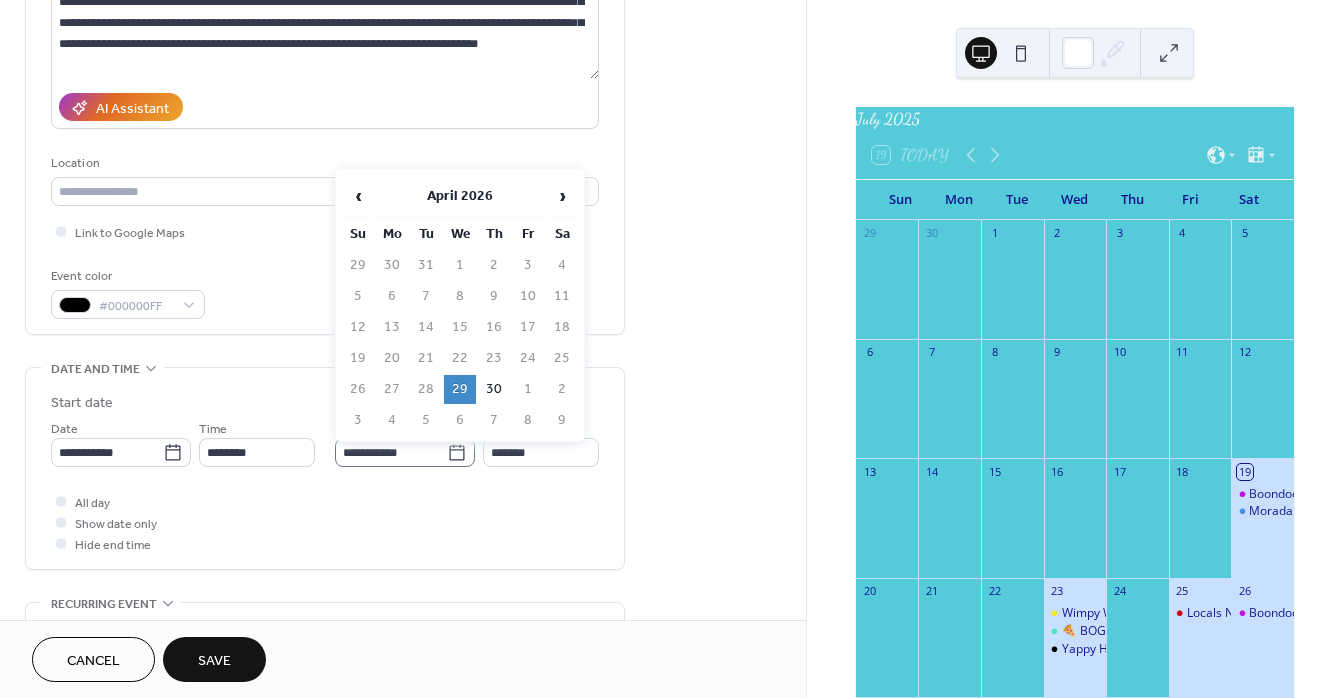 click 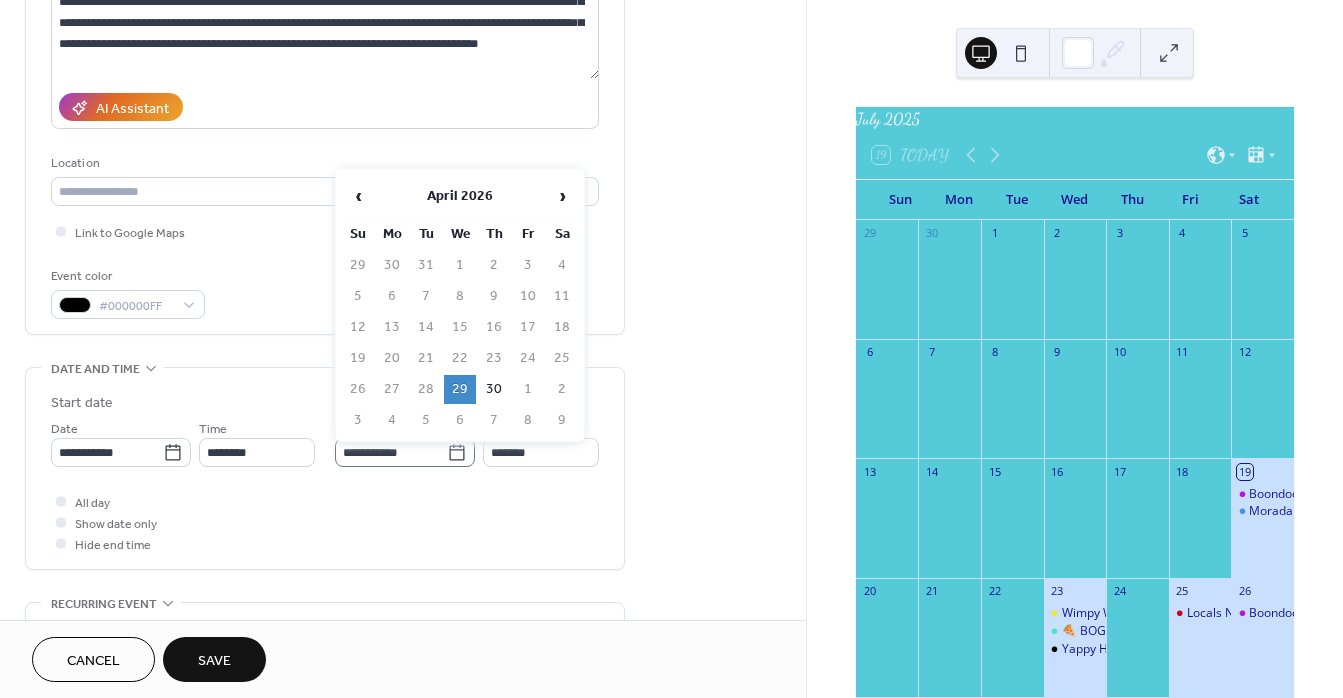 click on "**********" at bounding box center [391, 452] 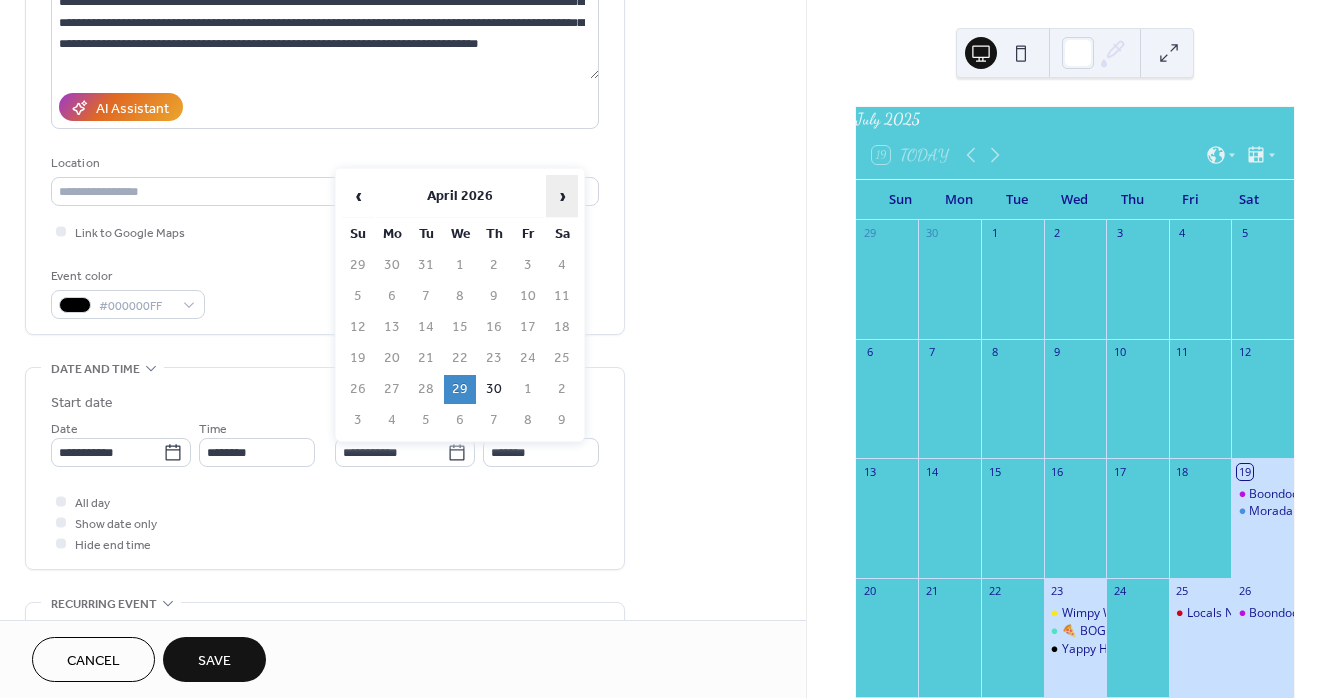 click on "›" at bounding box center (562, 196) 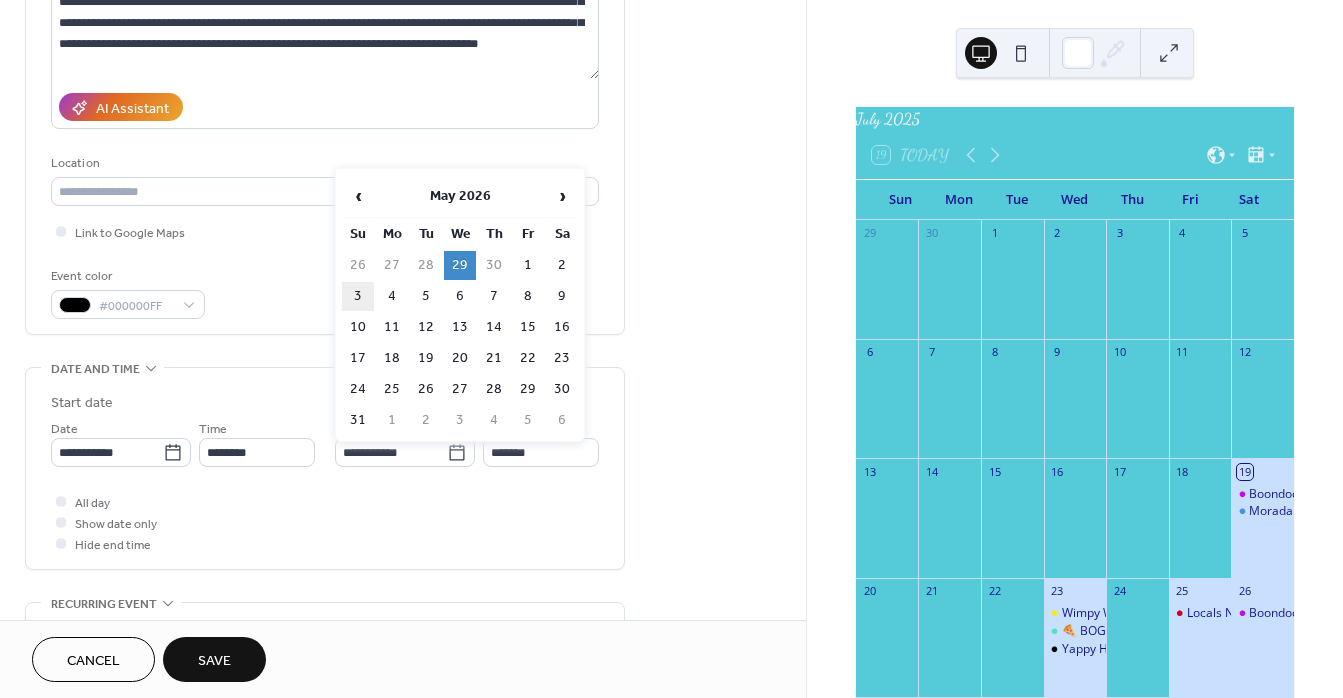 click on "3" at bounding box center [358, 296] 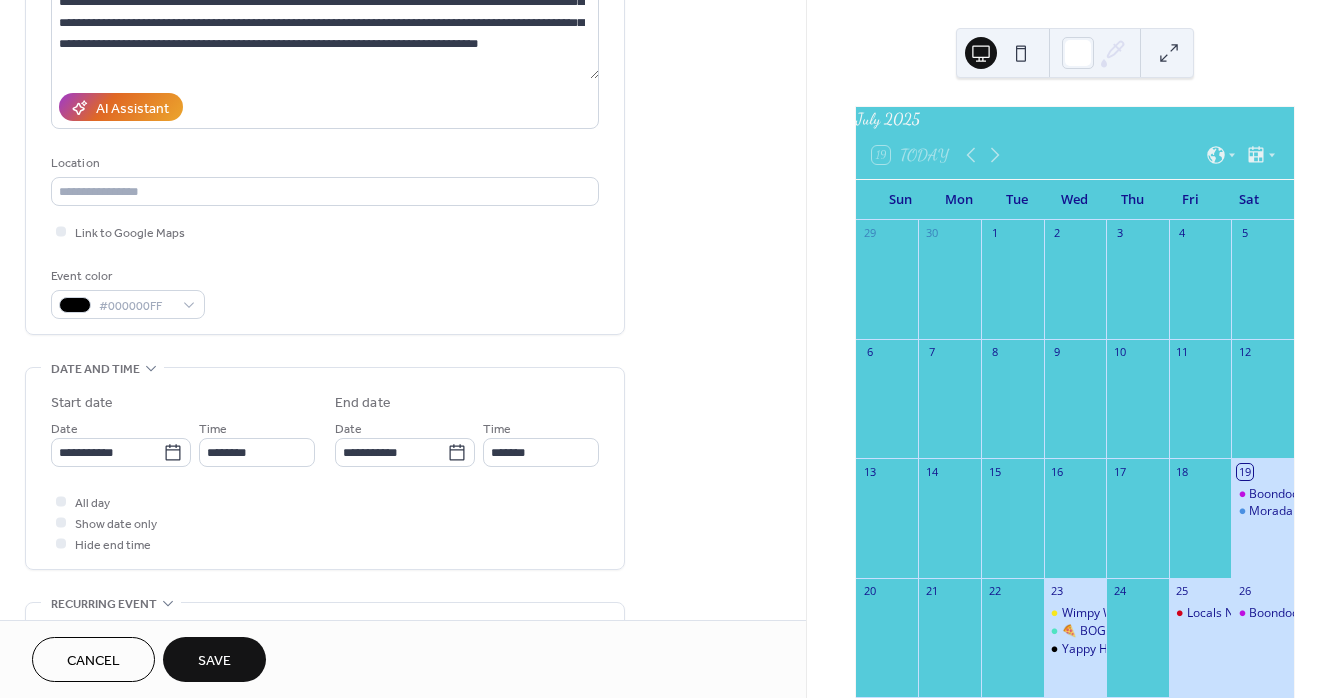 type on "**********" 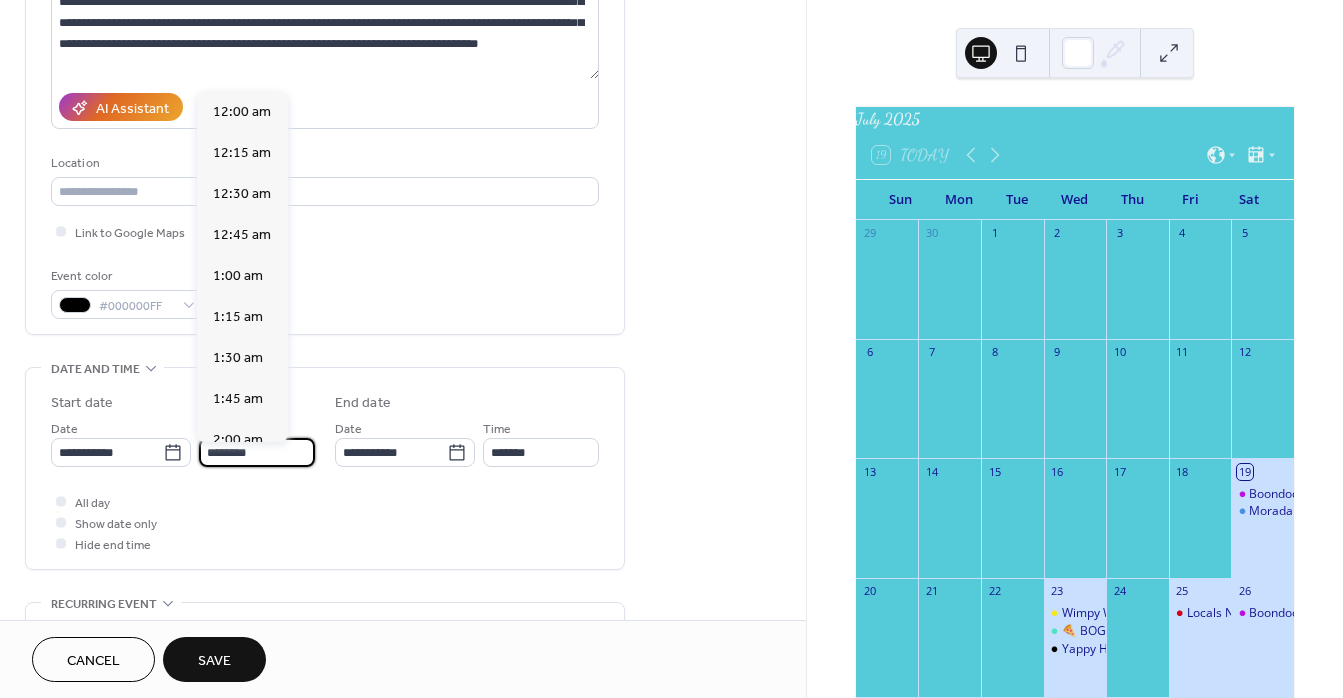 scroll, scrollTop: 1968, scrollLeft: 0, axis: vertical 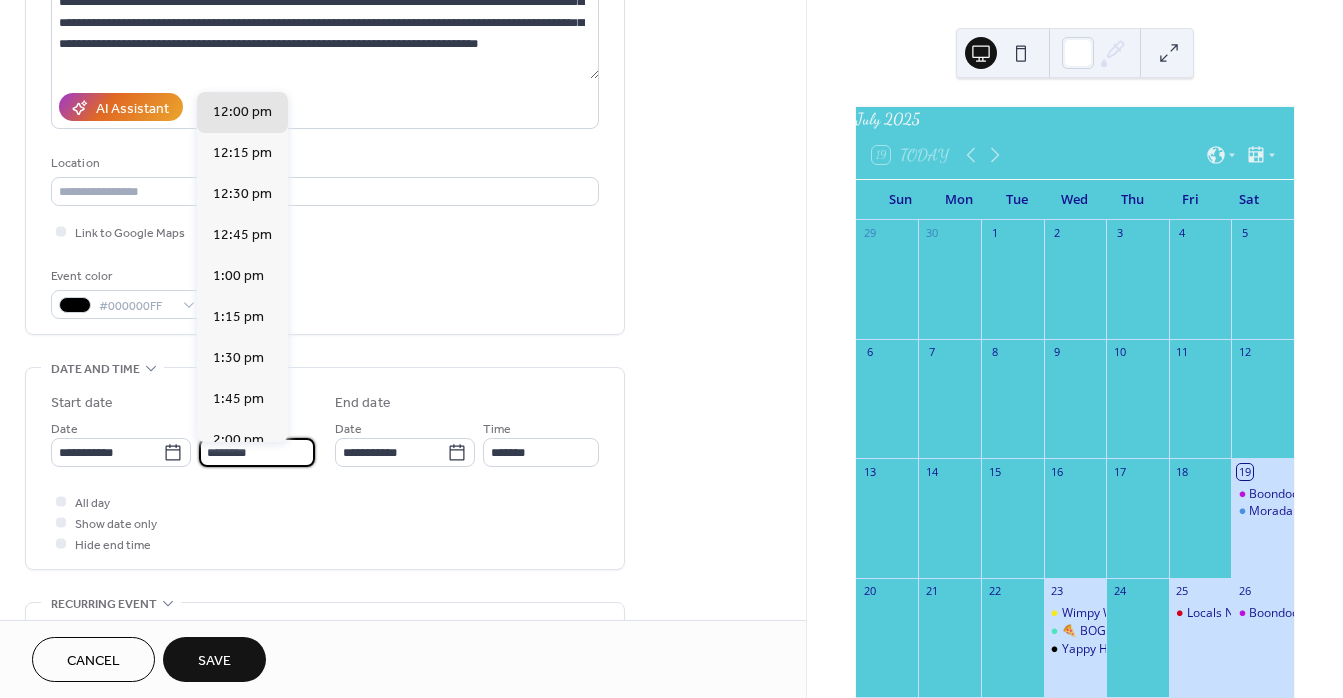 drag, startPoint x: 234, startPoint y: 456, endPoint x: 196, endPoint y: 456, distance: 38 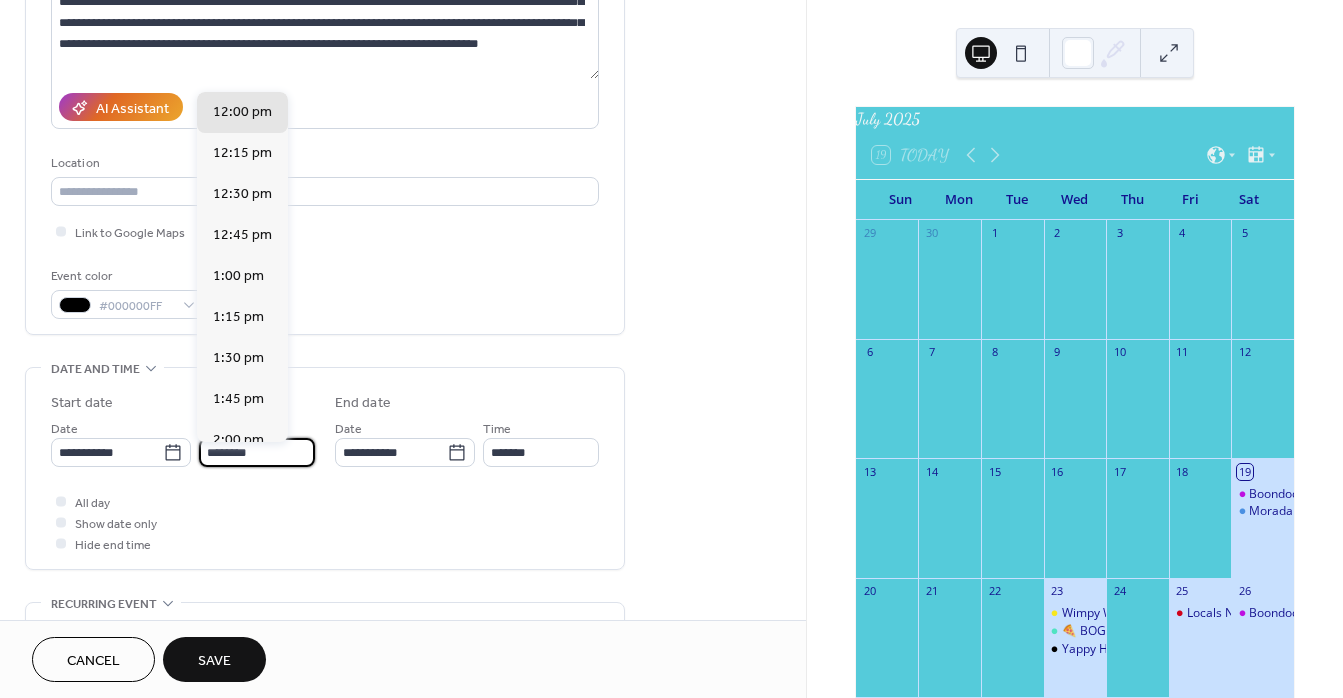 click on "********" at bounding box center (257, 452) 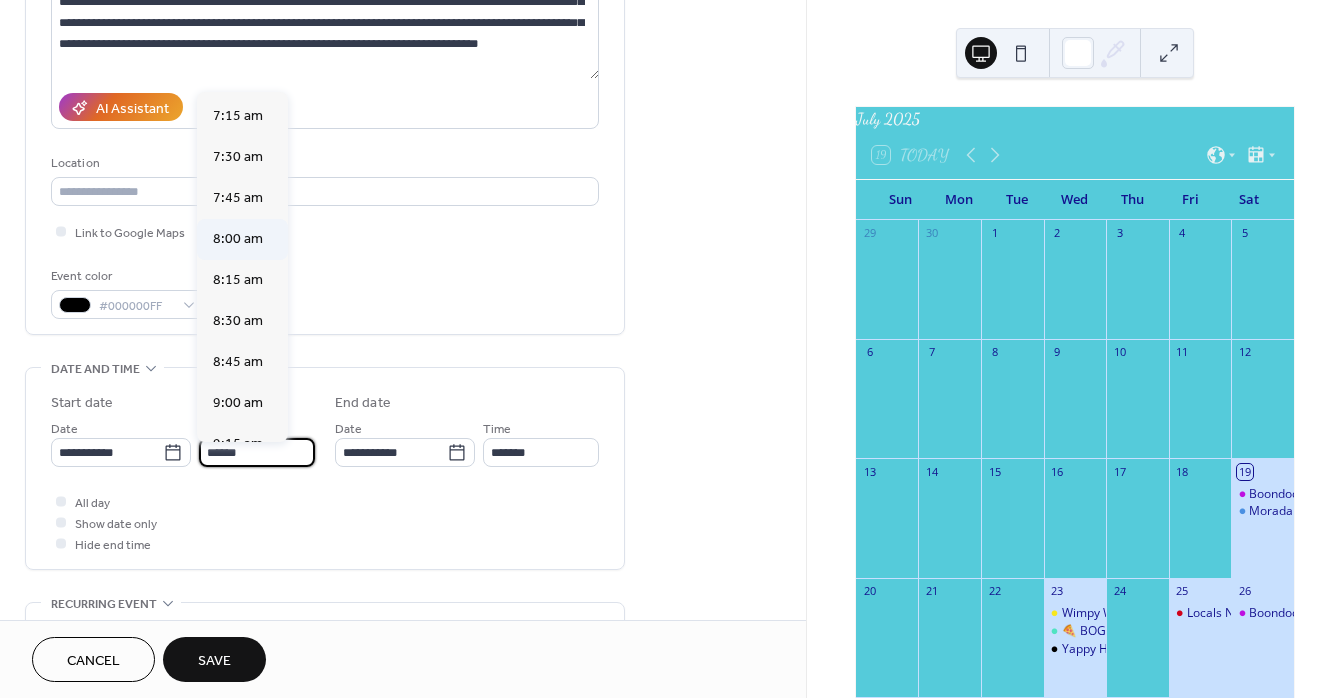 scroll, scrollTop: 1230, scrollLeft: 0, axis: vertical 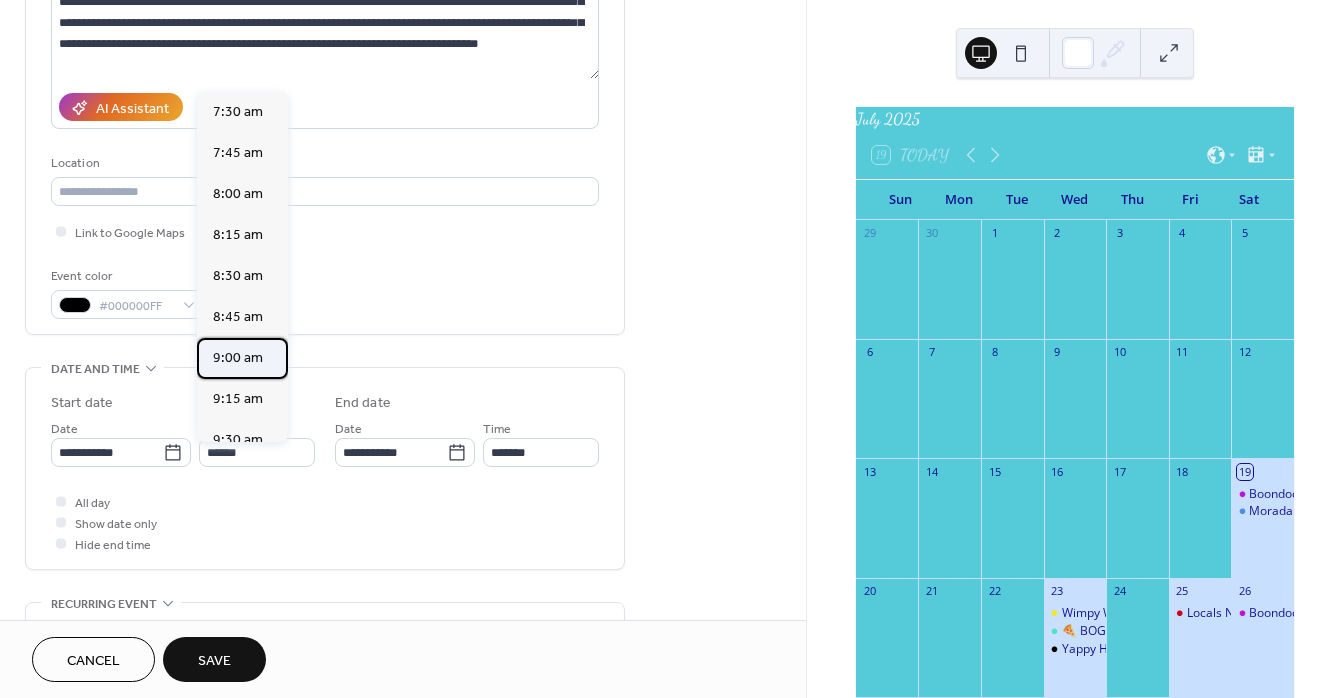 click on "9:00 am" at bounding box center [238, 358] 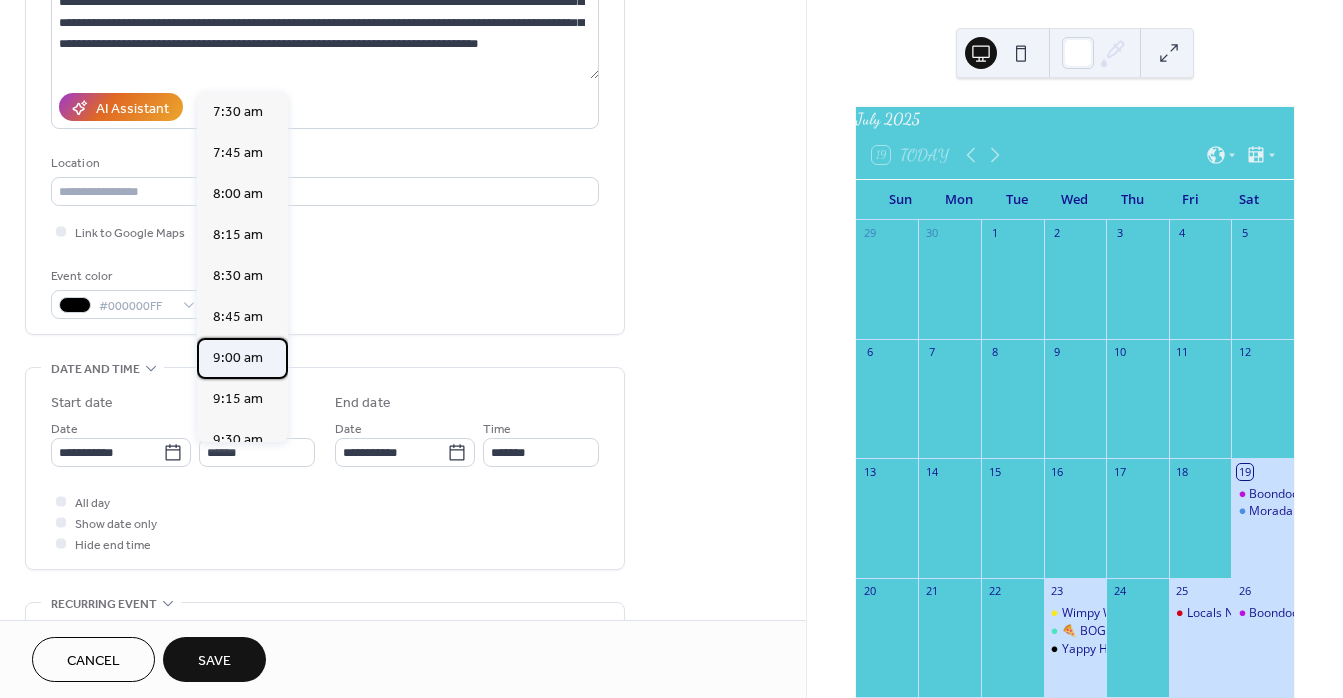 type on "*******" 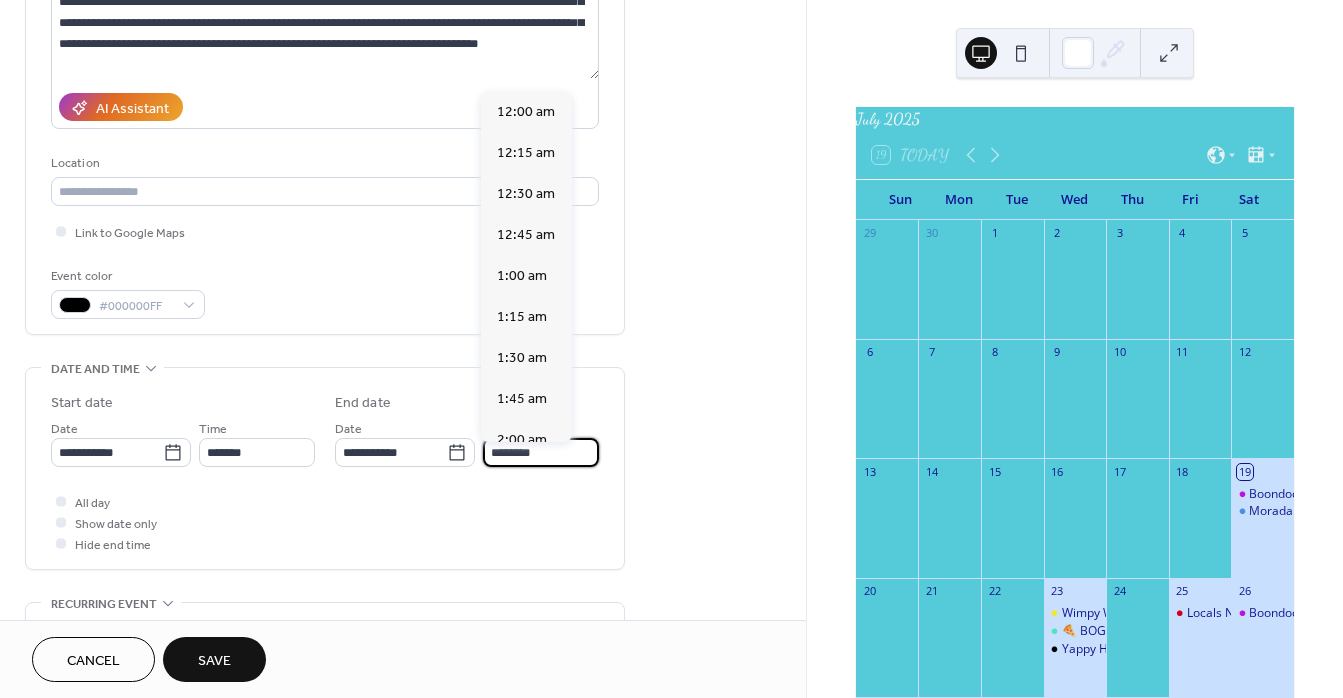 scroll, scrollTop: 1640, scrollLeft: 0, axis: vertical 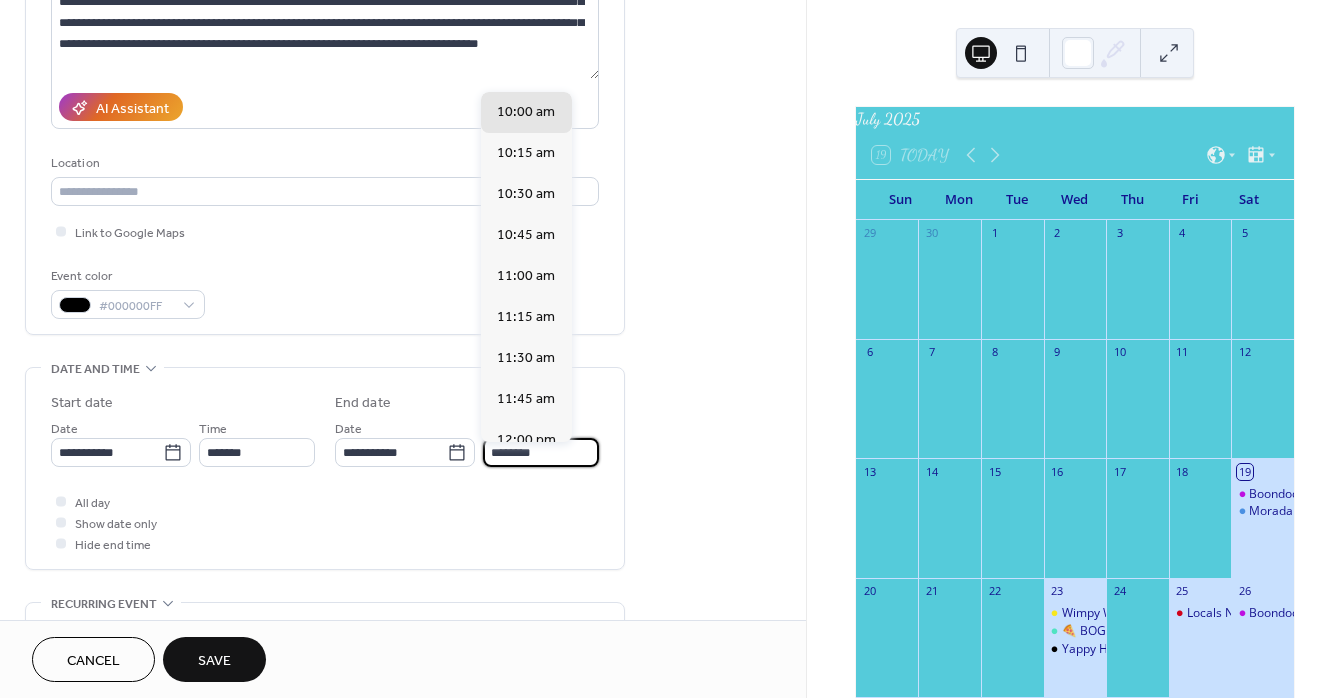 drag, startPoint x: 518, startPoint y: 454, endPoint x: 475, endPoint y: 459, distance: 43.289722 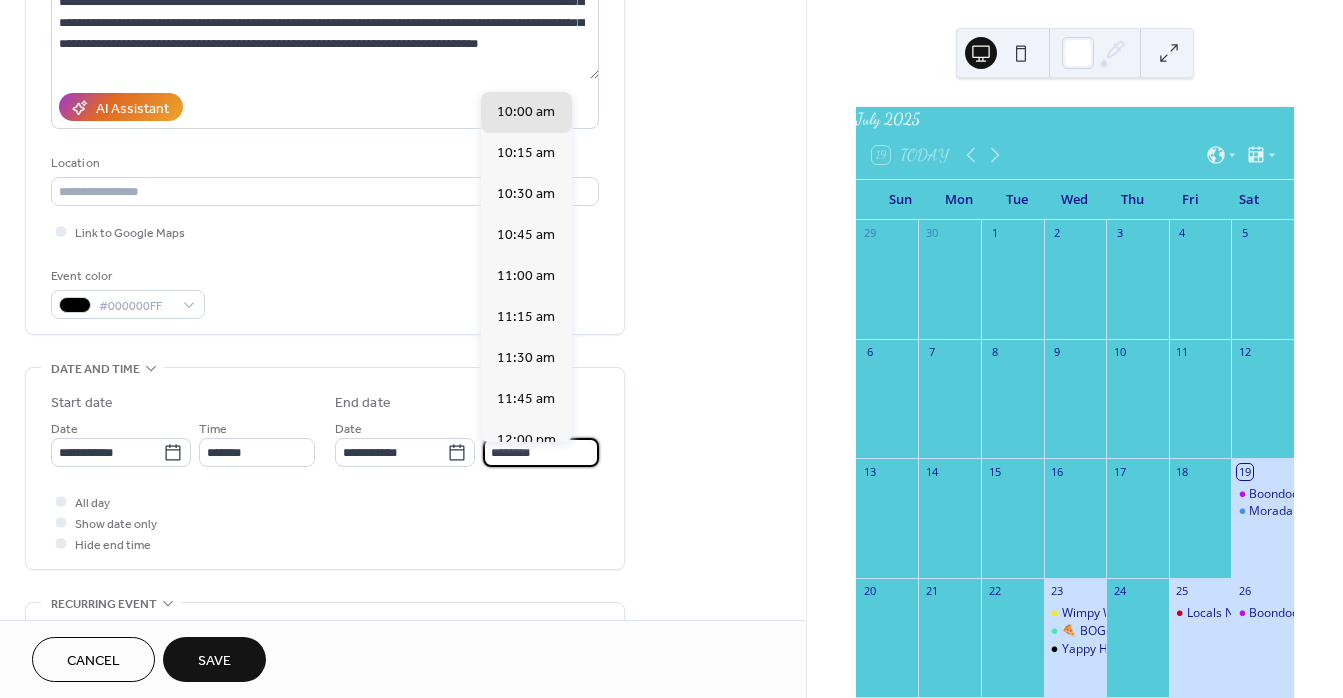 click on "**********" at bounding box center (467, 442) 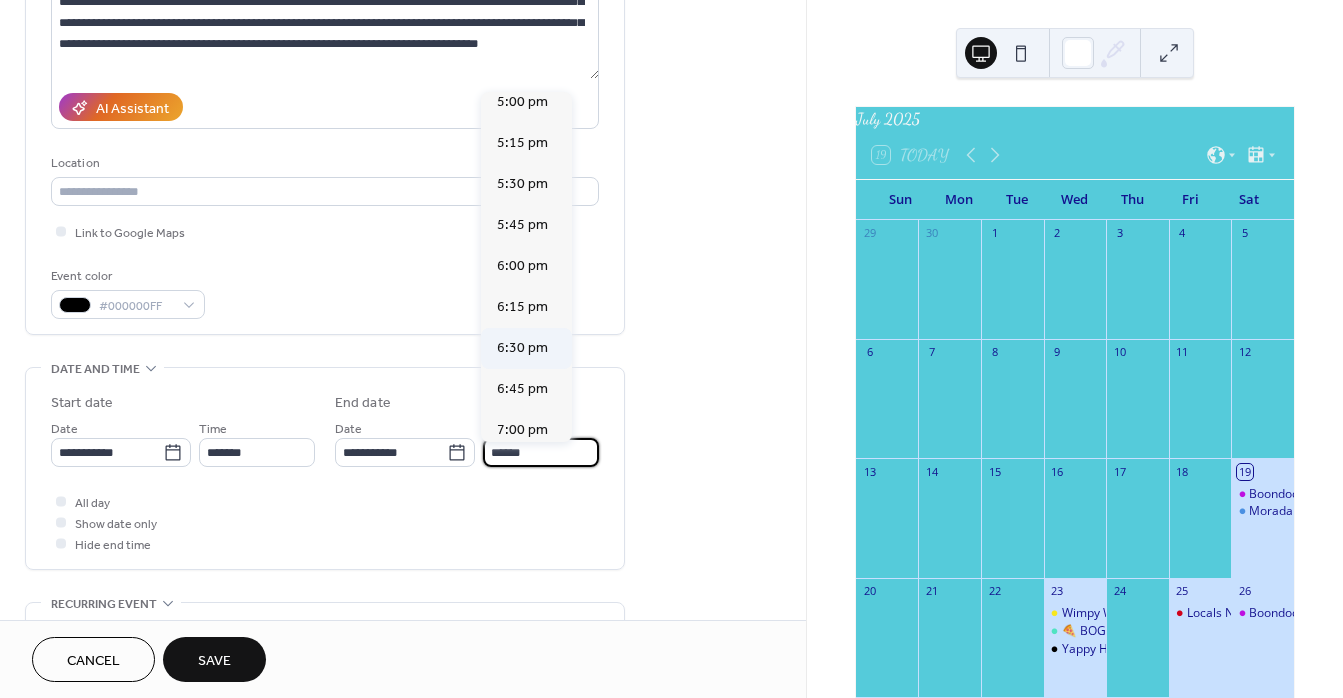 scroll, scrollTop: 2832, scrollLeft: 0, axis: vertical 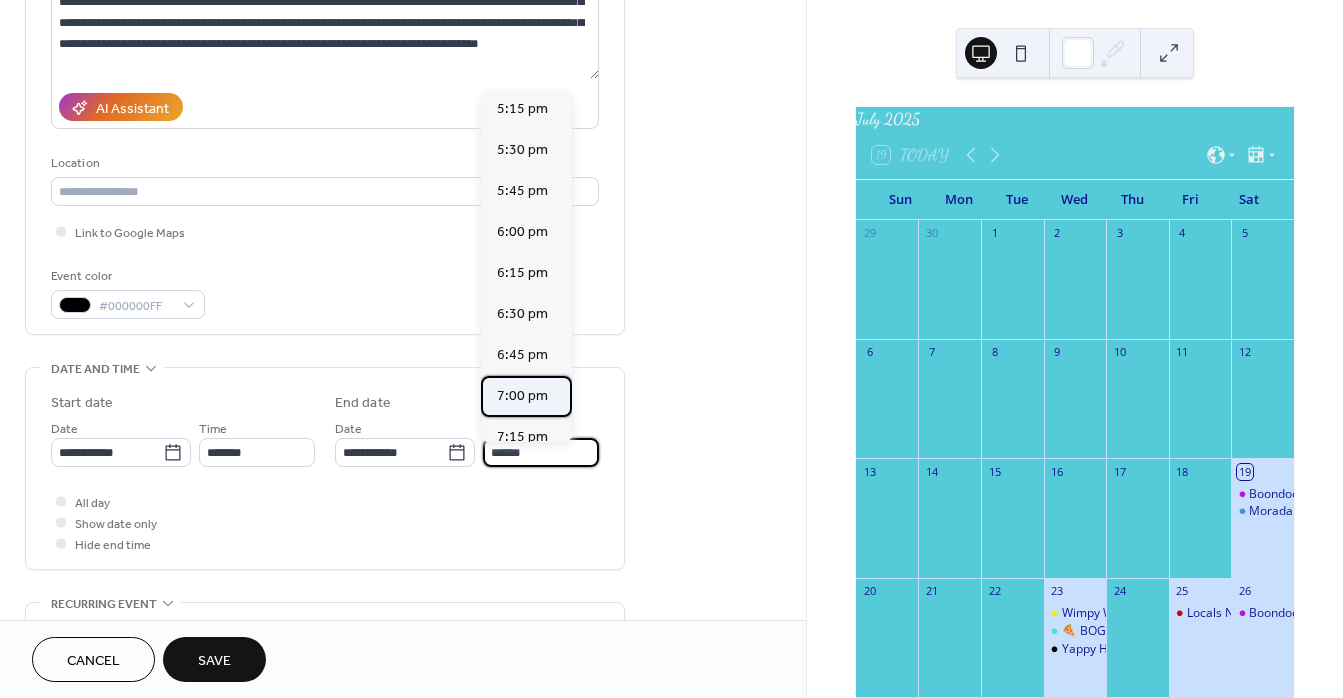 click on "7:00 pm" at bounding box center (522, 396) 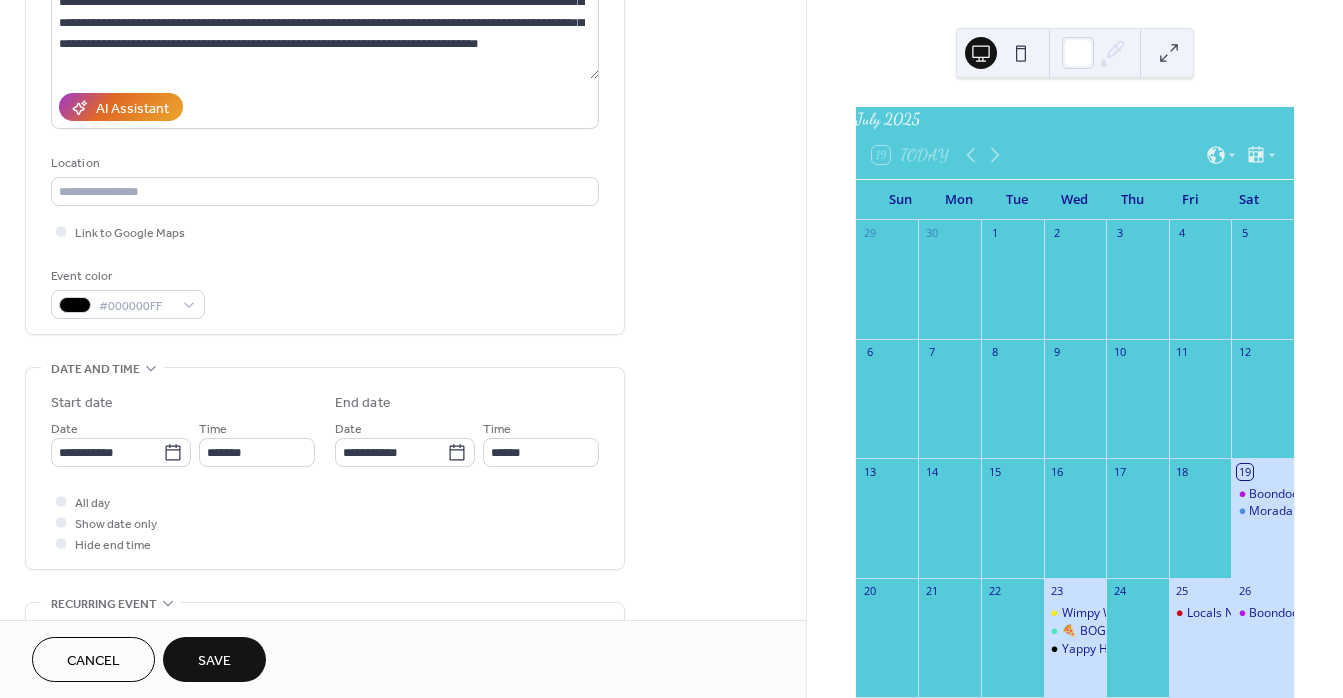 type on "*******" 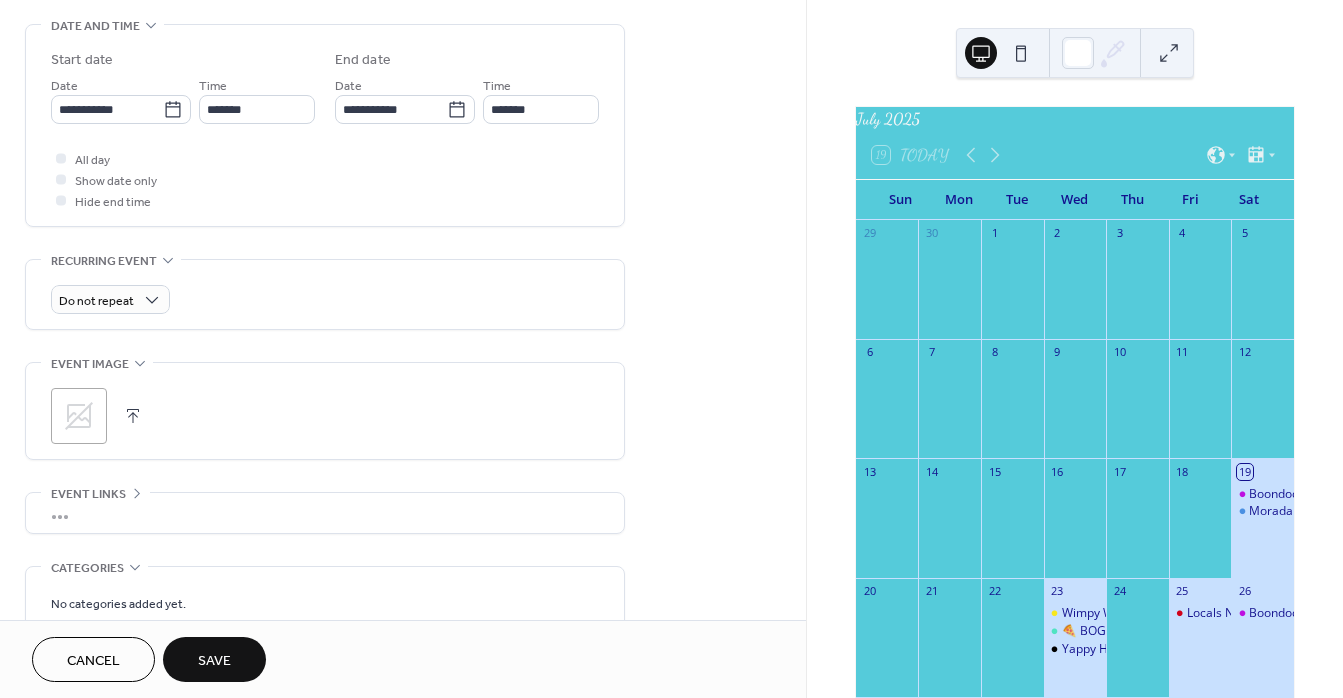 scroll, scrollTop: 703, scrollLeft: 0, axis: vertical 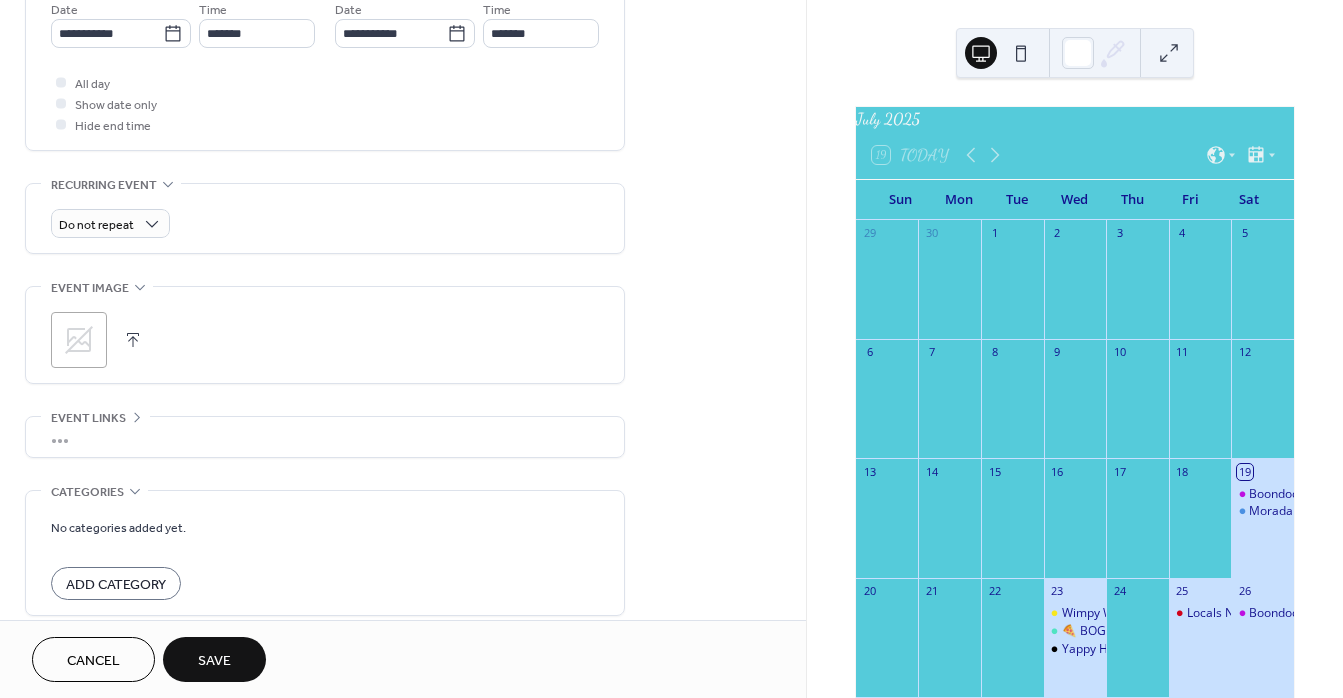 click at bounding box center (133, 340) 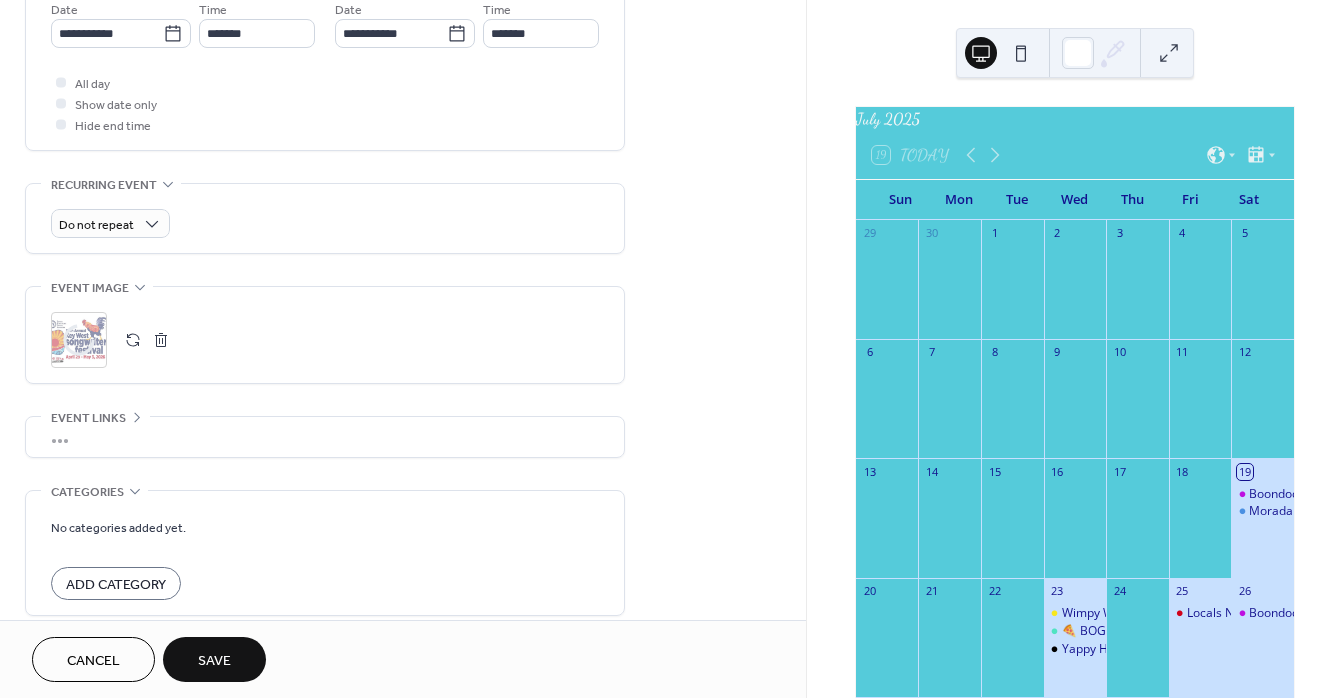 scroll, scrollTop: 799, scrollLeft: 0, axis: vertical 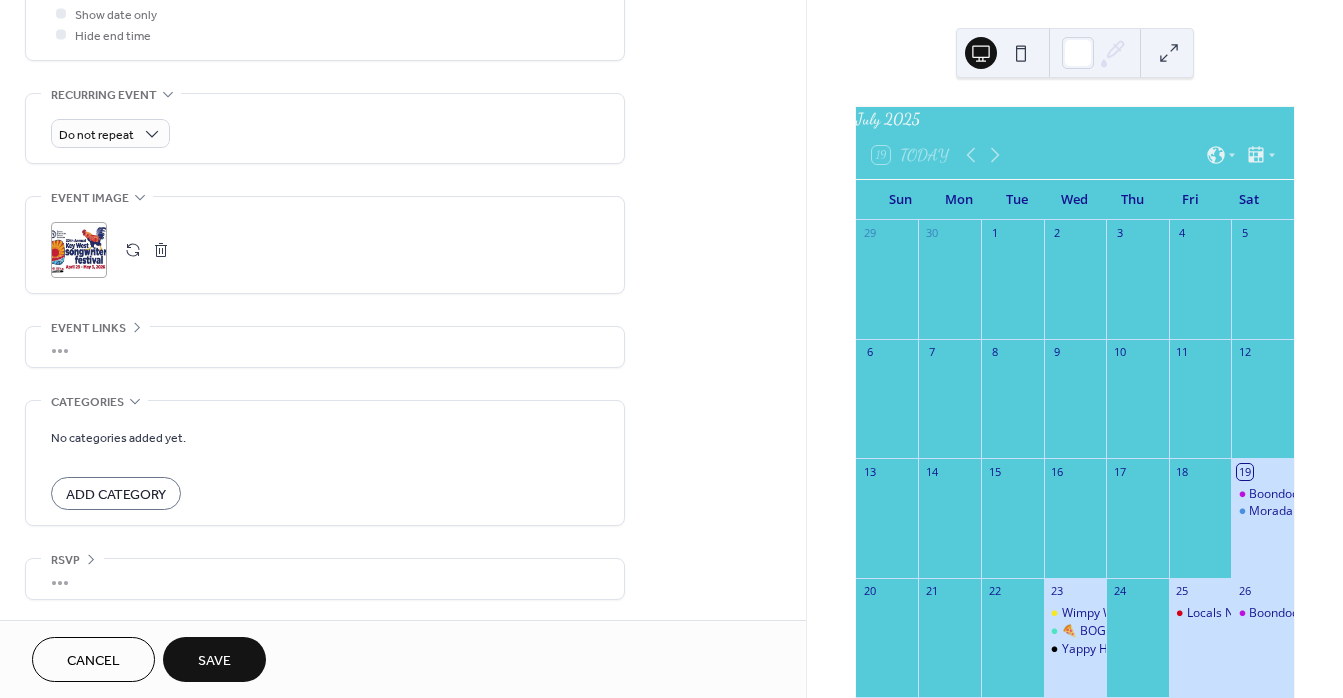 click on "Save" at bounding box center [214, 661] 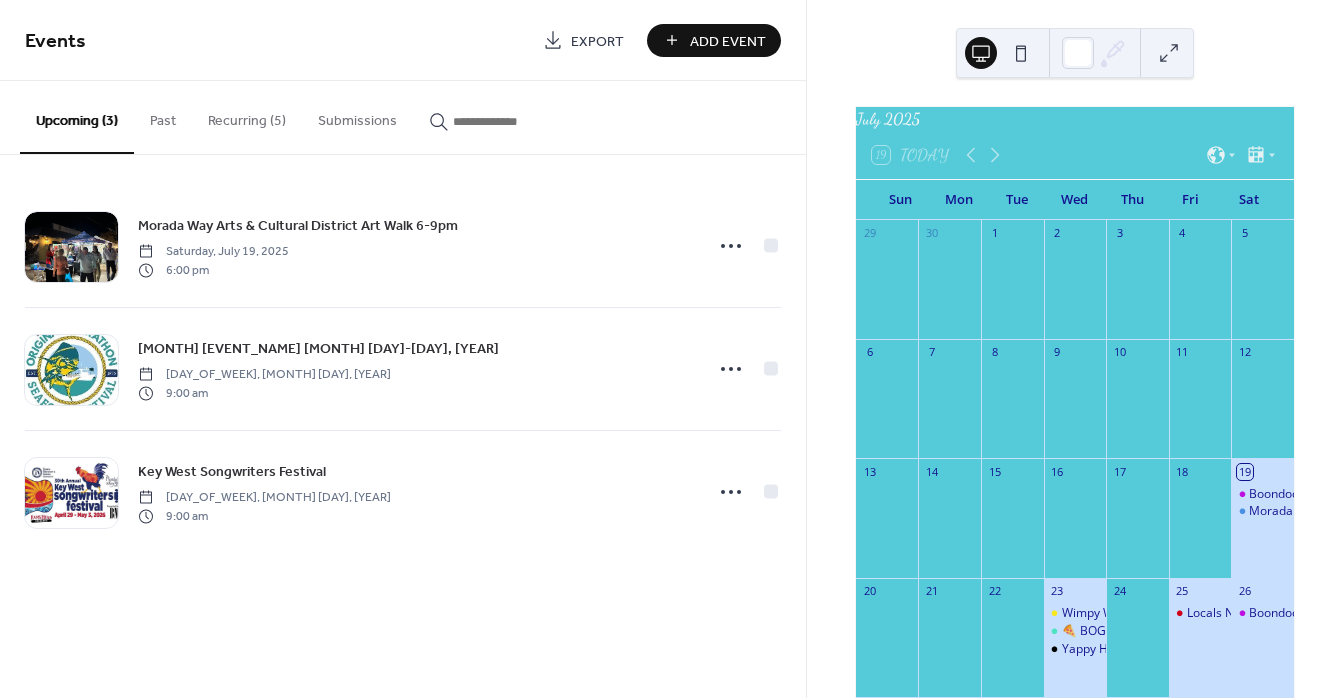 click on "Add Event" at bounding box center (728, 41) 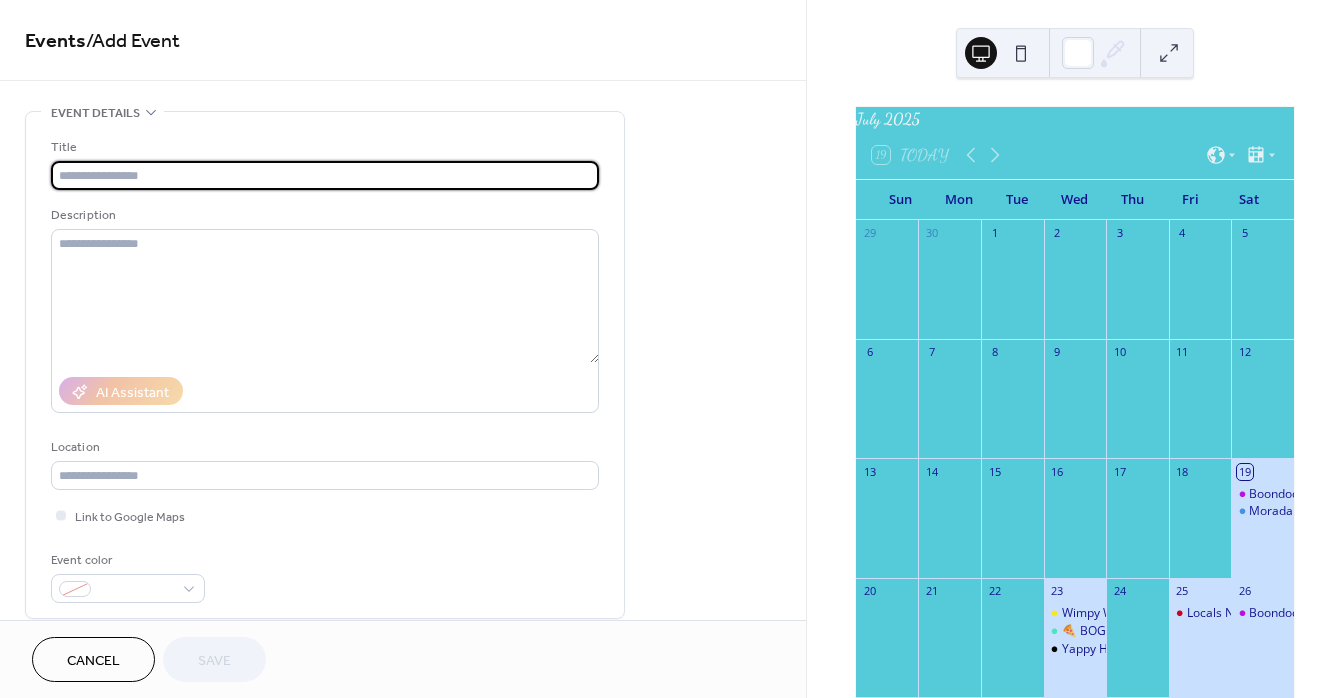 click at bounding box center [325, 175] 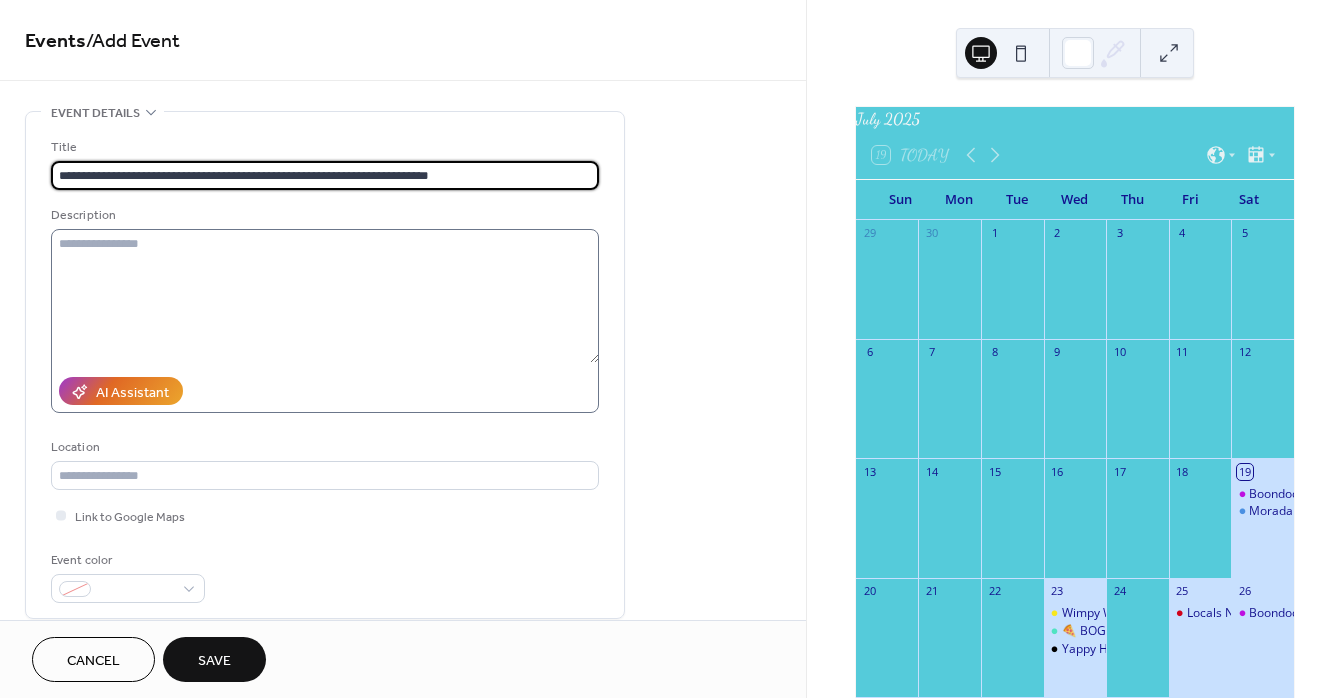 type on "**********" 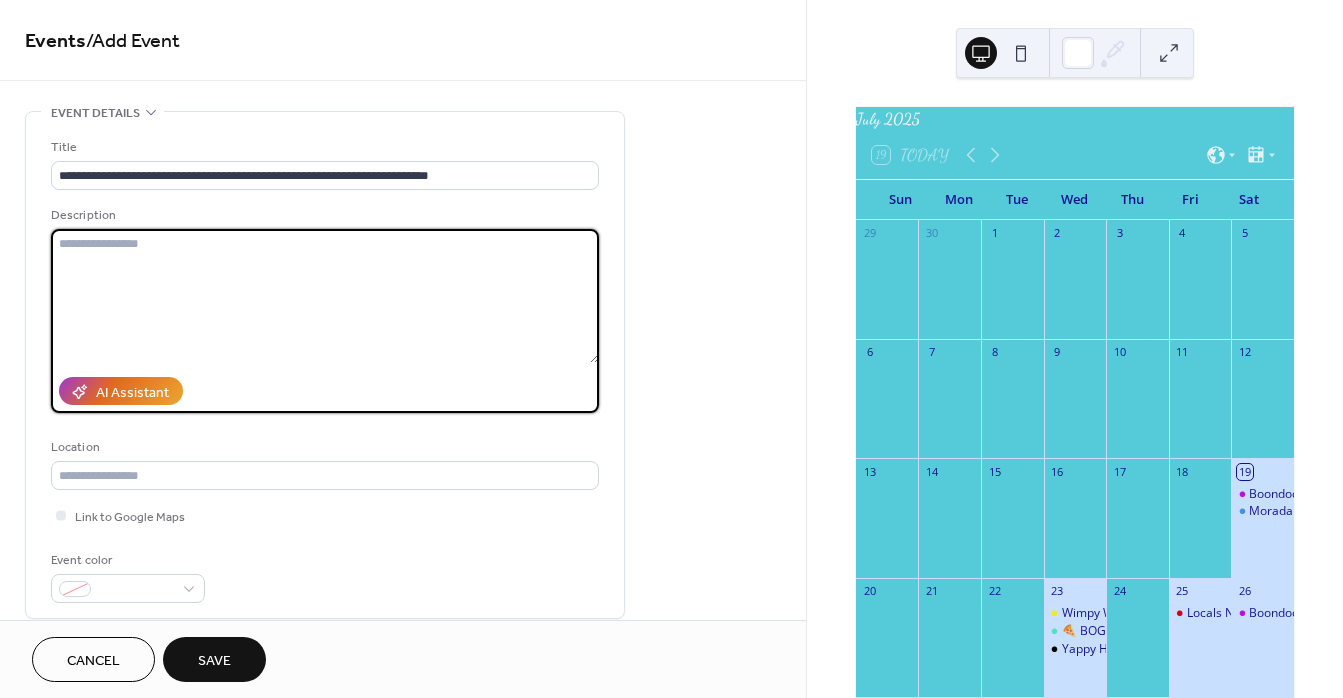 click at bounding box center (325, 296) 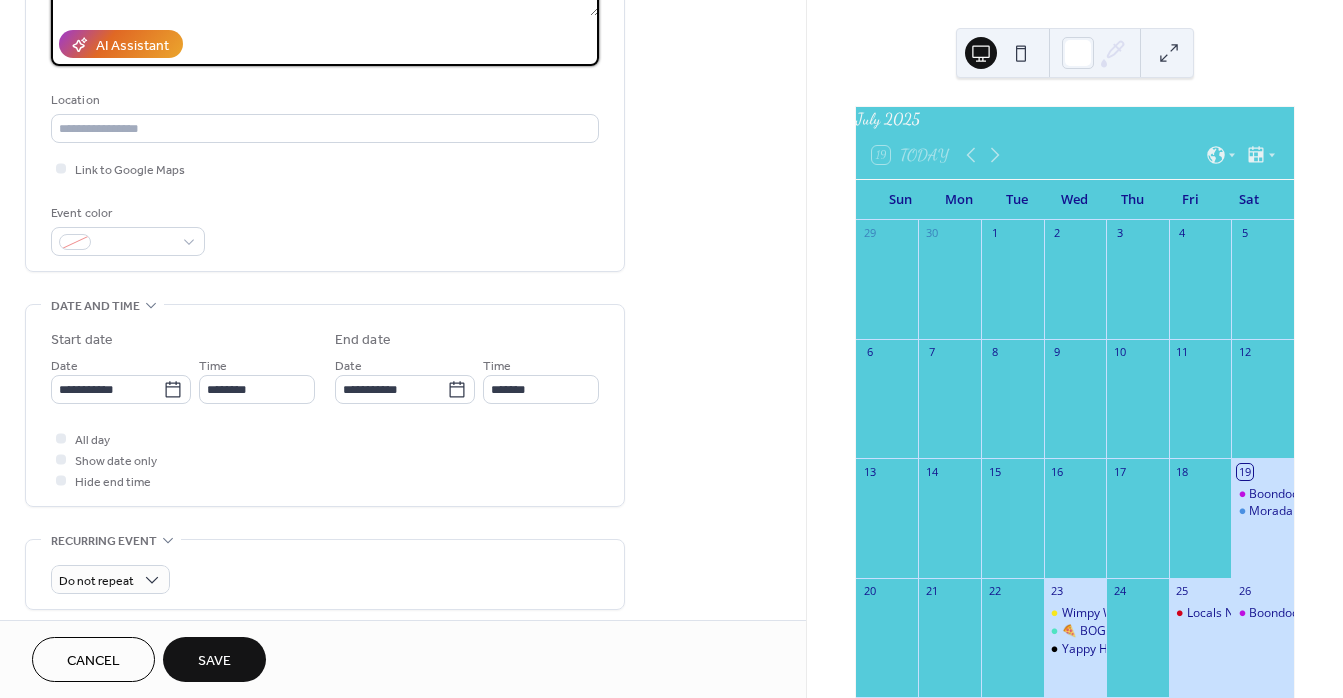 scroll, scrollTop: 471, scrollLeft: 0, axis: vertical 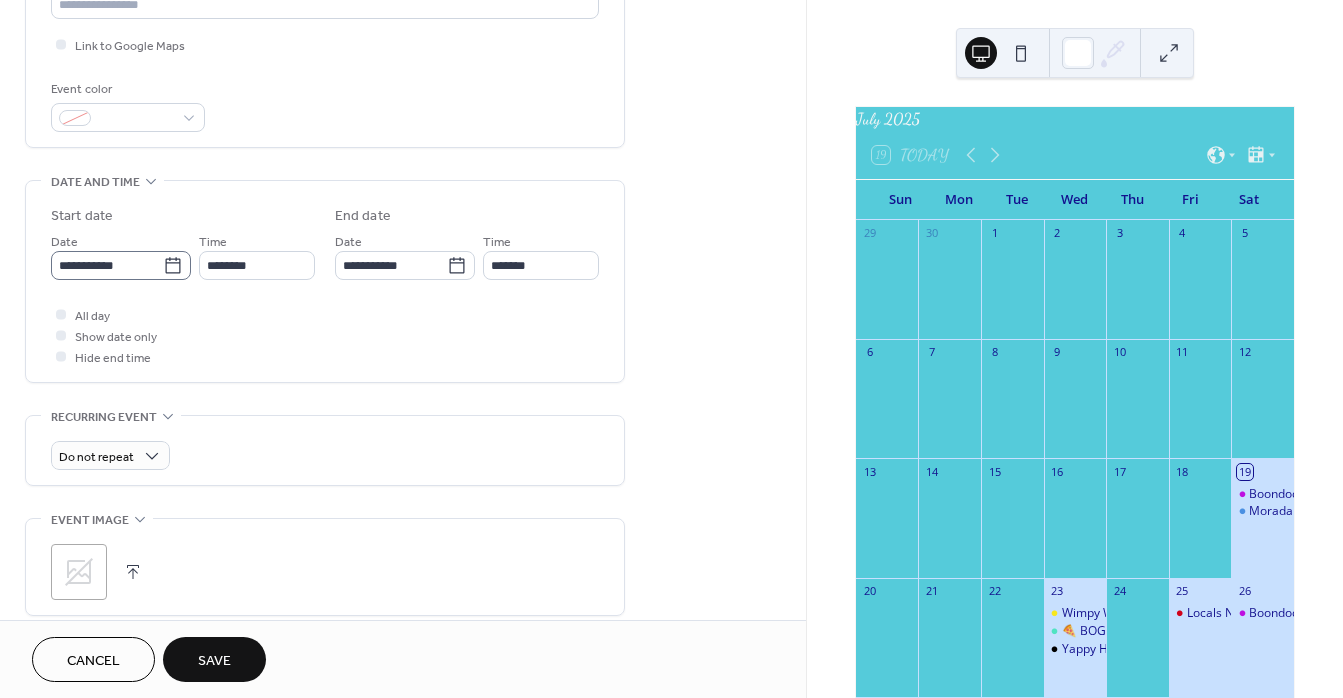 type on "**********" 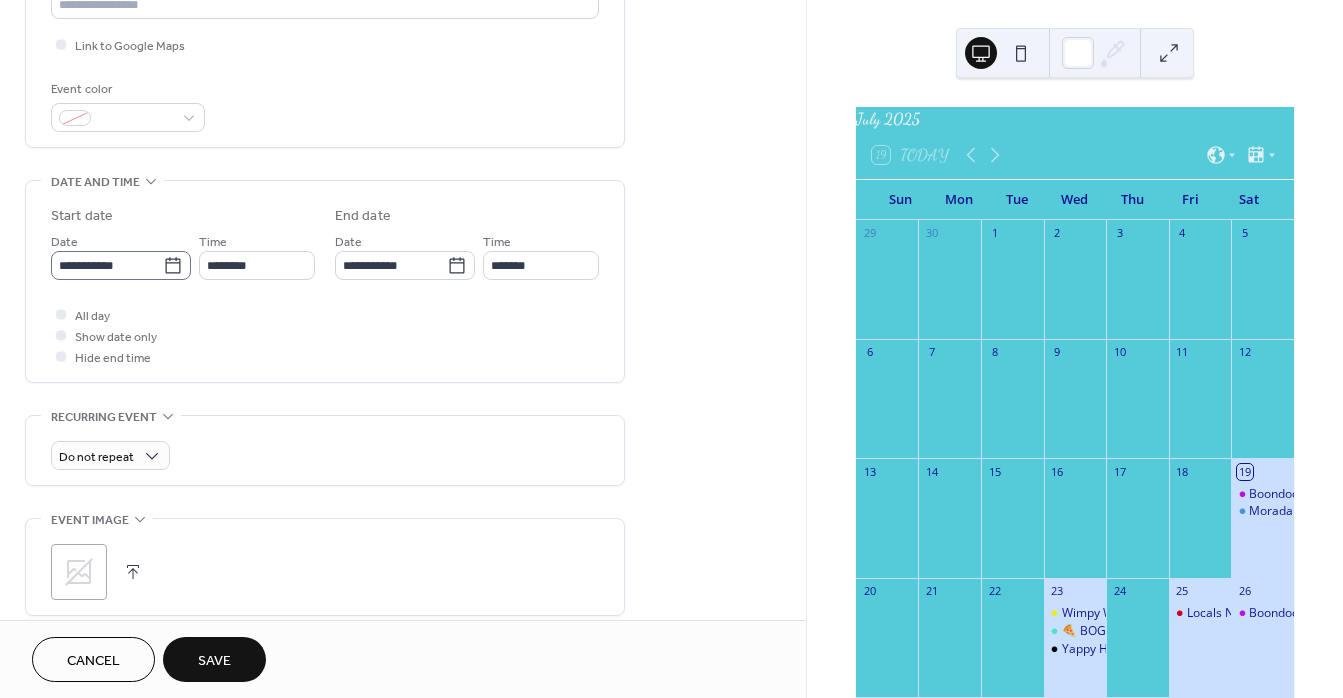 click on "**********" at bounding box center (107, 265) 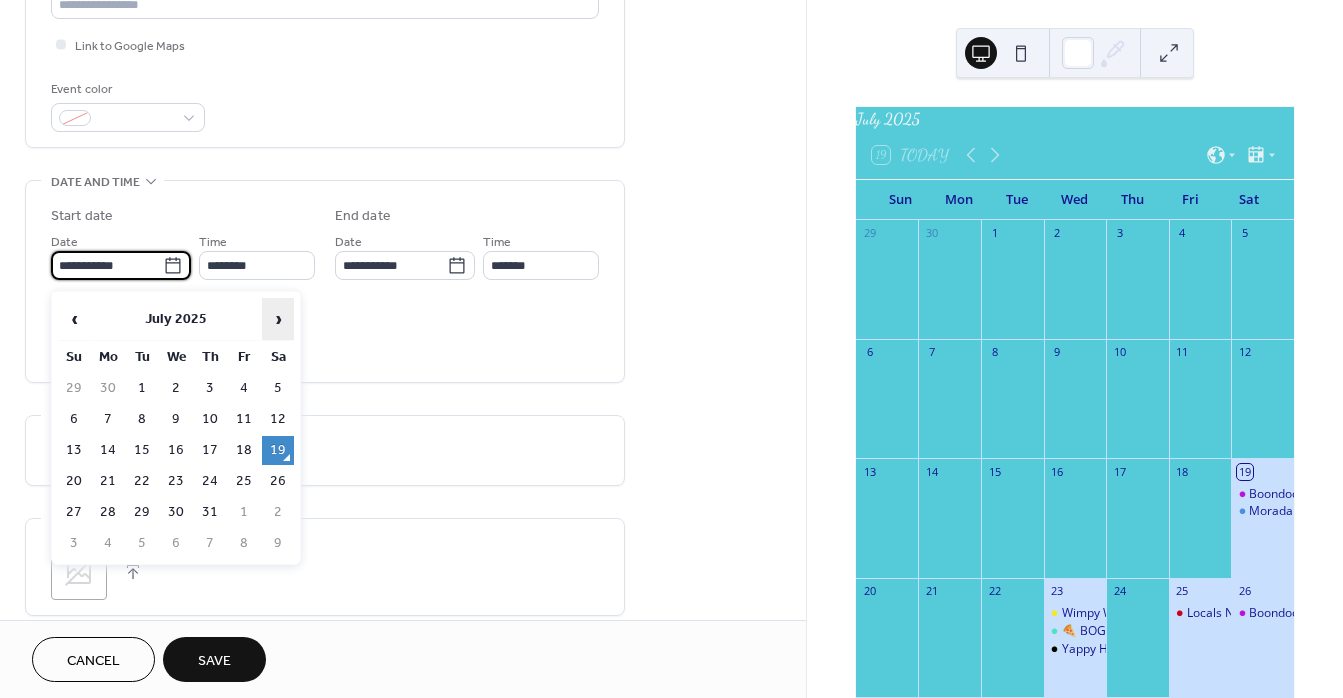 click on "›" at bounding box center [278, 319] 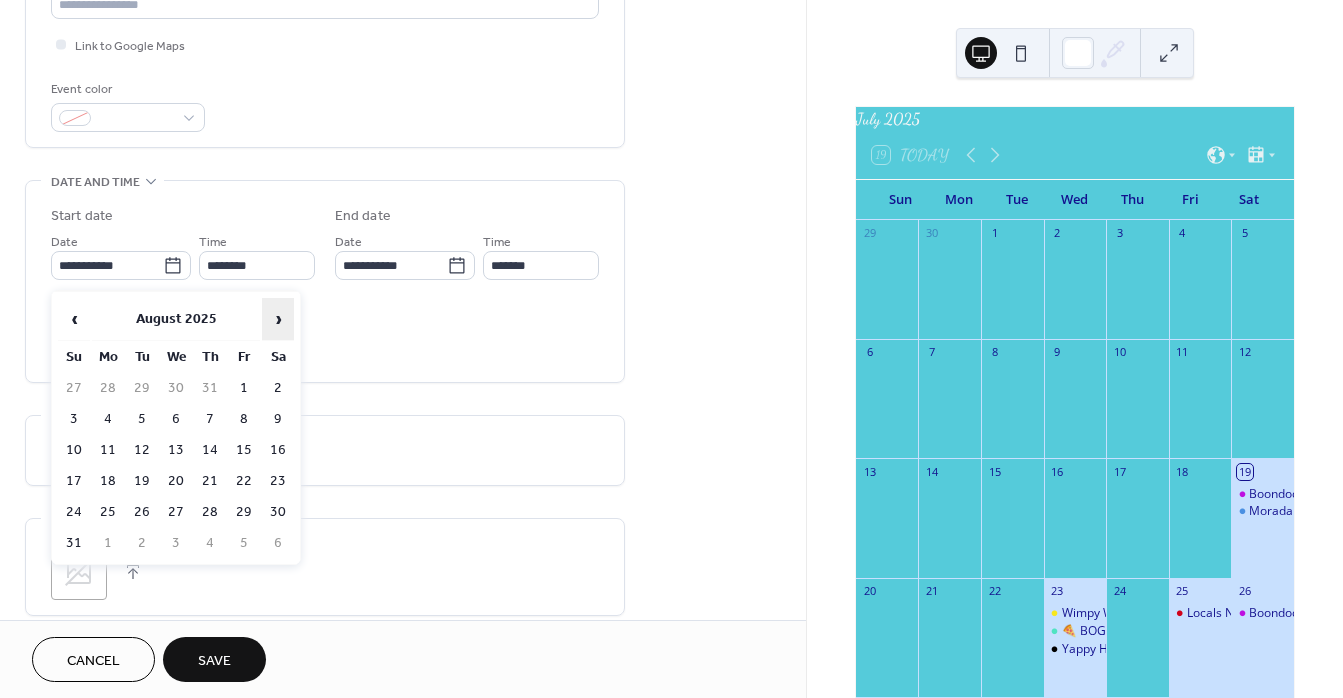 click on "›" at bounding box center [278, 319] 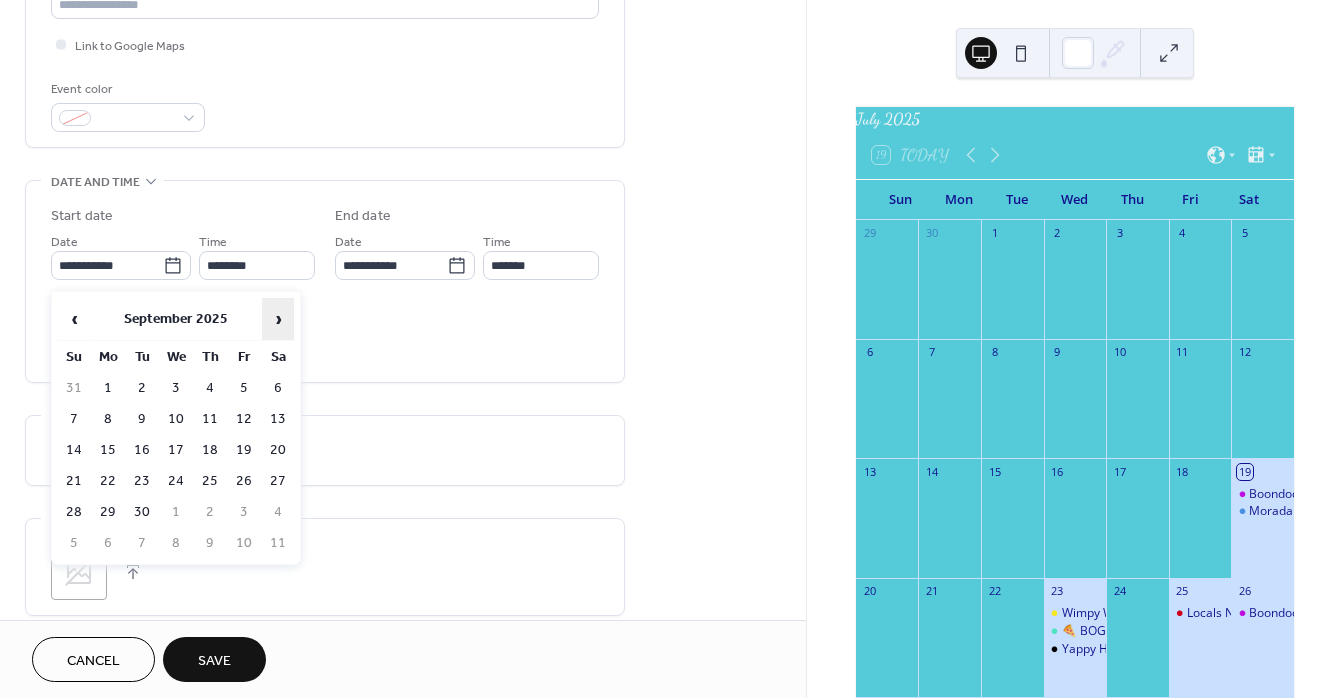 click on "›" at bounding box center (278, 319) 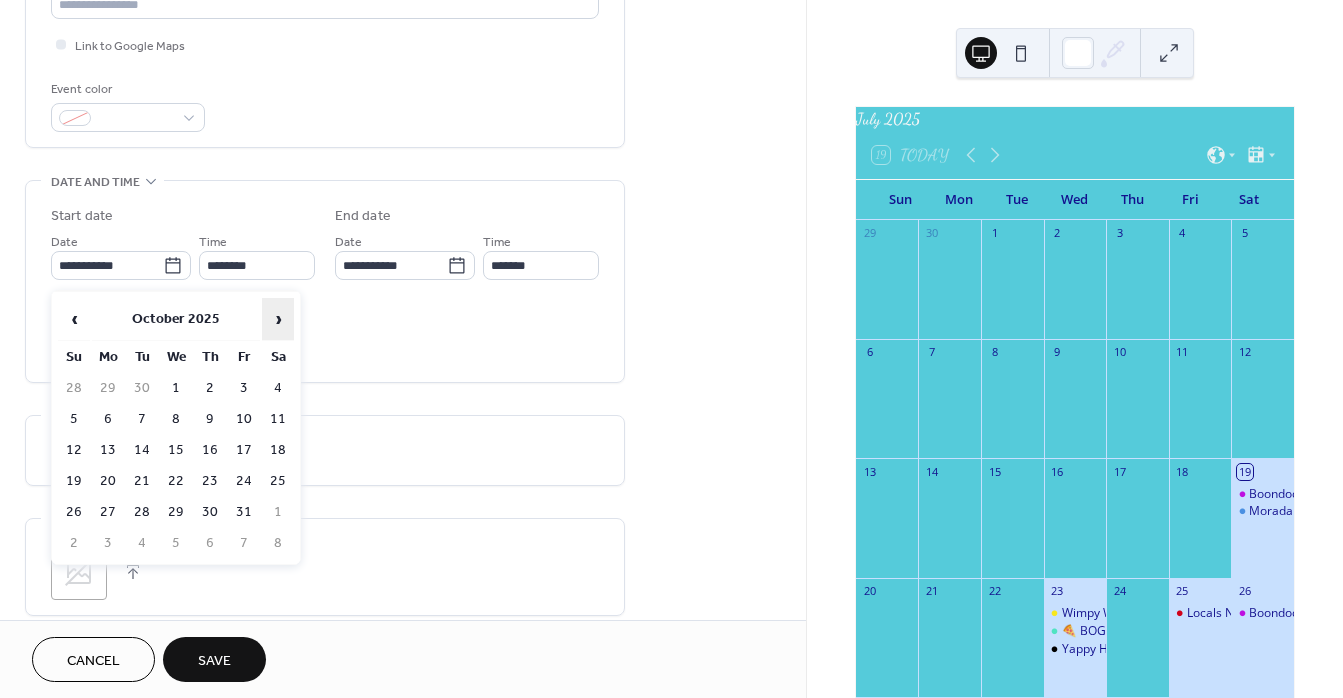 click on "›" at bounding box center [278, 319] 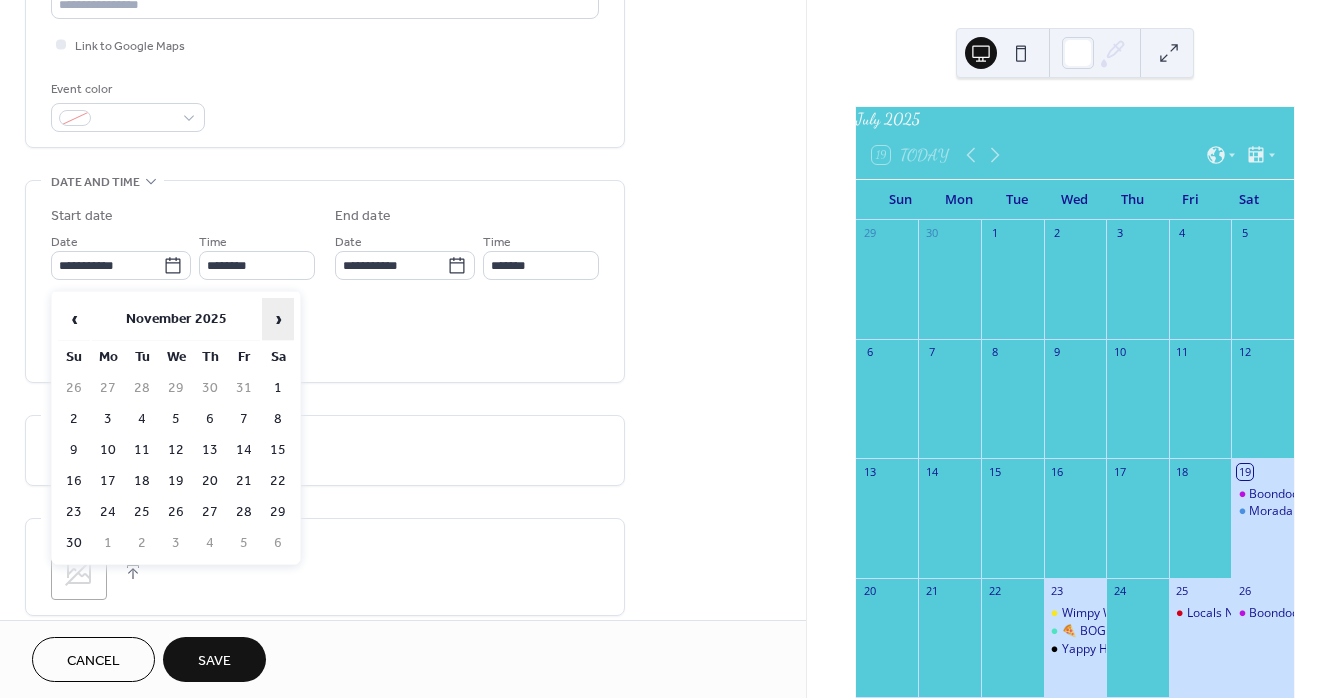 click on "›" at bounding box center [278, 319] 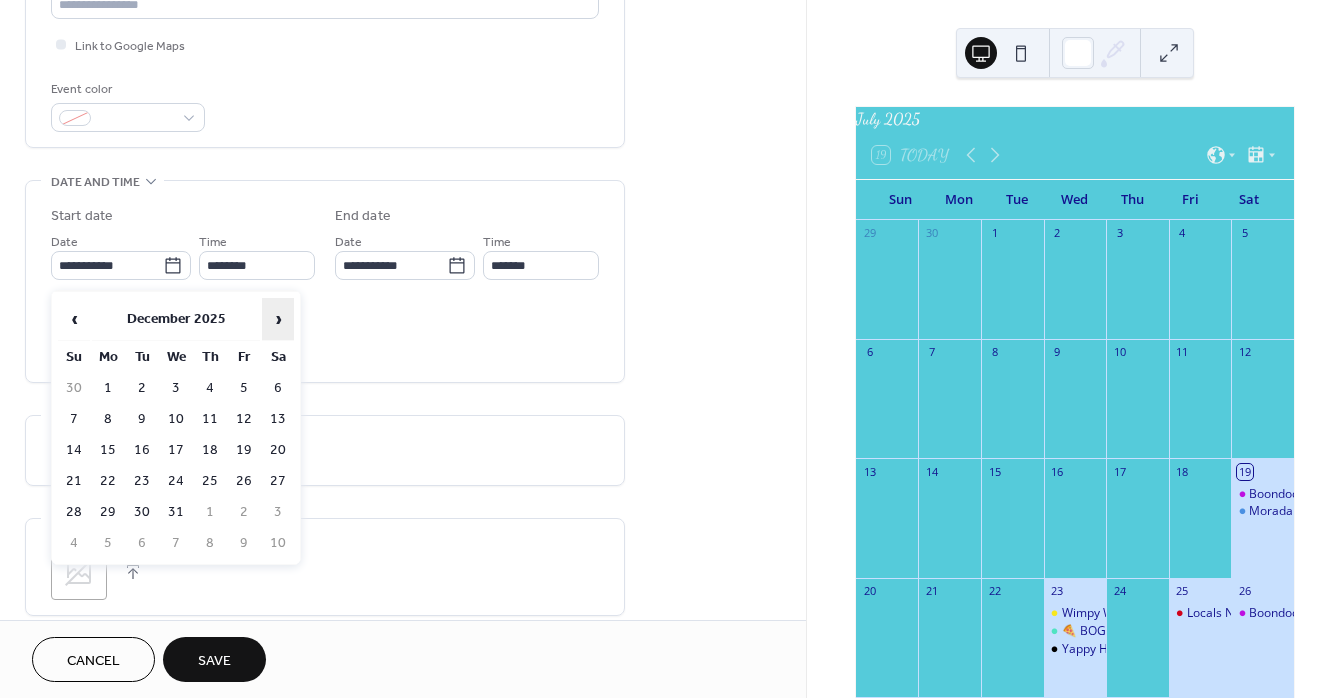 click on "›" at bounding box center [278, 319] 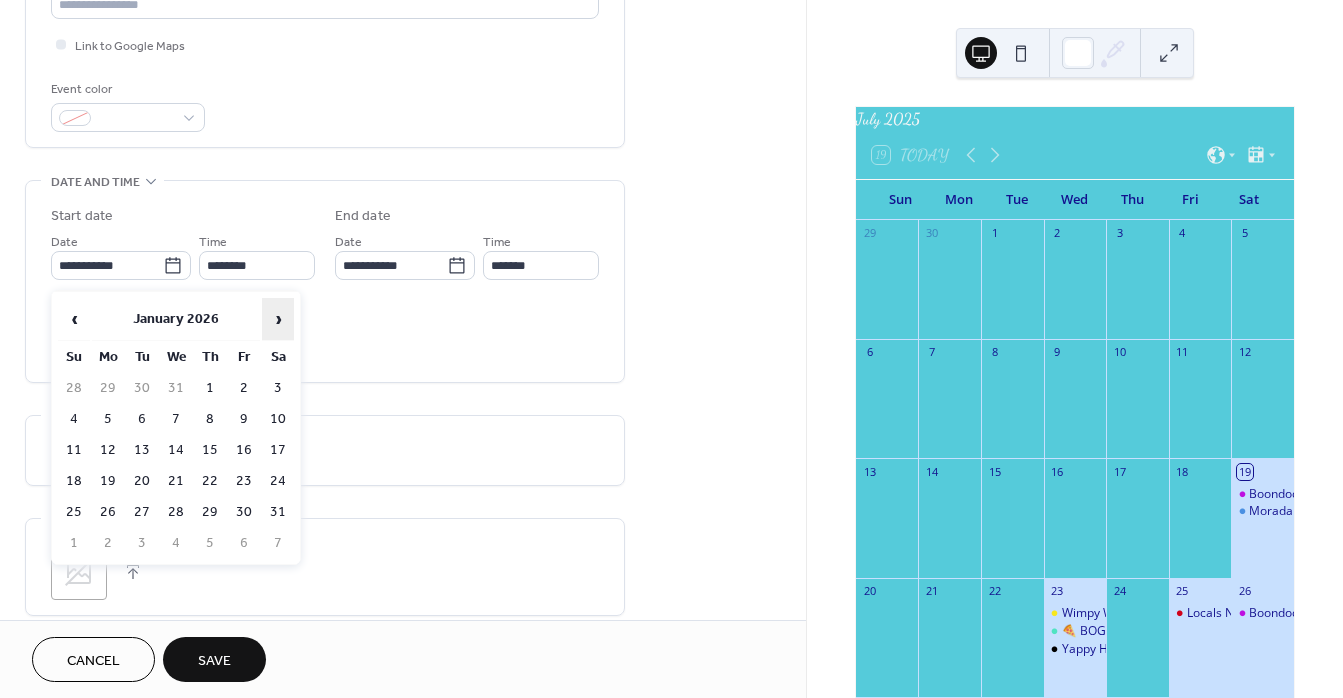 click on "›" at bounding box center (278, 319) 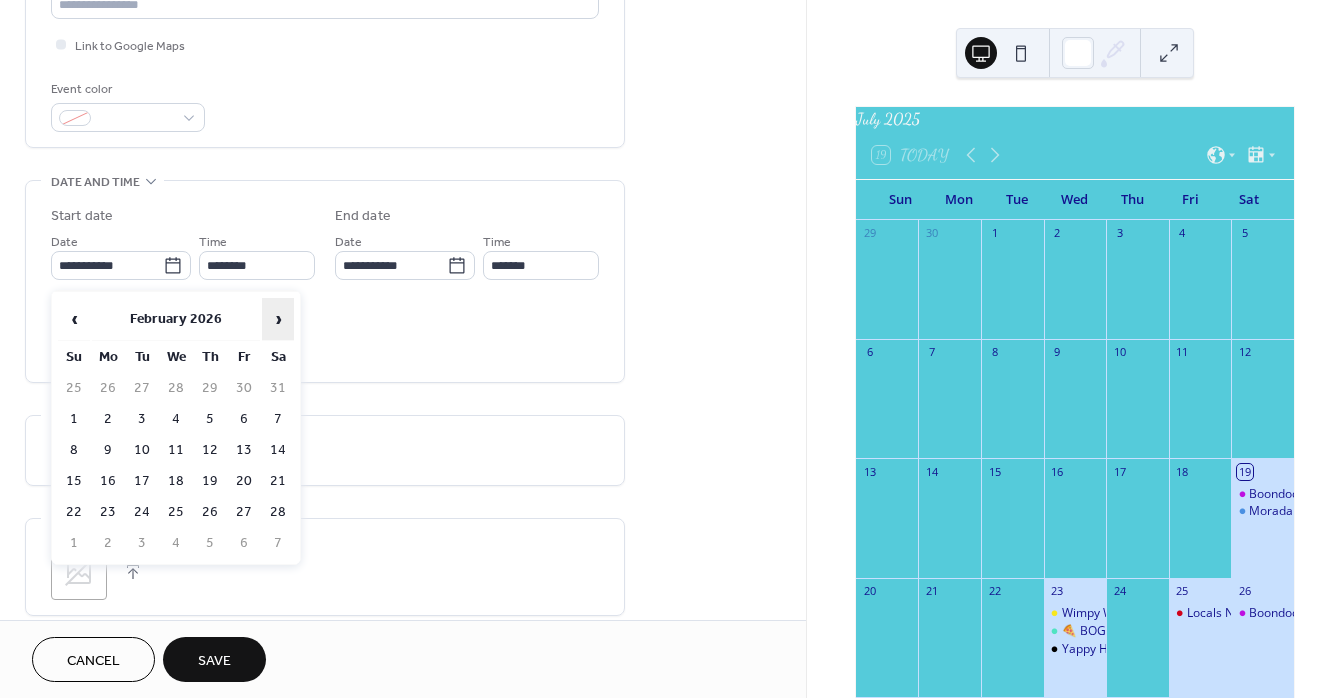 click on "›" at bounding box center [278, 319] 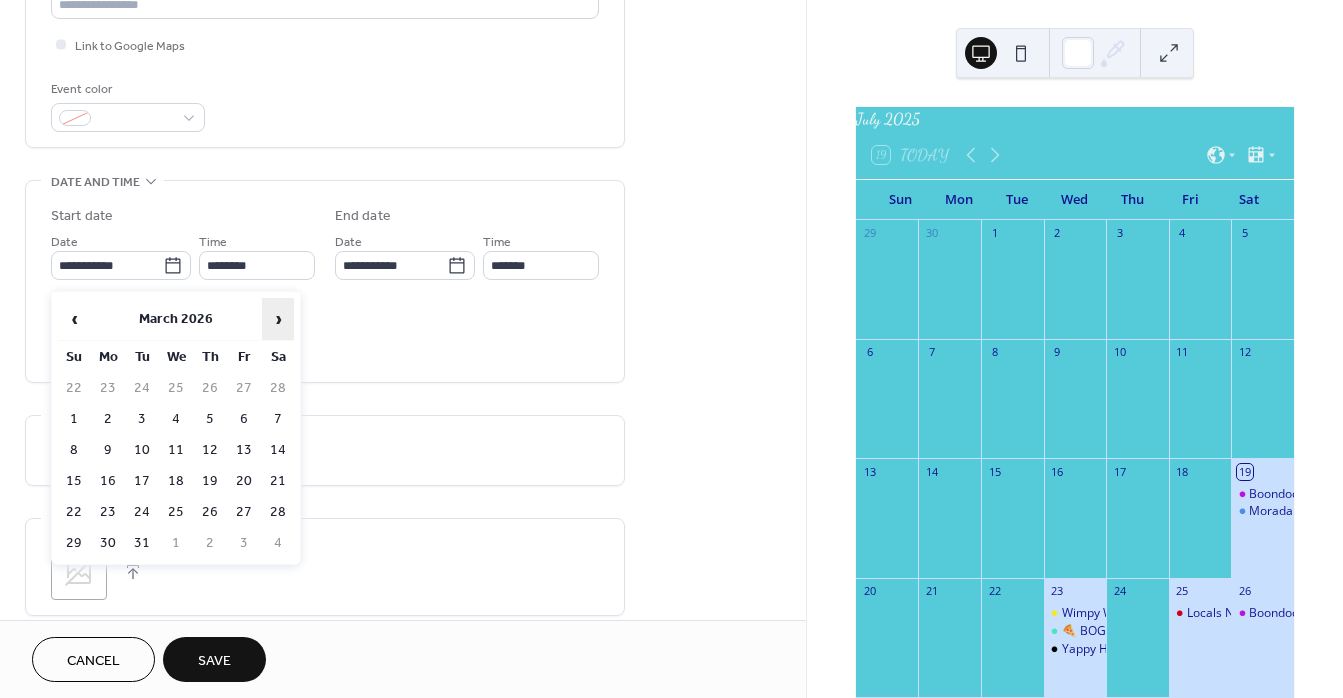 click on "›" at bounding box center (278, 319) 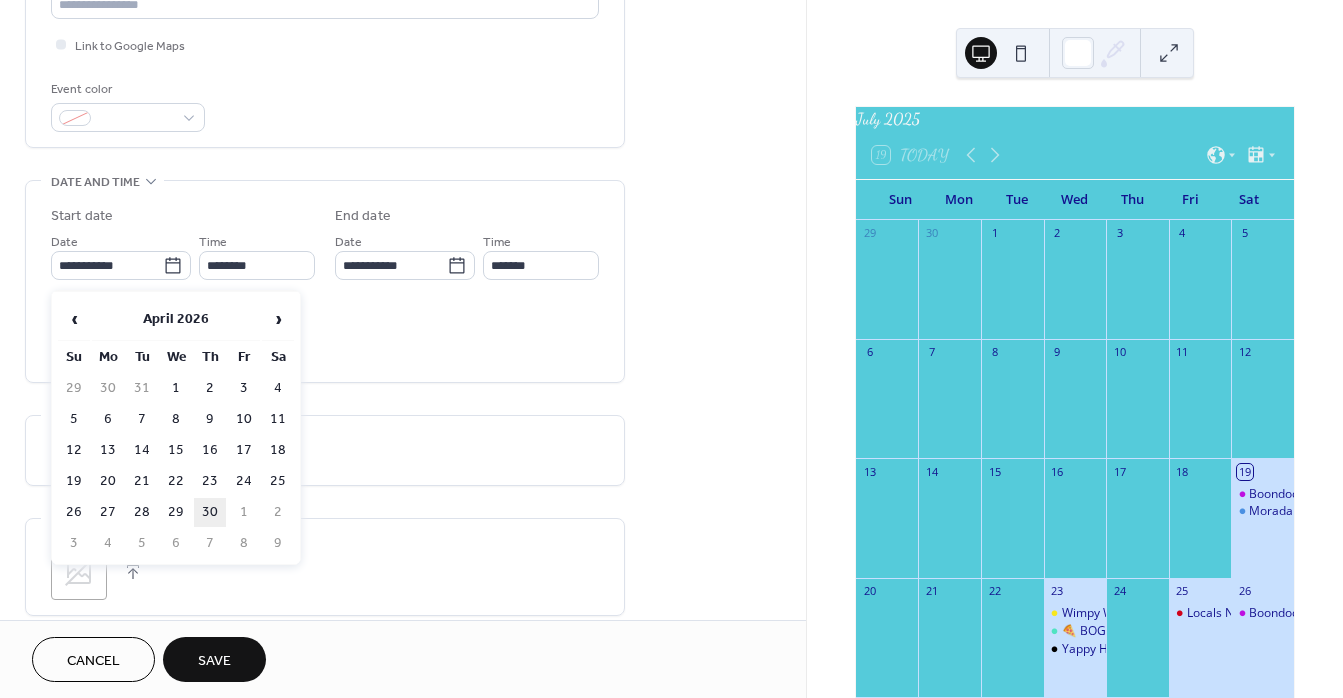 click on "30" at bounding box center (210, 512) 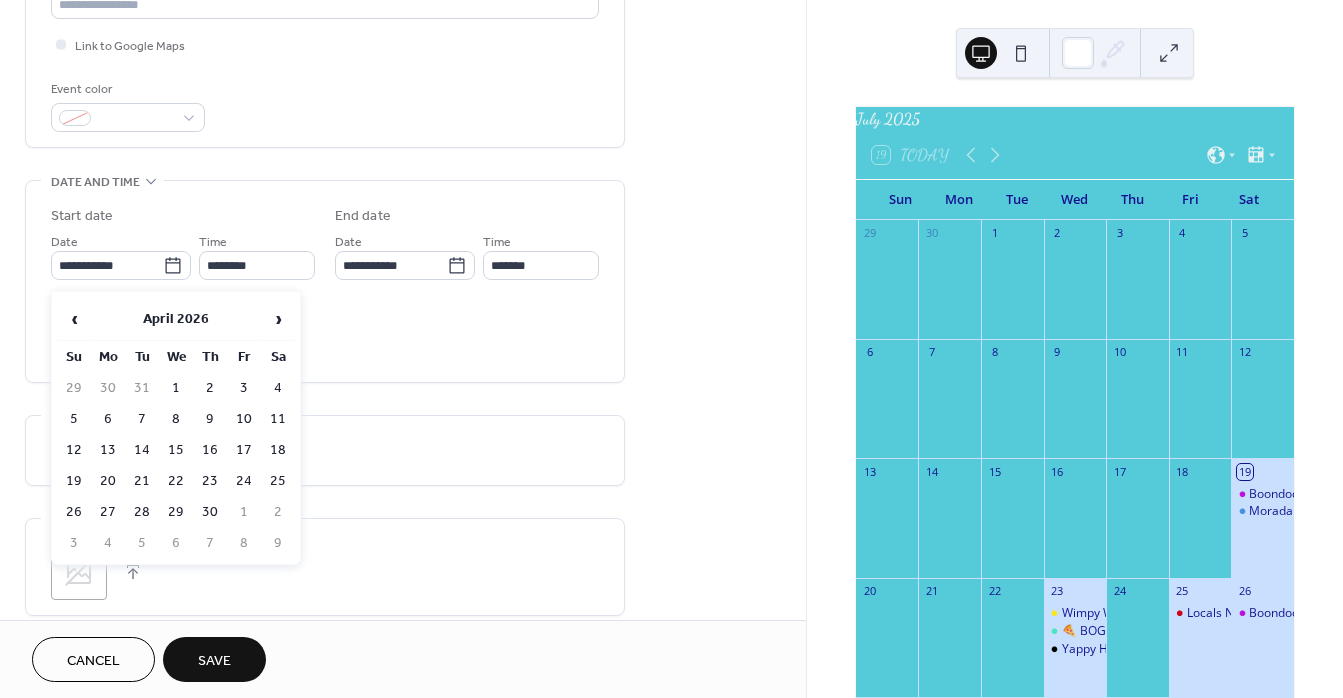 type on "**********" 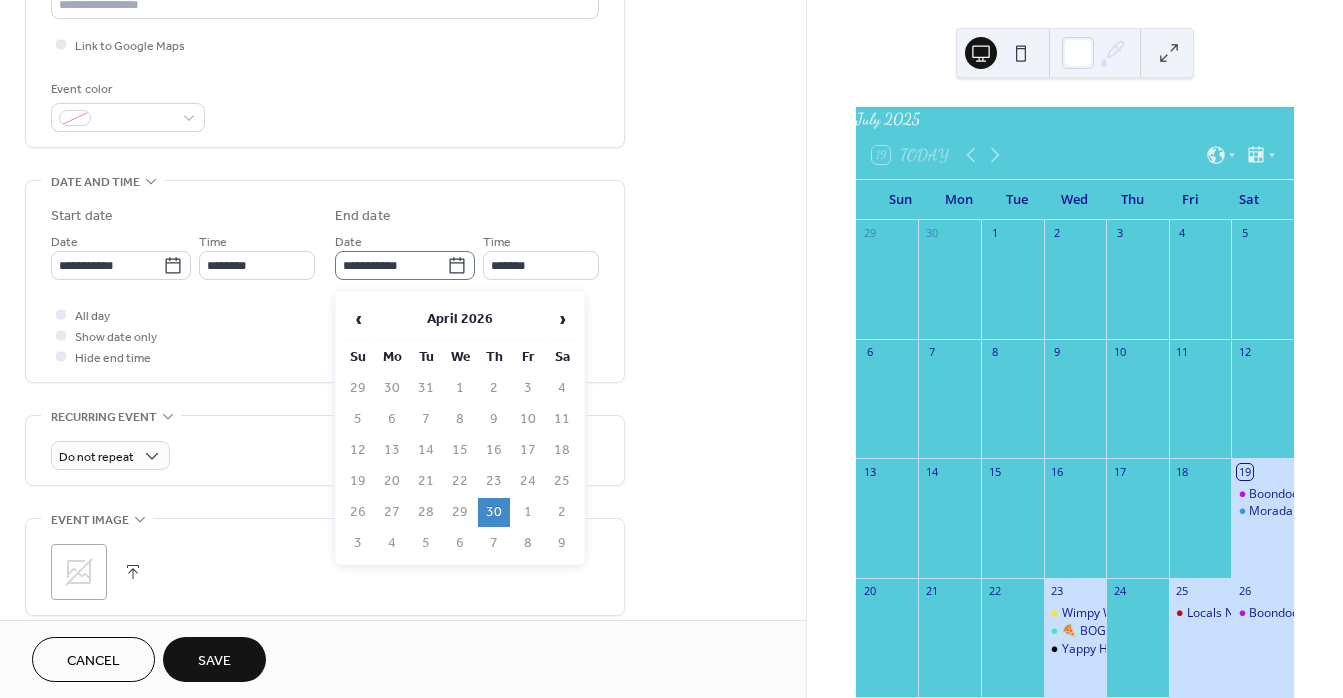 click 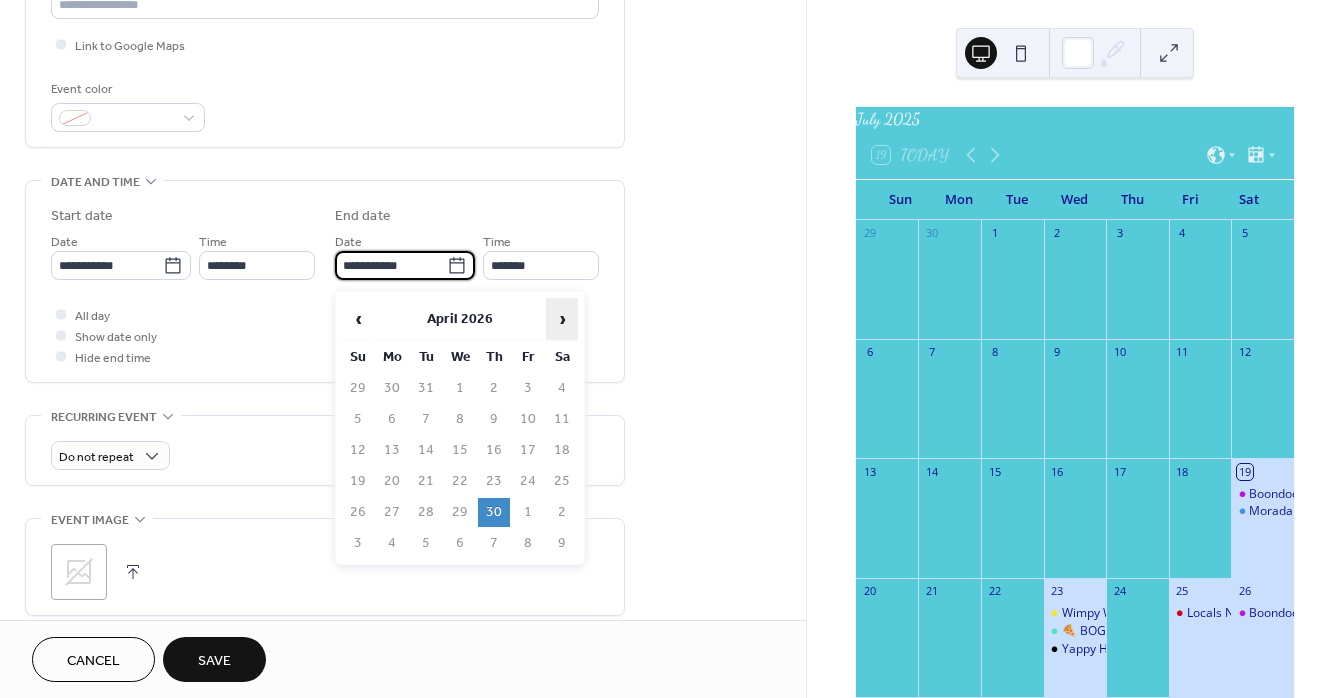 click on "›" at bounding box center (562, 319) 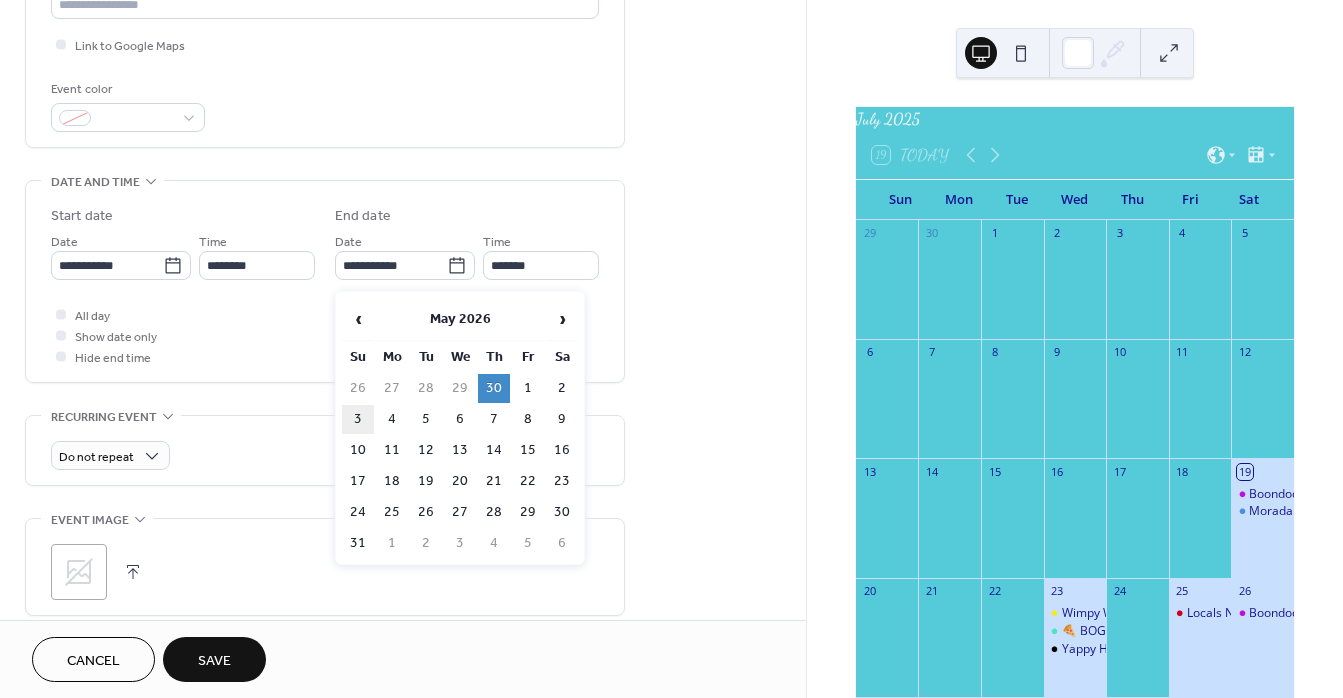 click on "3" at bounding box center [358, 419] 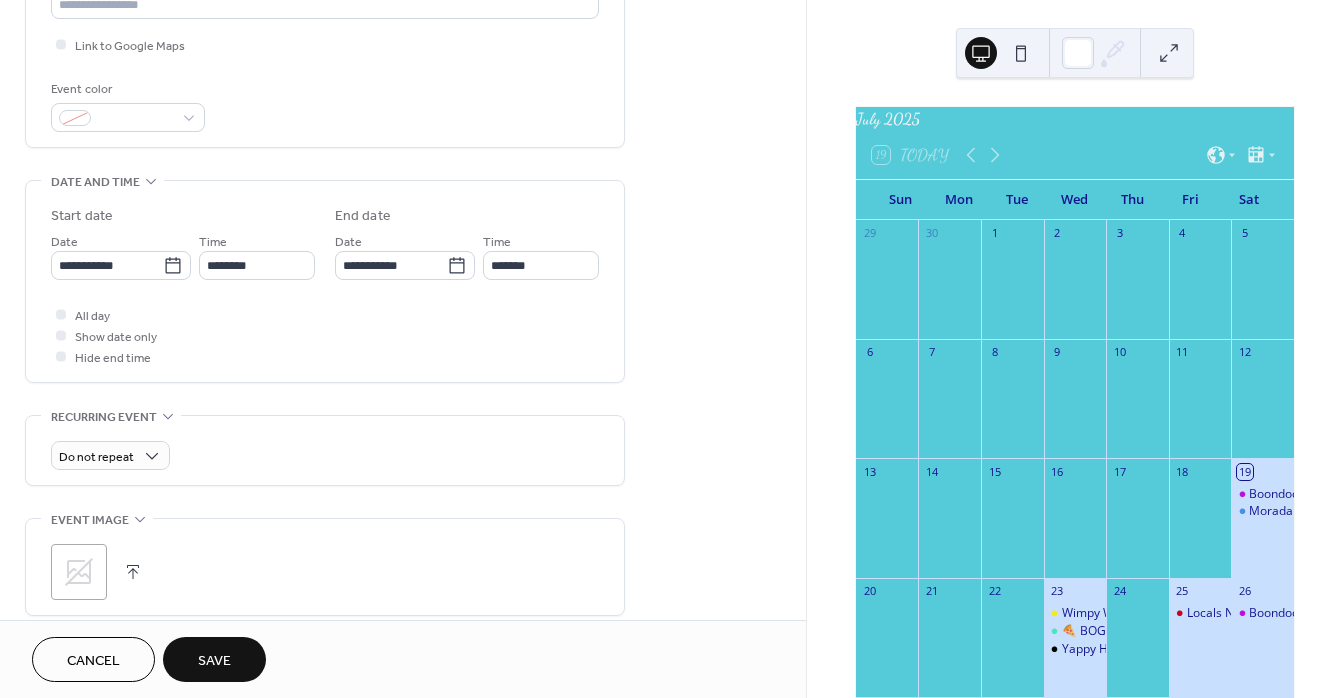 type on "**********" 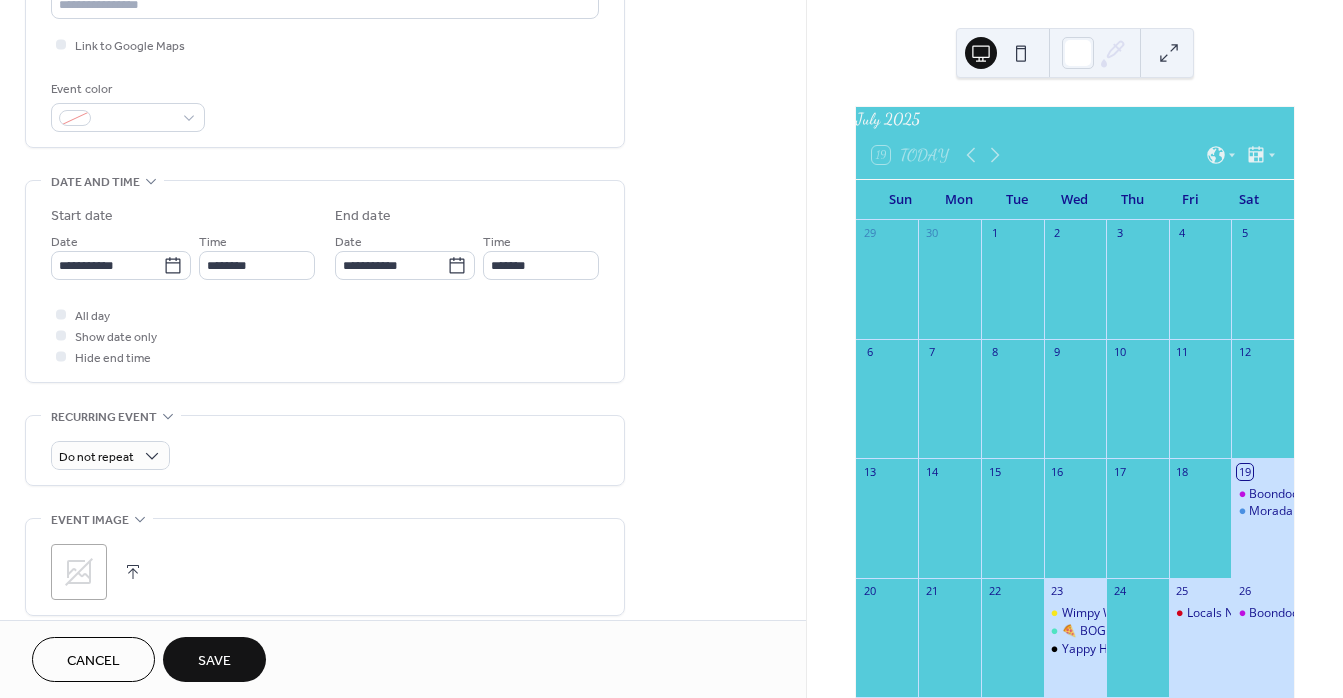 click on "Save" at bounding box center [214, 661] 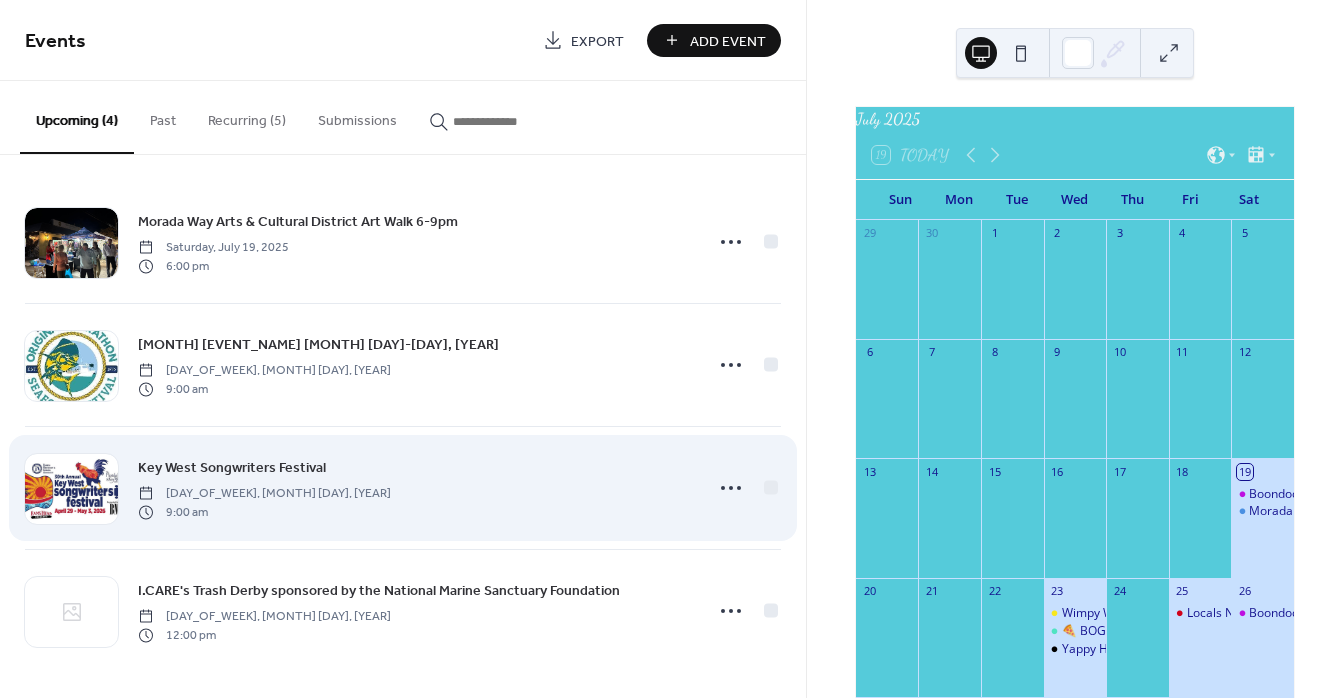 scroll, scrollTop: 8, scrollLeft: 0, axis: vertical 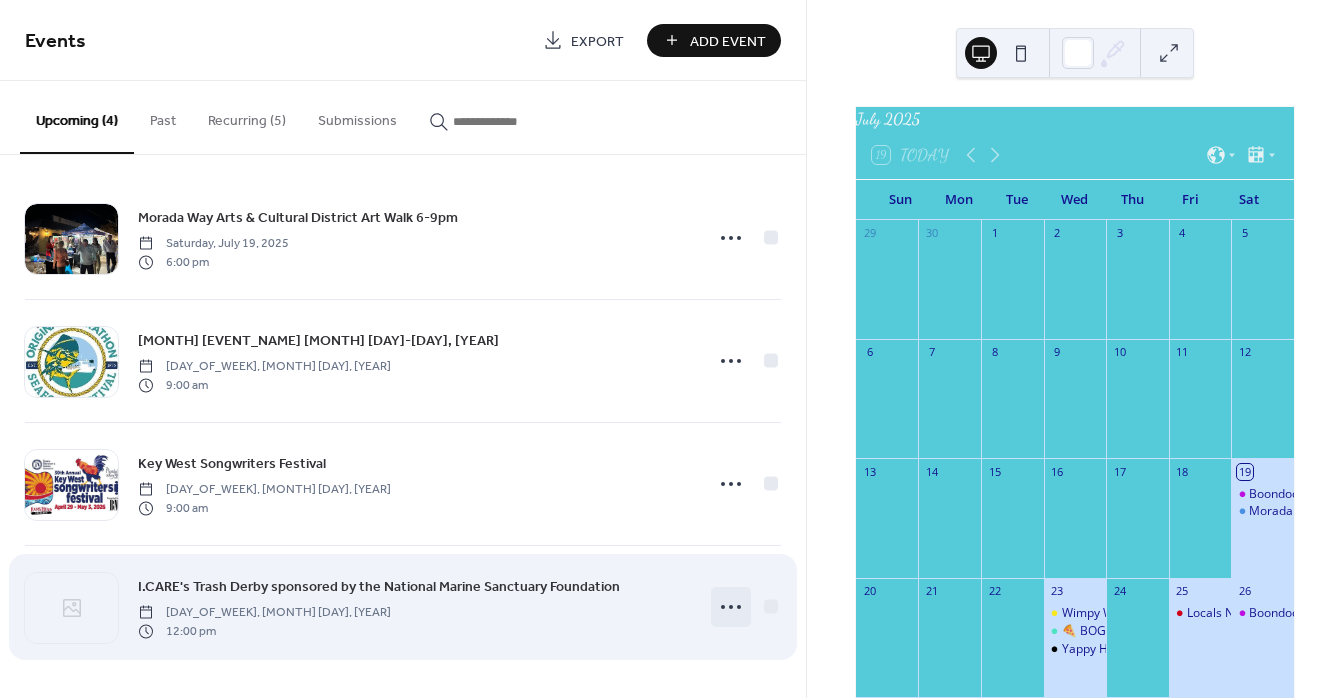 click 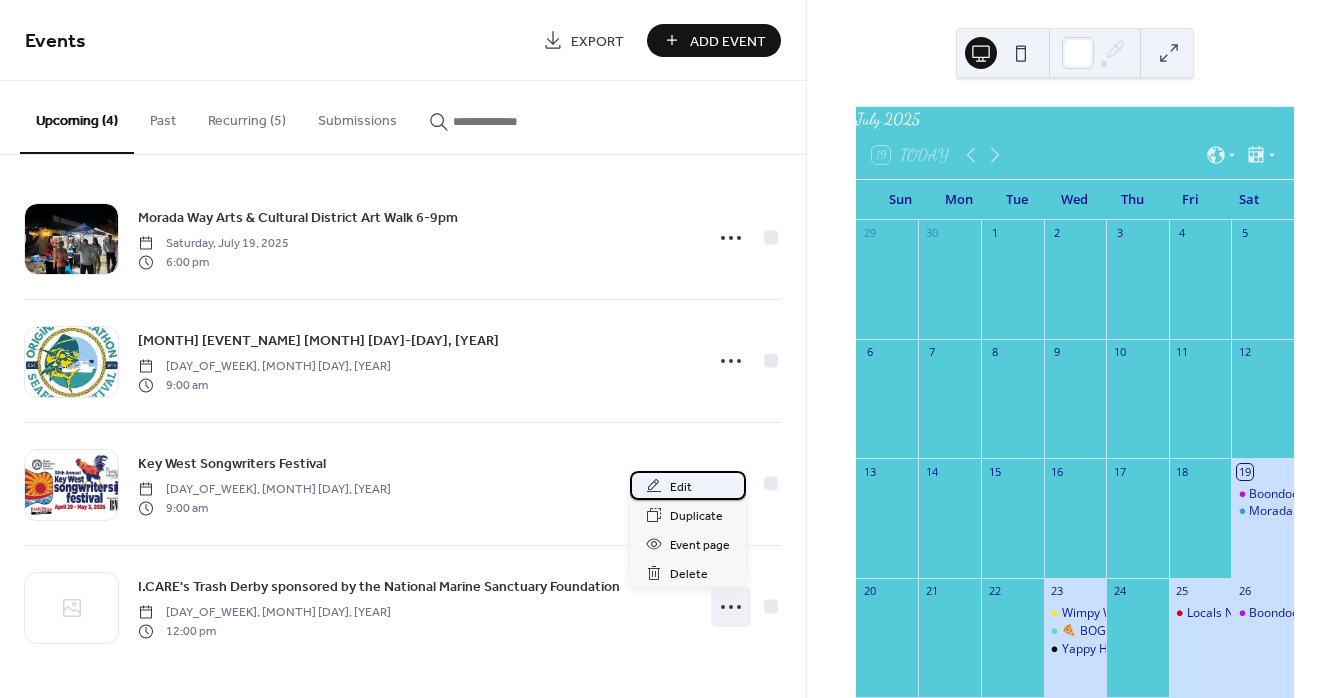 click on "Edit" at bounding box center [681, 487] 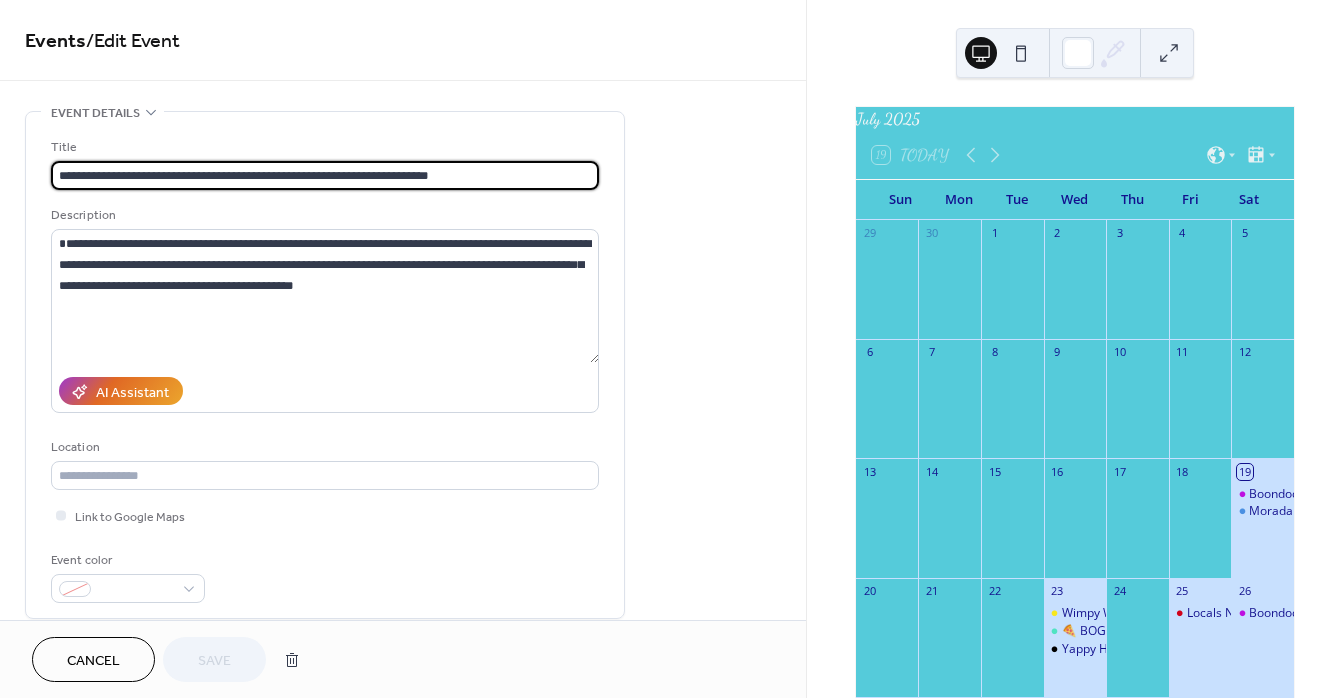 scroll, scrollTop: 715, scrollLeft: 0, axis: vertical 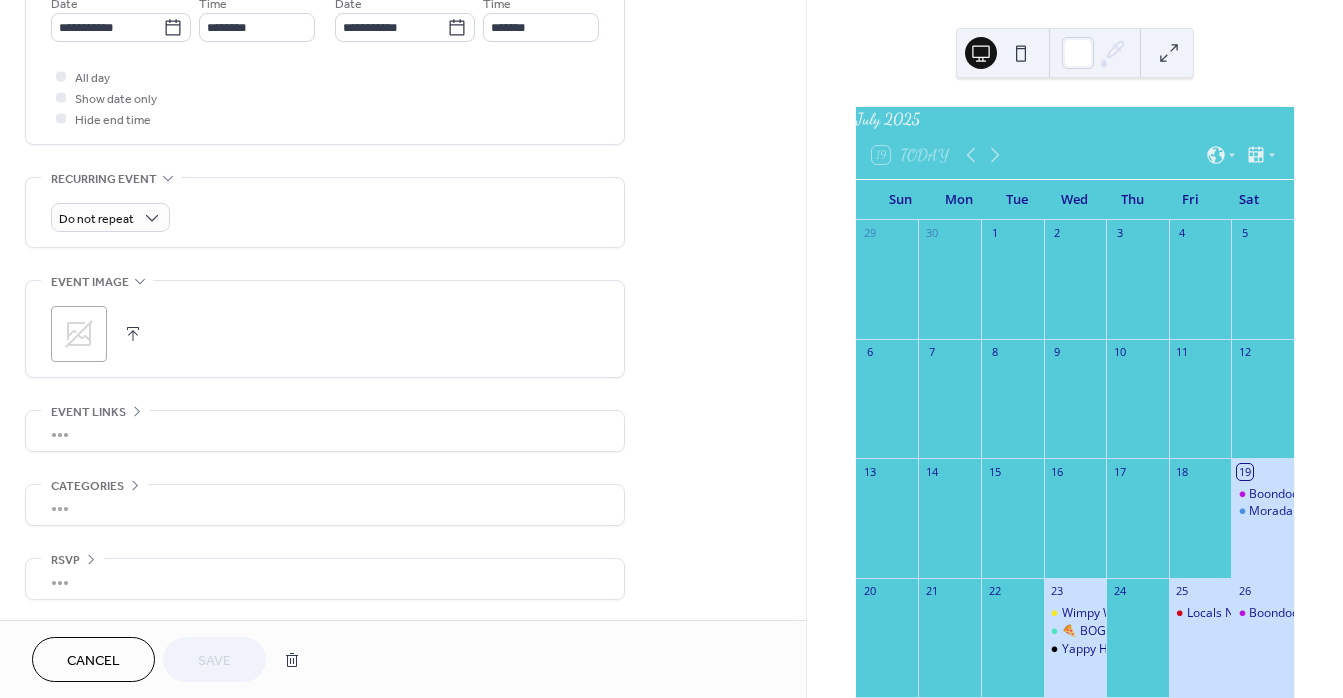 click 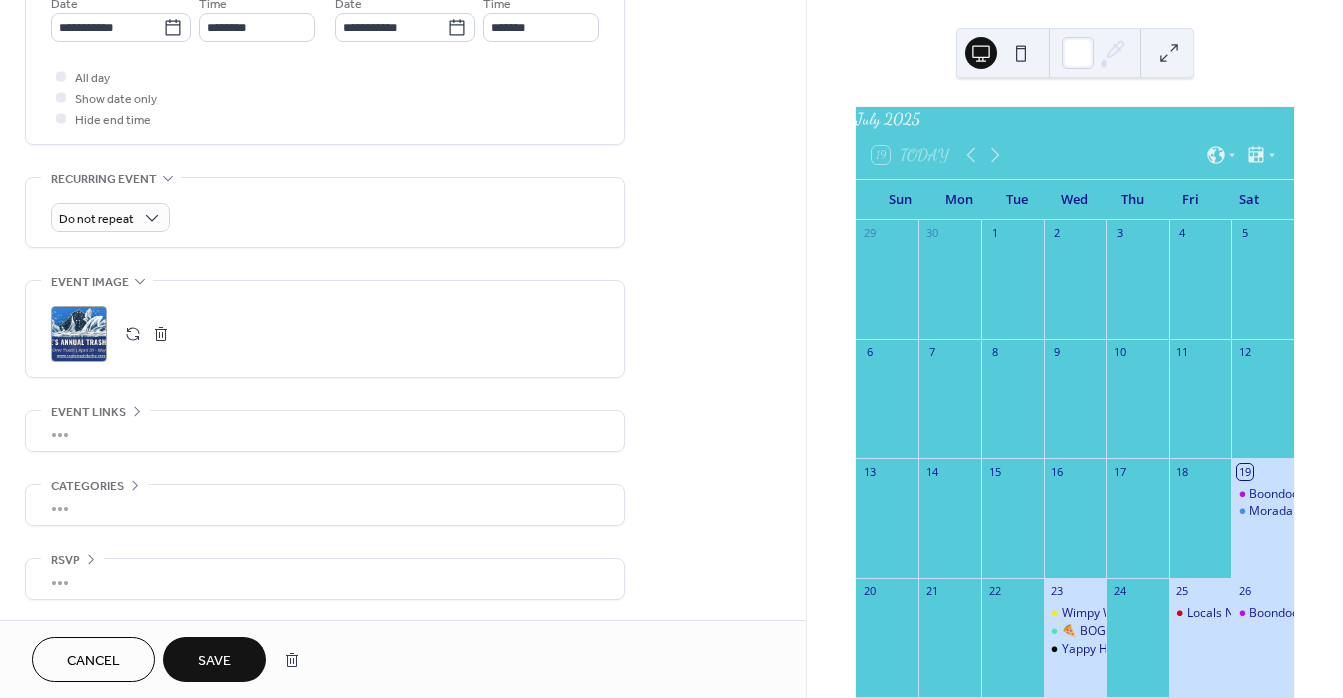 click on "•••" at bounding box center (325, 431) 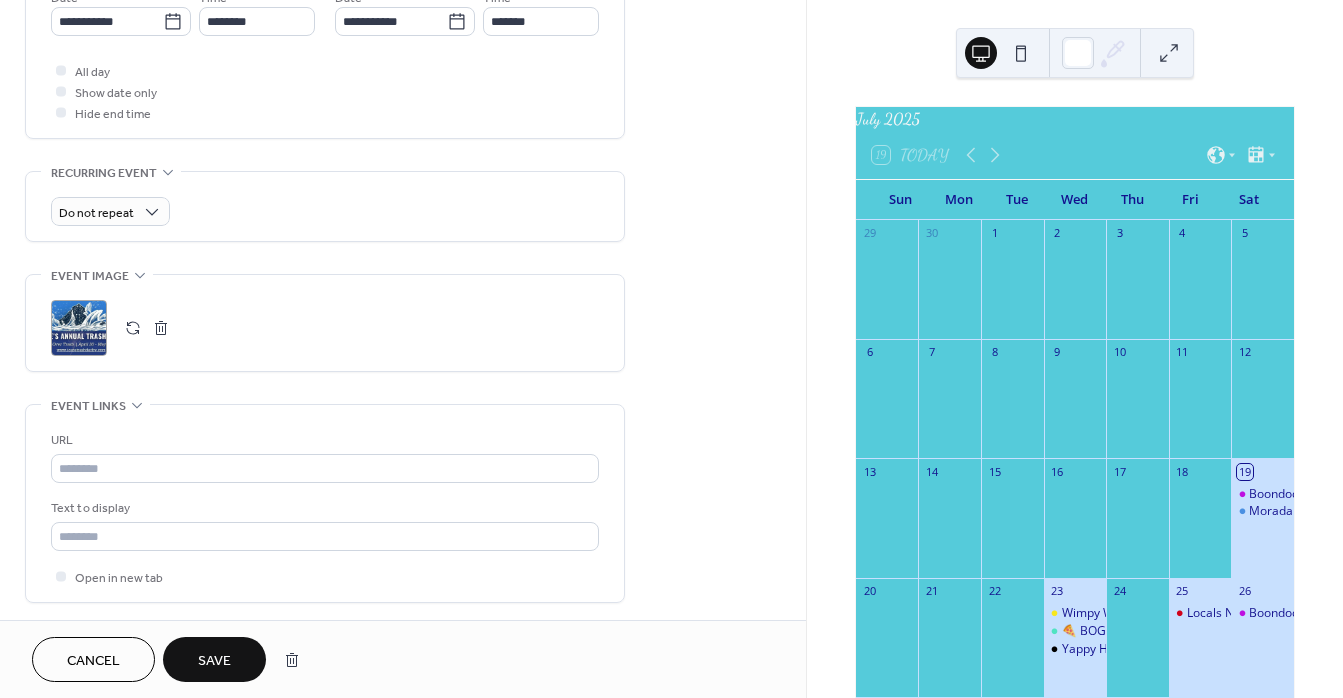 scroll, scrollTop: 713, scrollLeft: 0, axis: vertical 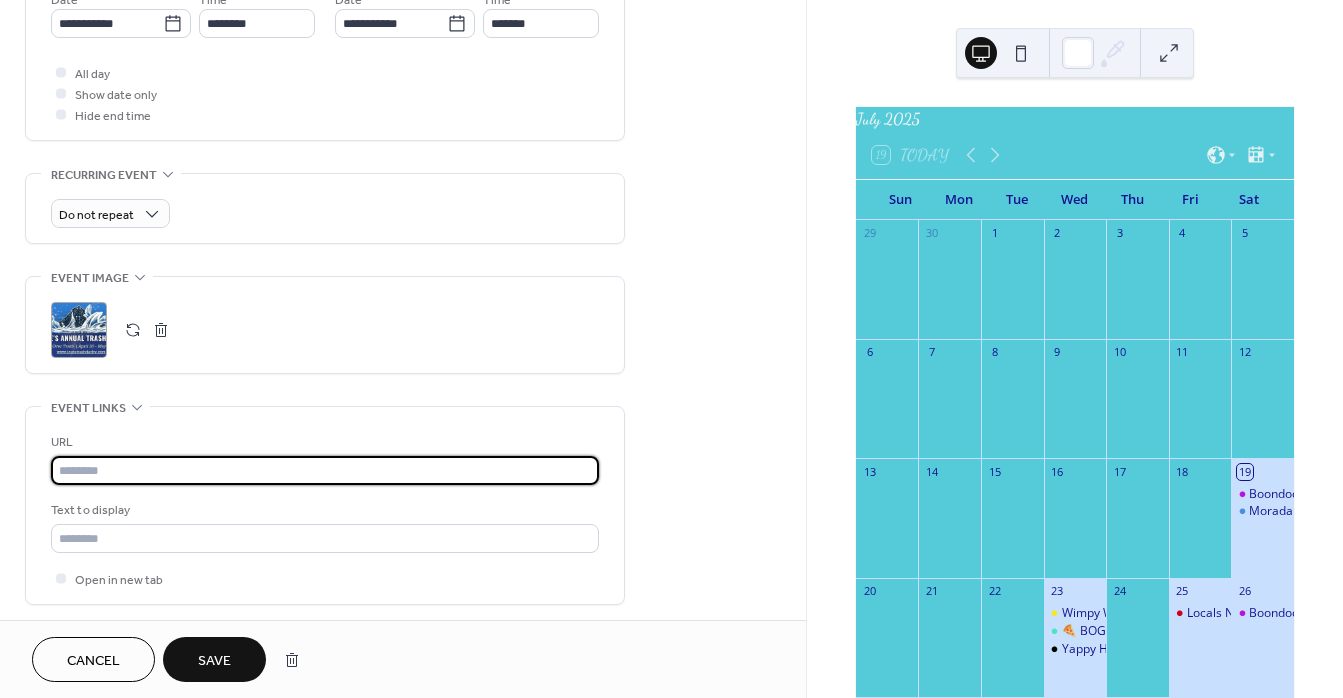 click at bounding box center [325, 470] 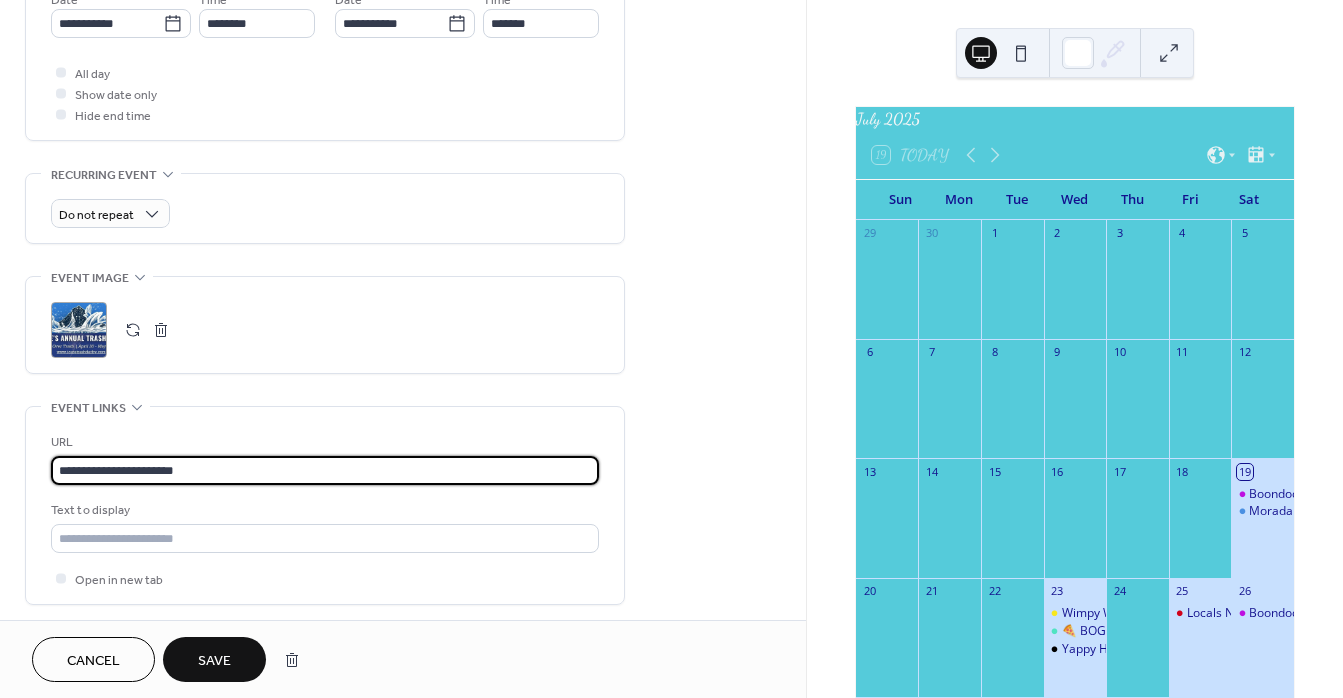 type on "**********" 